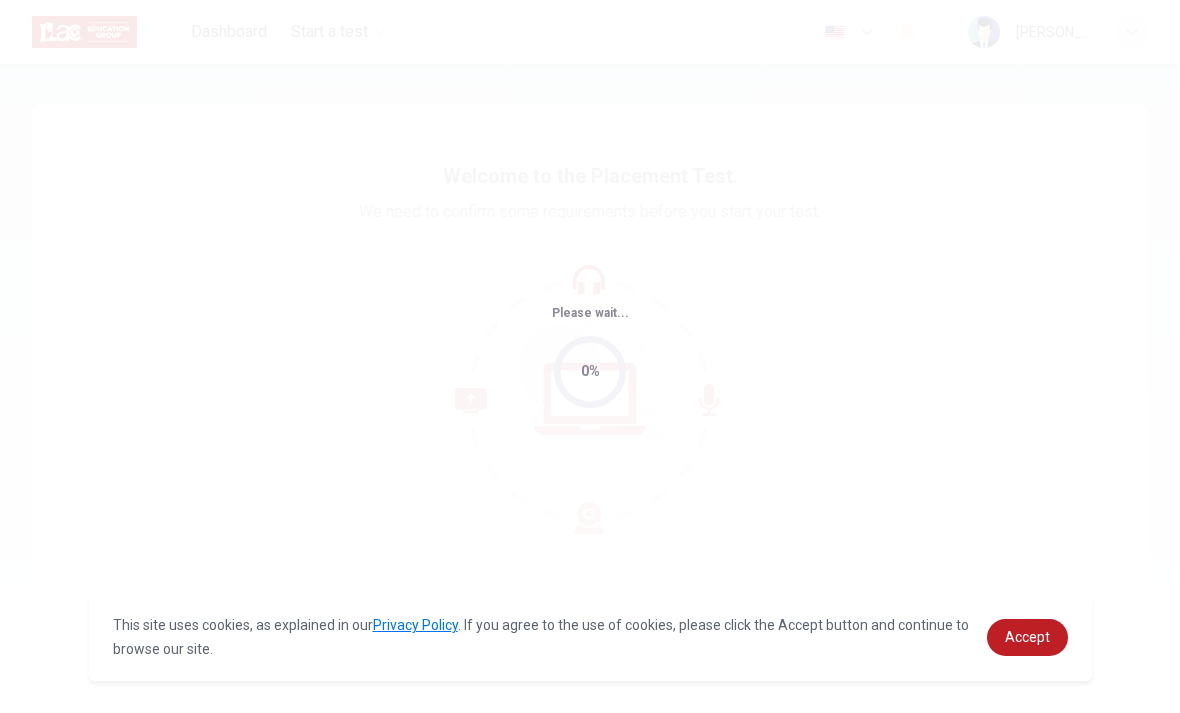 scroll, scrollTop: 0, scrollLeft: 0, axis: both 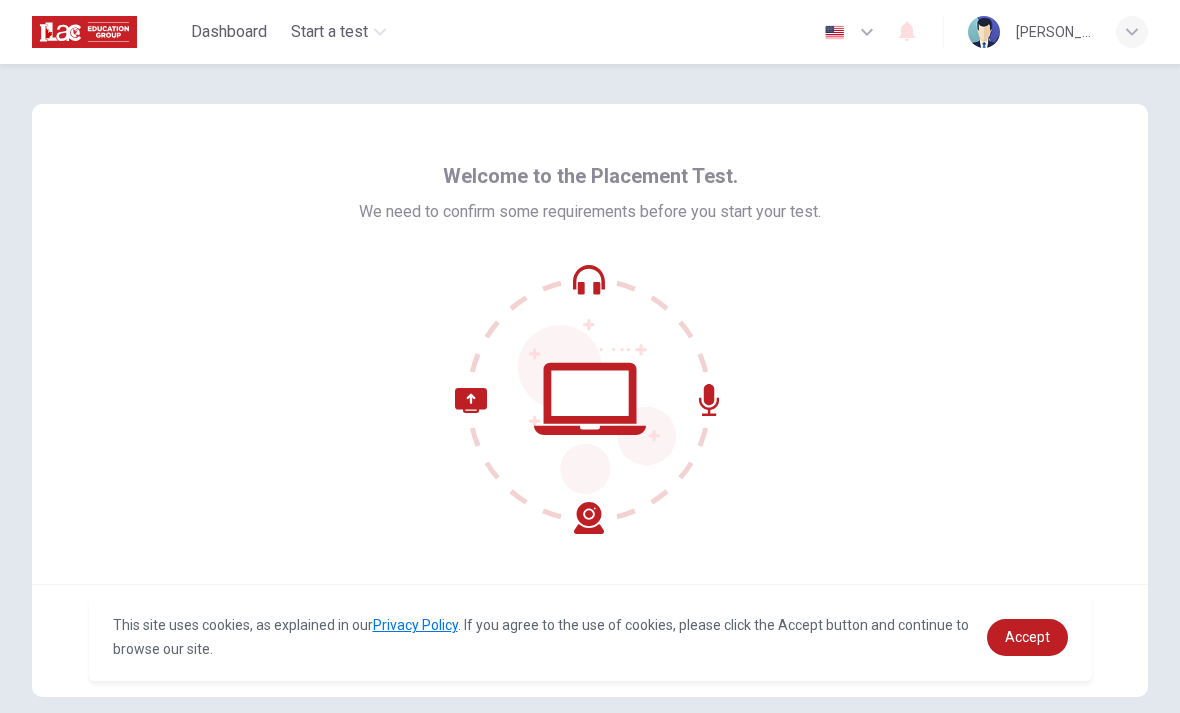 click on "Welcome to the Placement Test. We need to confirm some requirements before you start your test." at bounding box center (590, 344) 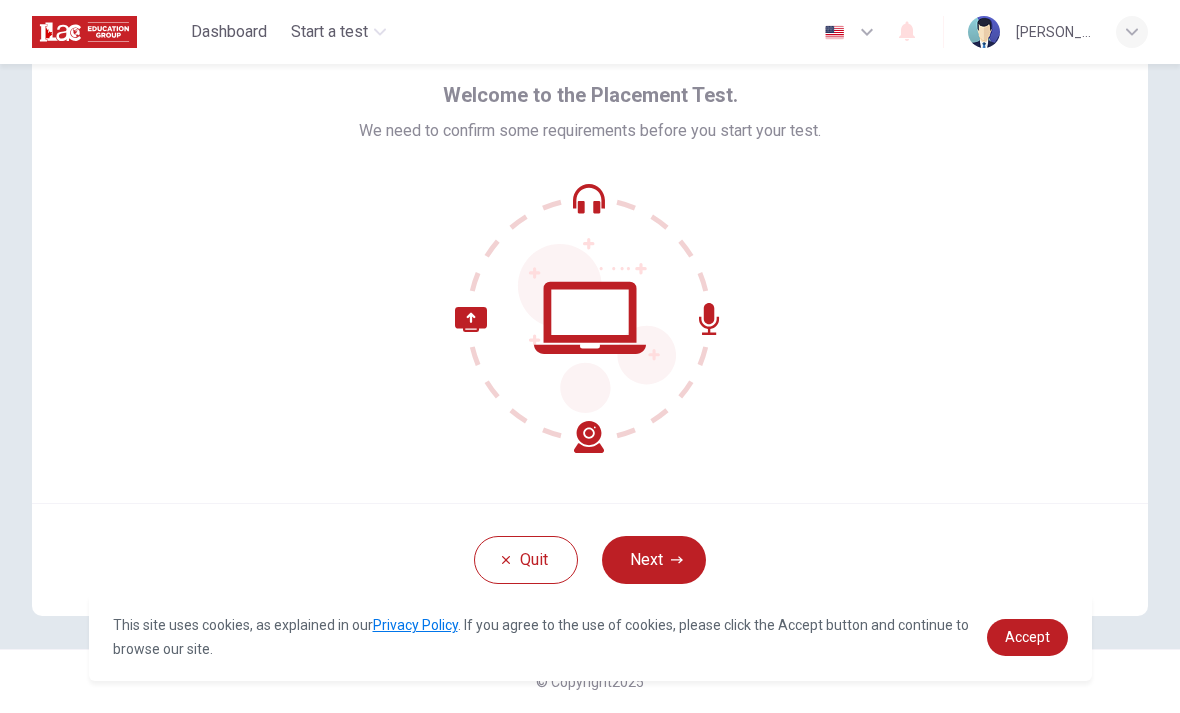 scroll, scrollTop: 81, scrollLeft: 0, axis: vertical 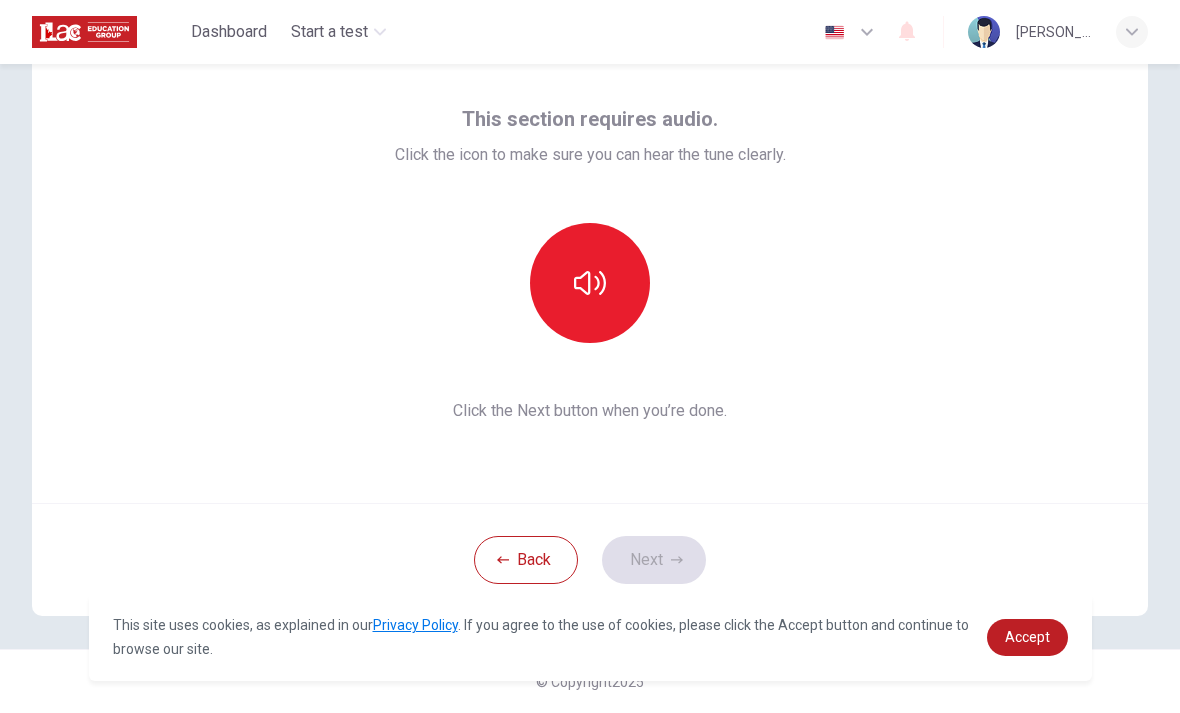 click 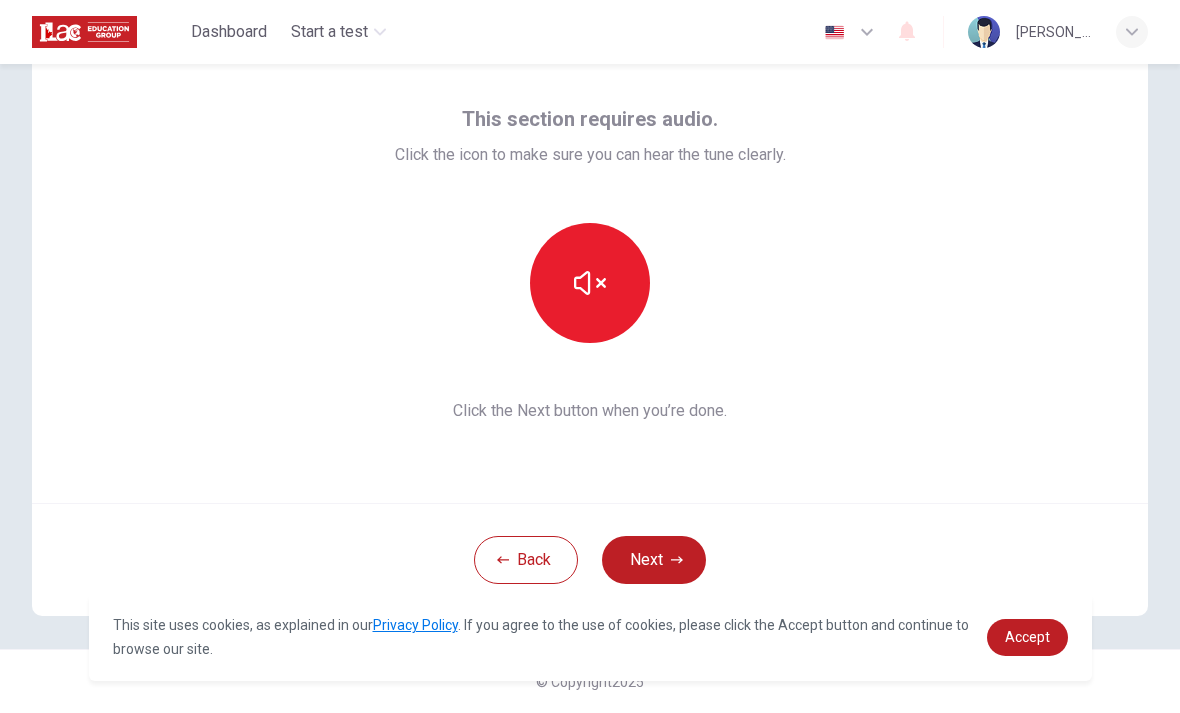 click at bounding box center (590, 283) 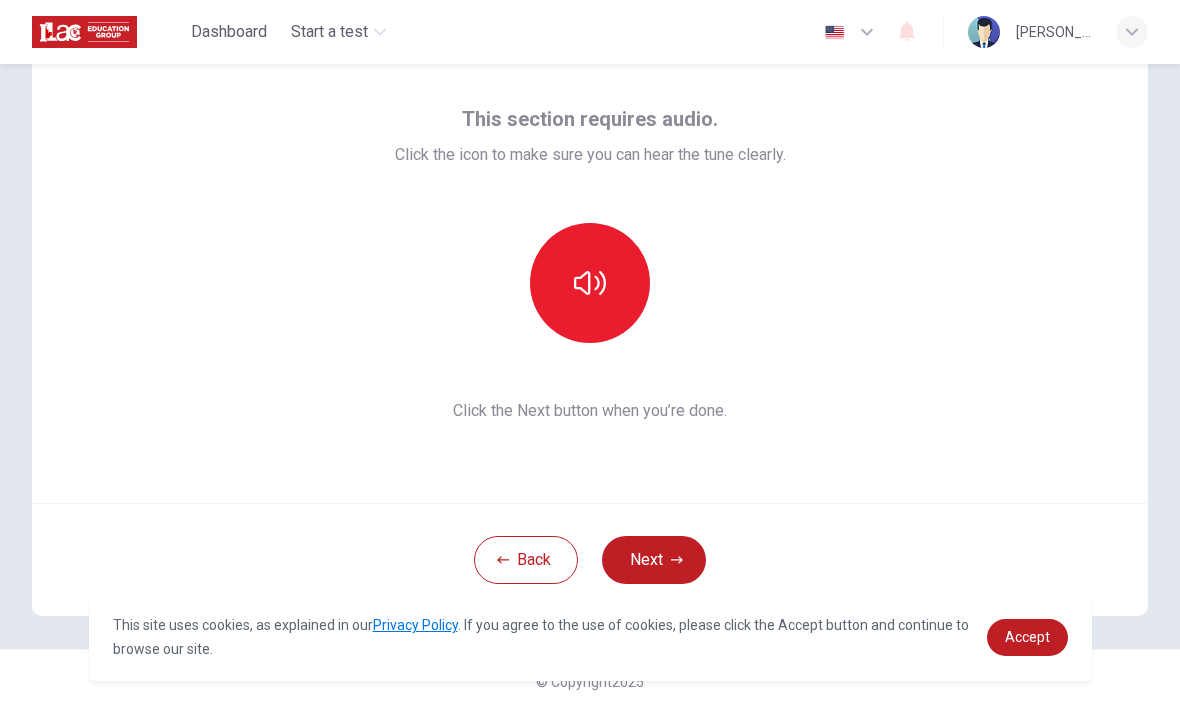 click on "Next" at bounding box center [654, 560] 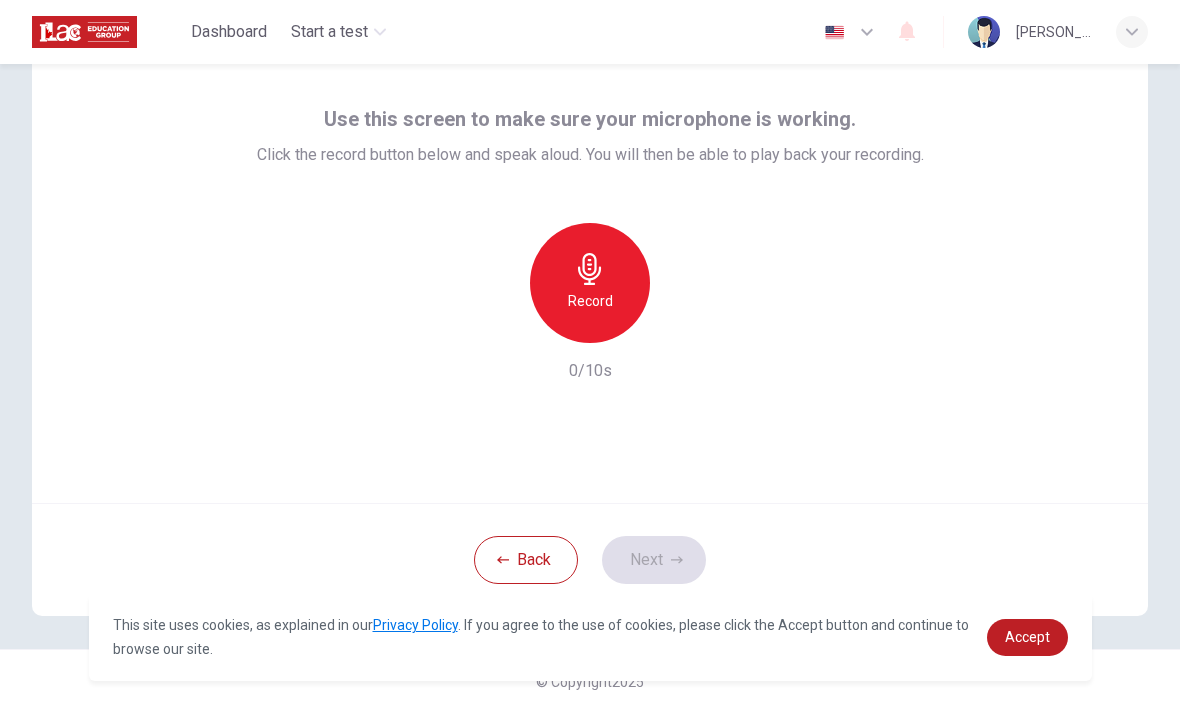 click 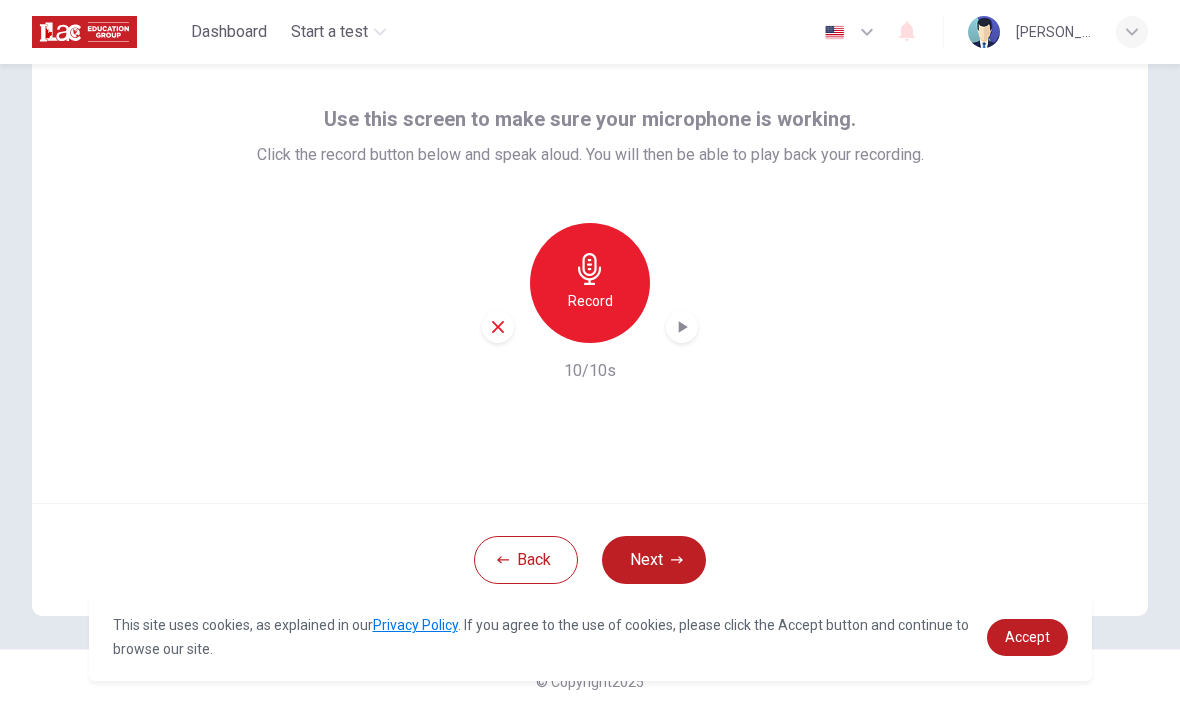 click 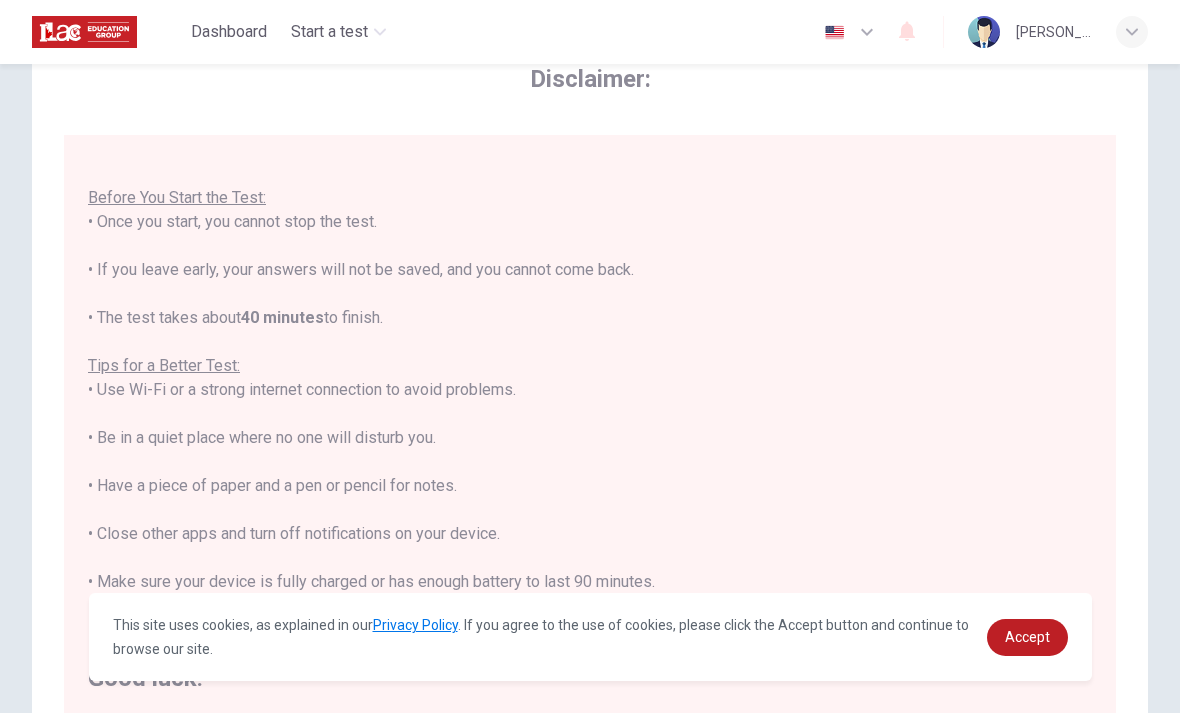 scroll, scrollTop: 21, scrollLeft: 0, axis: vertical 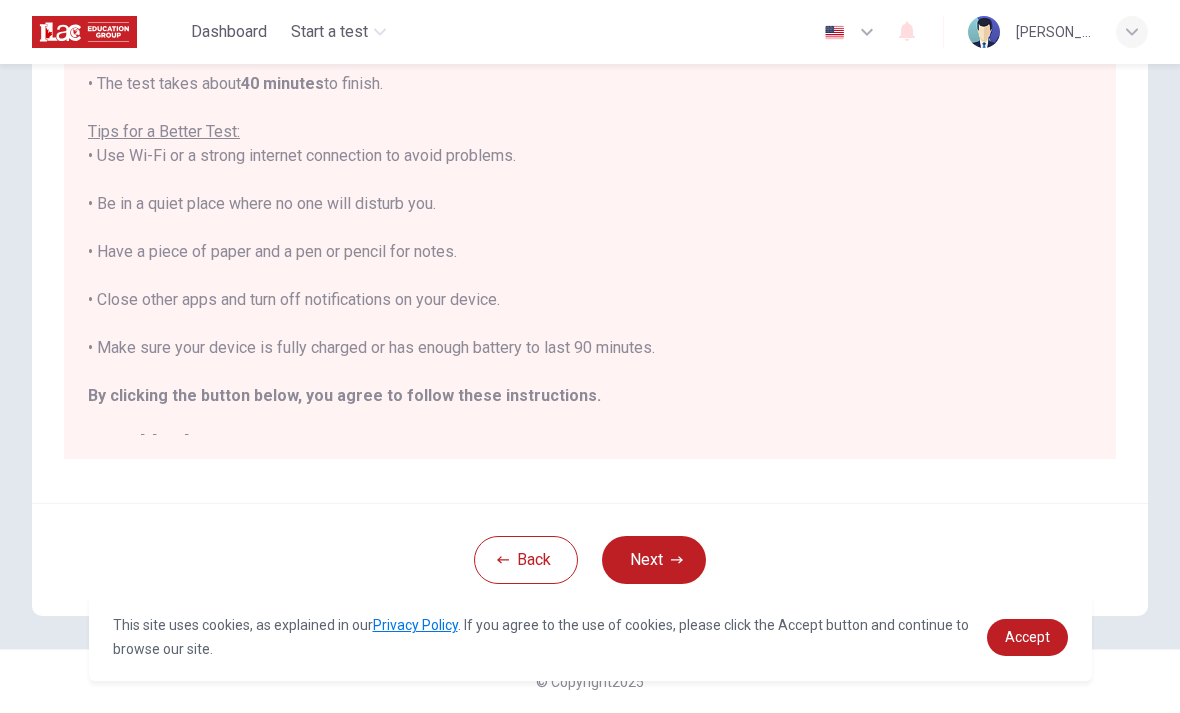 click on "Next" at bounding box center [654, 560] 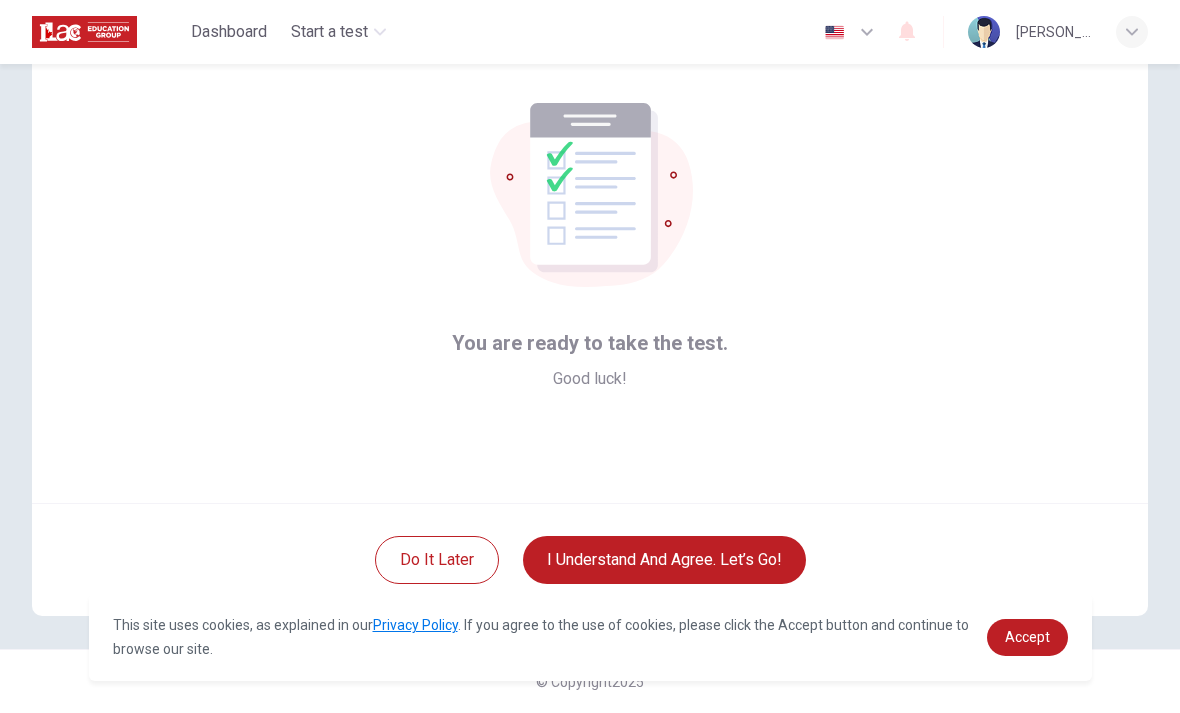scroll, scrollTop: 81, scrollLeft: 0, axis: vertical 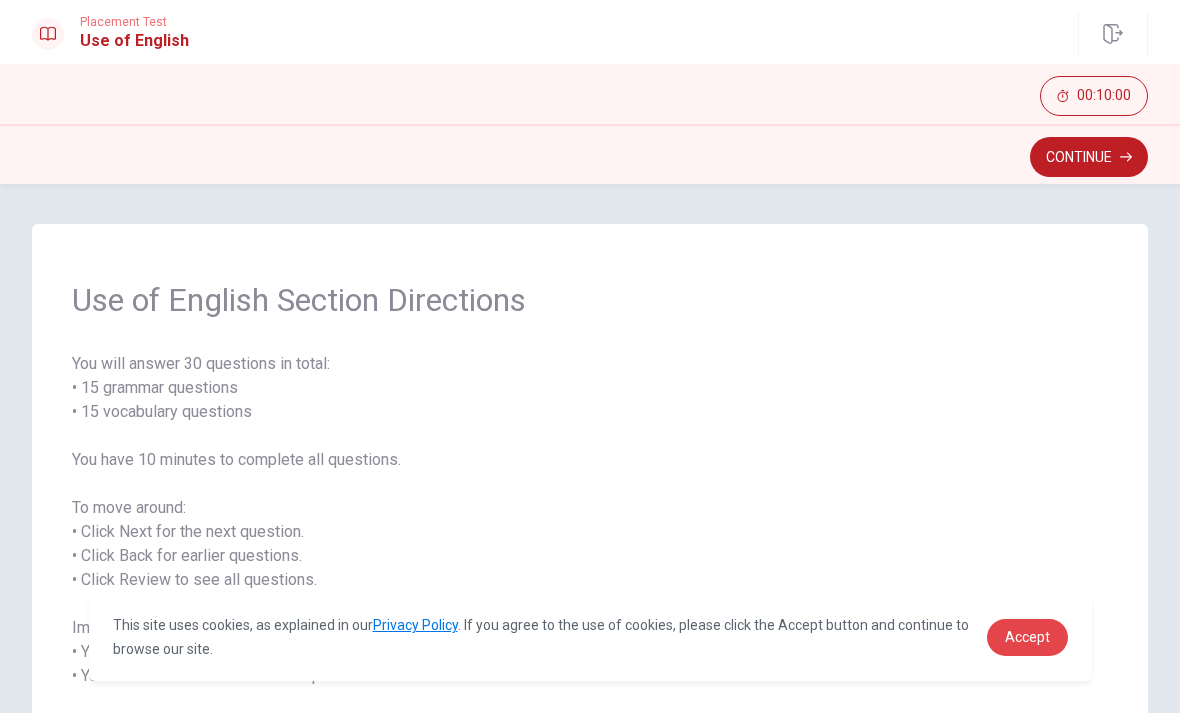 click on "Accept" at bounding box center (1027, 637) 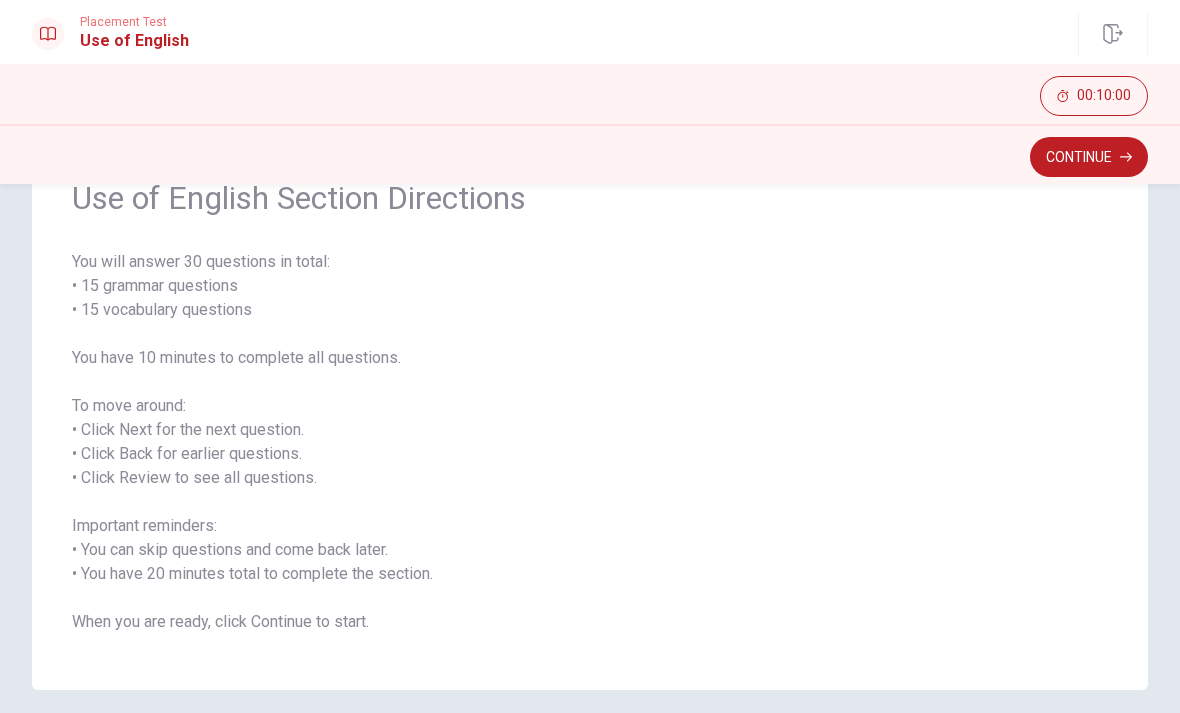 scroll, scrollTop: 99, scrollLeft: 0, axis: vertical 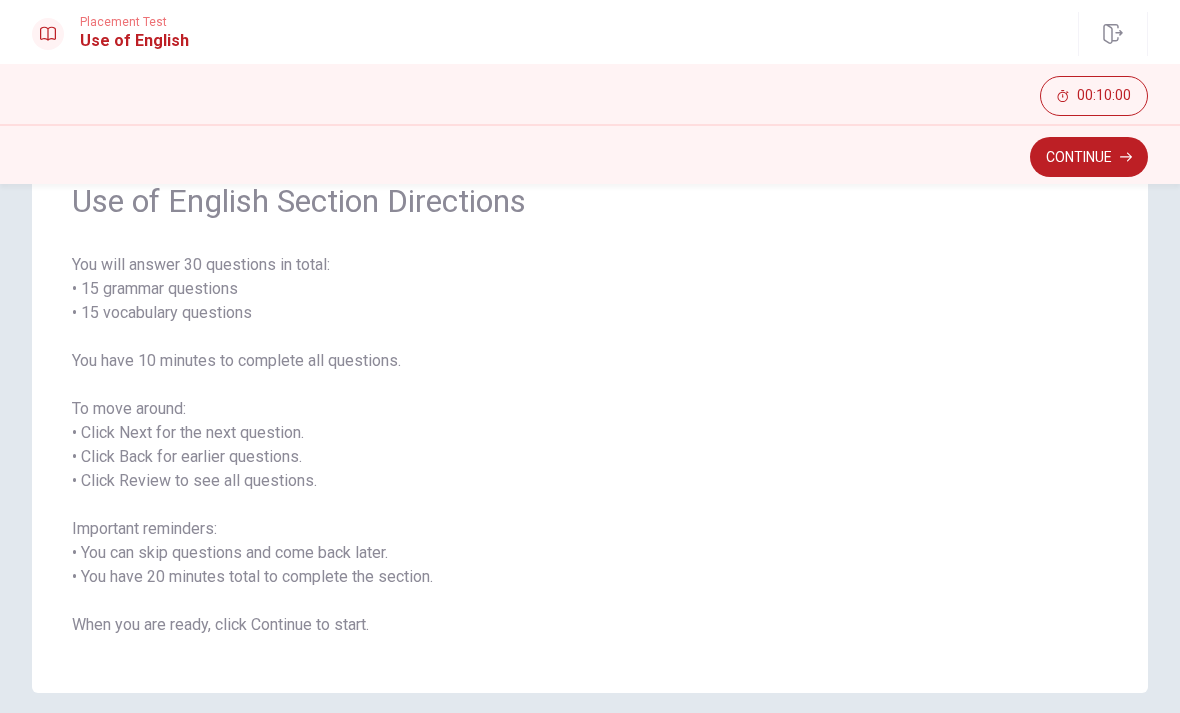 click on "Continue" at bounding box center (1089, 157) 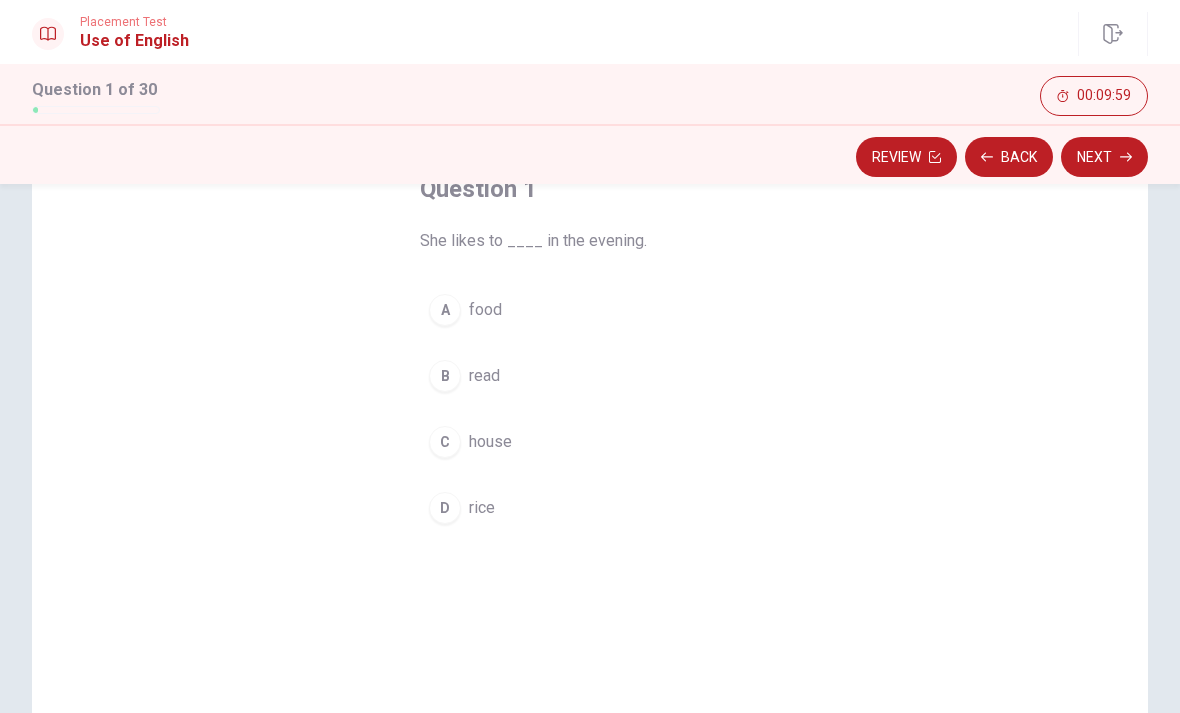 scroll, scrollTop: 128, scrollLeft: 0, axis: vertical 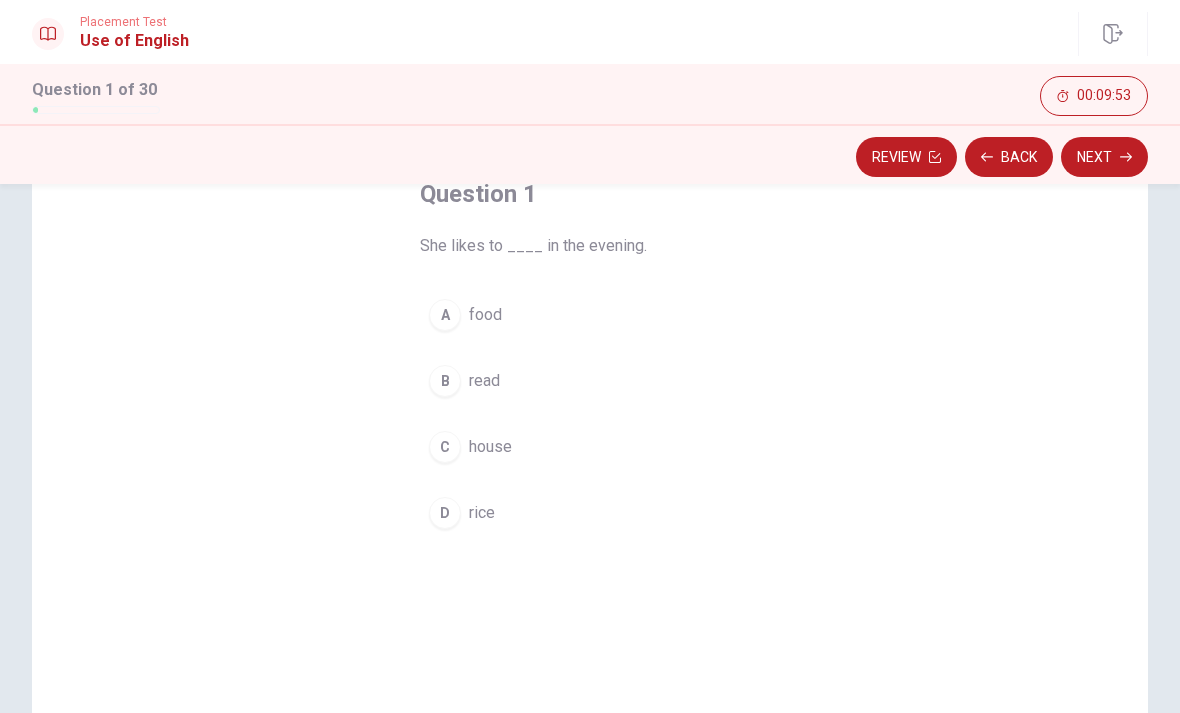 click on "read" at bounding box center [484, 381] 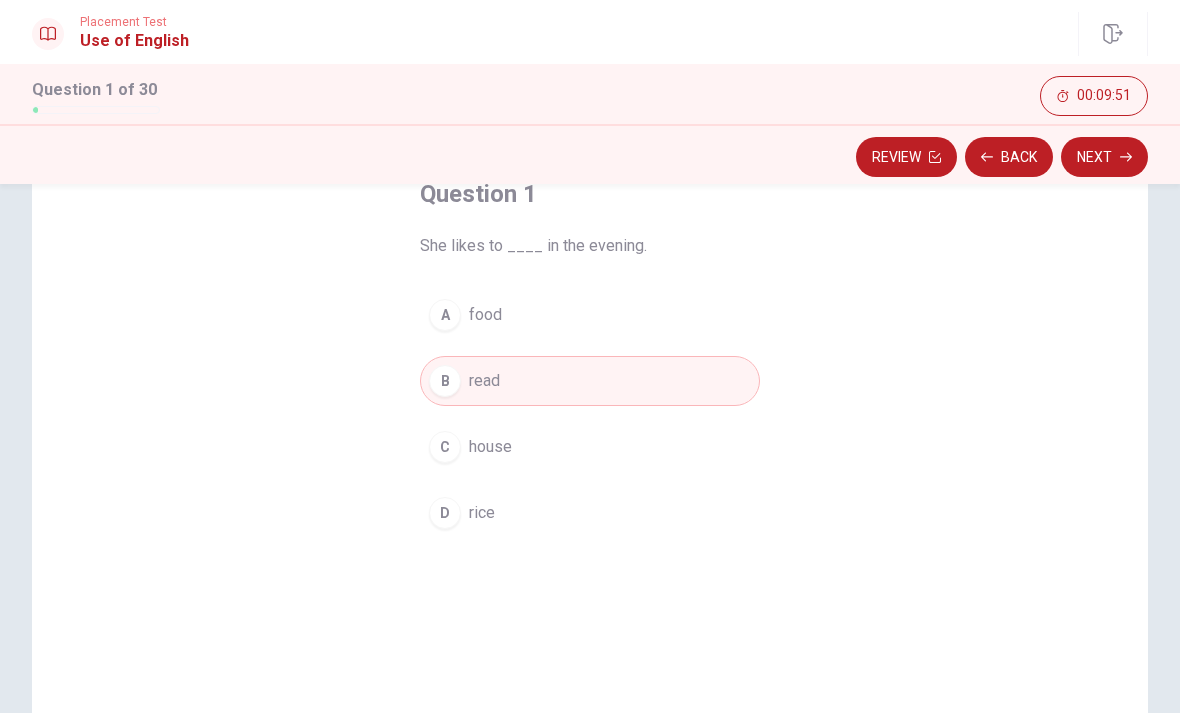 click on "Next" at bounding box center [1104, 157] 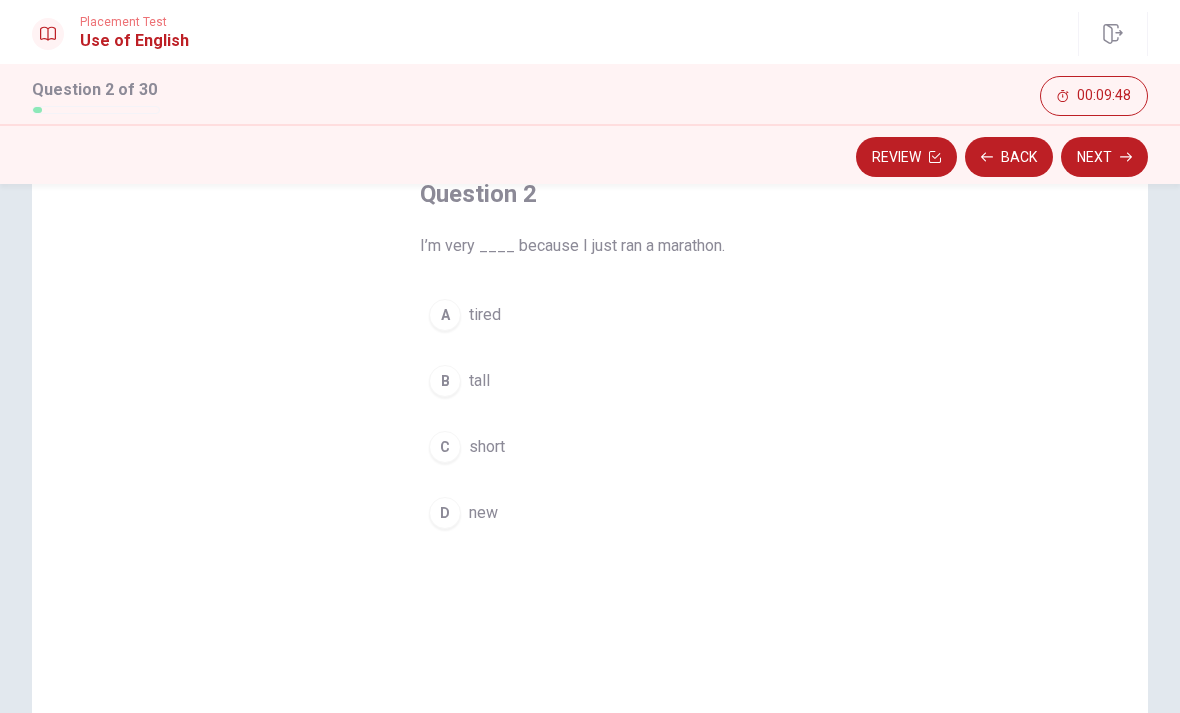 click on "A tired" at bounding box center (590, 315) 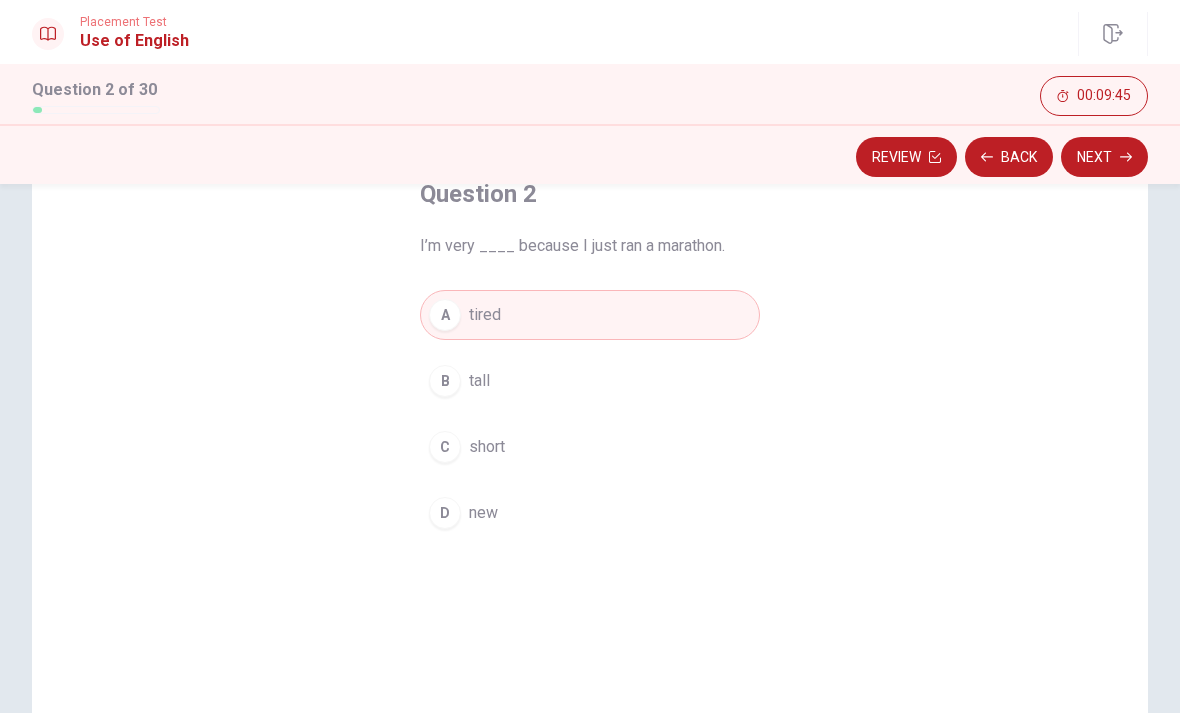click on "Next" at bounding box center [1104, 157] 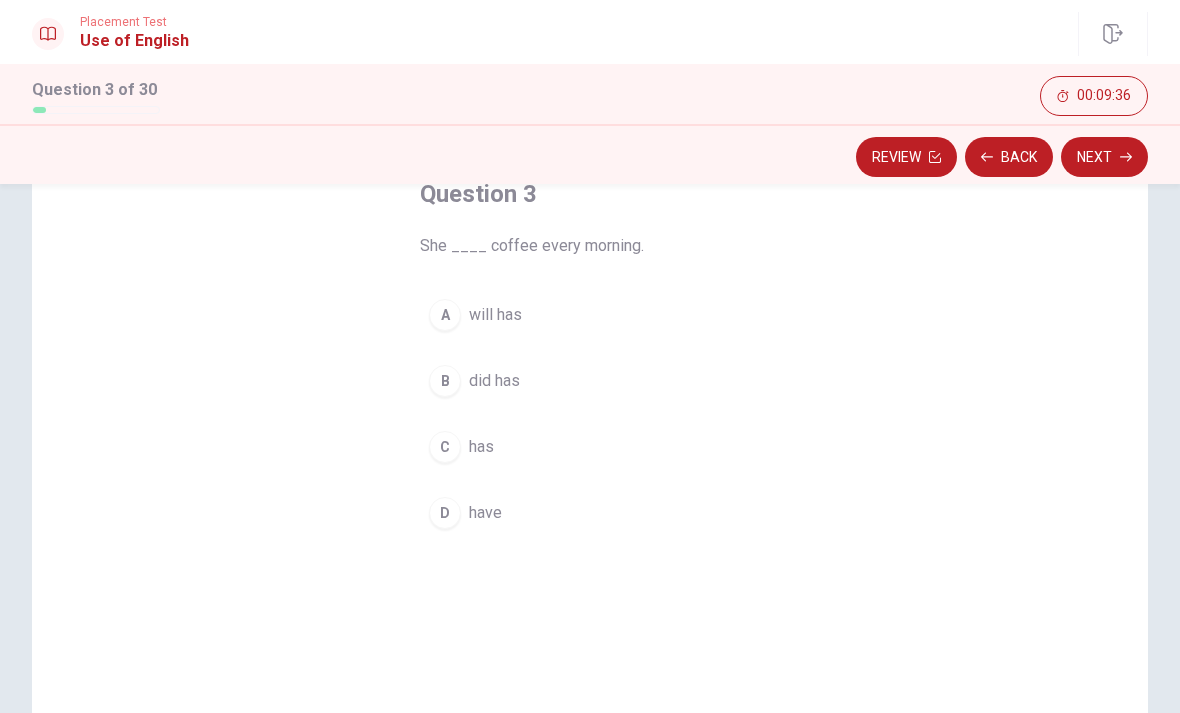 click on "C has" at bounding box center (590, 447) 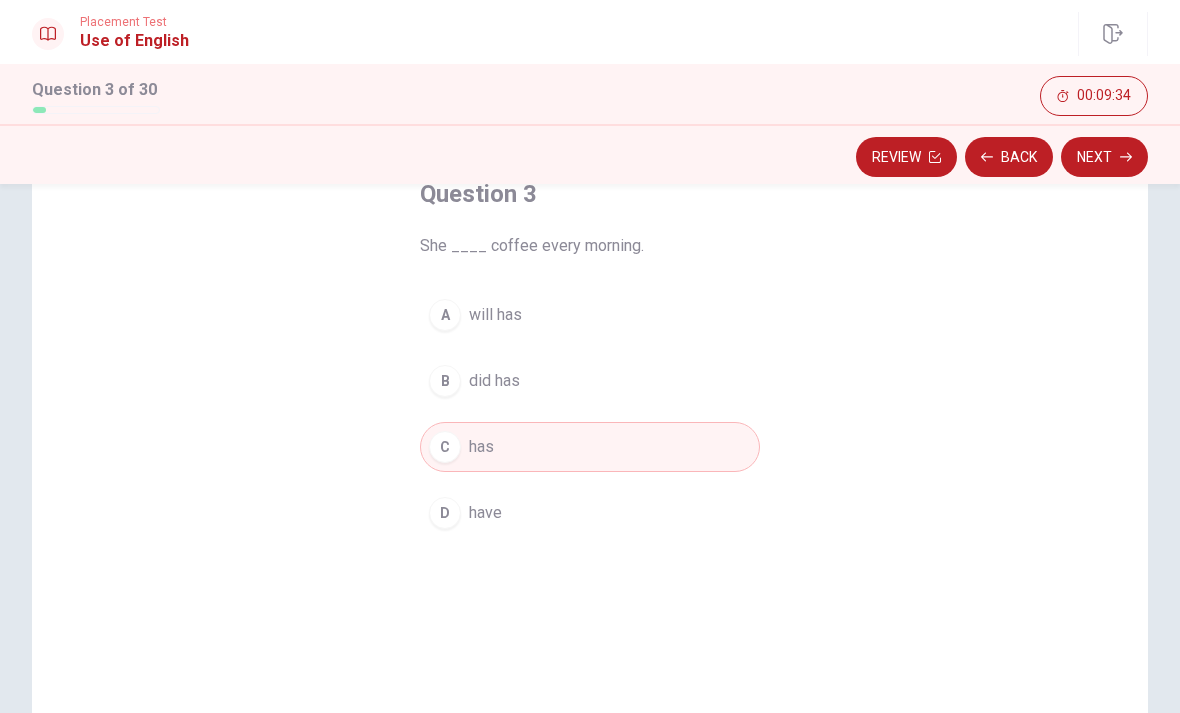 click on "Next" at bounding box center (1104, 157) 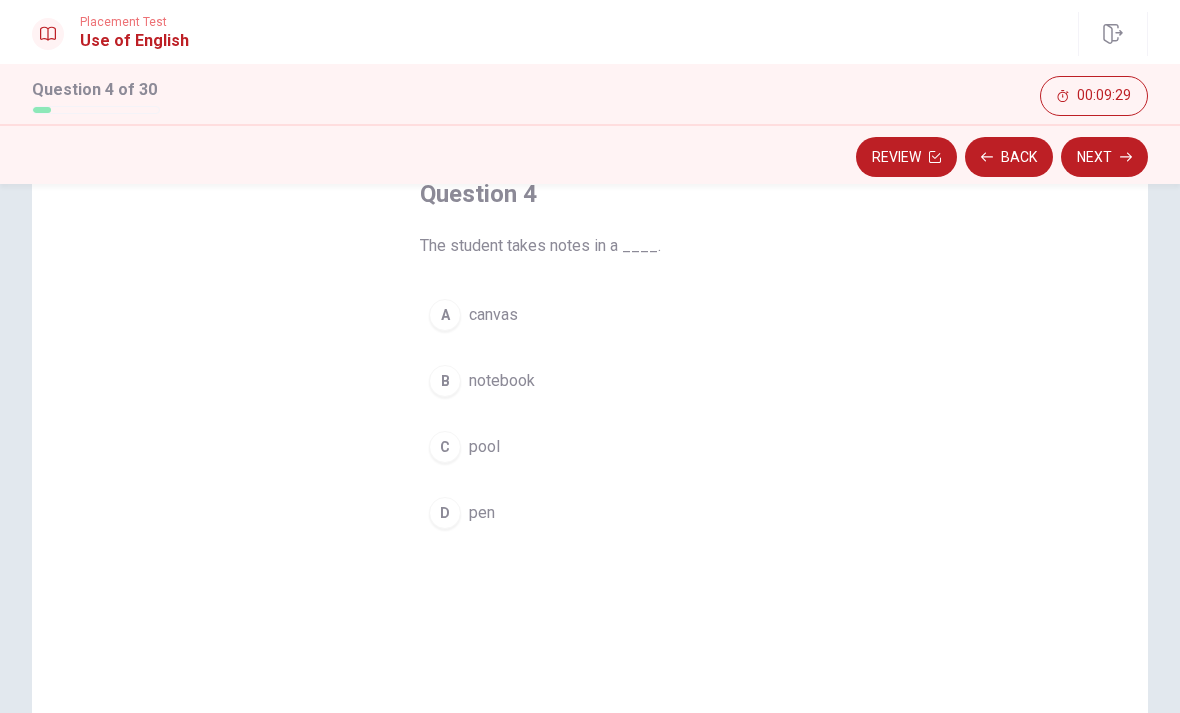 click on "notebook" at bounding box center [502, 381] 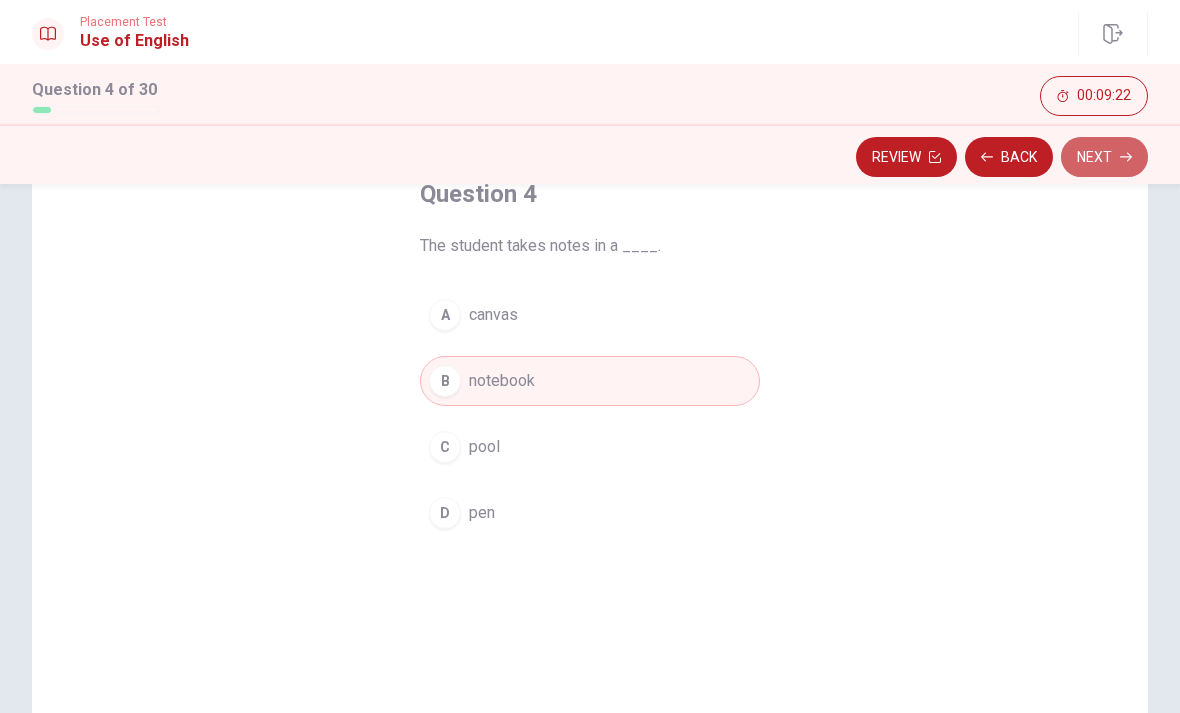 click on "Next" at bounding box center [1104, 157] 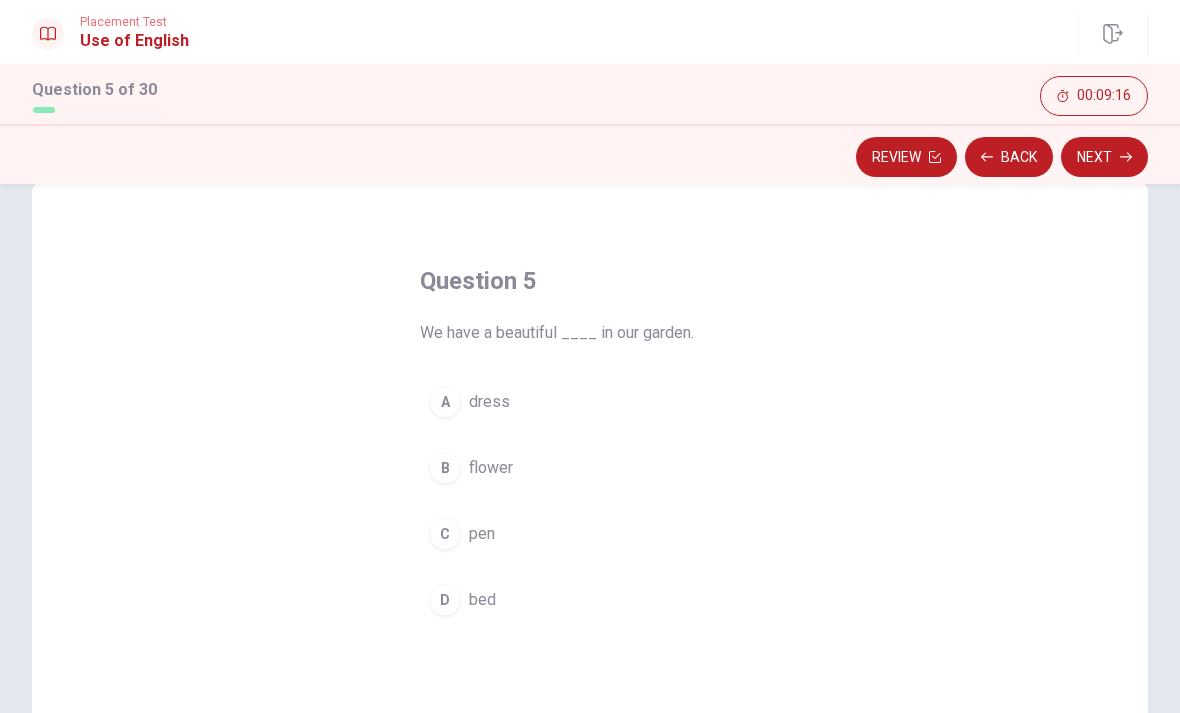 scroll, scrollTop: 94, scrollLeft: 0, axis: vertical 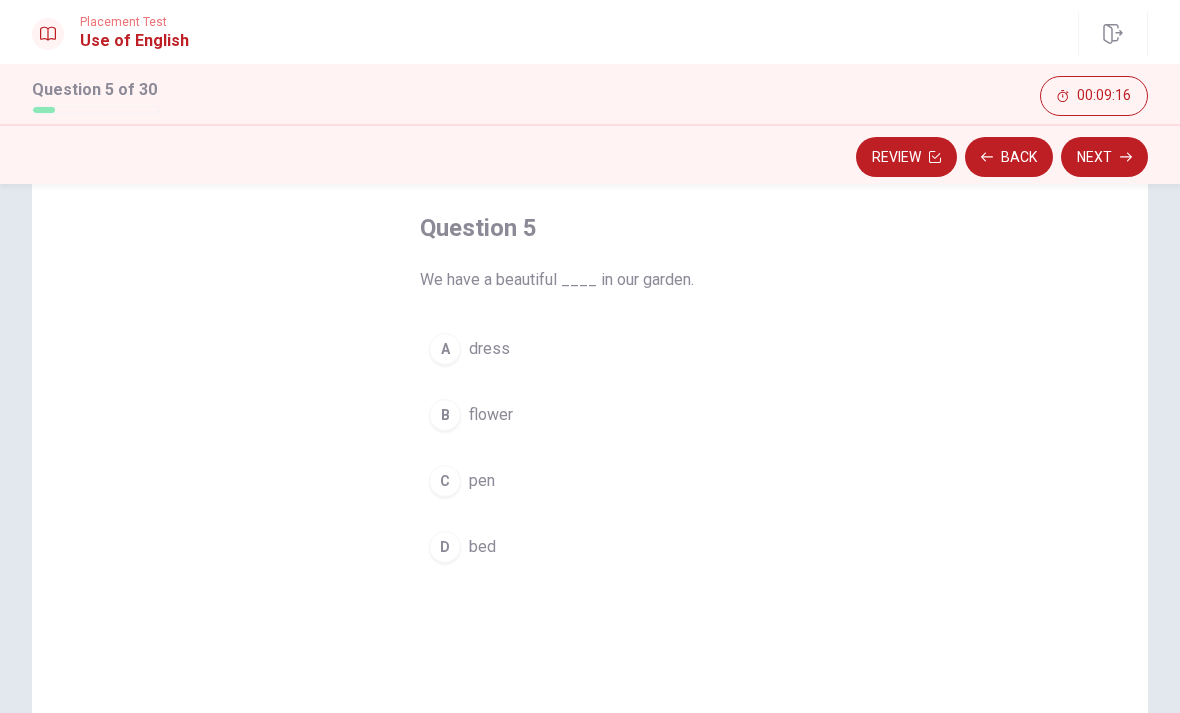 click on "flower" at bounding box center (491, 415) 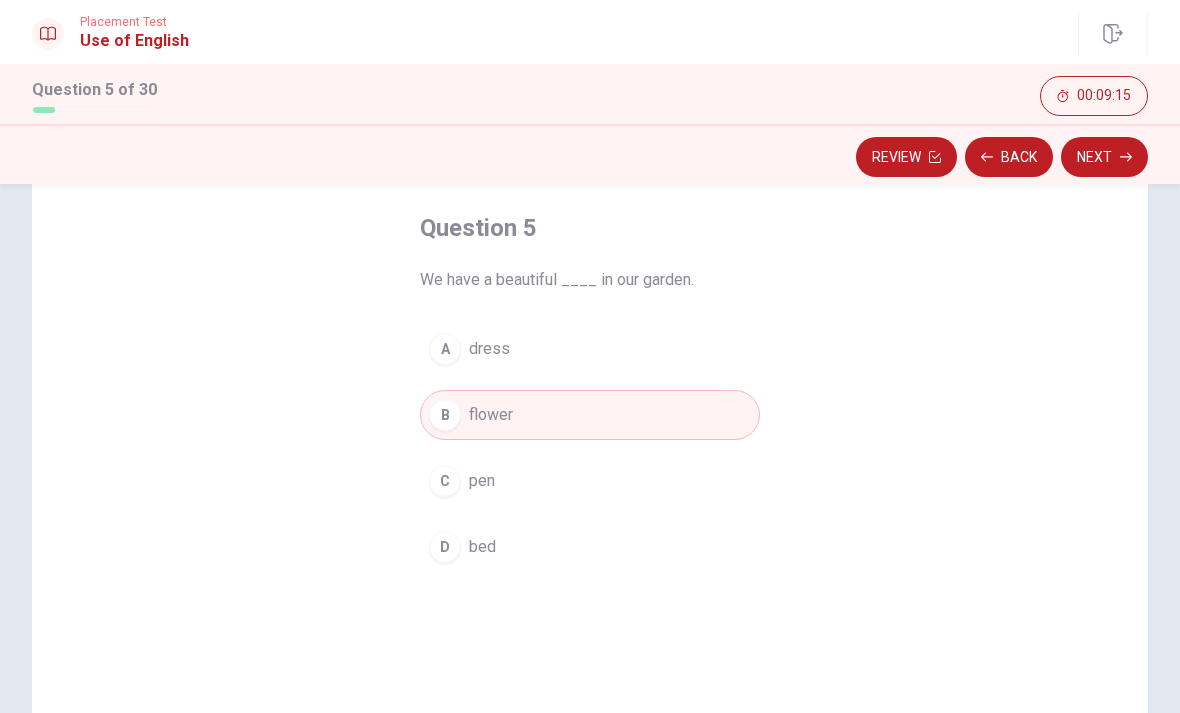 click on "Next" at bounding box center (1104, 157) 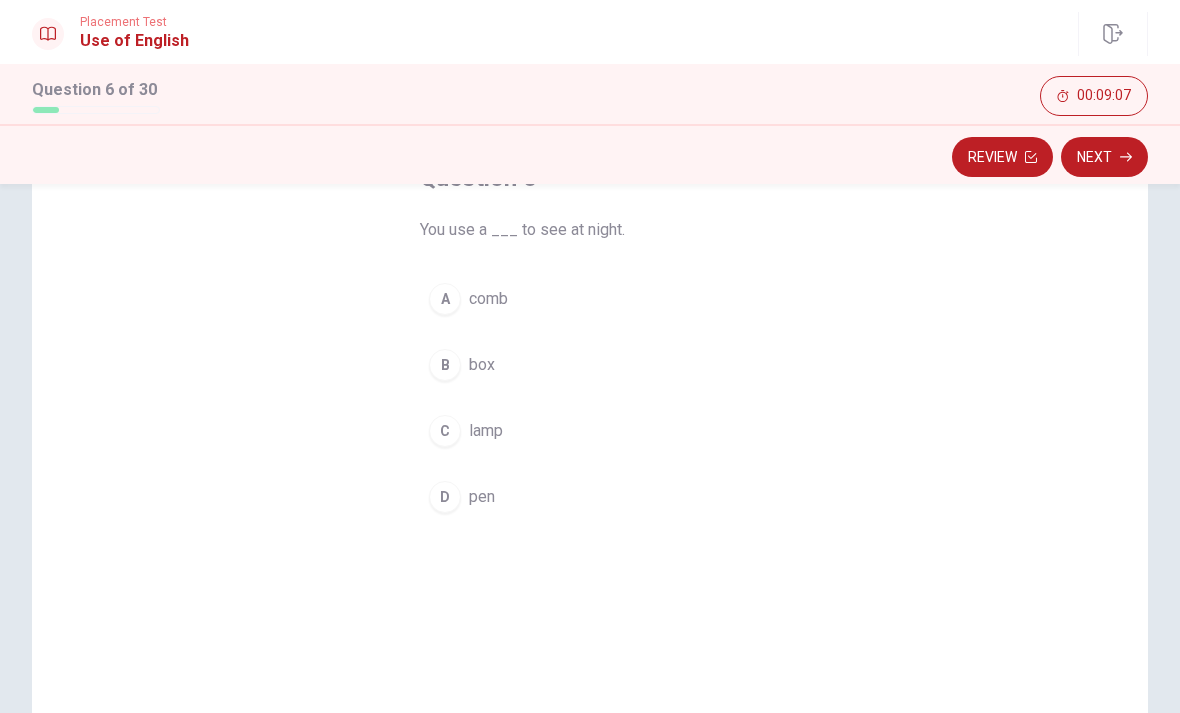 scroll, scrollTop: 138, scrollLeft: 0, axis: vertical 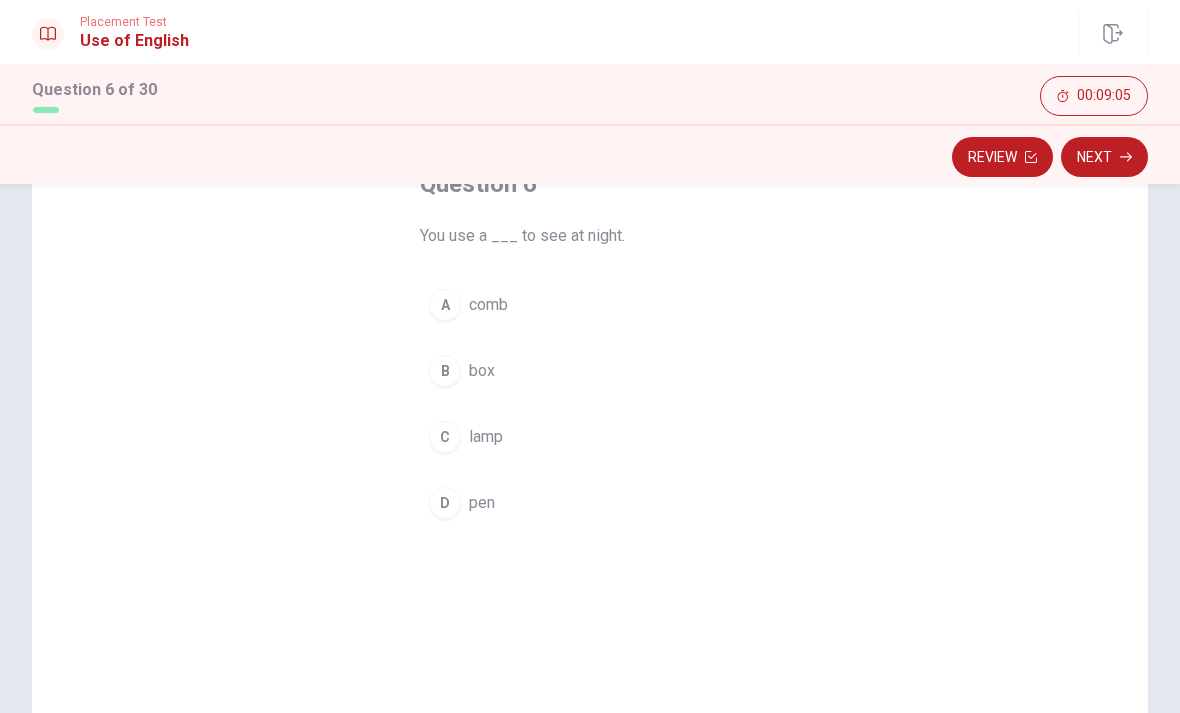 click on "lamp" at bounding box center [486, 437] 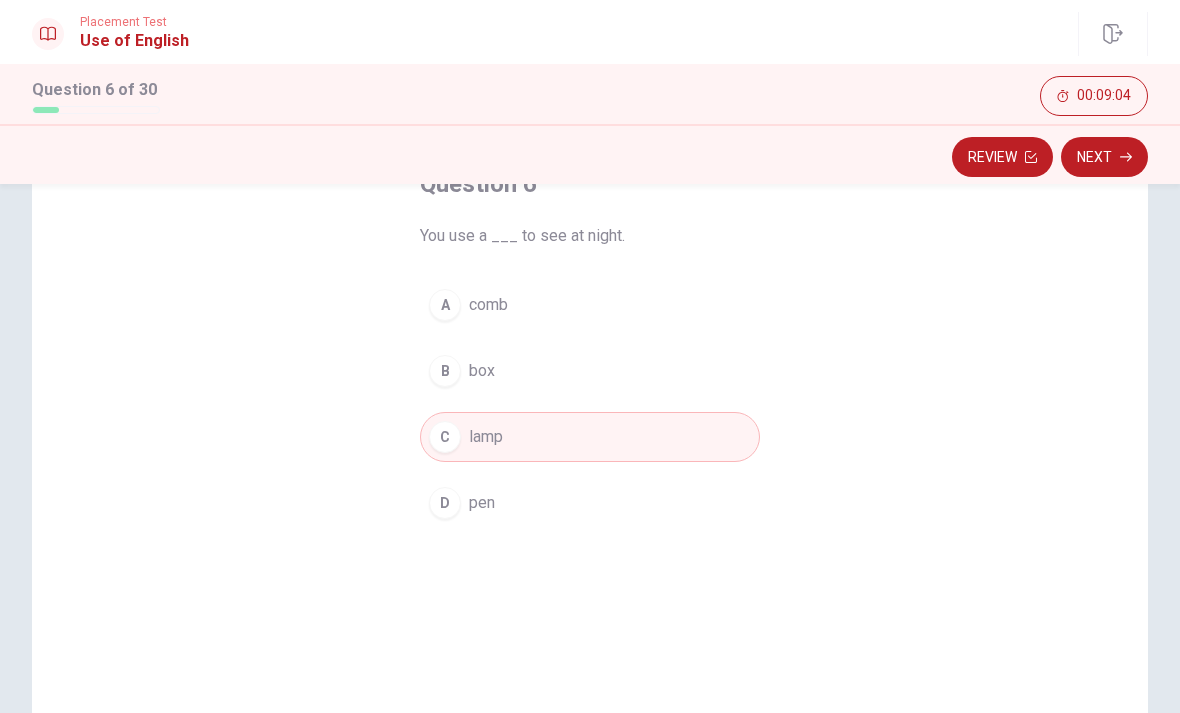 click on "Next" at bounding box center [1104, 157] 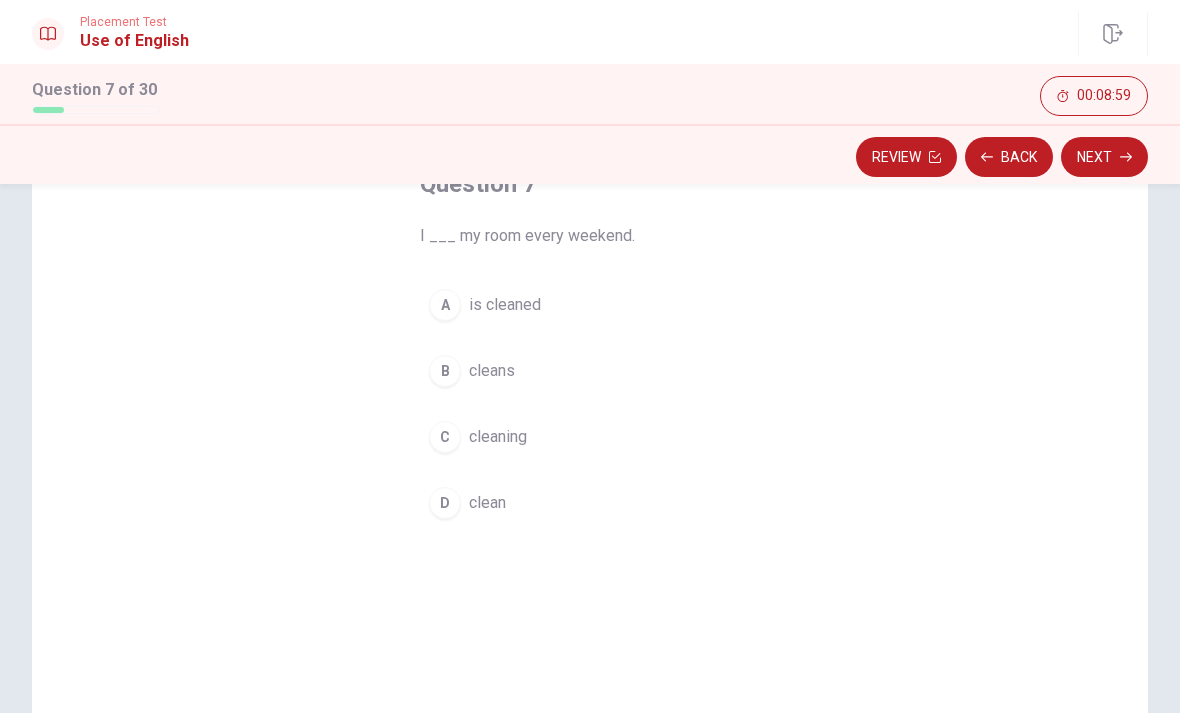 click on "D clean" at bounding box center (590, 503) 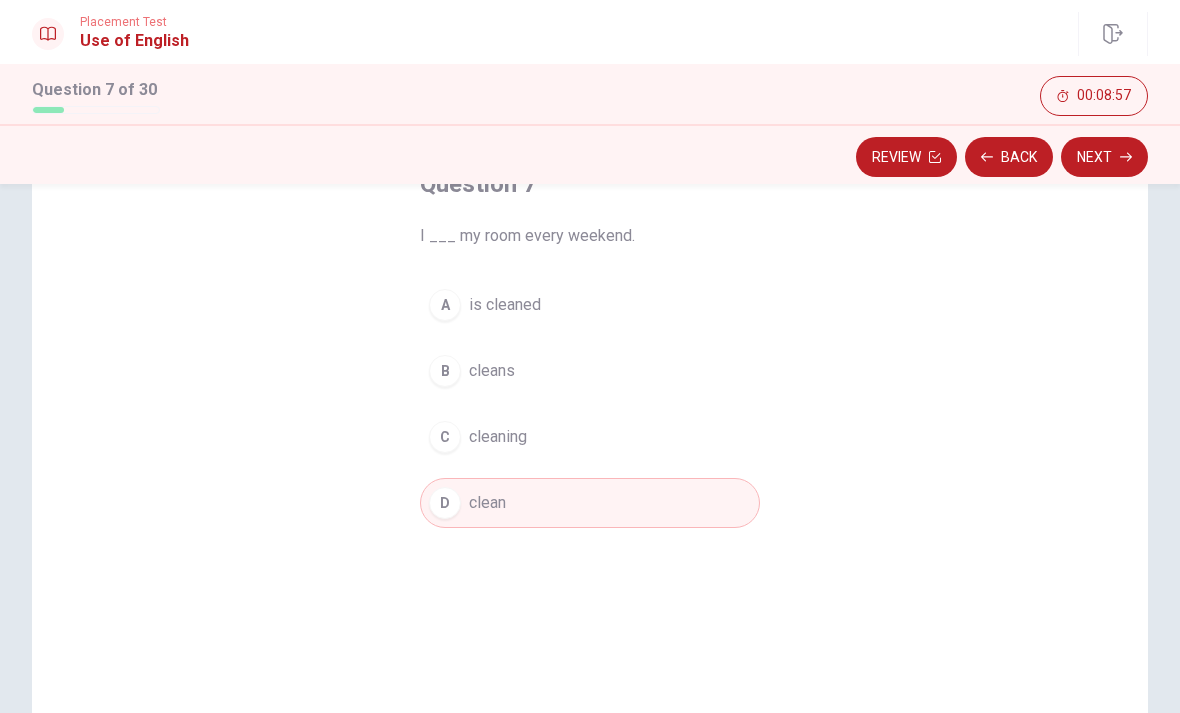 click on "Next" at bounding box center (1104, 157) 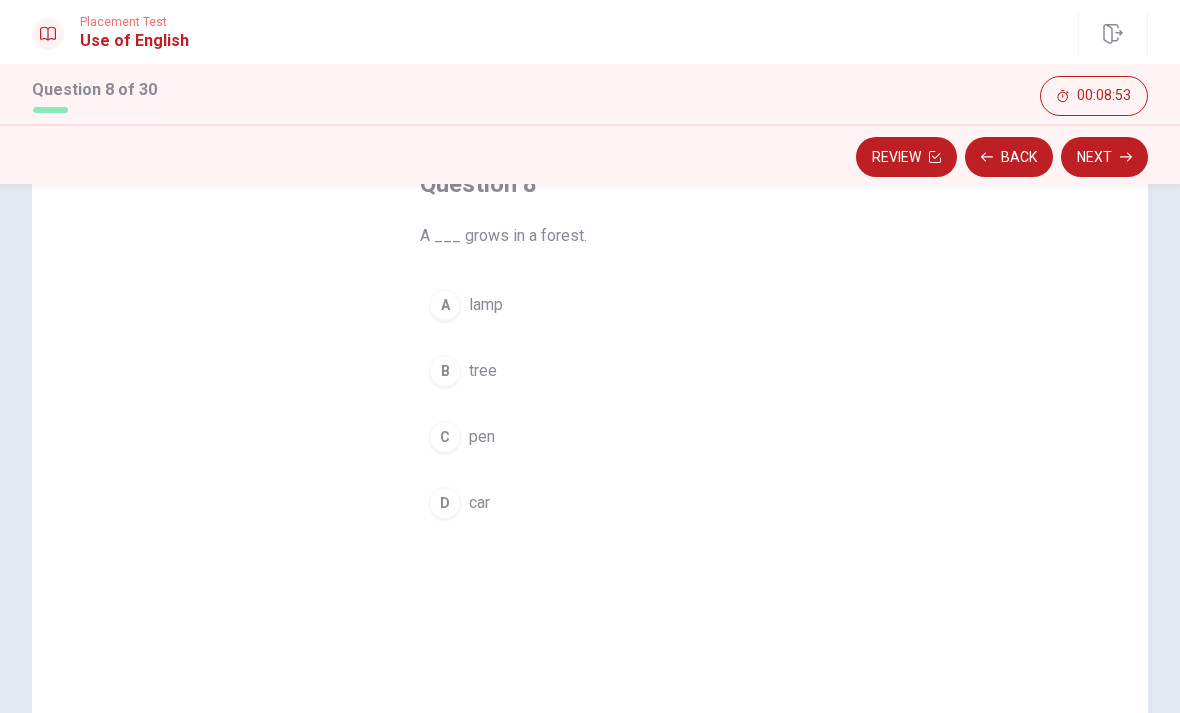 click on "B tree" at bounding box center (590, 371) 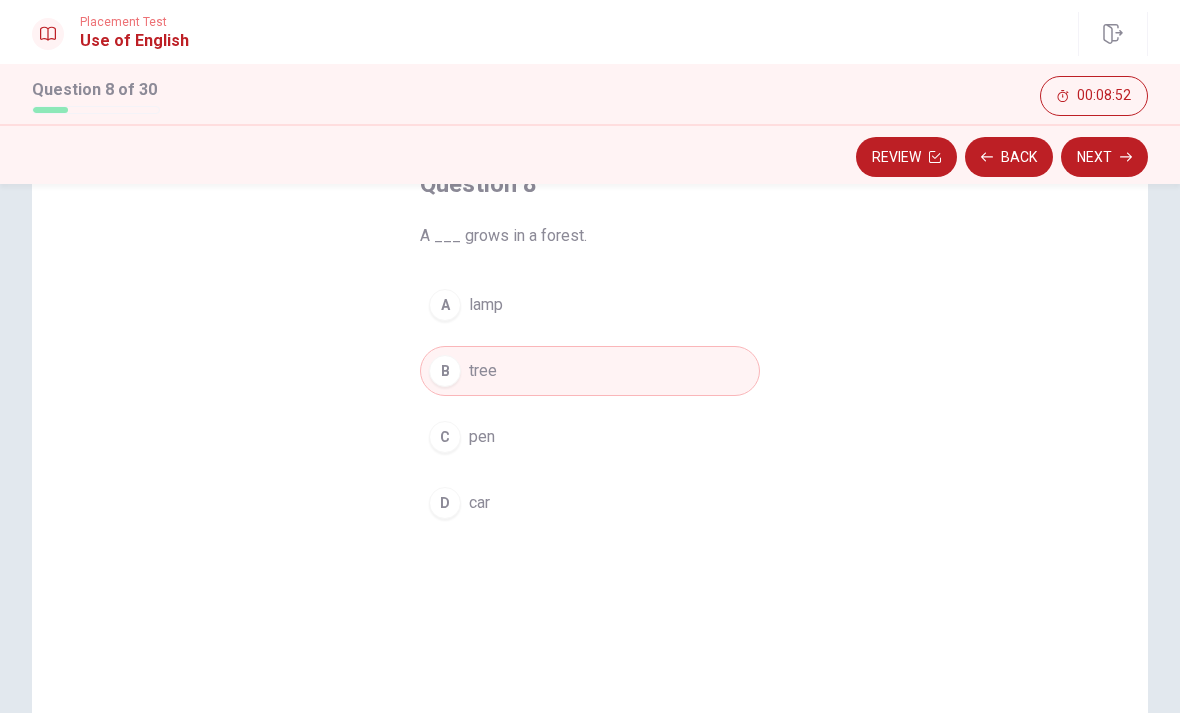 click on "Next" at bounding box center [1104, 157] 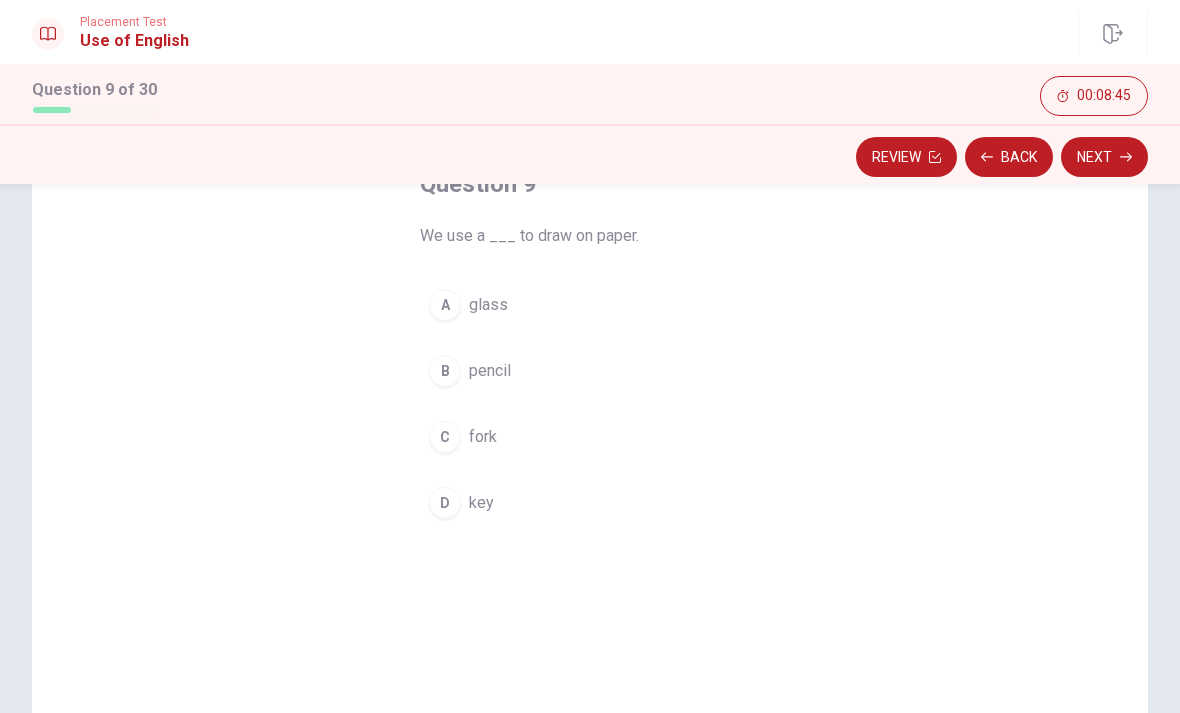 click on "pencil" at bounding box center (490, 371) 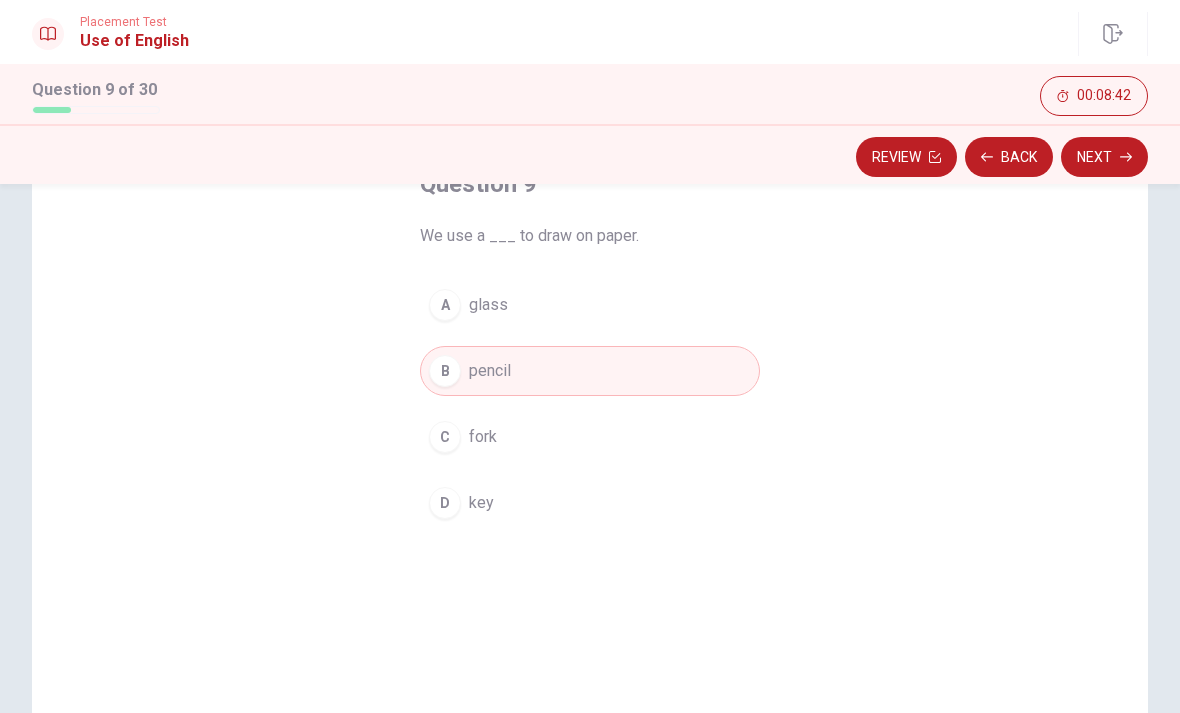 click on "Next" at bounding box center (1104, 157) 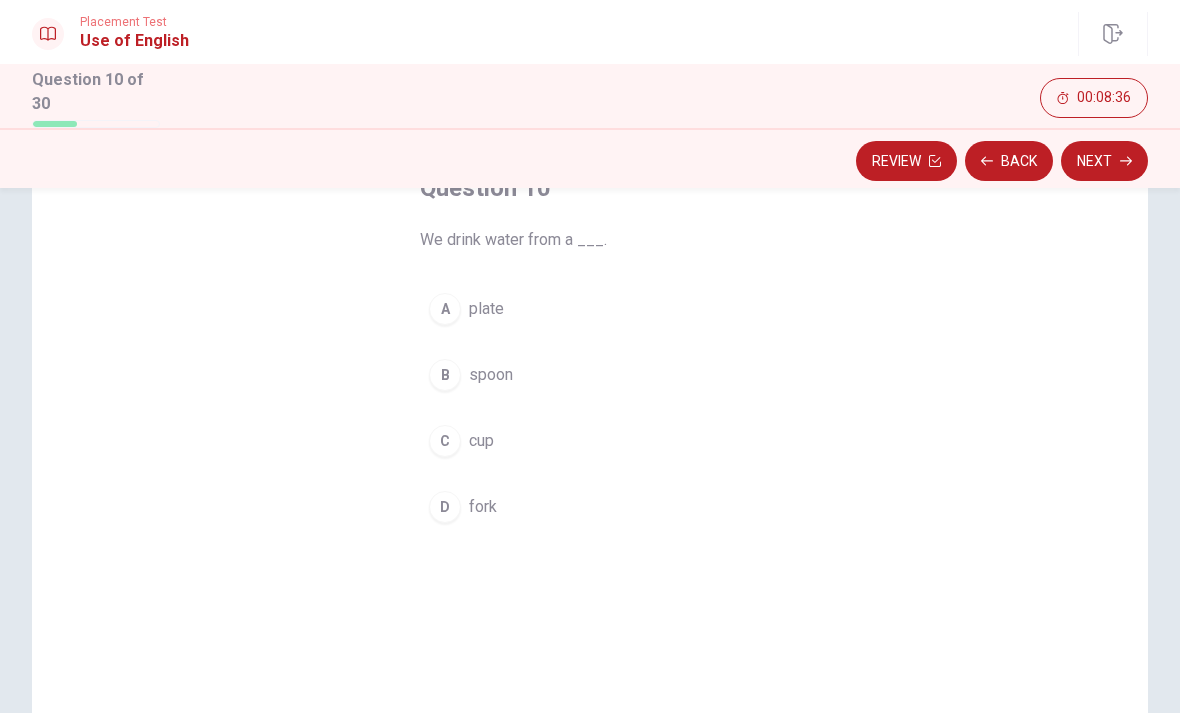 click on "cup" at bounding box center [481, 441] 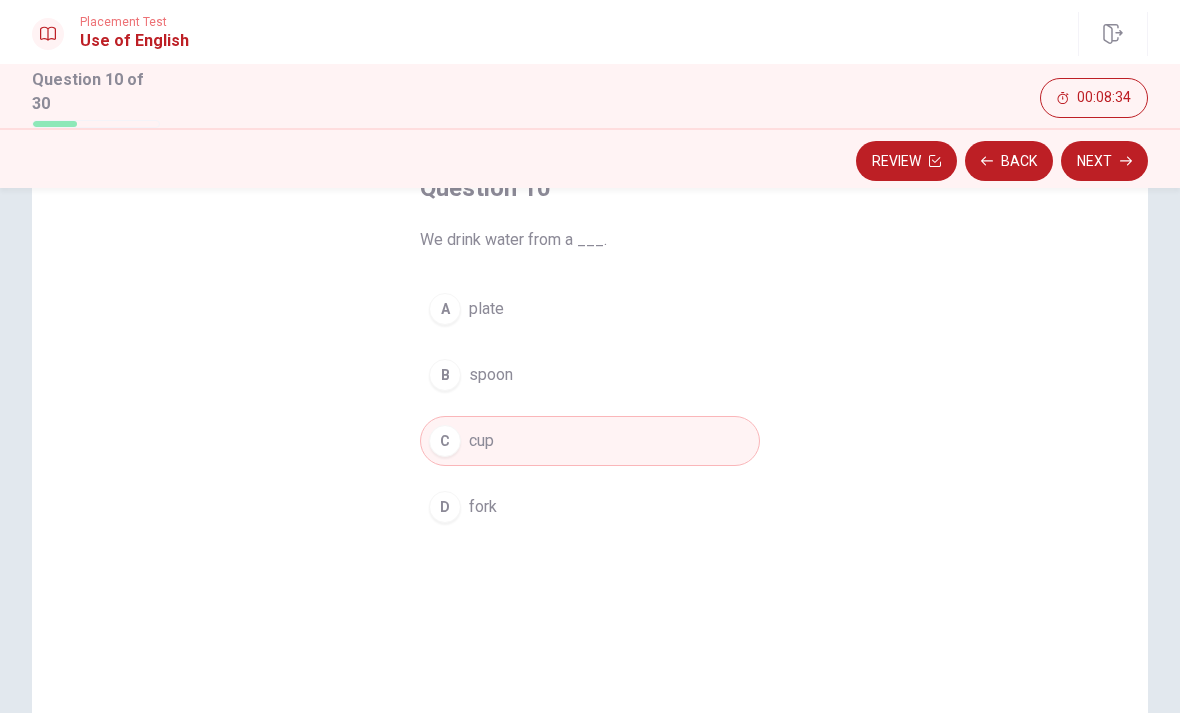 click on "Next" at bounding box center (1104, 161) 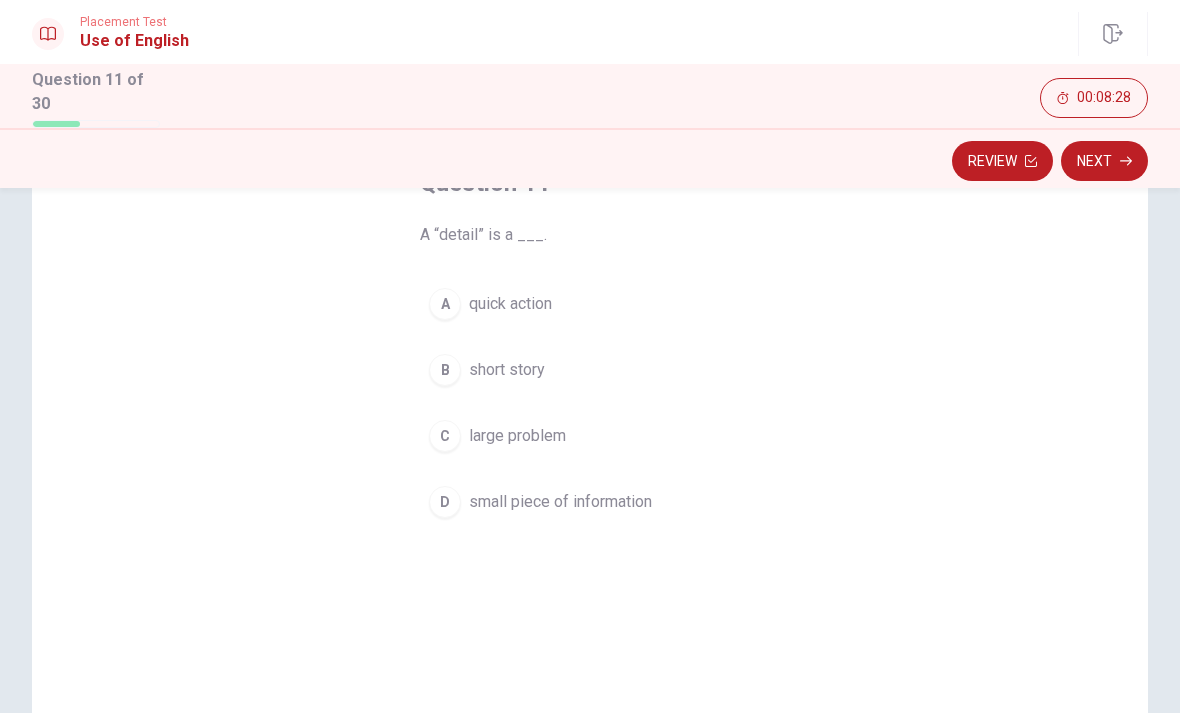 scroll, scrollTop: 144, scrollLeft: 0, axis: vertical 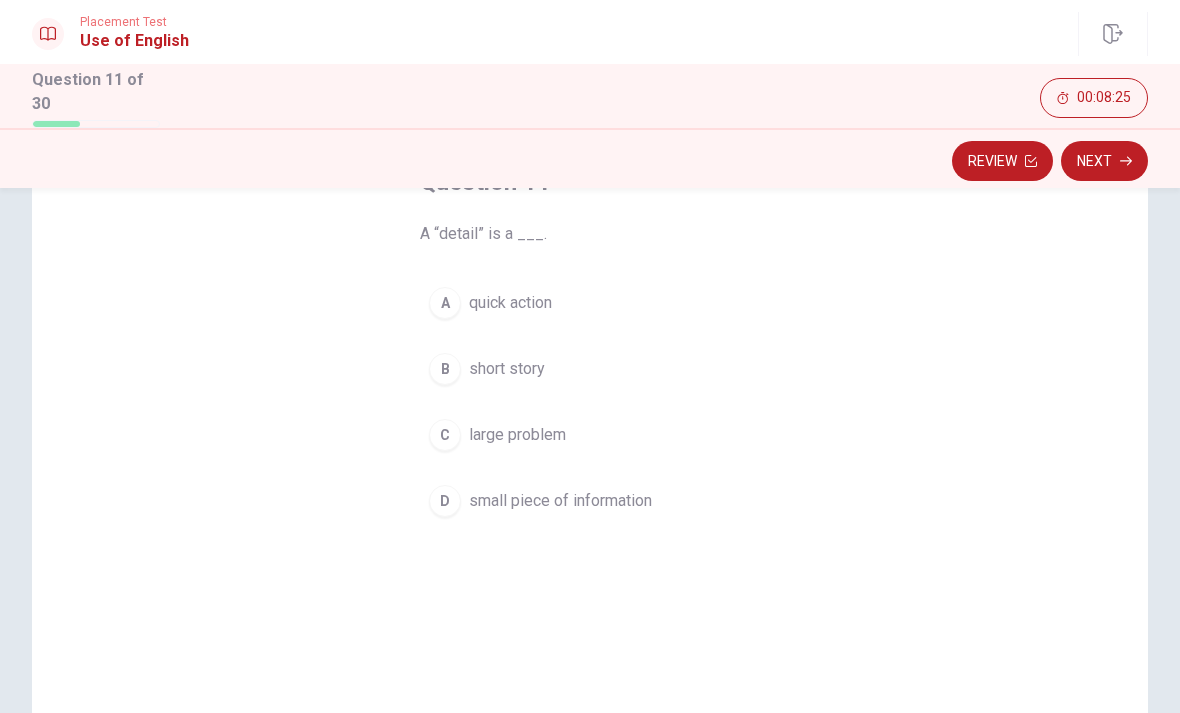 click on "small piece of information" at bounding box center [560, 501] 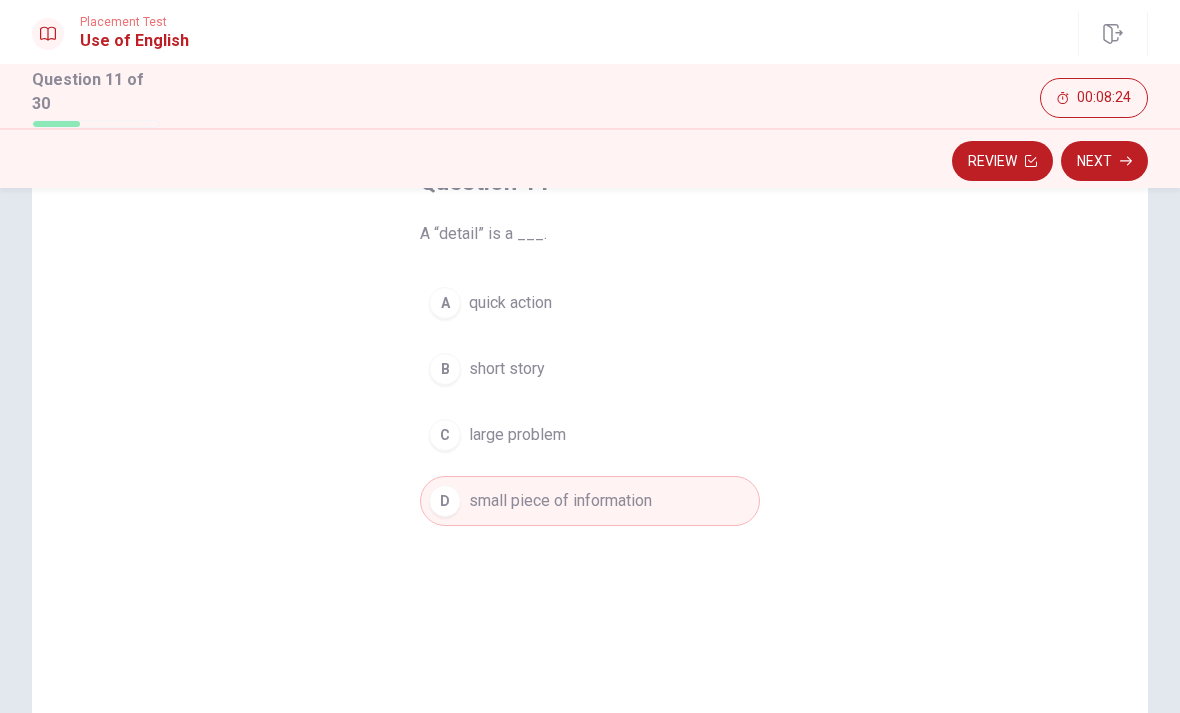 click on "Next" at bounding box center [1104, 161] 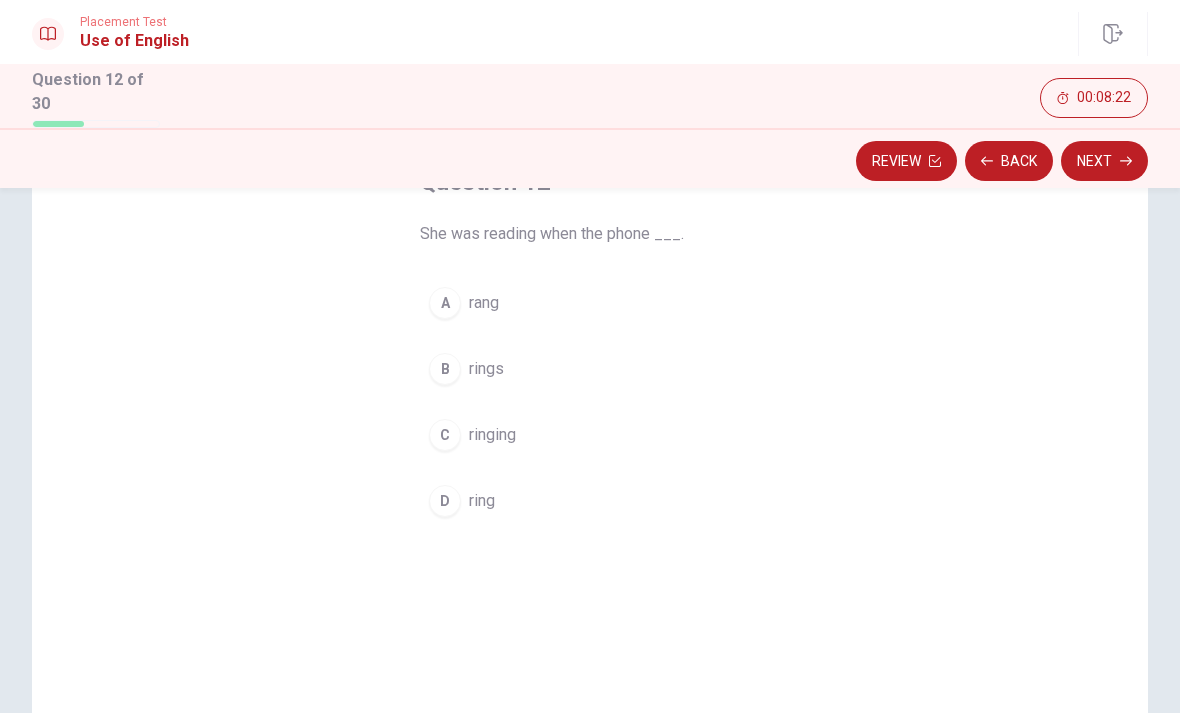 scroll, scrollTop: 137, scrollLeft: 0, axis: vertical 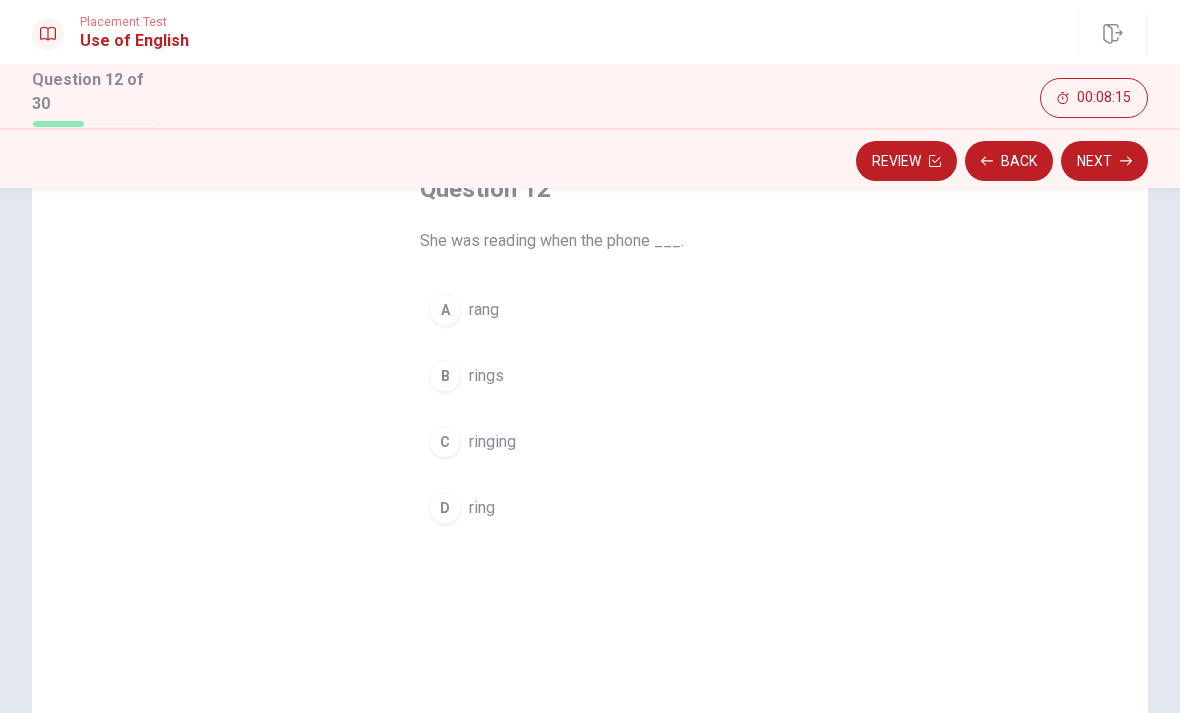 click on "rang" at bounding box center (484, 310) 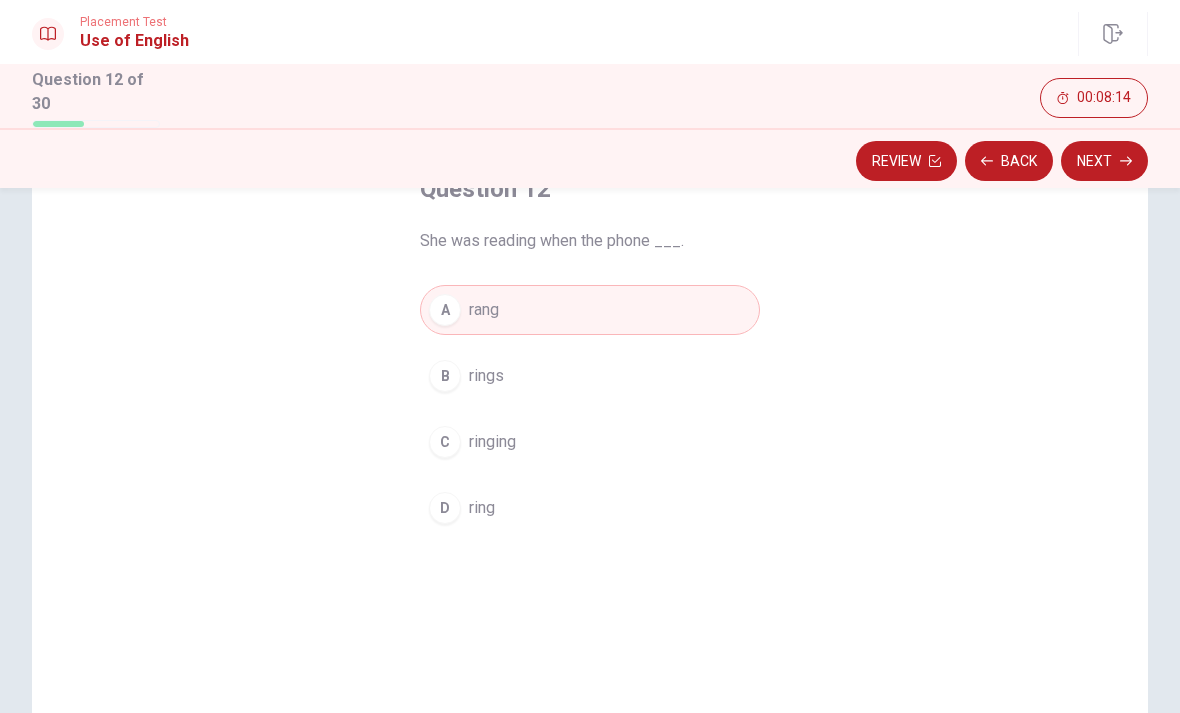 click on "Next" at bounding box center [1104, 161] 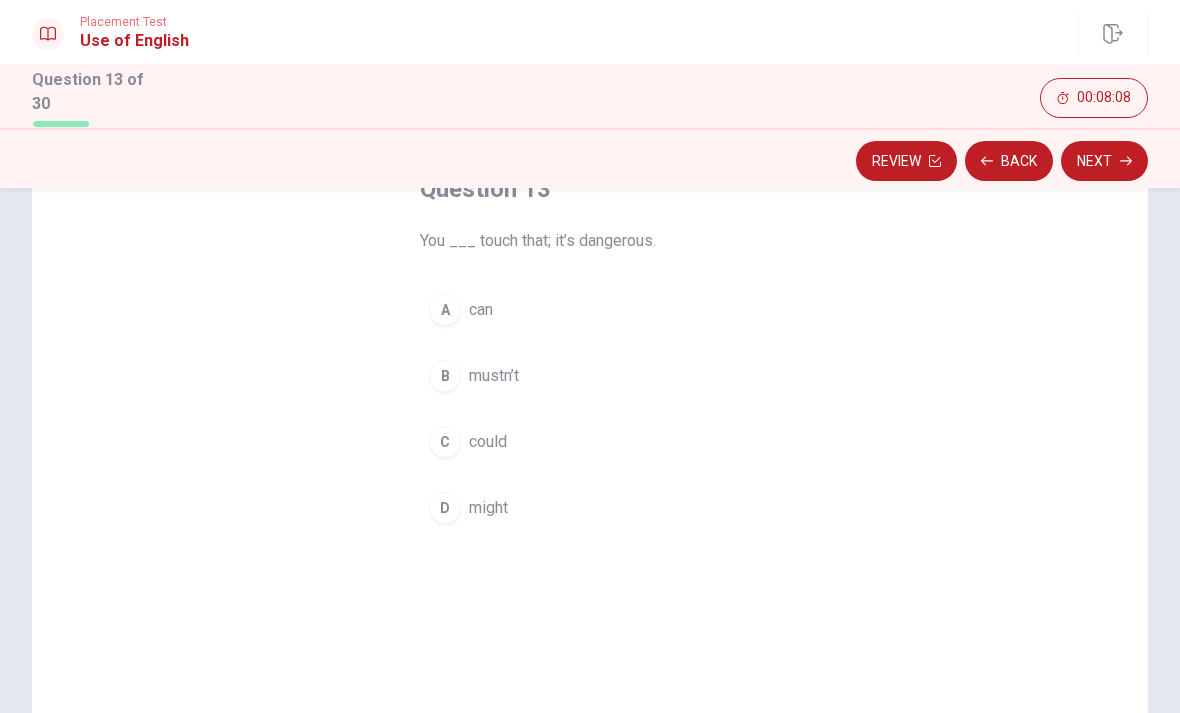 click on "B mustn’t" at bounding box center (590, 376) 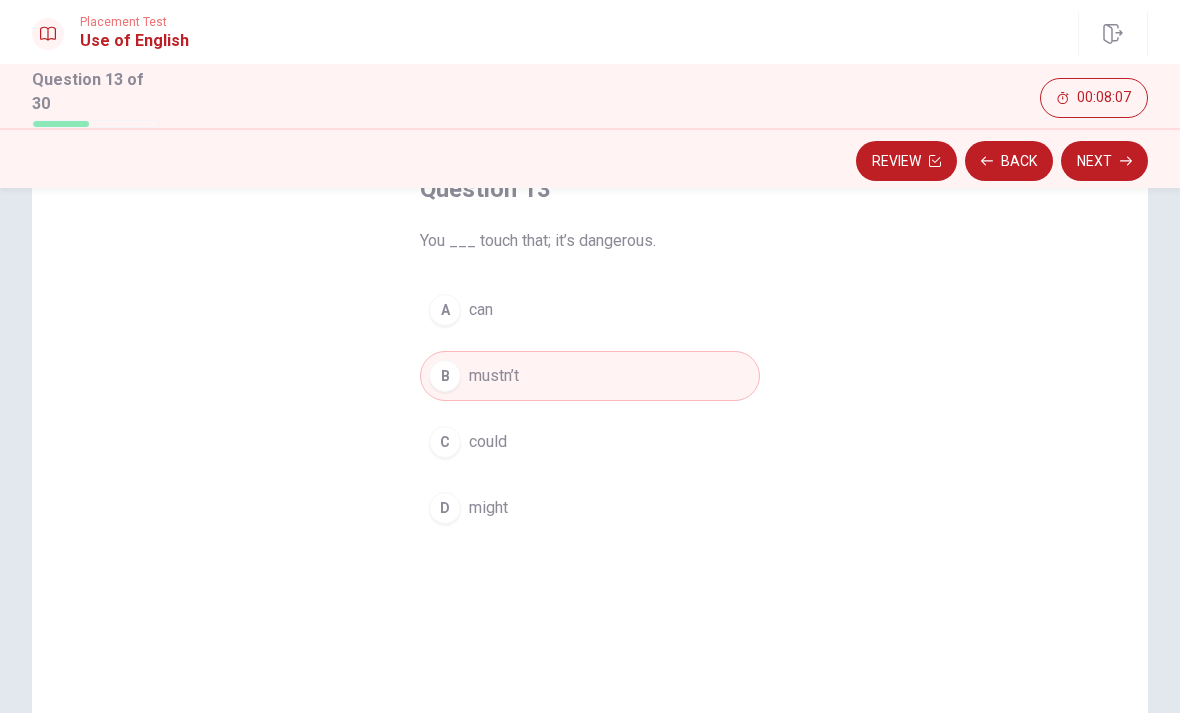 click on "Next" at bounding box center [1104, 161] 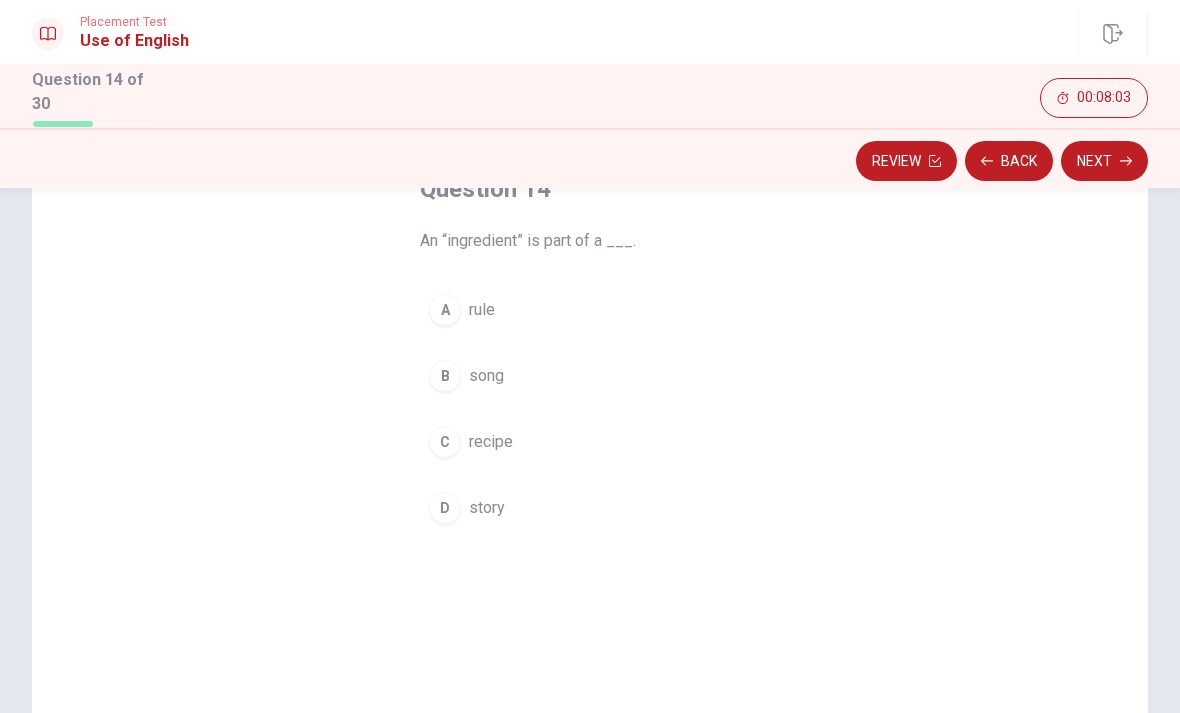 click on "recipe" at bounding box center (491, 442) 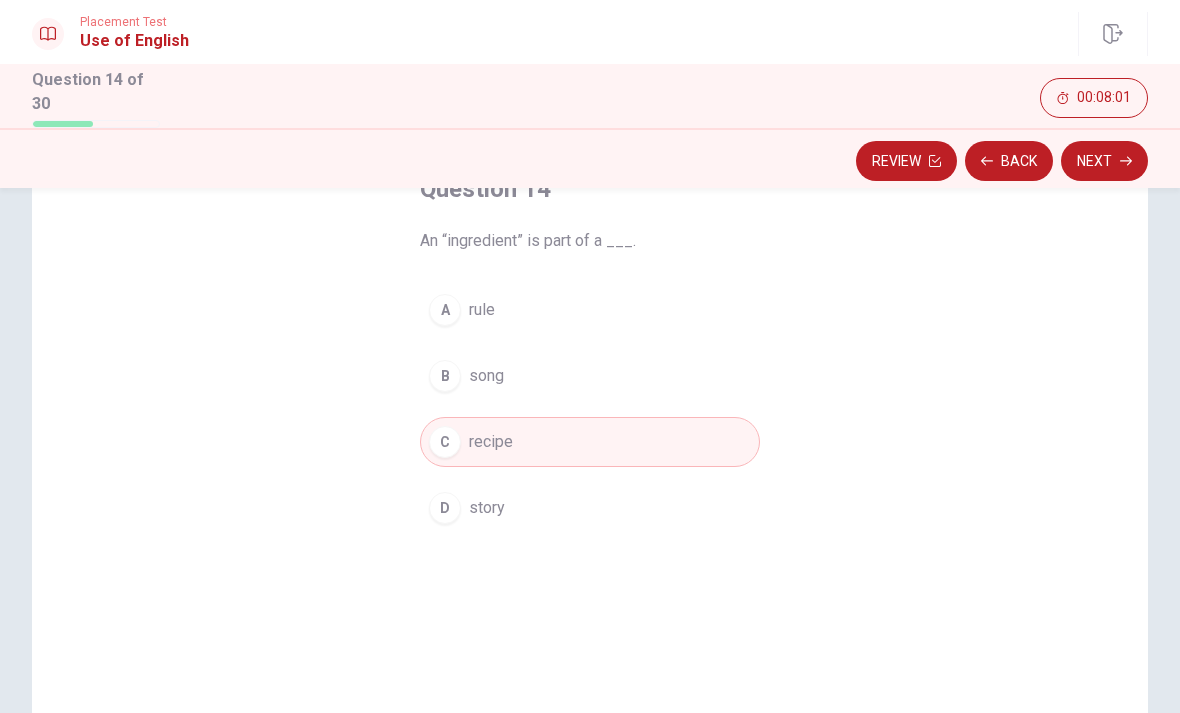click on "Next" at bounding box center [1104, 161] 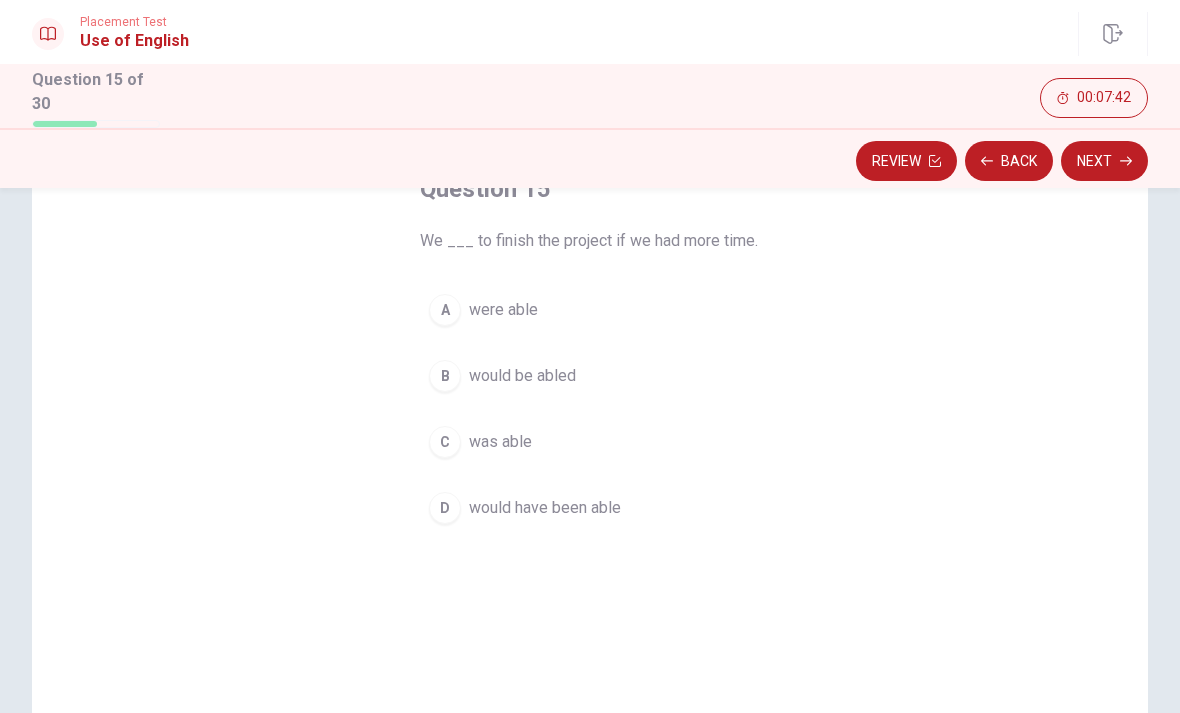 click on "would have been able" at bounding box center (545, 508) 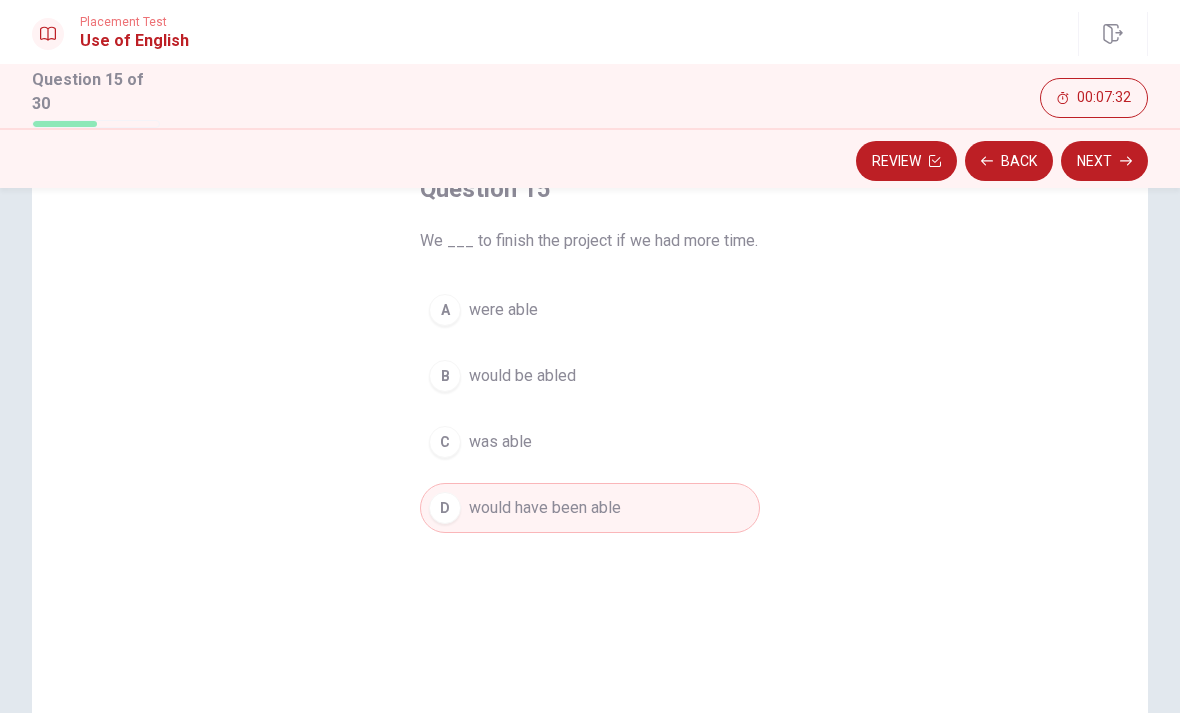 click 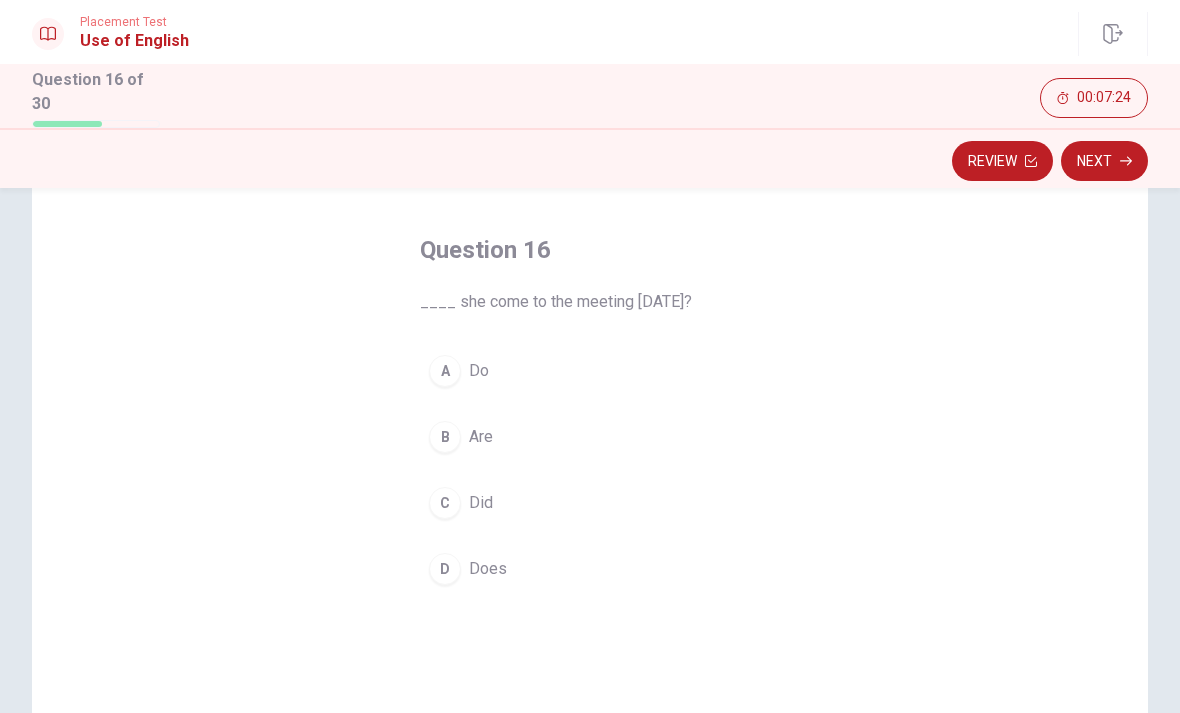 scroll, scrollTop: 72, scrollLeft: 0, axis: vertical 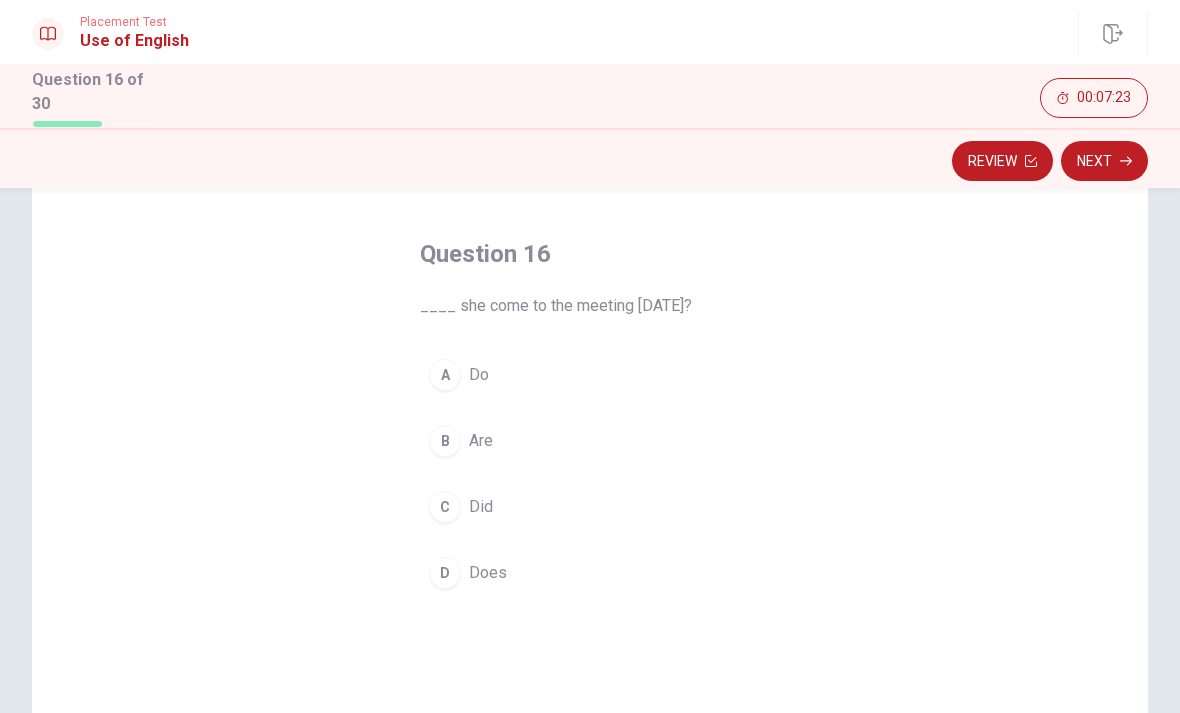 click on "D Does" at bounding box center [590, 573] 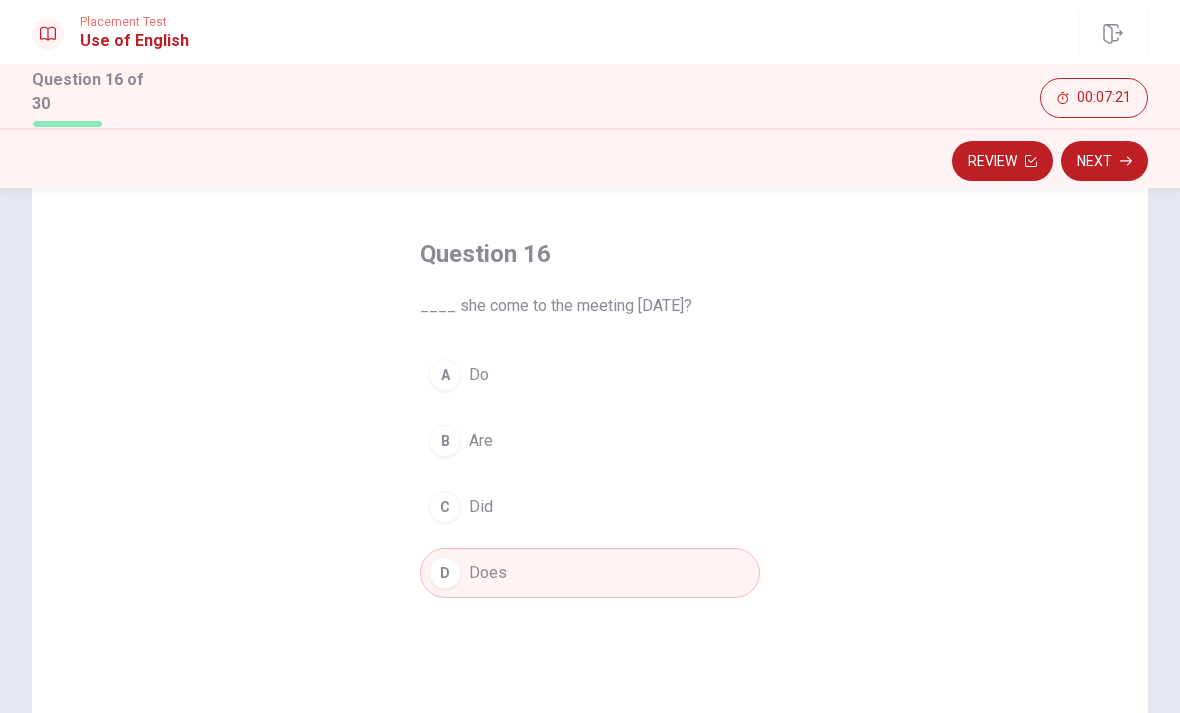 click on "C Did" at bounding box center [590, 507] 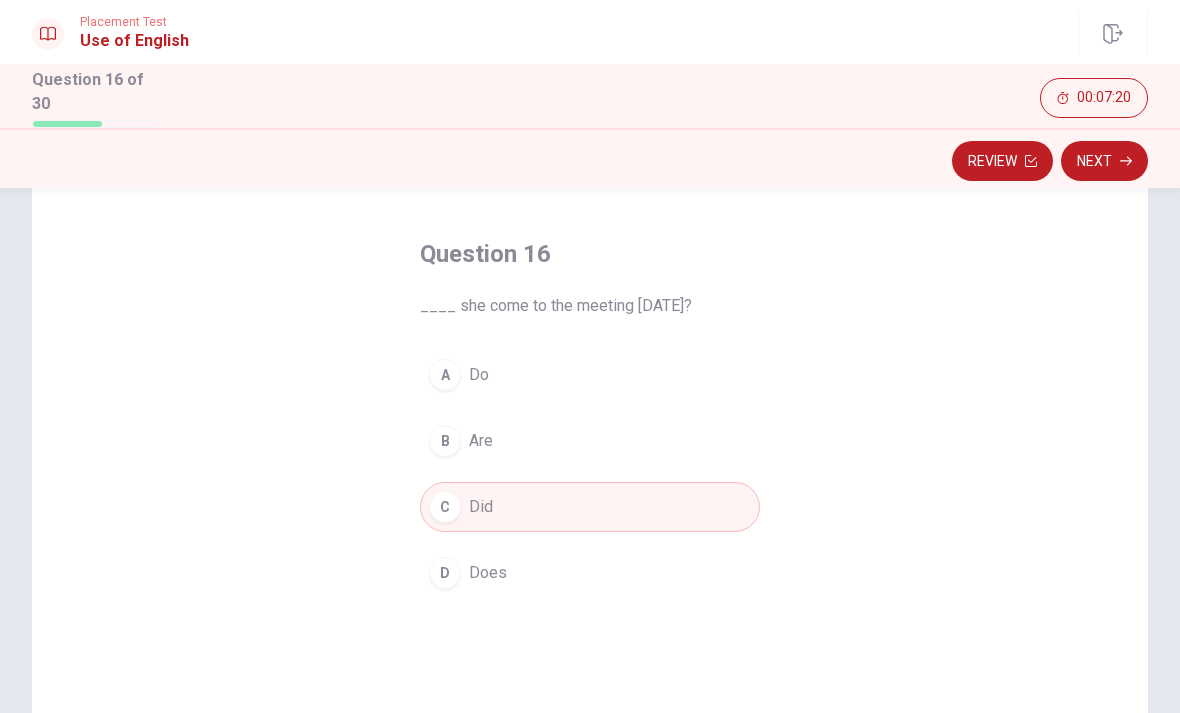 click 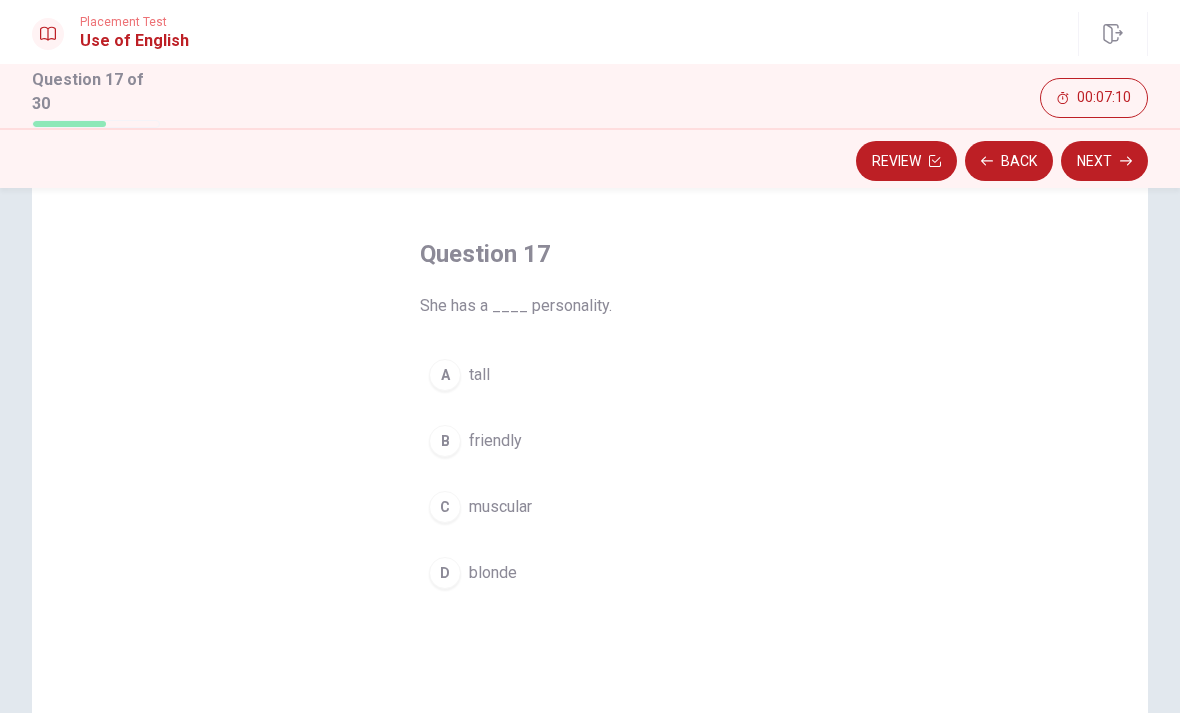 click on "friendly" at bounding box center (495, 441) 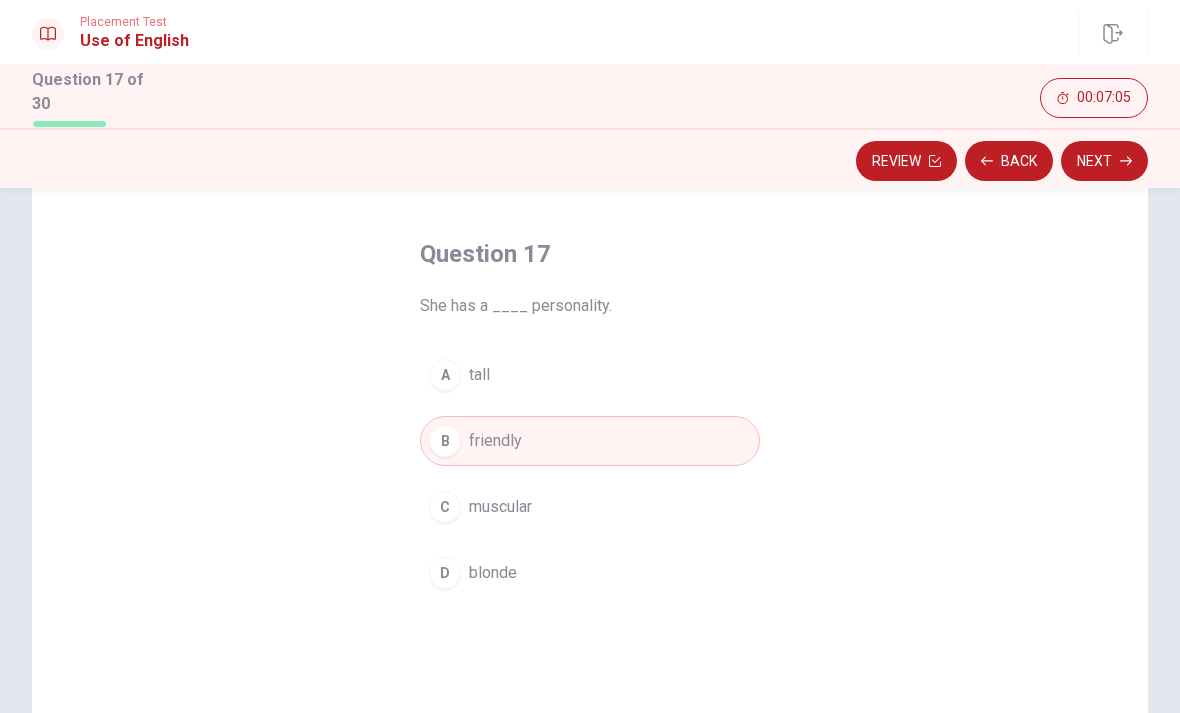click 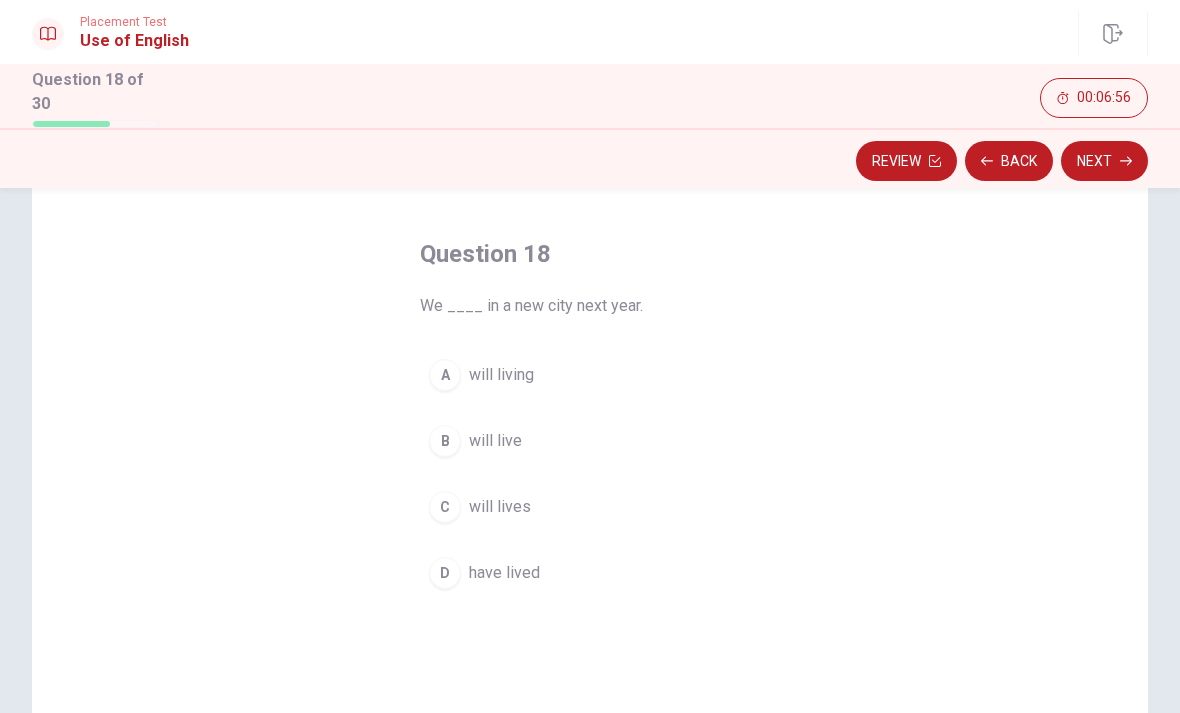 click on "will live" at bounding box center [495, 441] 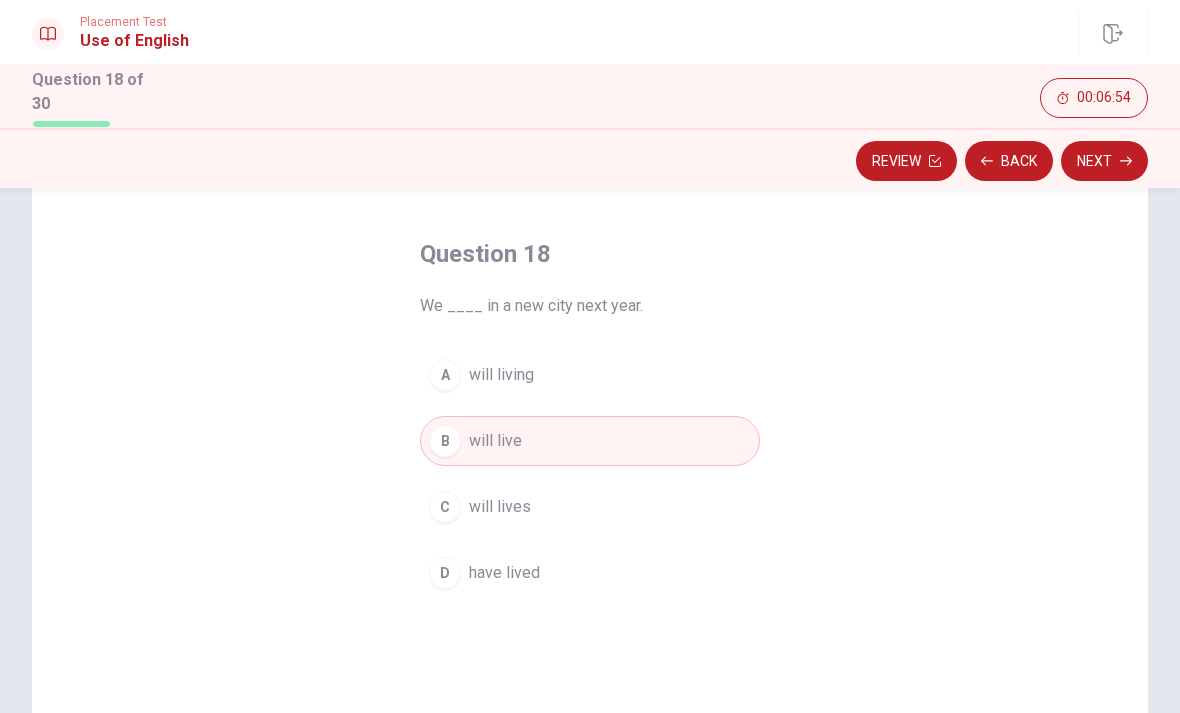 click on "Next" at bounding box center [1104, 161] 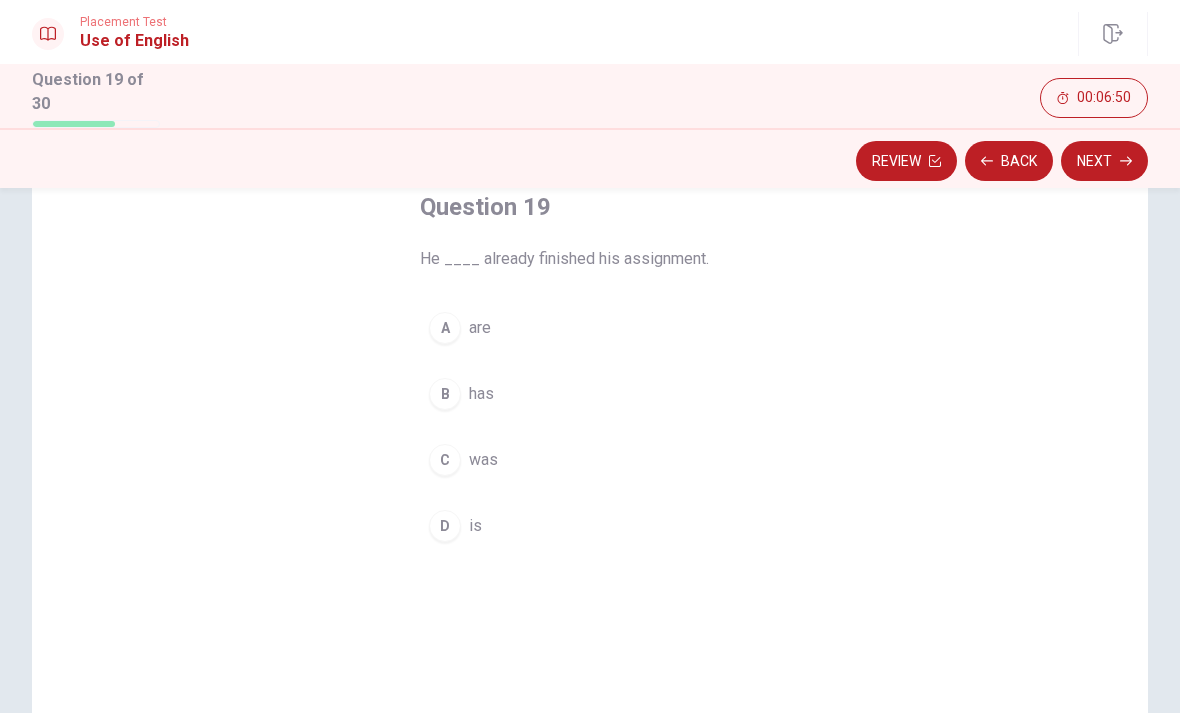 scroll, scrollTop: 118, scrollLeft: 0, axis: vertical 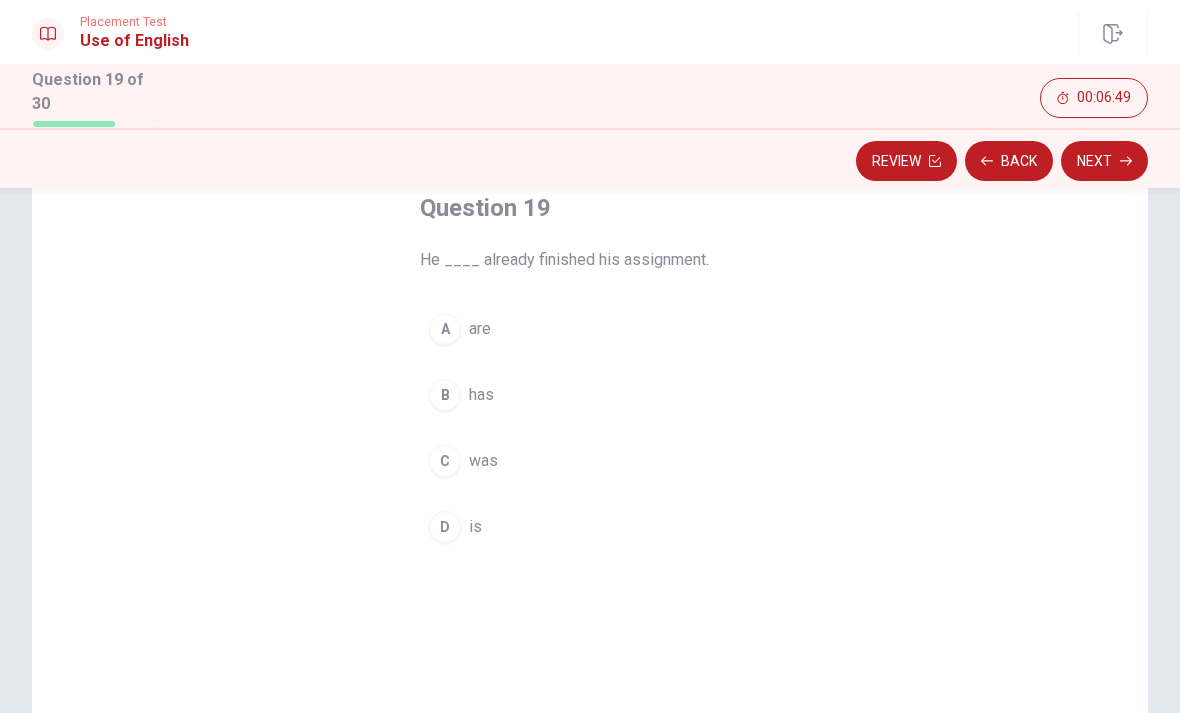 click on "B" at bounding box center (445, 395) 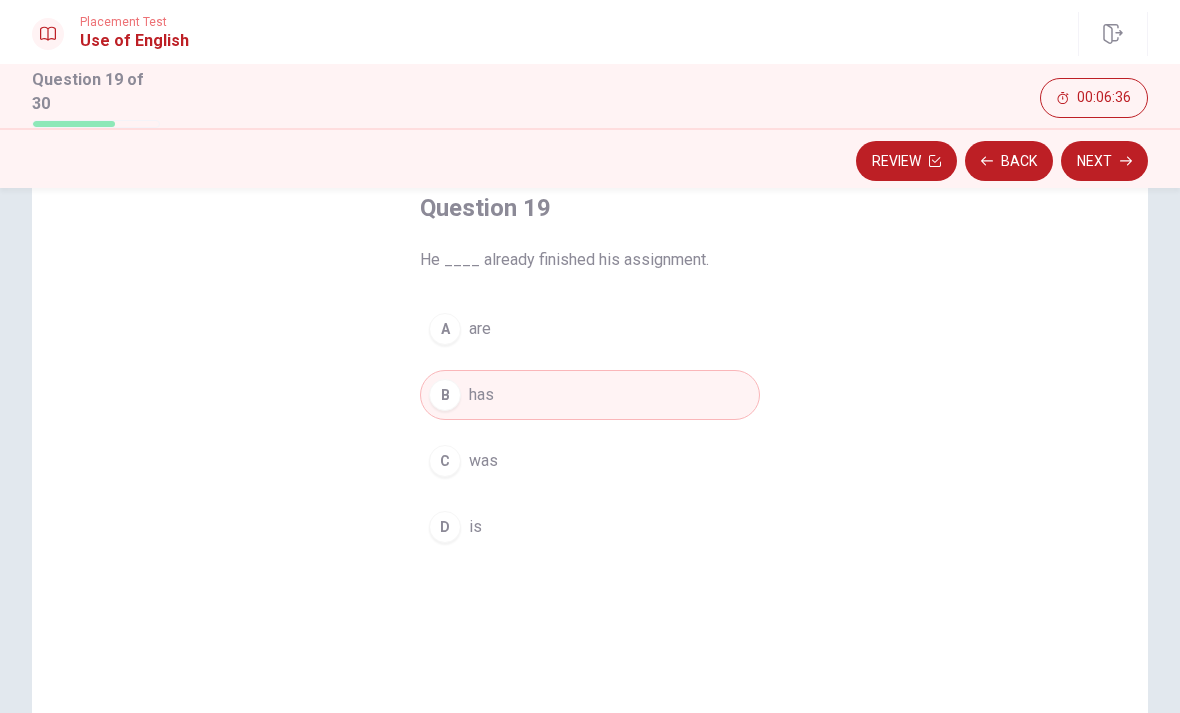 click on "Next" at bounding box center [1104, 161] 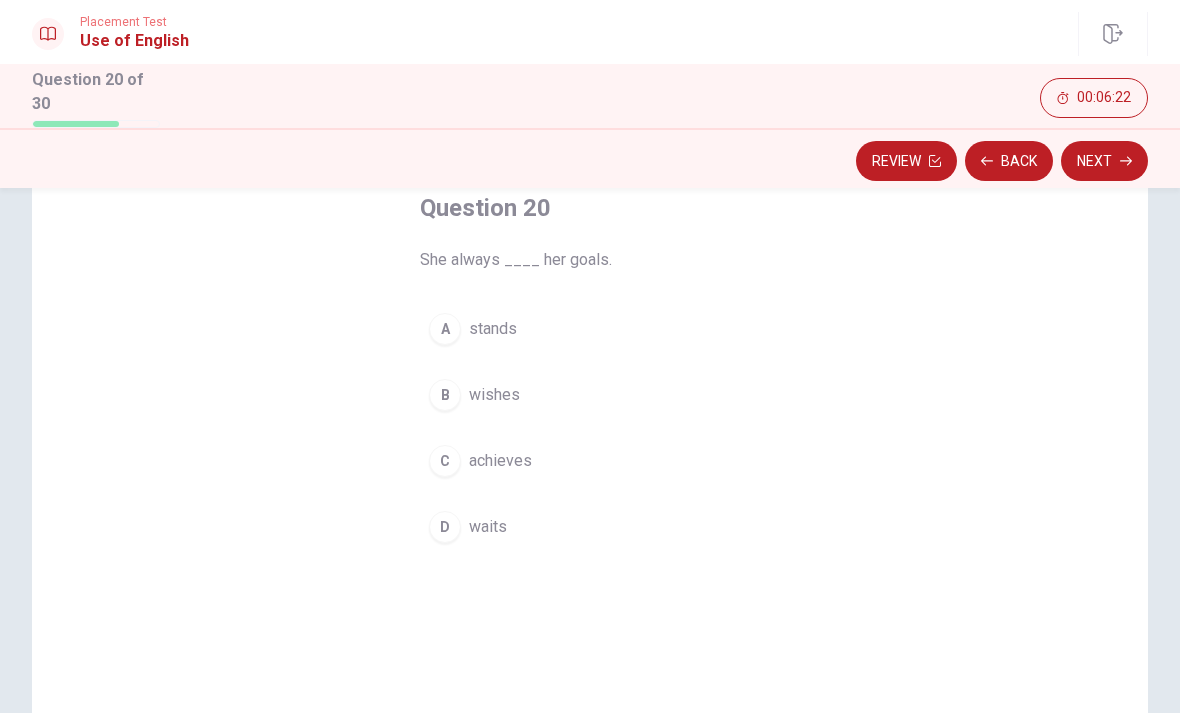 click on "achieves" at bounding box center (500, 461) 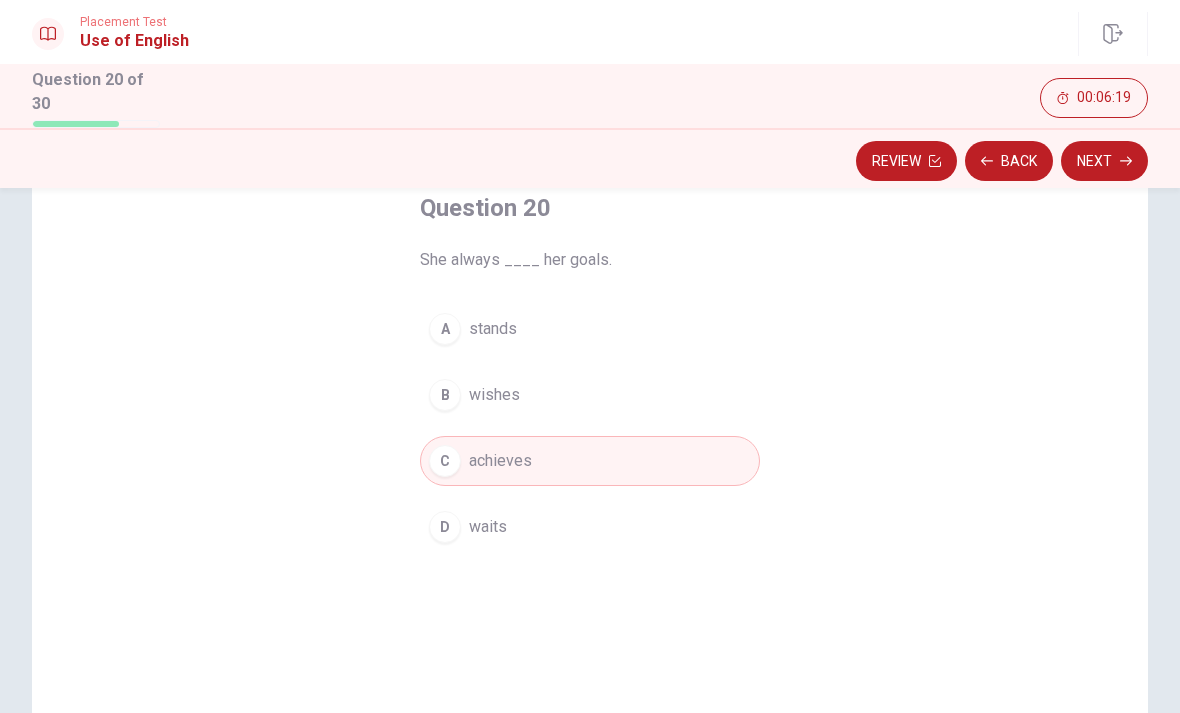 click on "Next" at bounding box center (1104, 161) 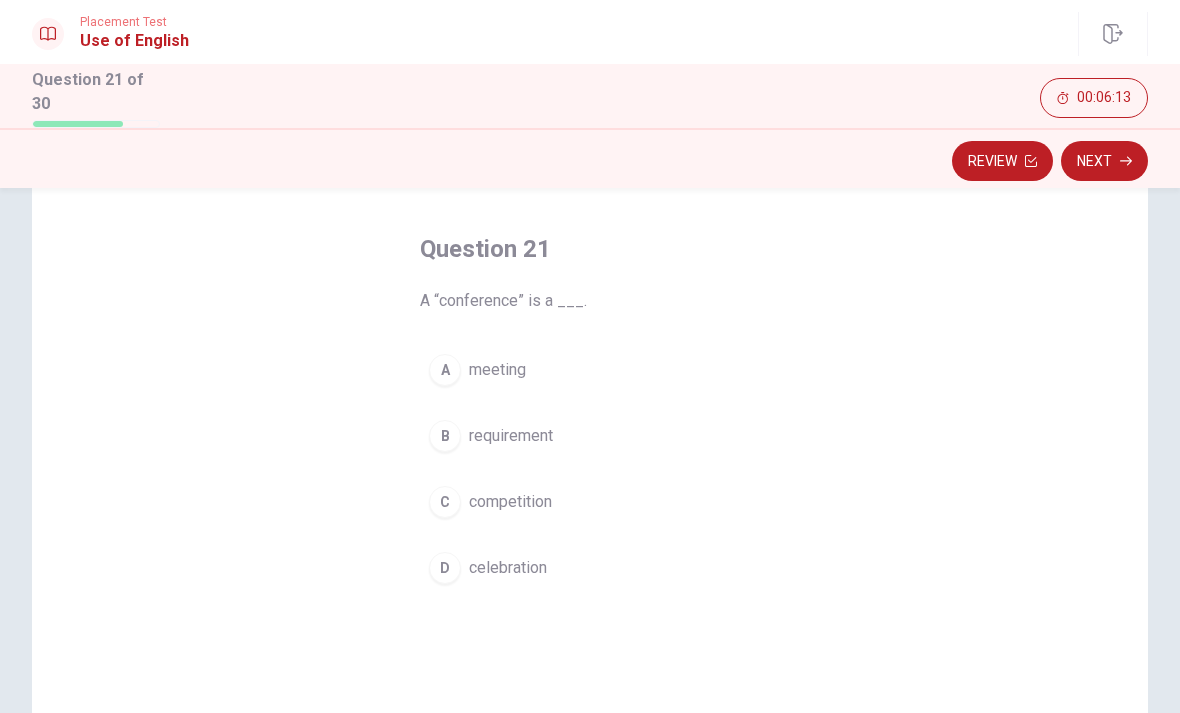 scroll, scrollTop: 68, scrollLeft: 0, axis: vertical 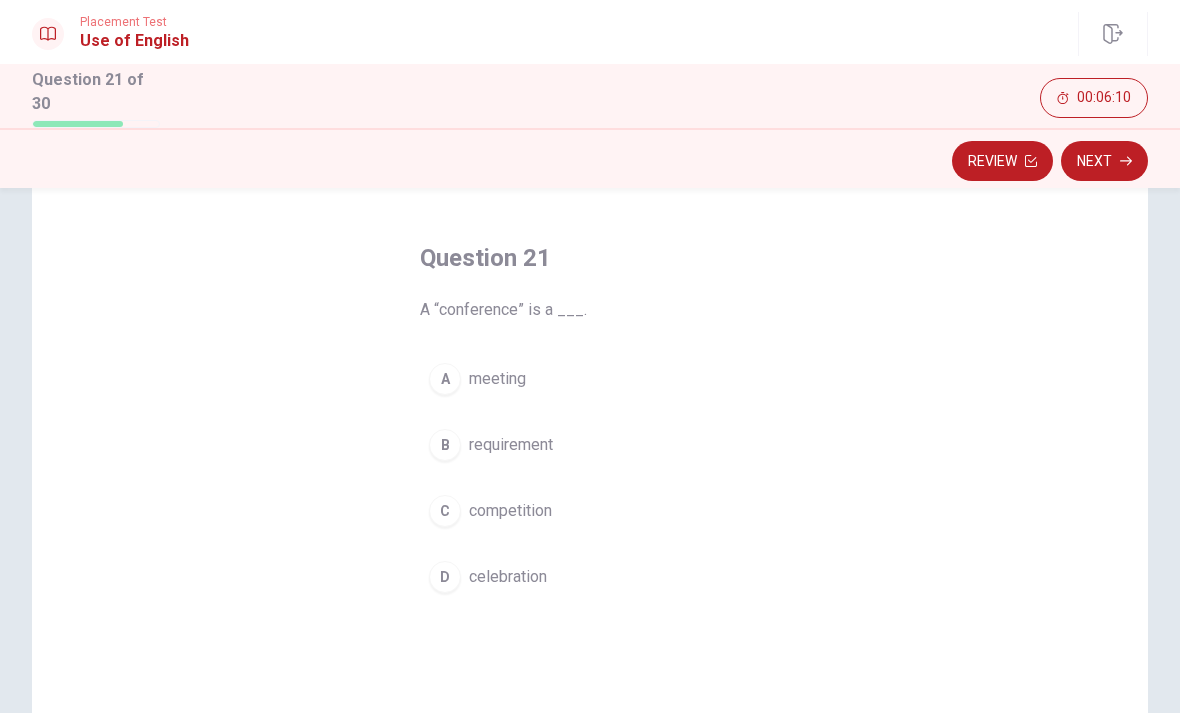 click on "competition" at bounding box center (510, 511) 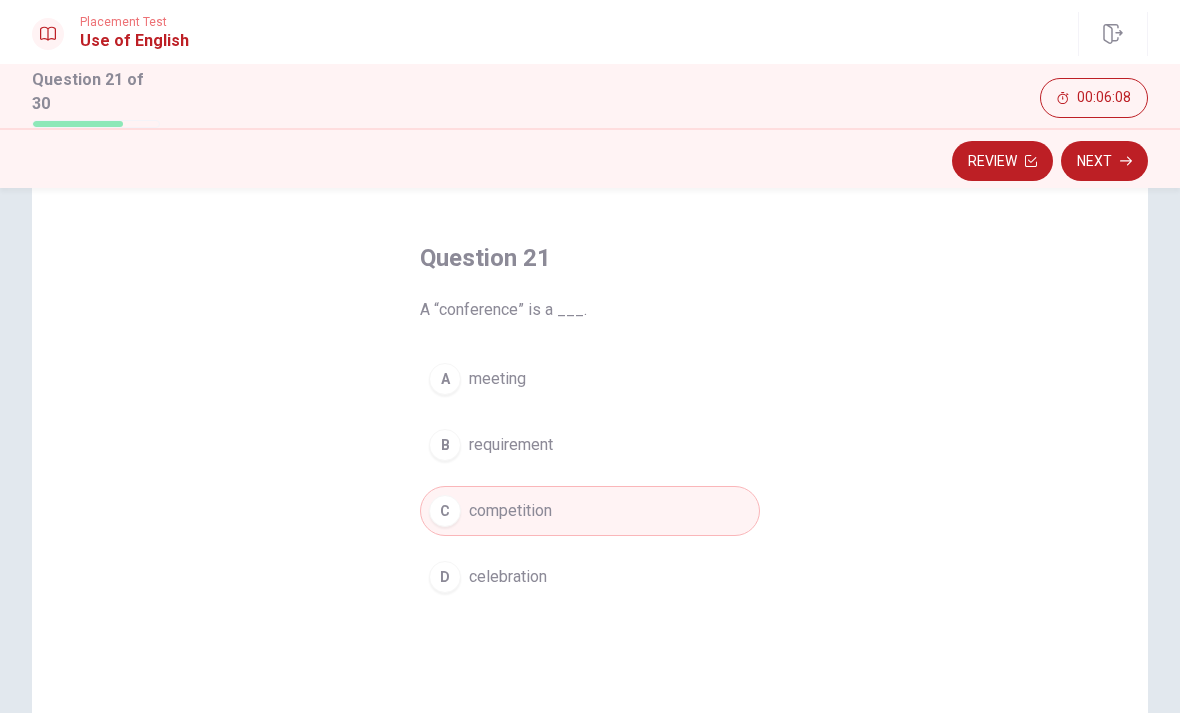 click on "meeting" at bounding box center (497, 379) 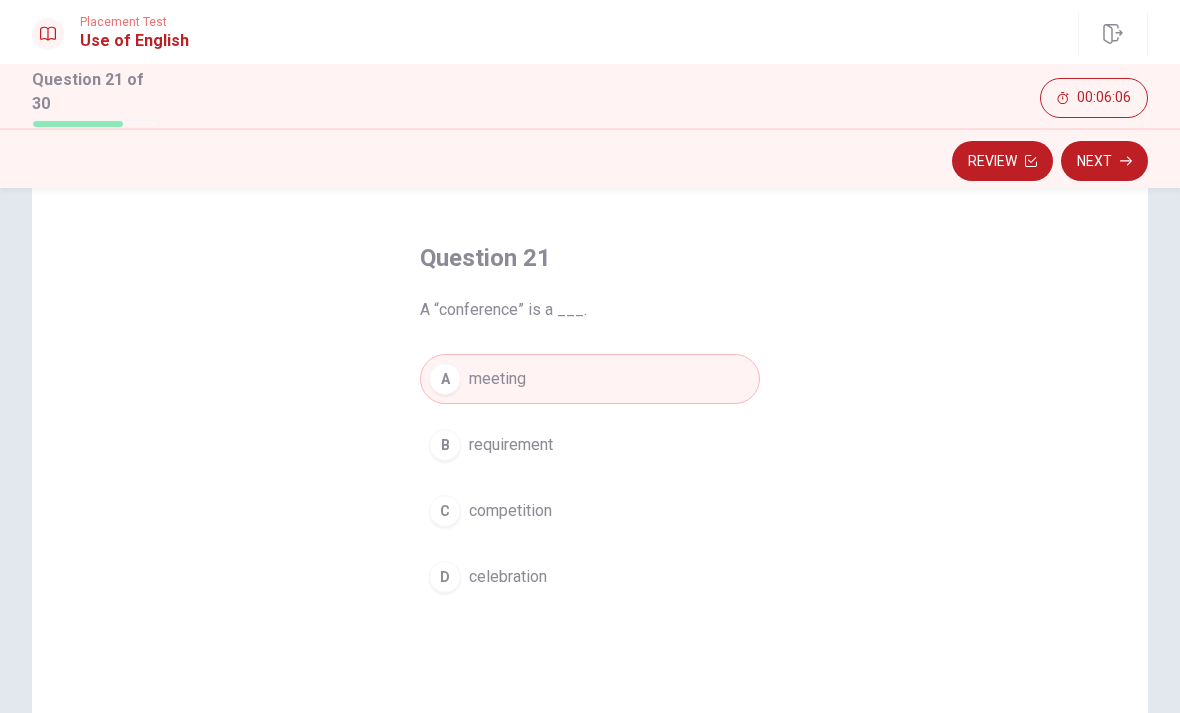 click on "Next" at bounding box center (1104, 161) 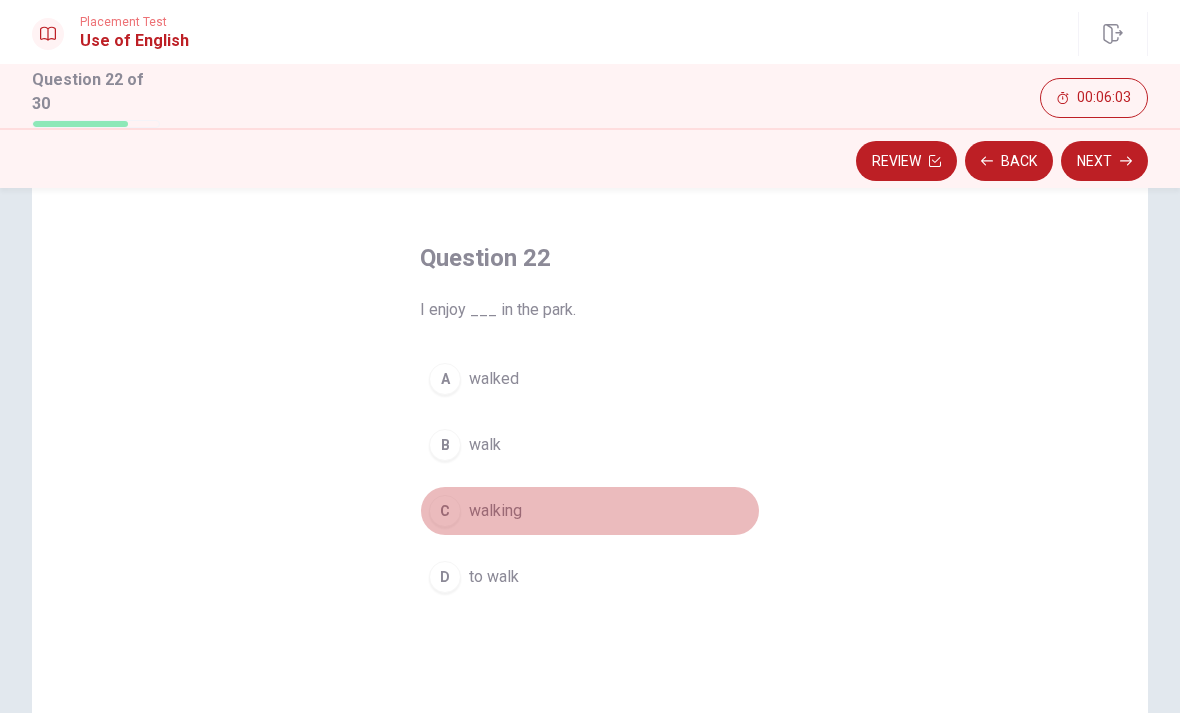 click on "walking" at bounding box center (495, 511) 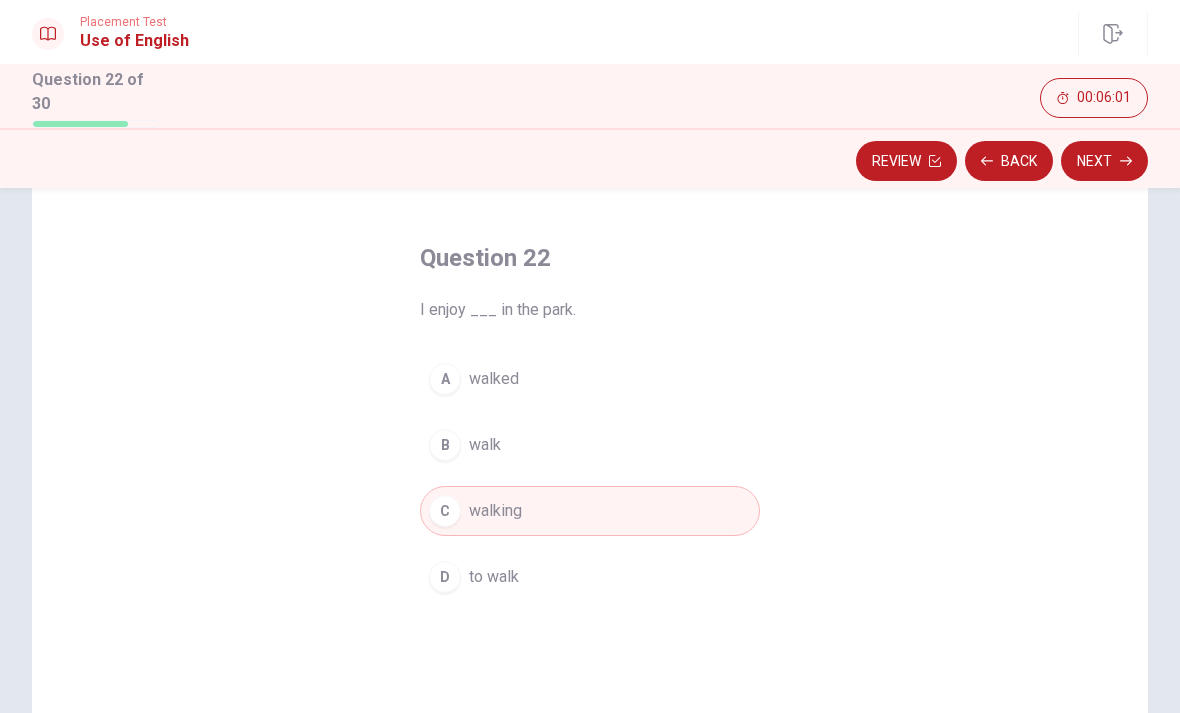click on "Next" at bounding box center (1104, 161) 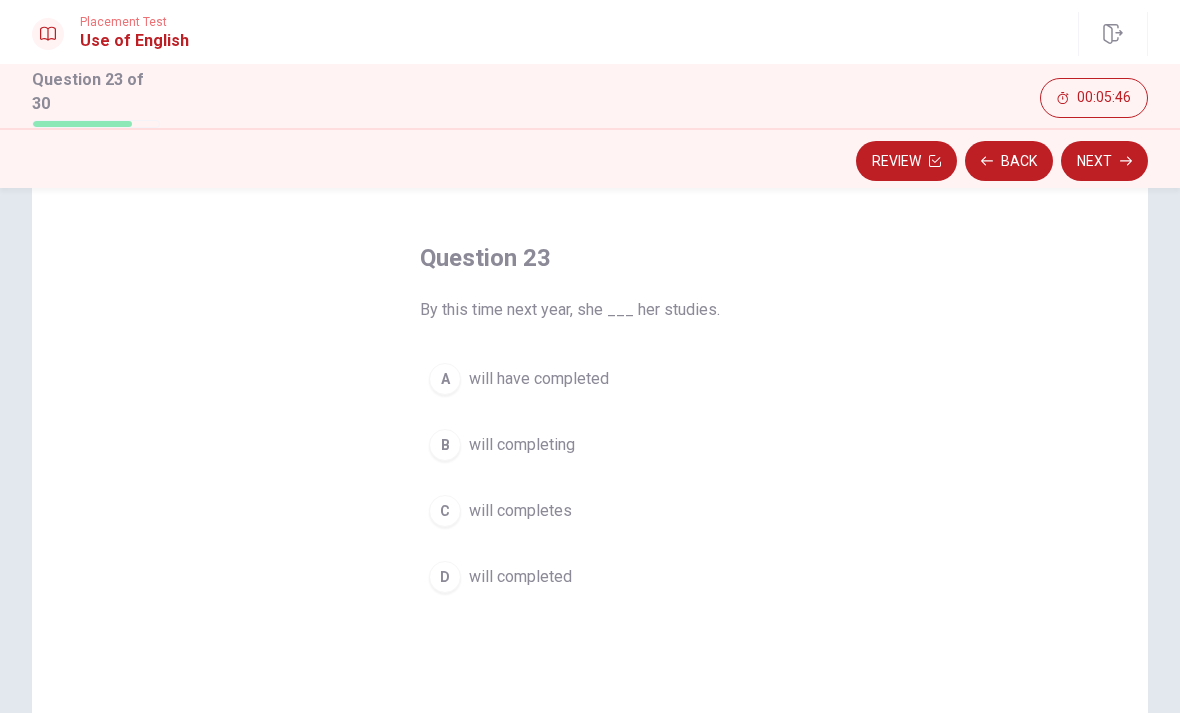 click on "will have completed" at bounding box center (539, 379) 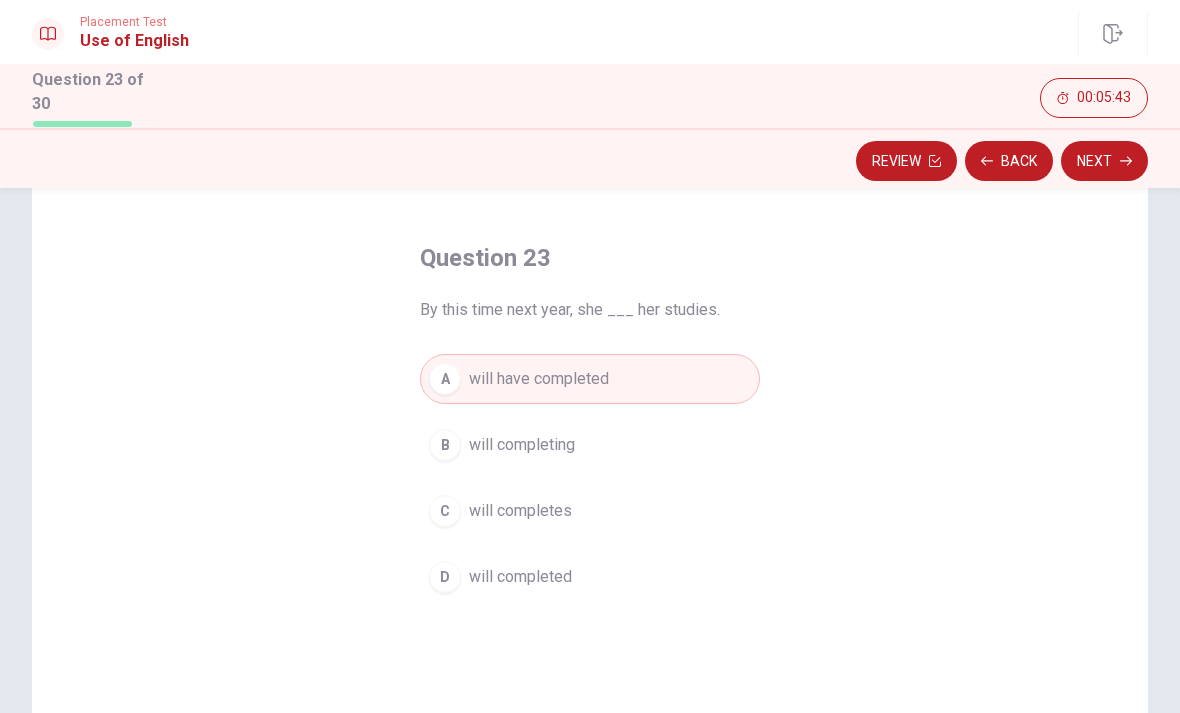 click 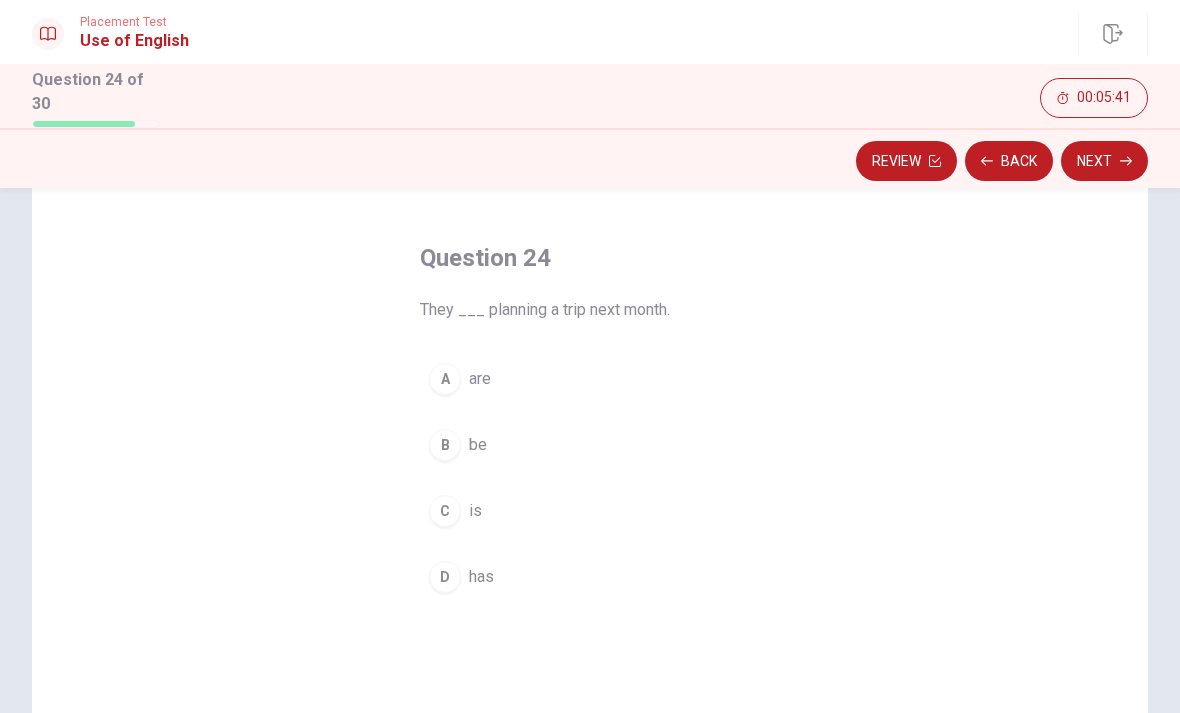 click on "Back" at bounding box center [1009, 161] 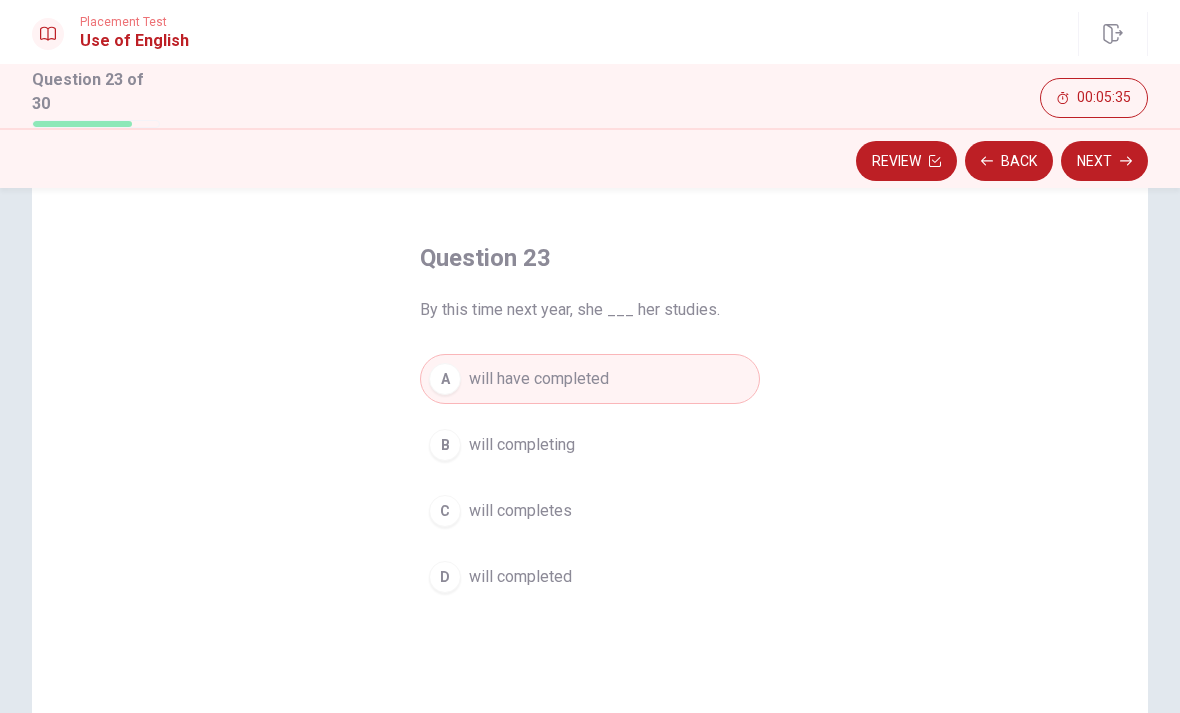 click on "Next" at bounding box center (1104, 161) 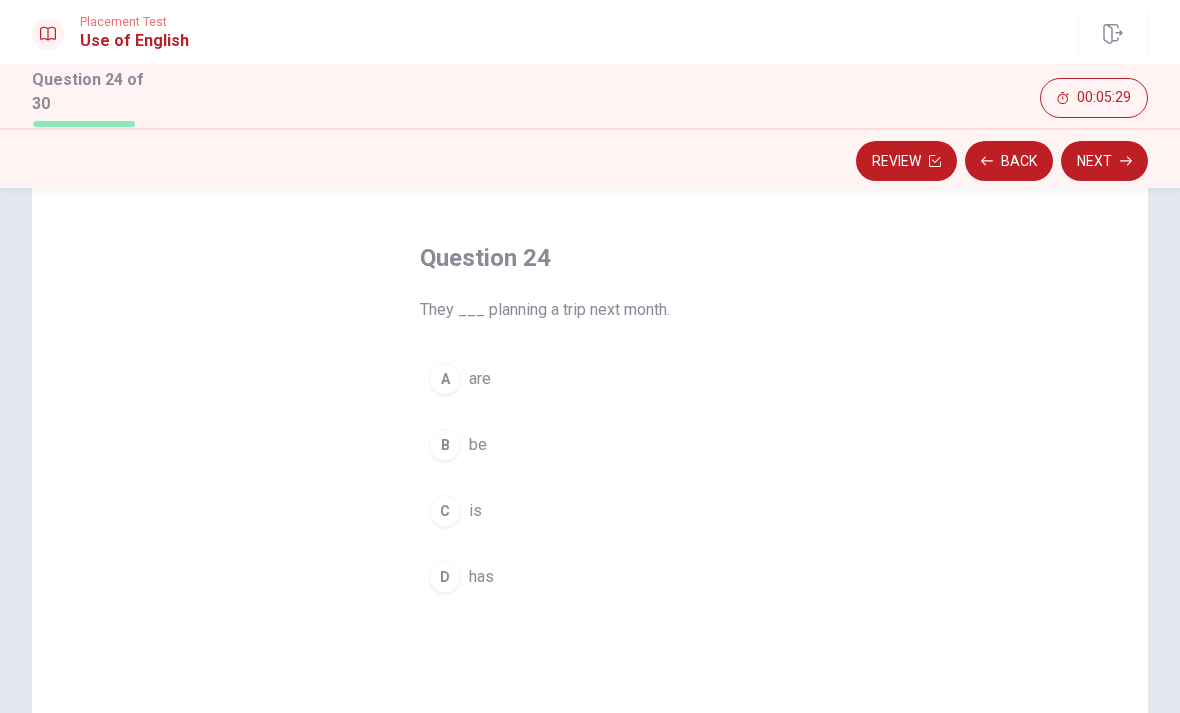 click on "are" at bounding box center (480, 379) 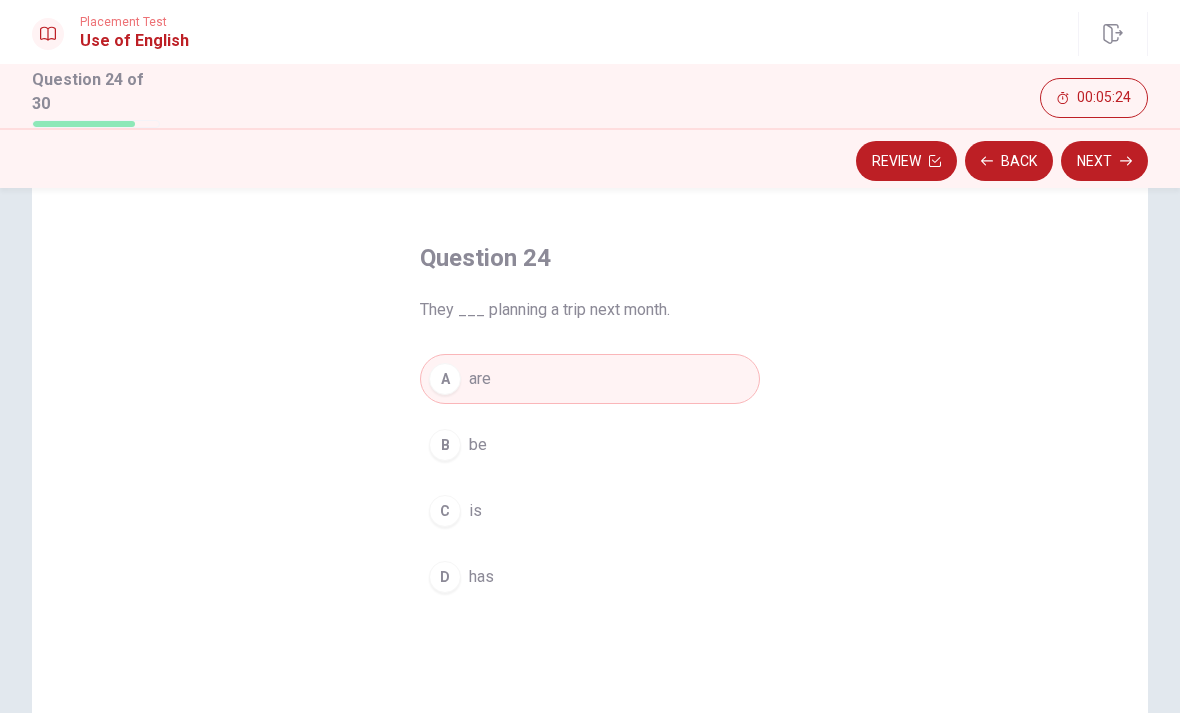 click on "Next" at bounding box center [1104, 161] 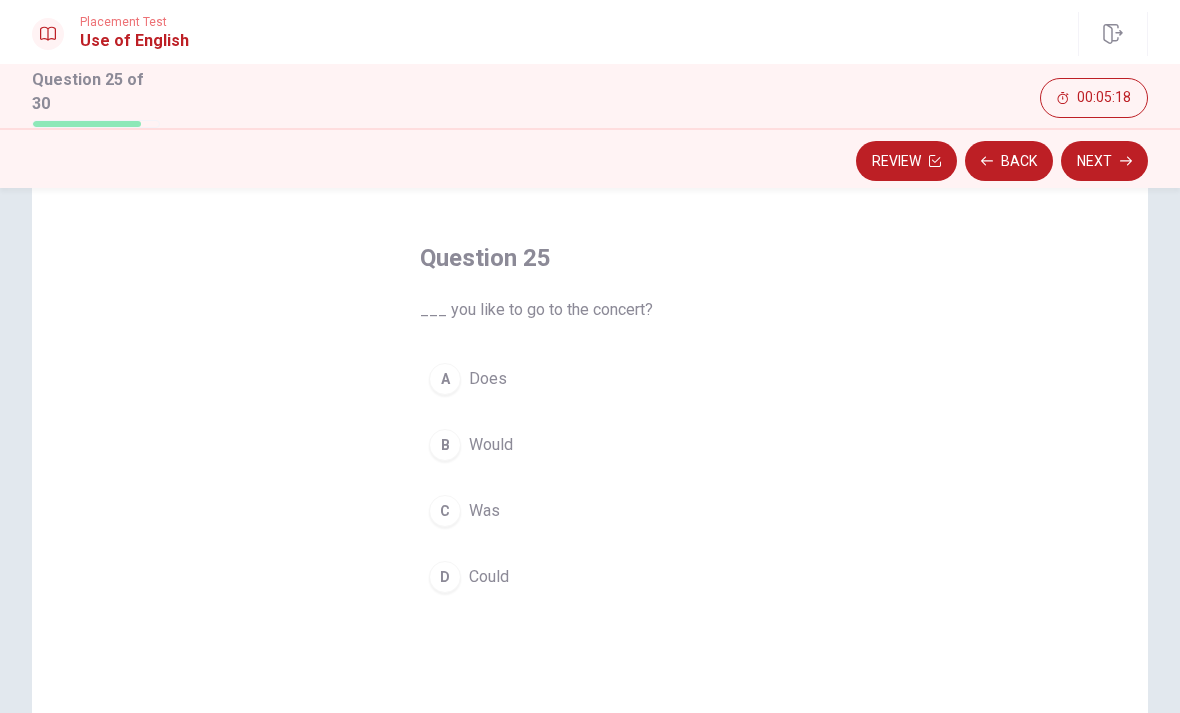 click on "Would" at bounding box center [491, 445] 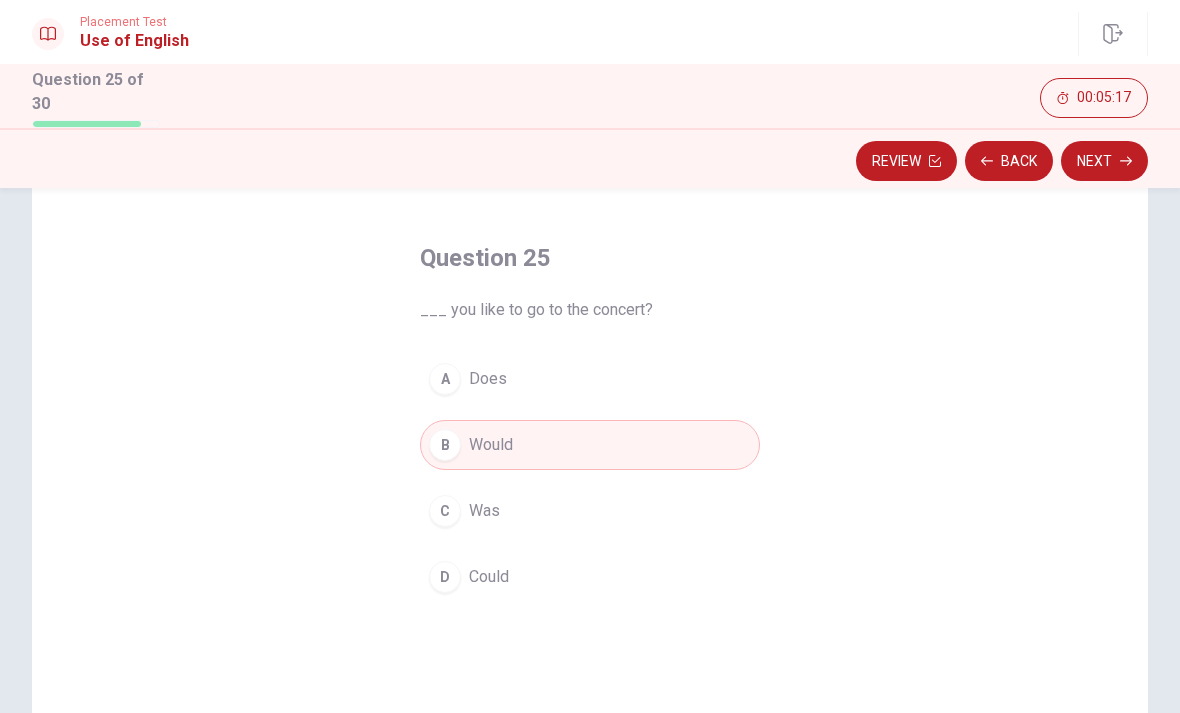 click on "Next" at bounding box center (1104, 161) 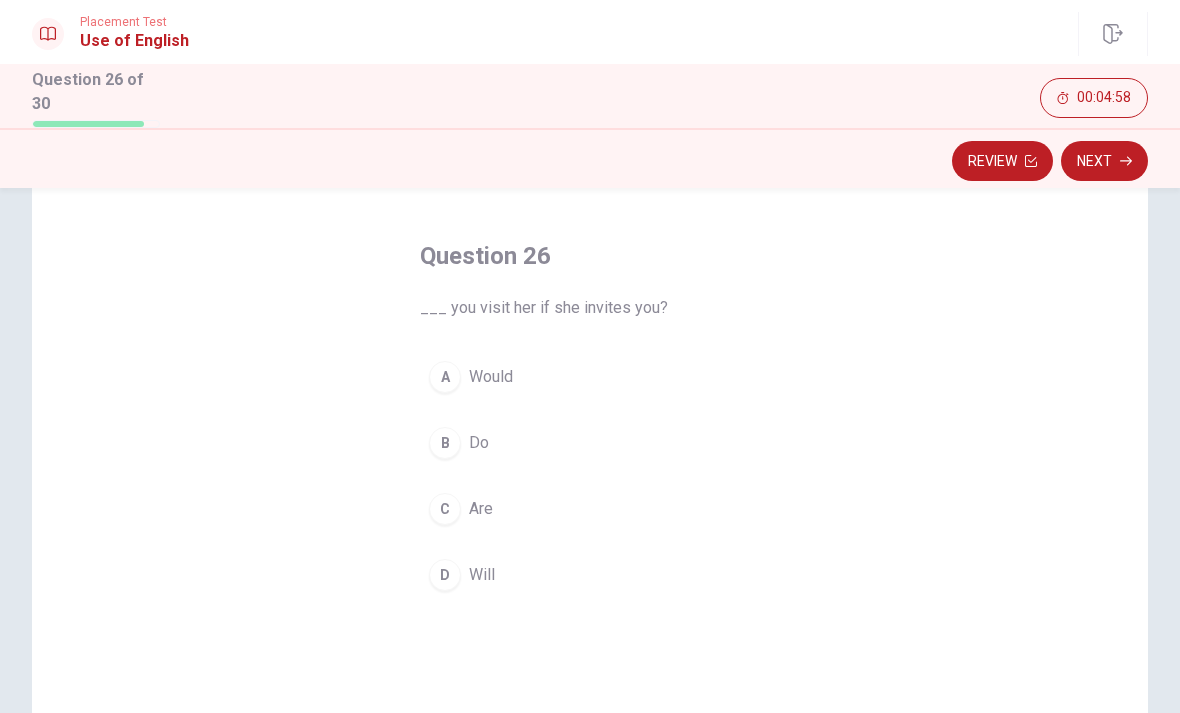 scroll, scrollTop: 68, scrollLeft: 0, axis: vertical 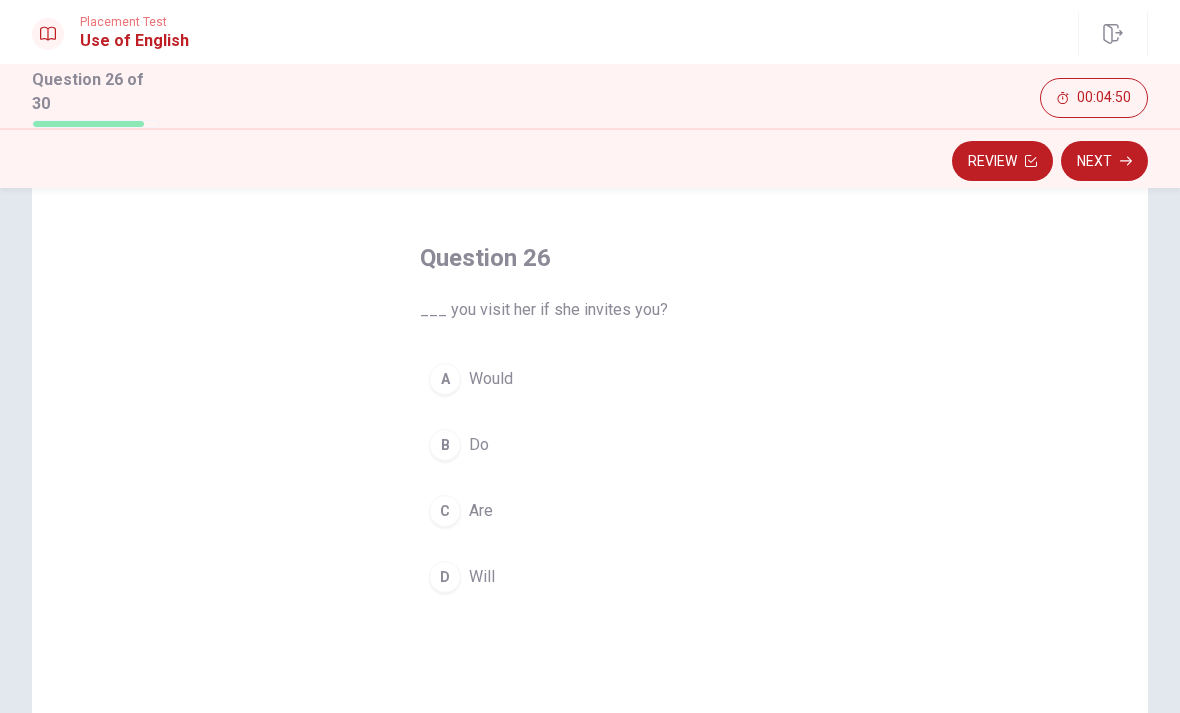 click on "Would" at bounding box center [491, 379] 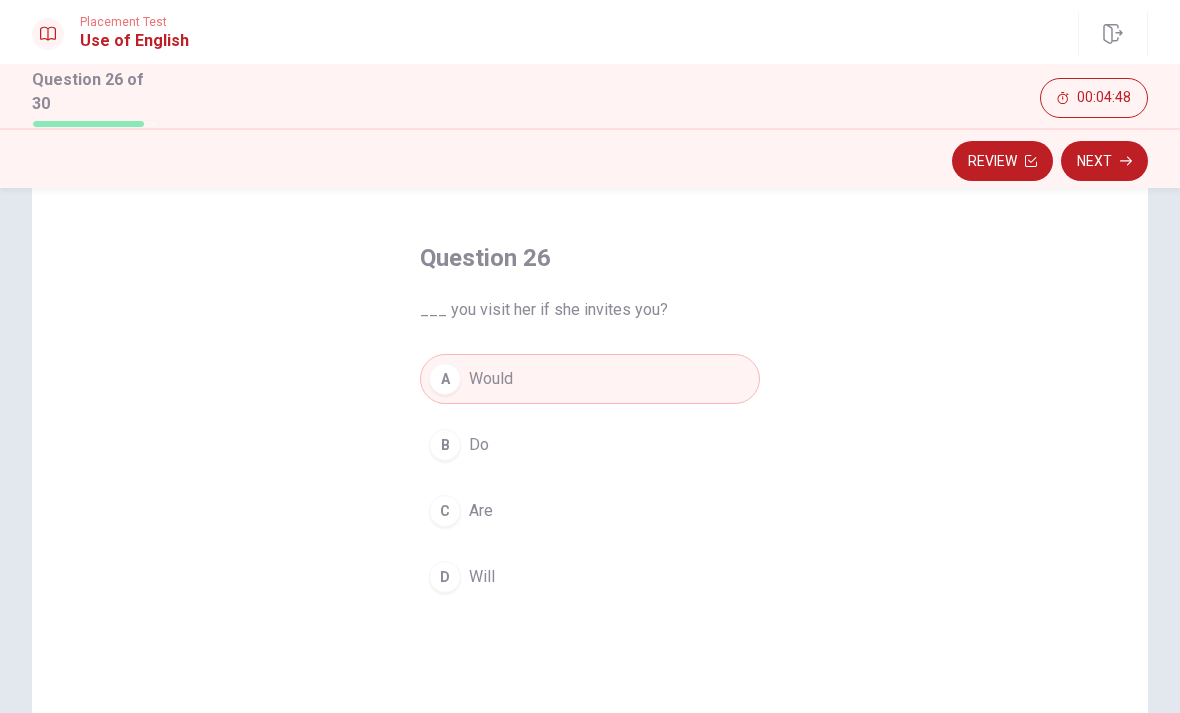 click on "Next" at bounding box center [1104, 161] 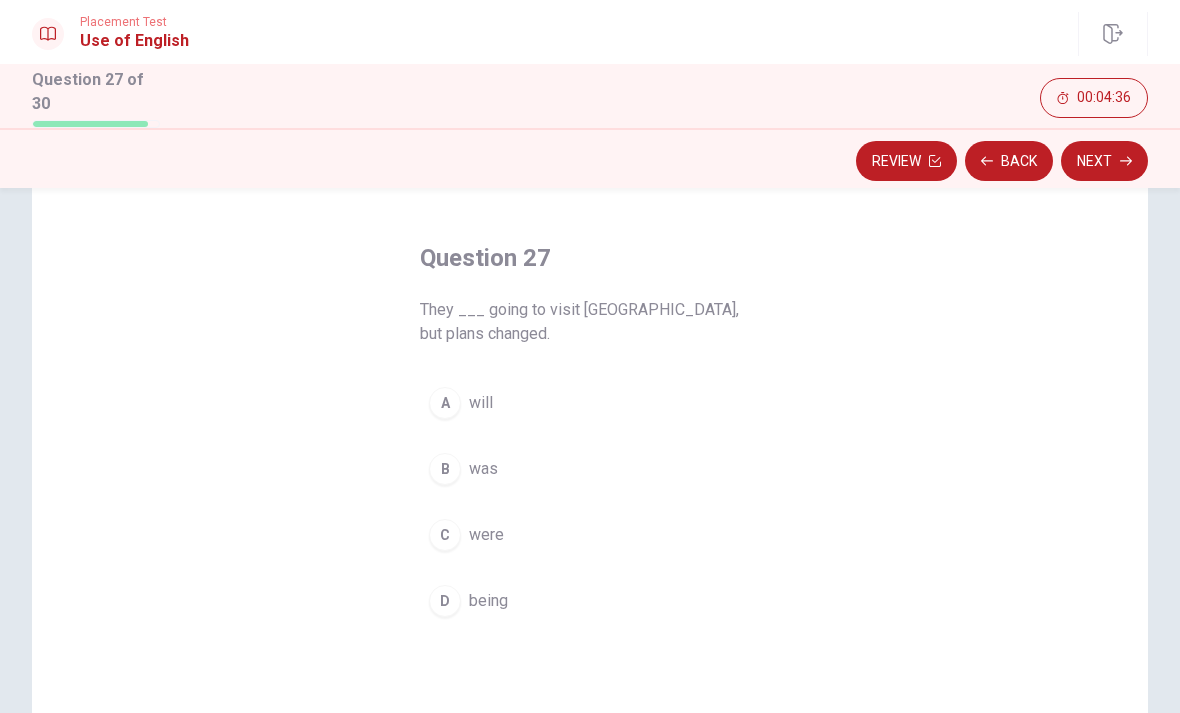 click on "B was" at bounding box center (590, 469) 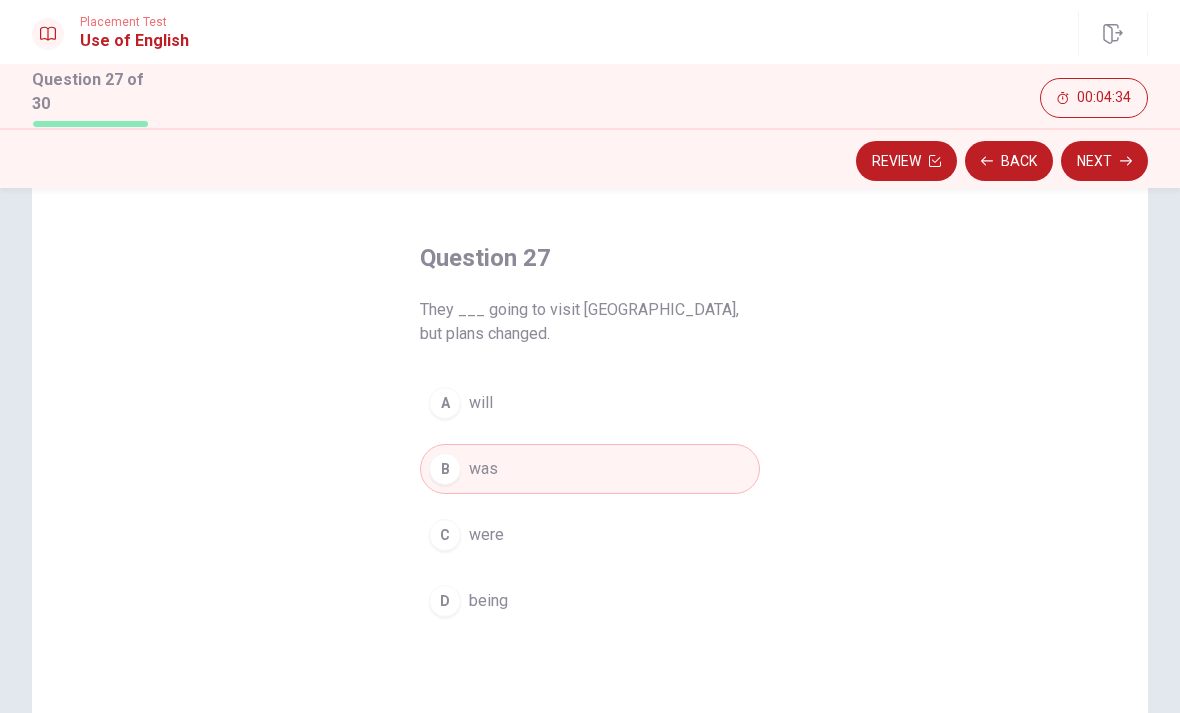 click on "C were" at bounding box center [590, 535] 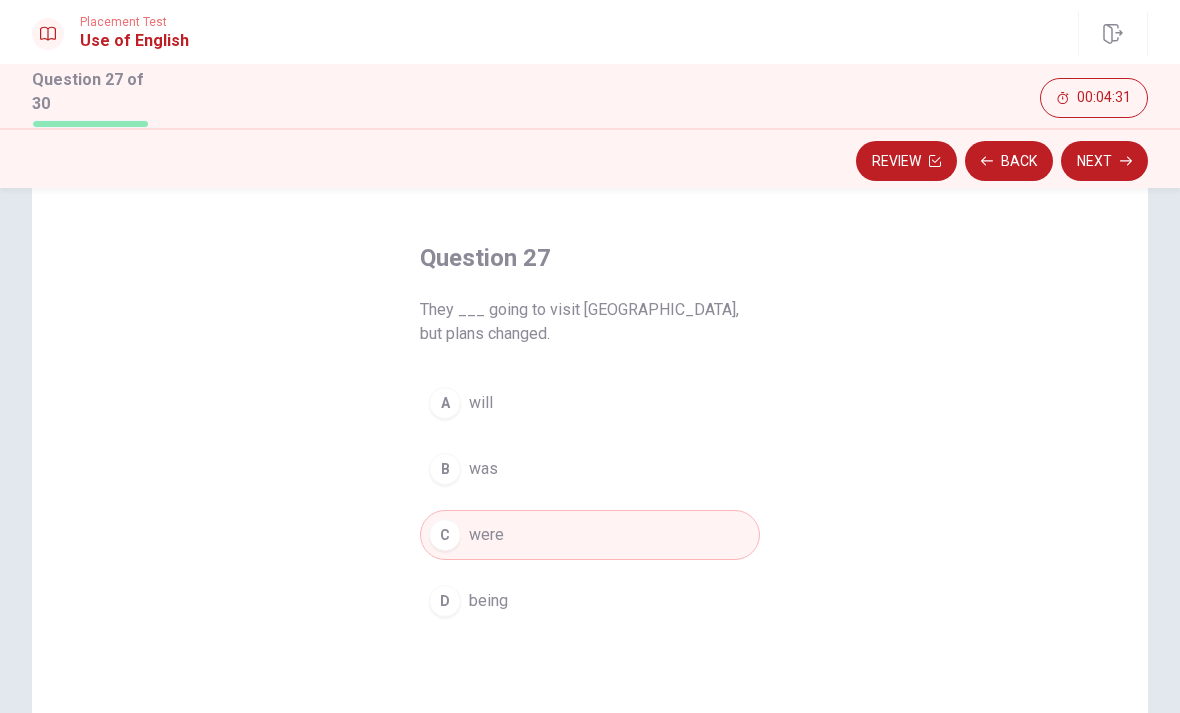 click on "Next" at bounding box center (1104, 161) 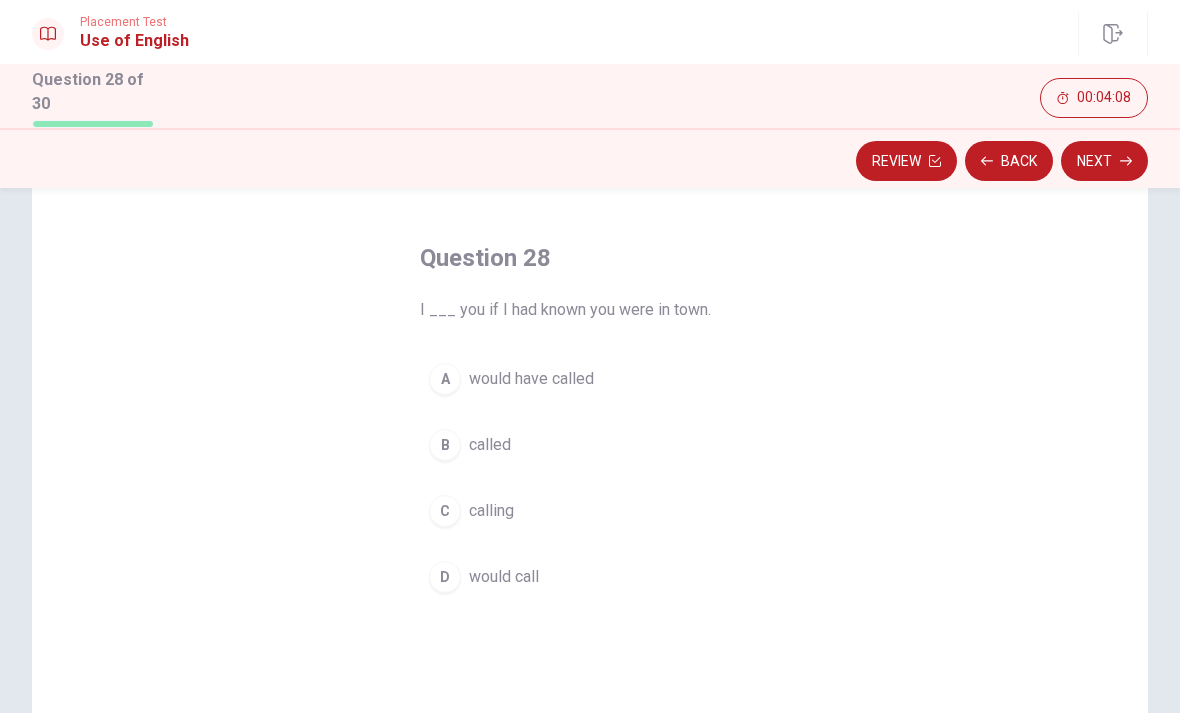click on "A" at bounding box center (445, 379) 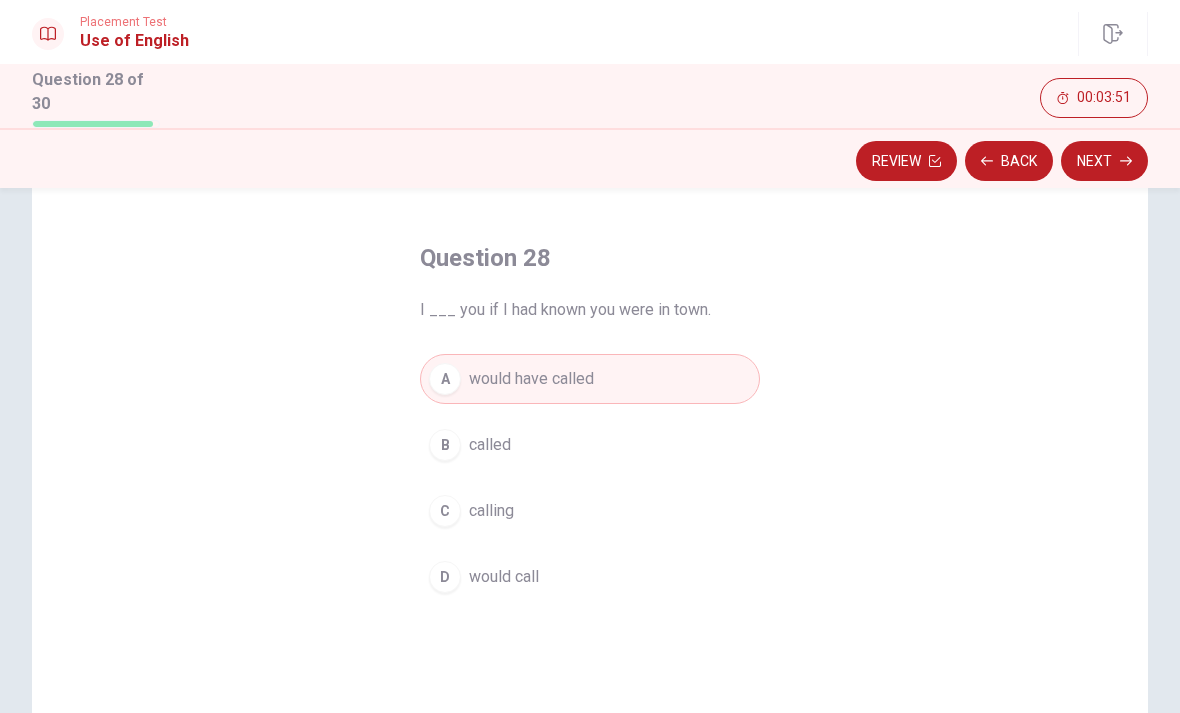 click on "Review Back Next" at bounding box center [590, 158] 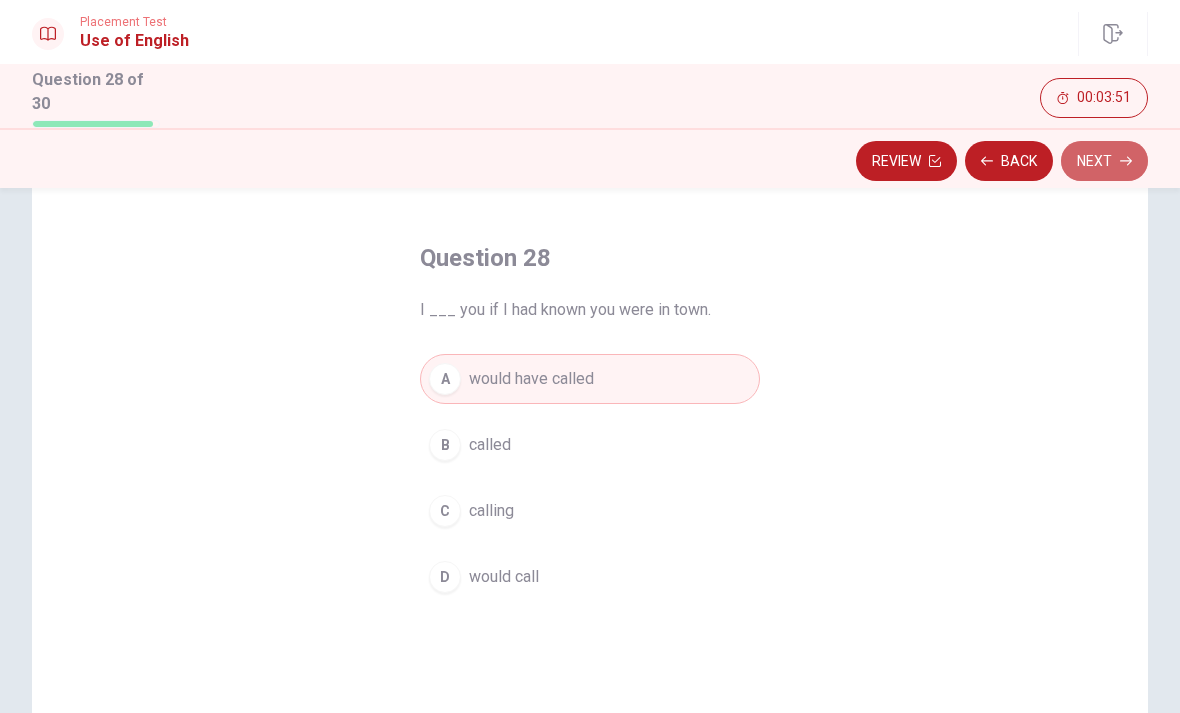 click on "Next" at bounding box center [1104, 161] 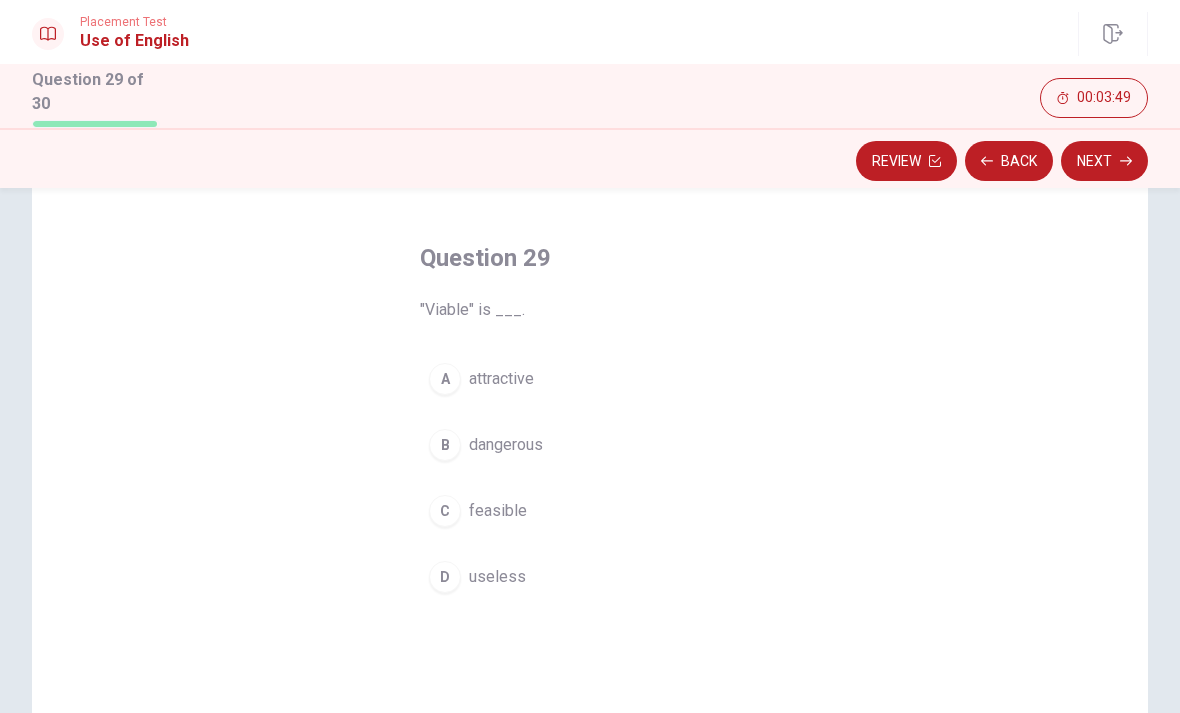 click on "Review" at bounding box center (906, 161) 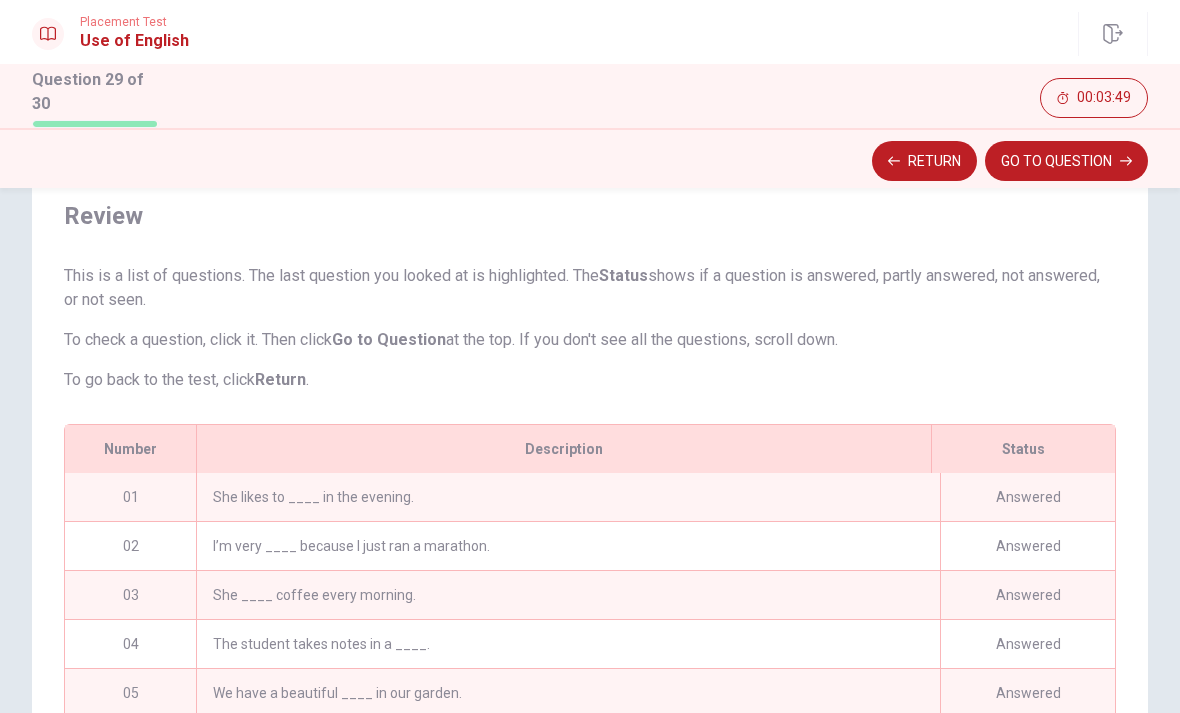 scroll, scrollTop: 414, scrollLeft: 0, axis: vertical 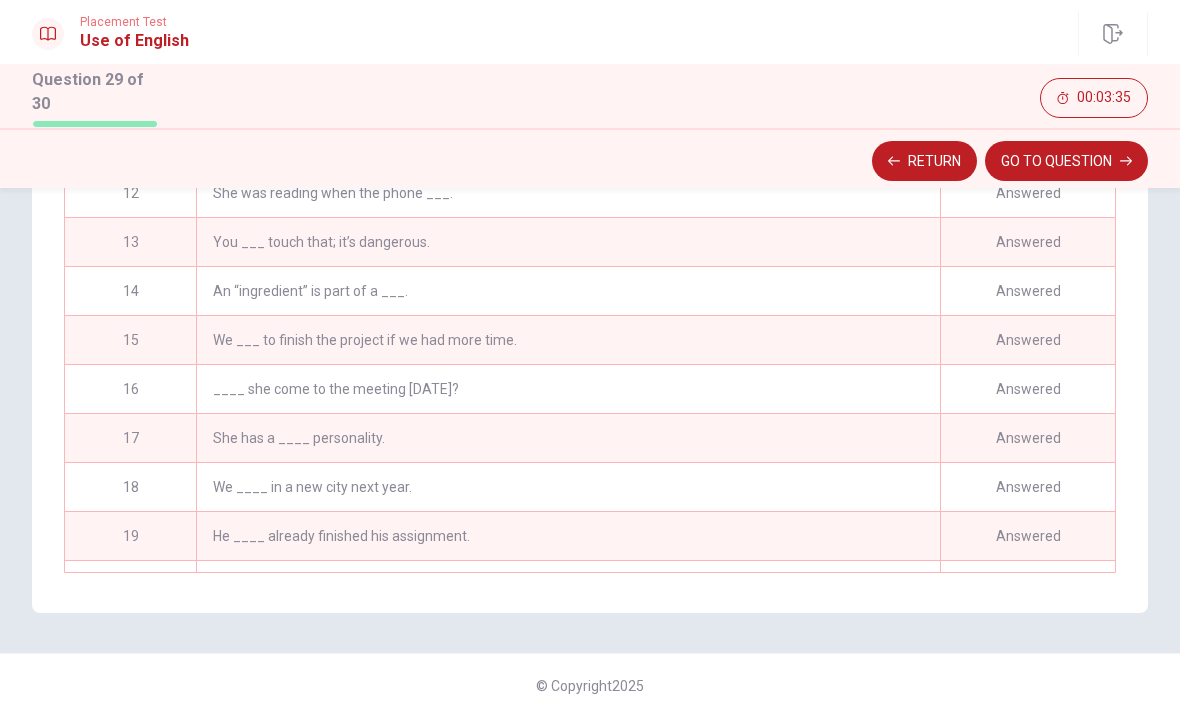click on "We ___ to finish the project if we had more time." at bounding box center (568, 340) 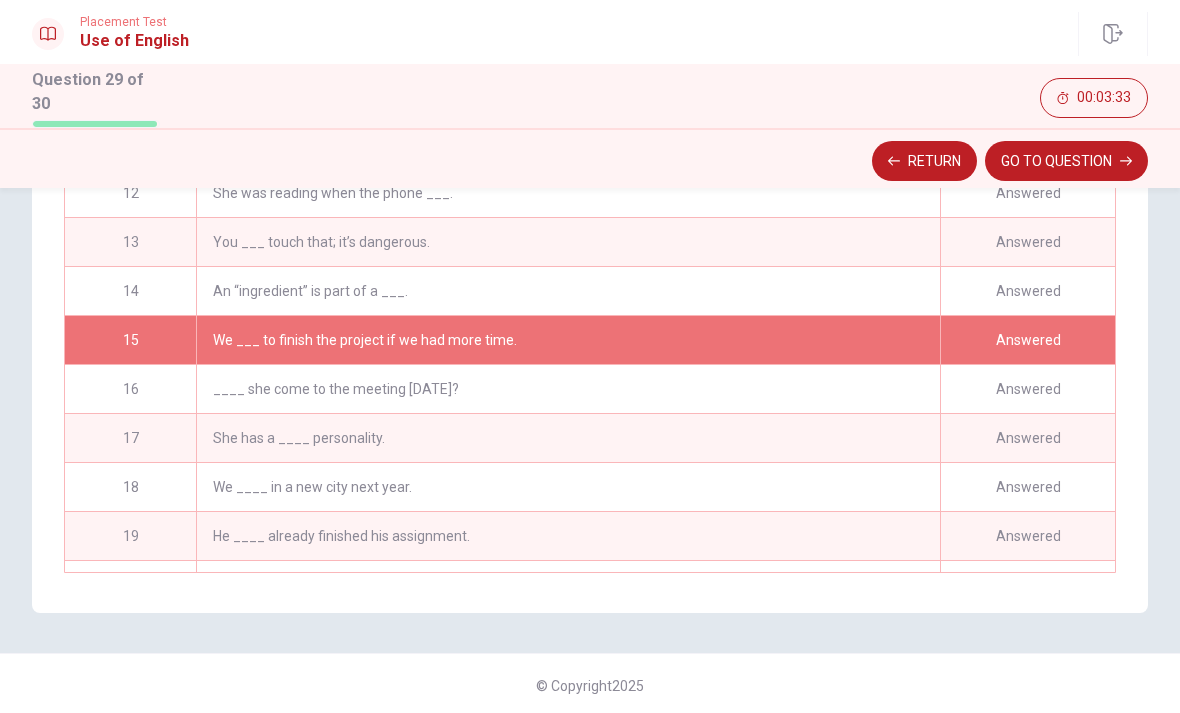 click on "15" at bounding box center [130, 340] 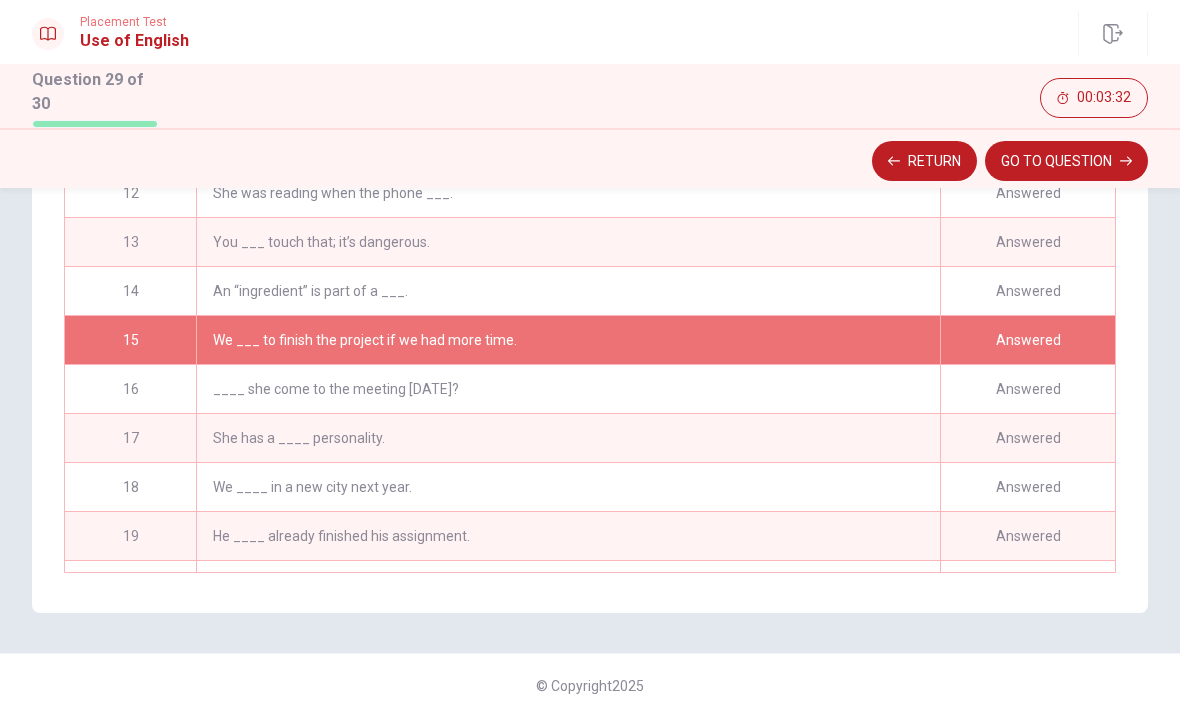 click on "15" at bounding box center [130, 340] 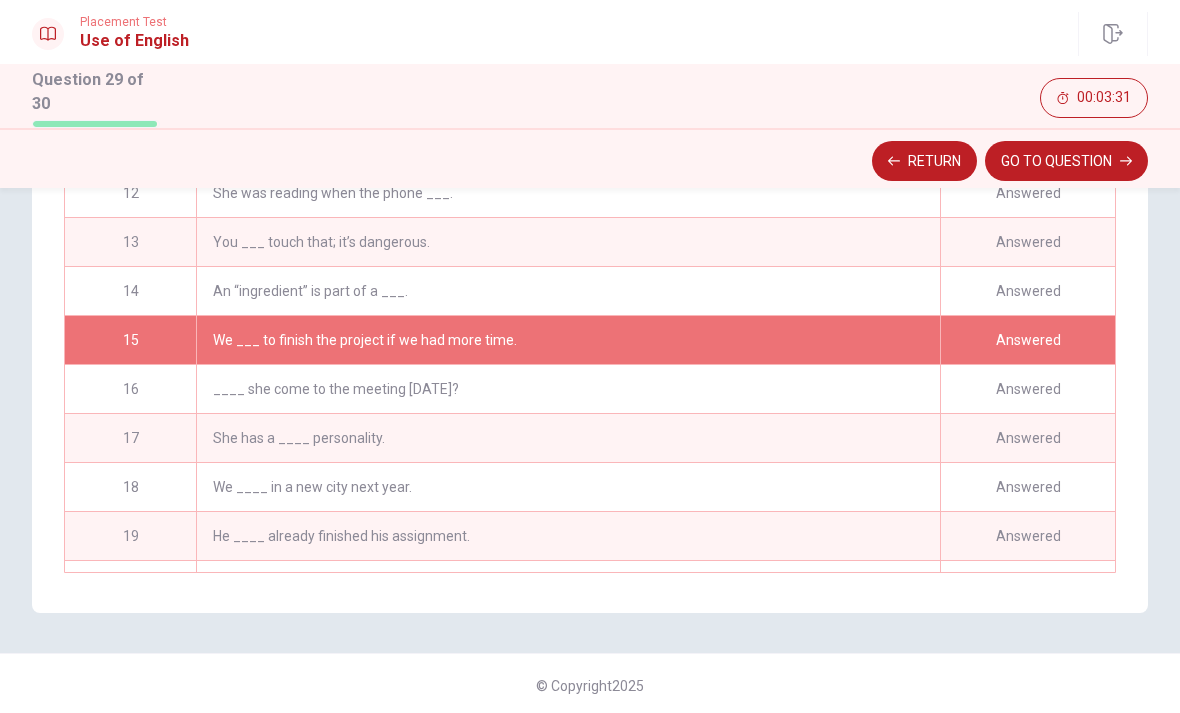 click on "We ___ to finish the project if we had more time." at bounding box center [568, 340] 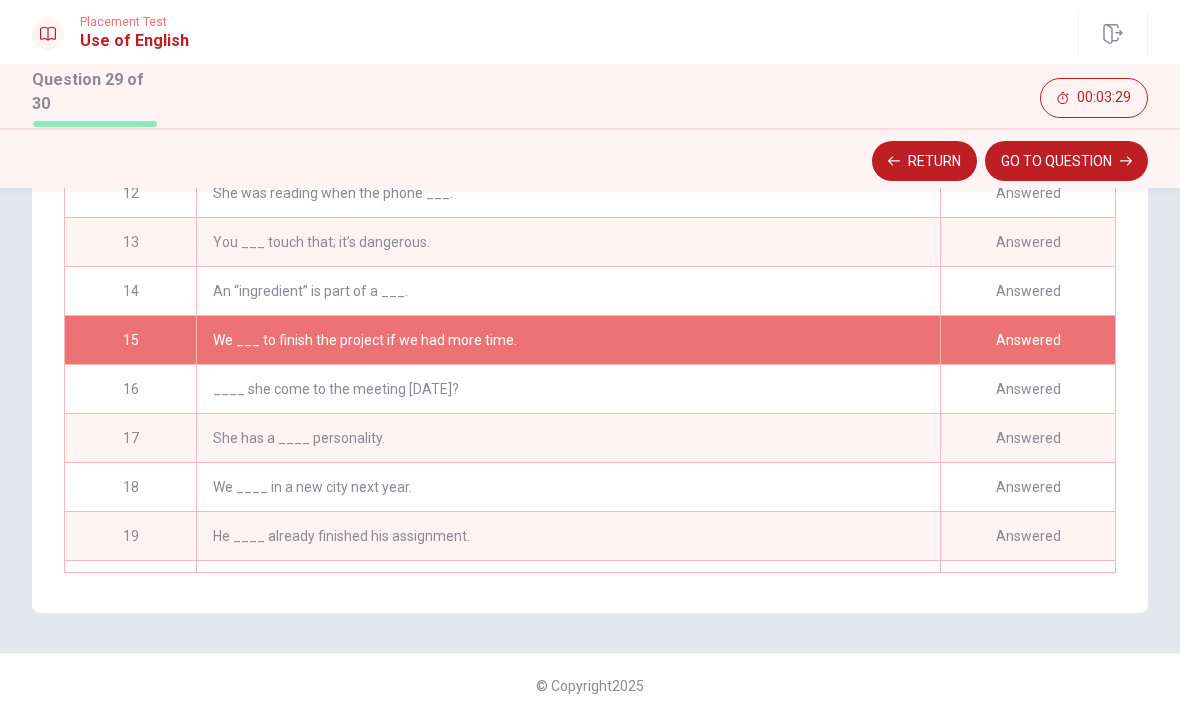 click on "Answered" at bounding box center (1027, 340) 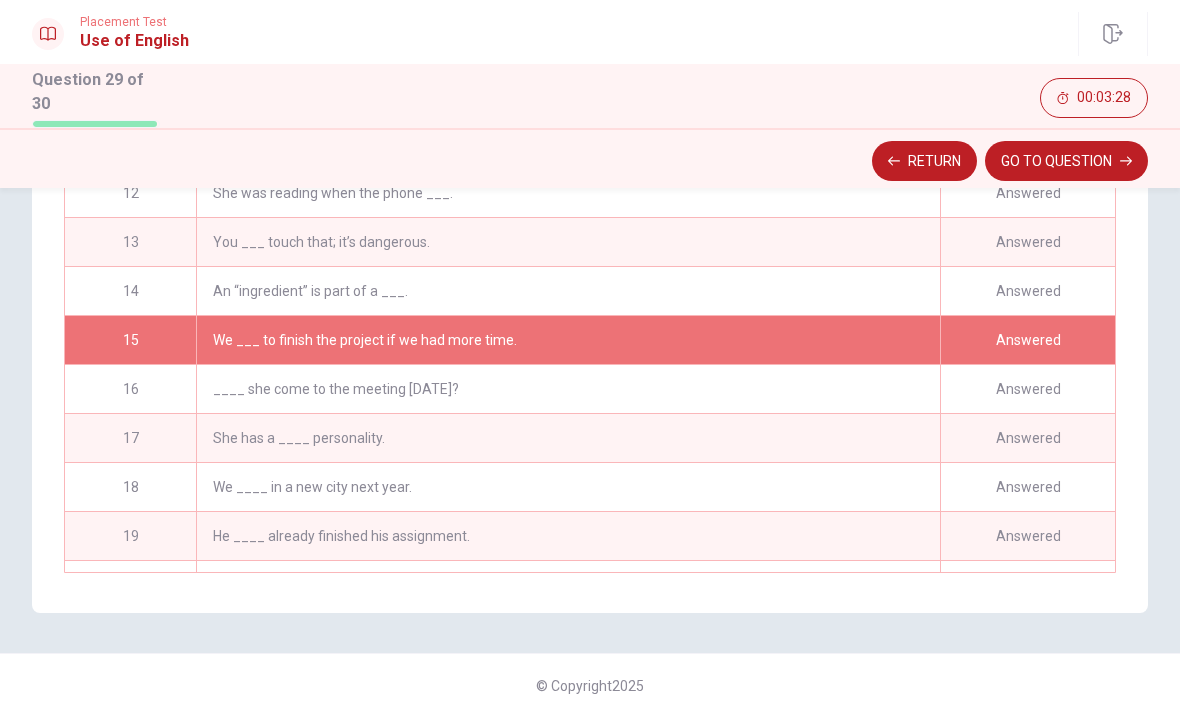 click on "GO TO QUESTION" at bounding box center (1066, 161) 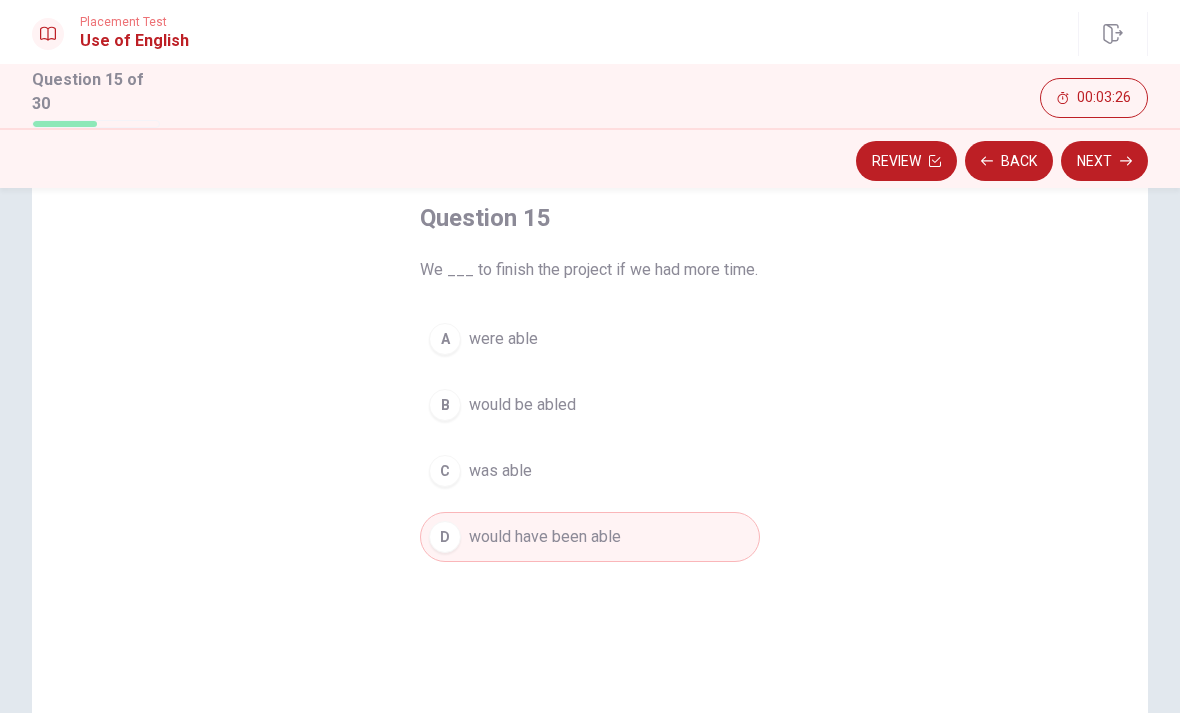 scroll, scrollTop: 105, scrollLeft: 0, axis: vertical 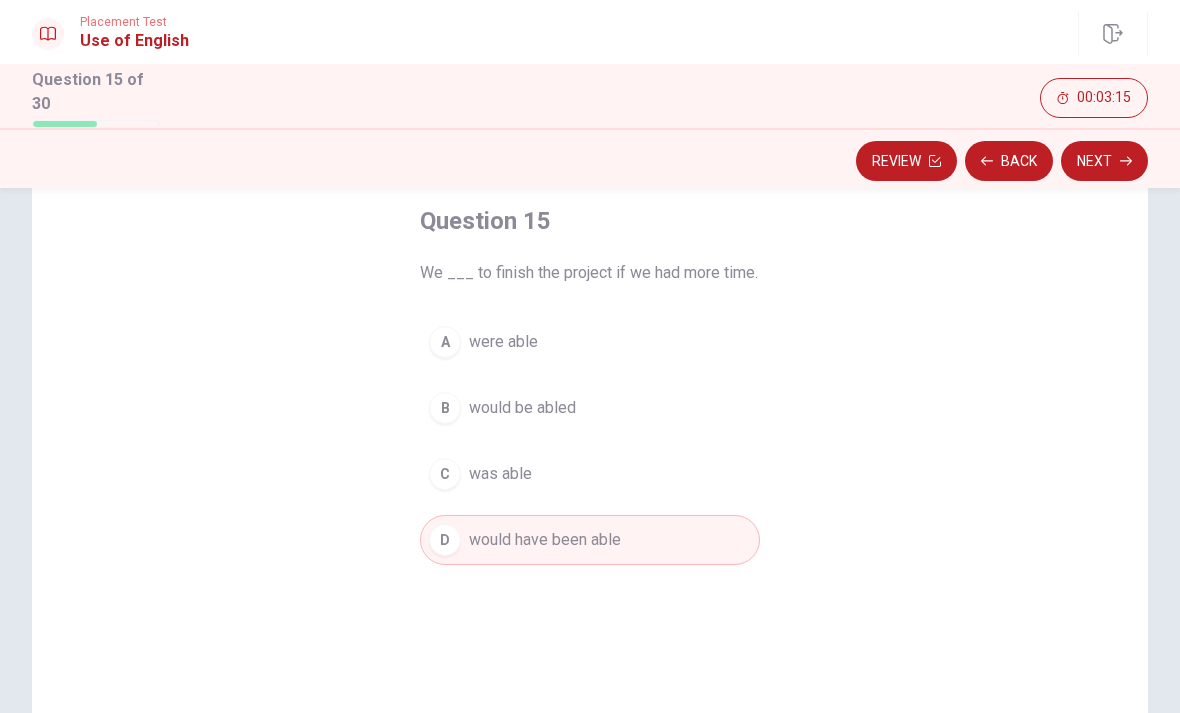 click on "B" at bounding box center [445, 408] 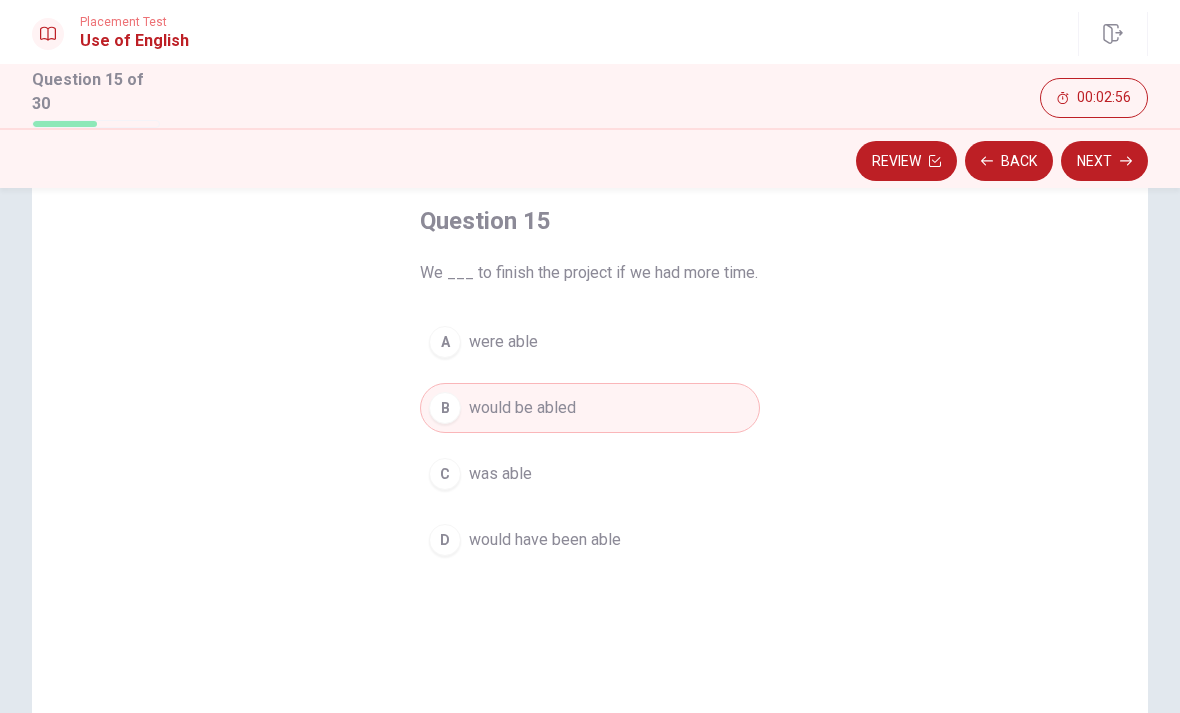 click on "D would have been able" at bounding box center (590, 540) 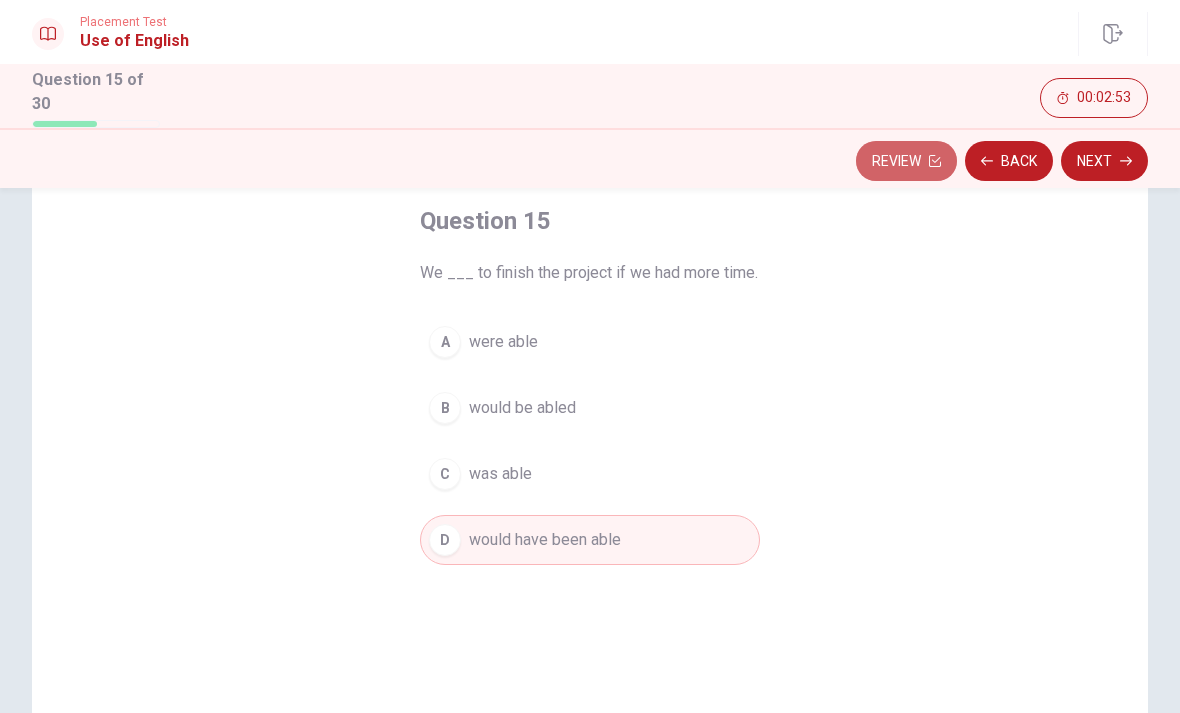 click on "Review" at bounding box center [906, 161] 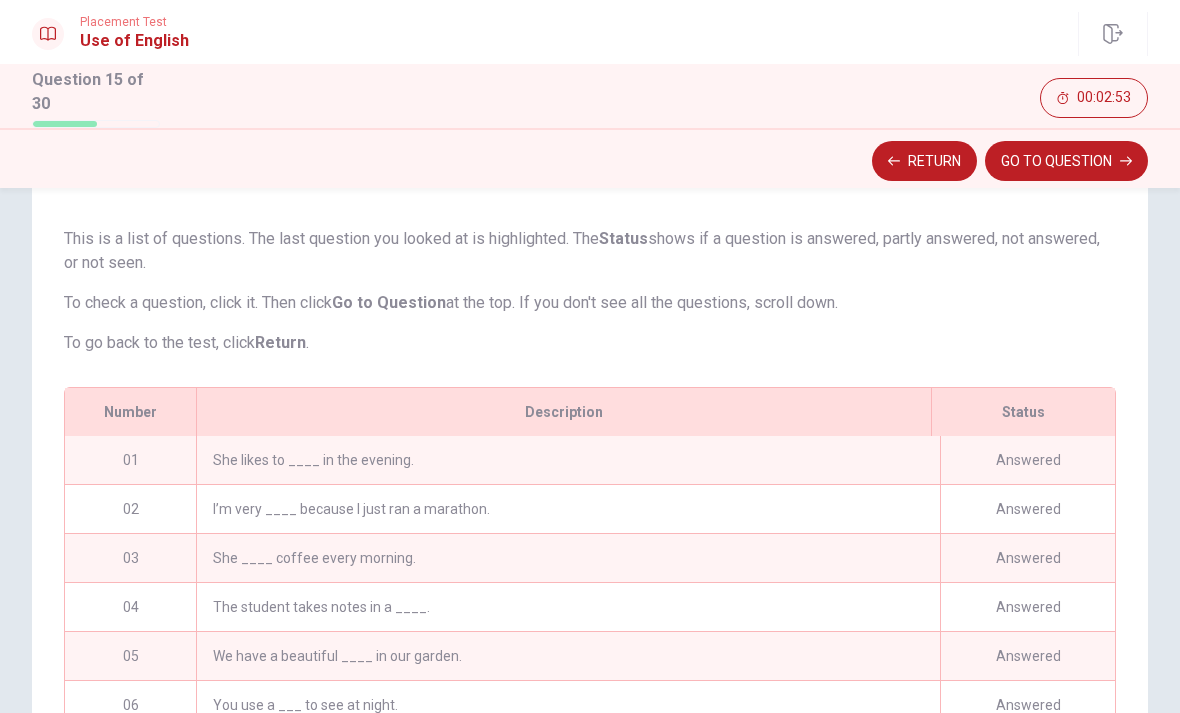 scroll, scrollTop: 343, scrollLeft: 0, axis: vertical 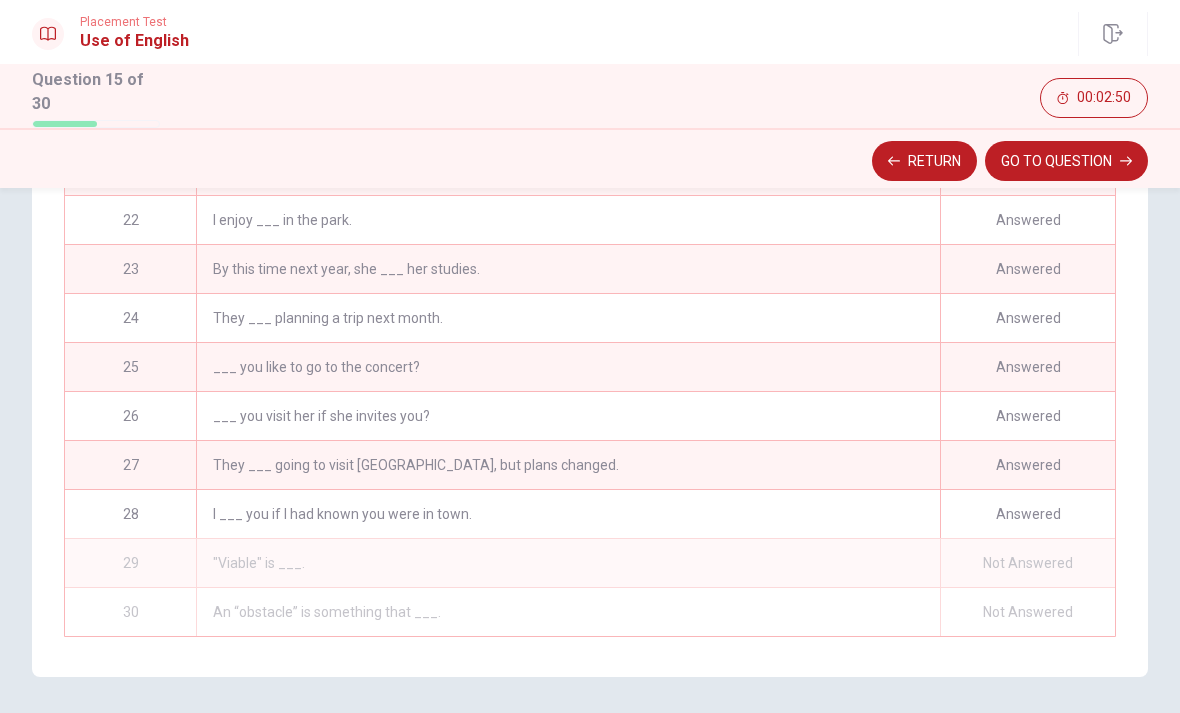 click on "I ___ you if I had known you were in town." at bounding box center (568, 514) 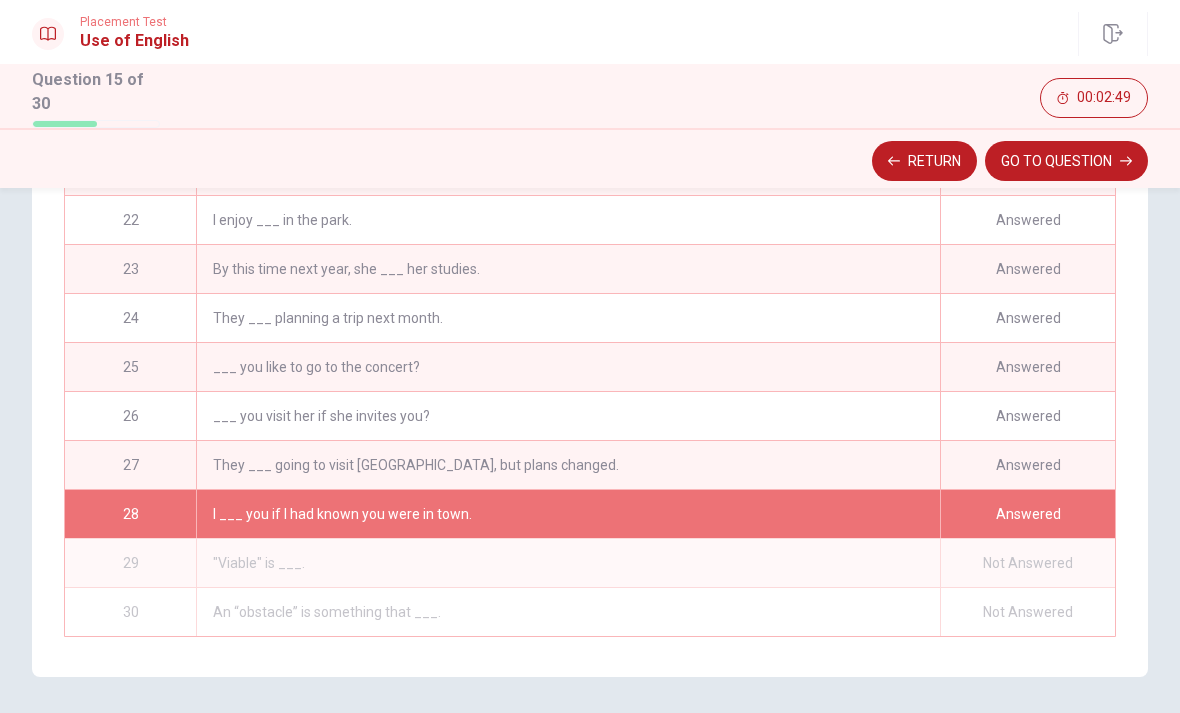 click on "GO TO QUESTION" at bounding box center (1066, 161) 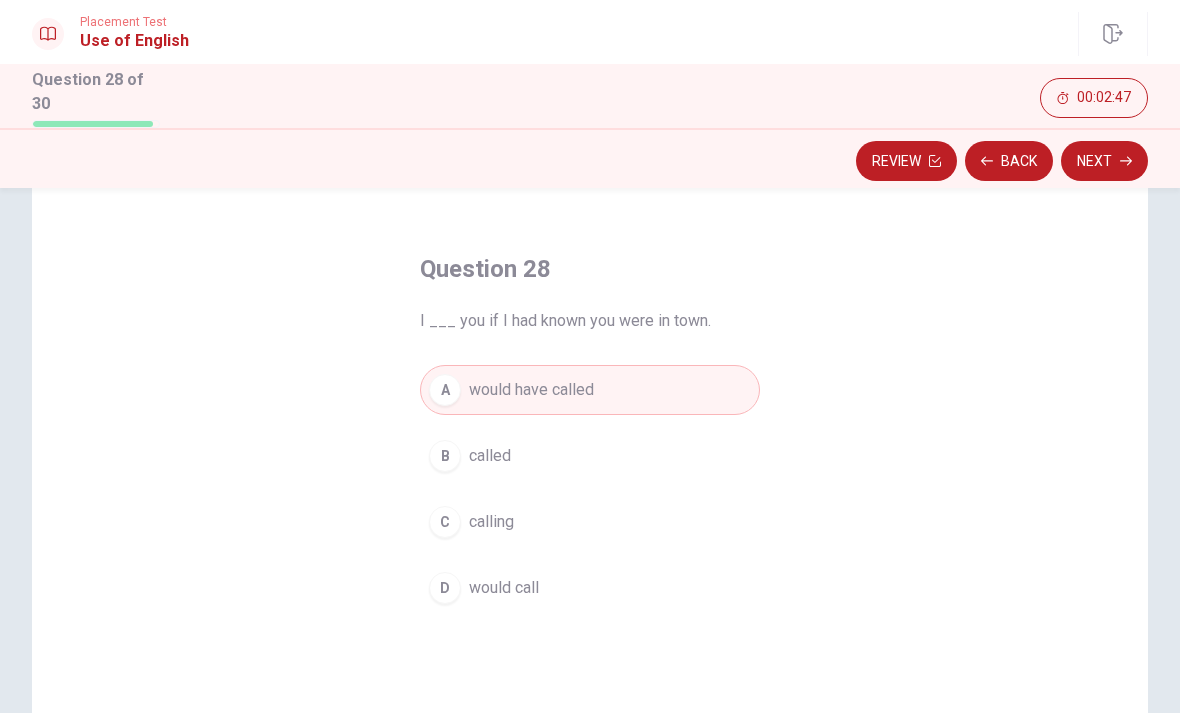 scroll, scrollTop: 57, scrollLeft: 0, axis: vertical 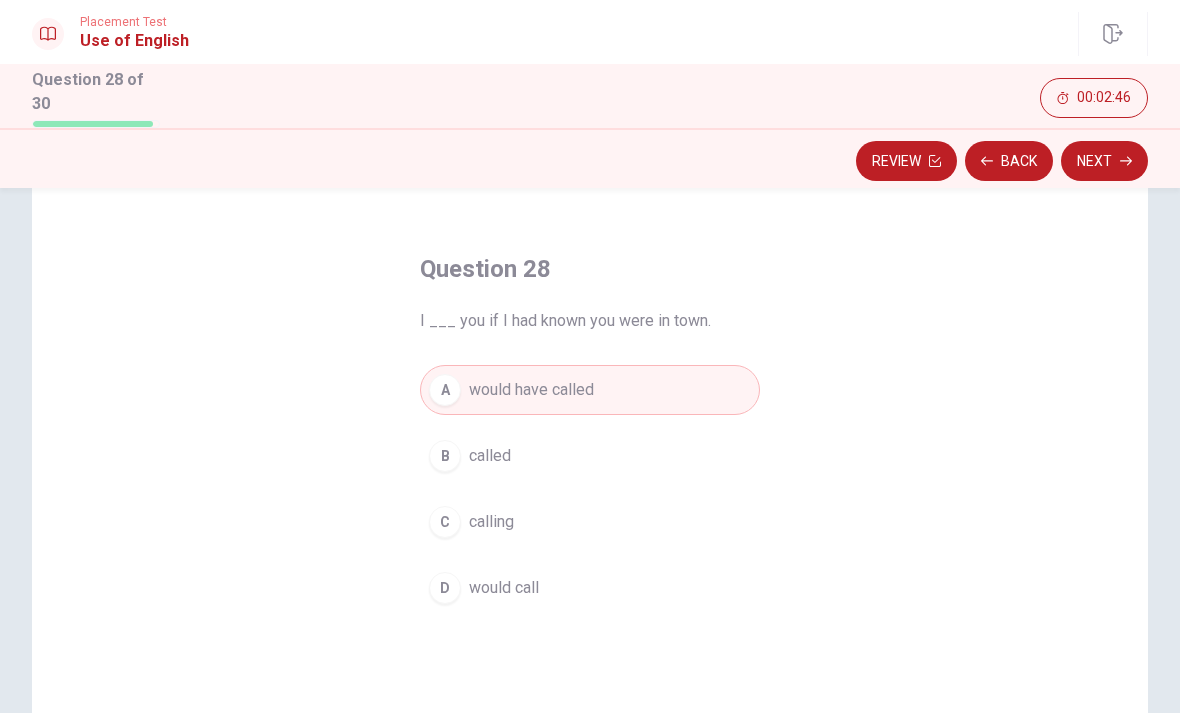 click on "Next" at bounding box center [1104, 161] 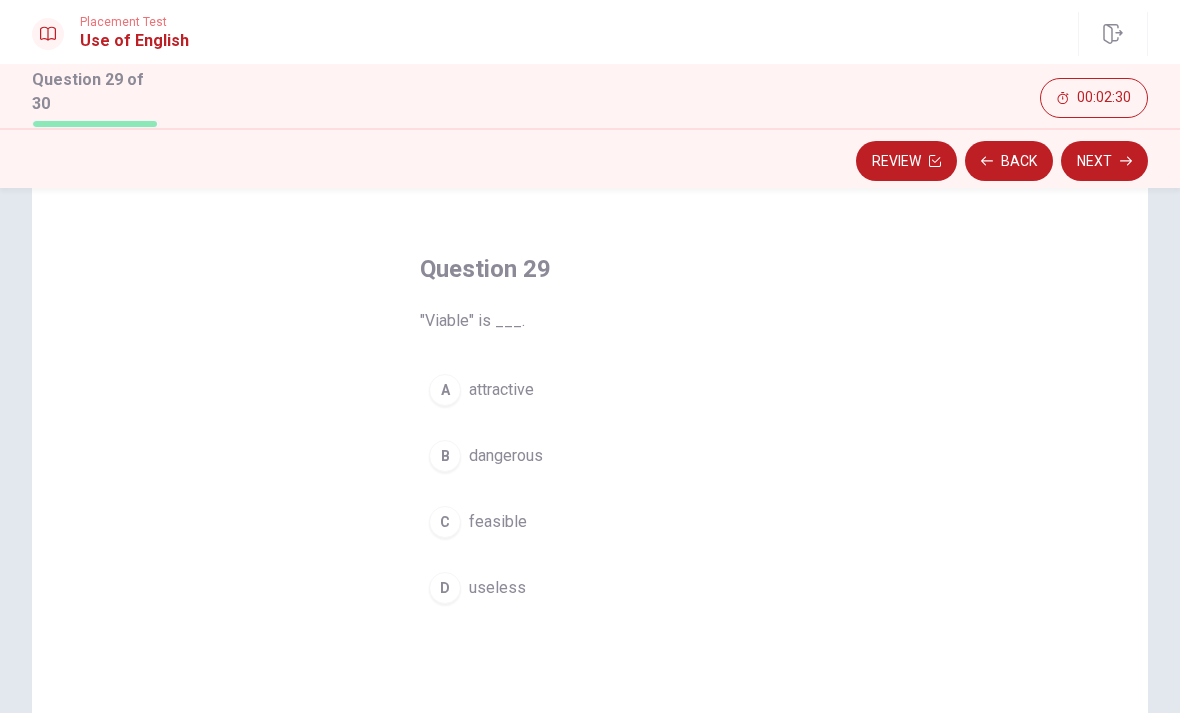 click on "attractive" at bounding box center (501, 390) 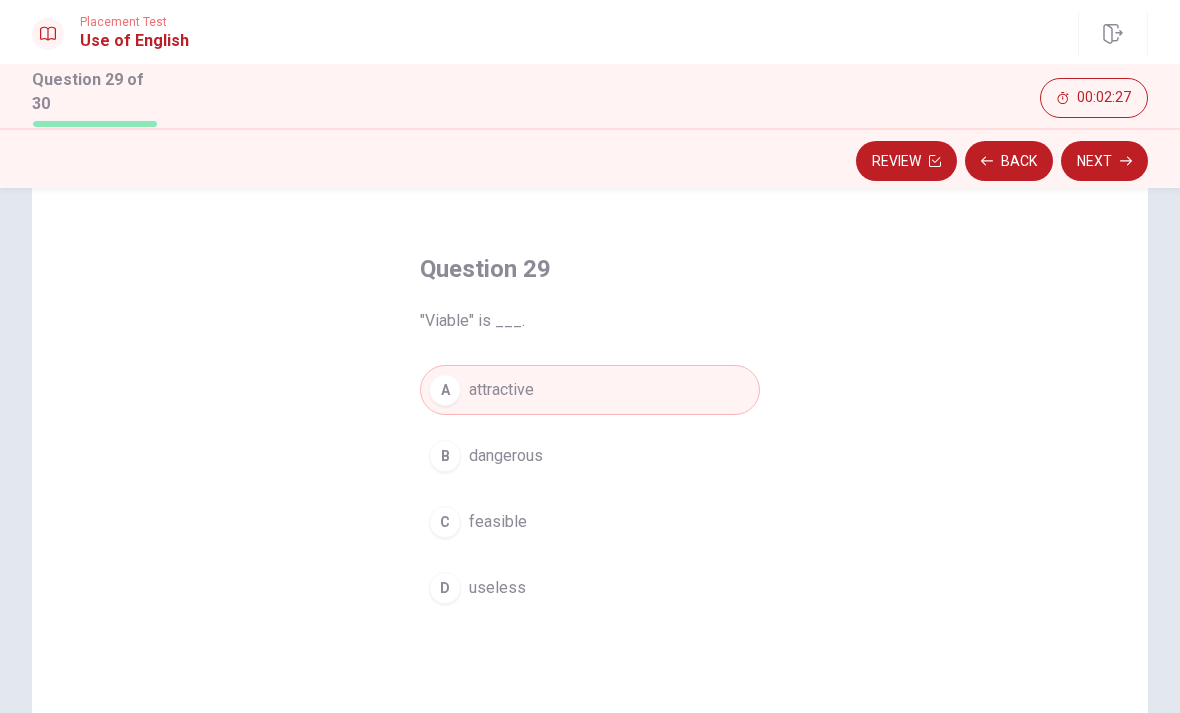 click on "Next" at bounding box center (1104, 161) 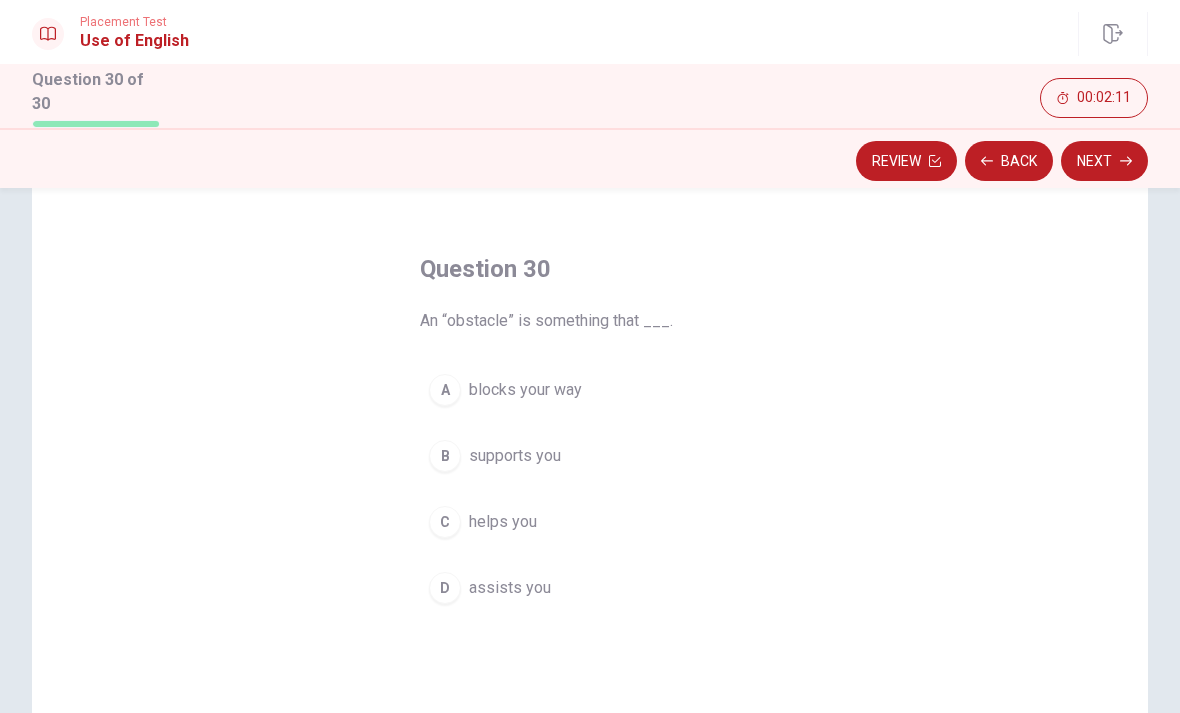 click on "A blocks your way" at bounding box center (590, 390) 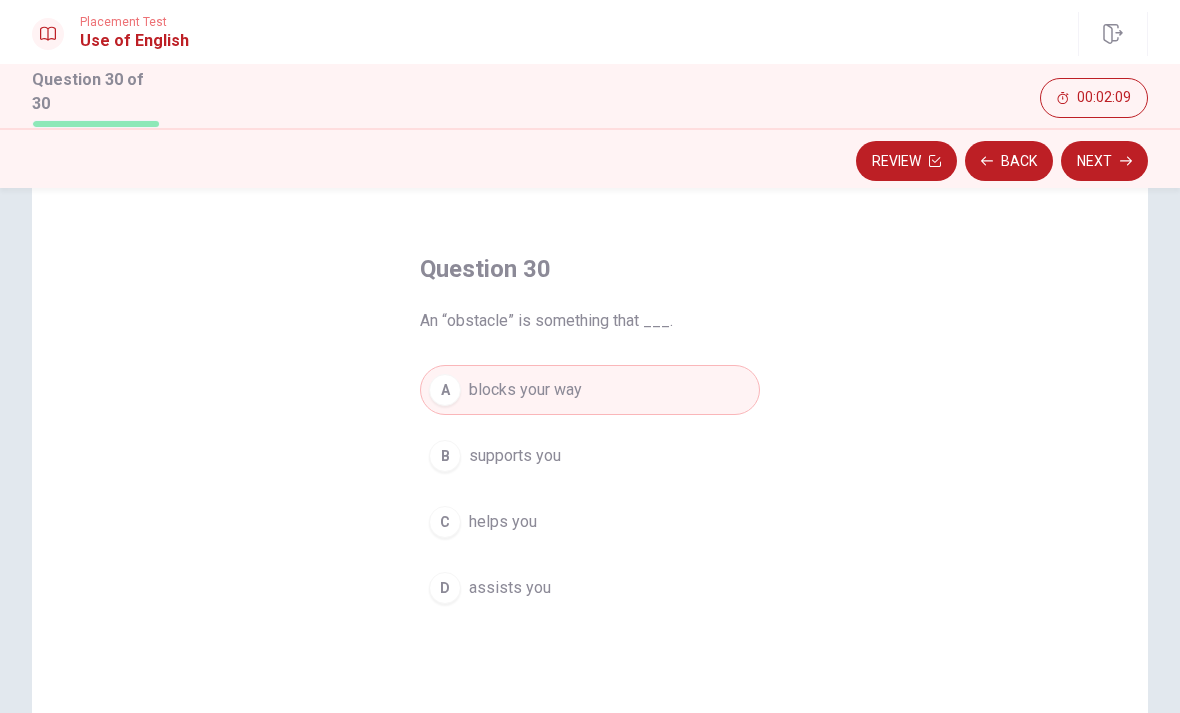 click 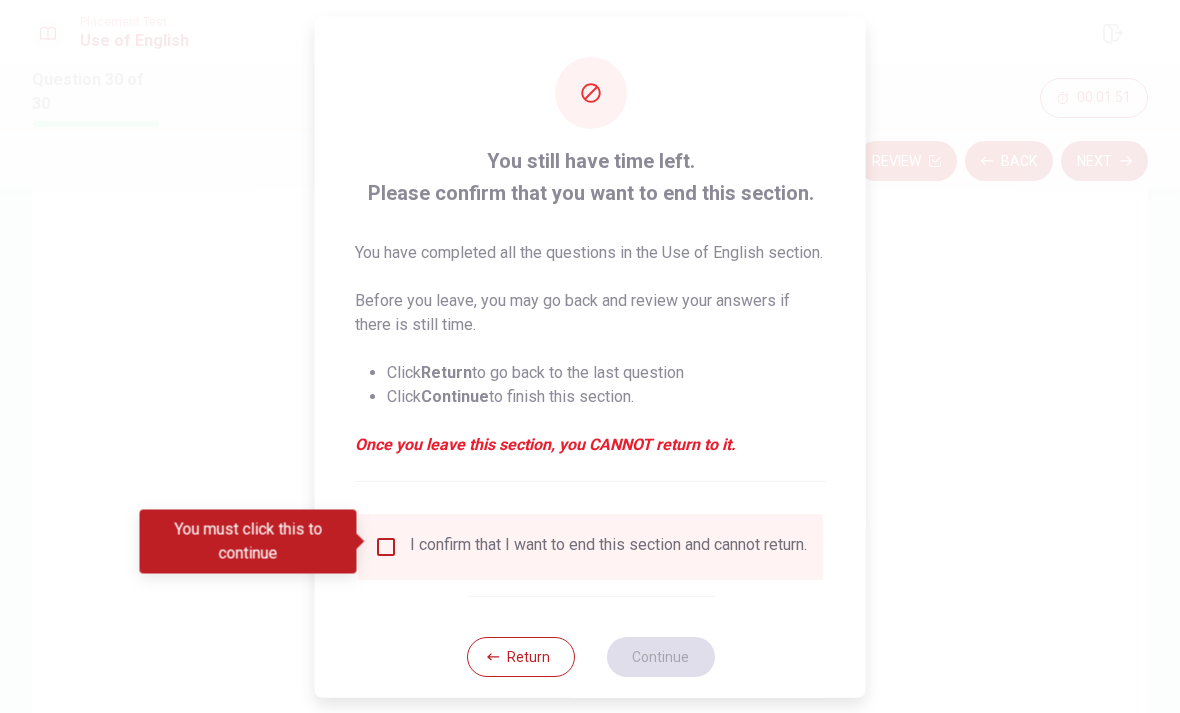 click at bounding box center [386, 546] 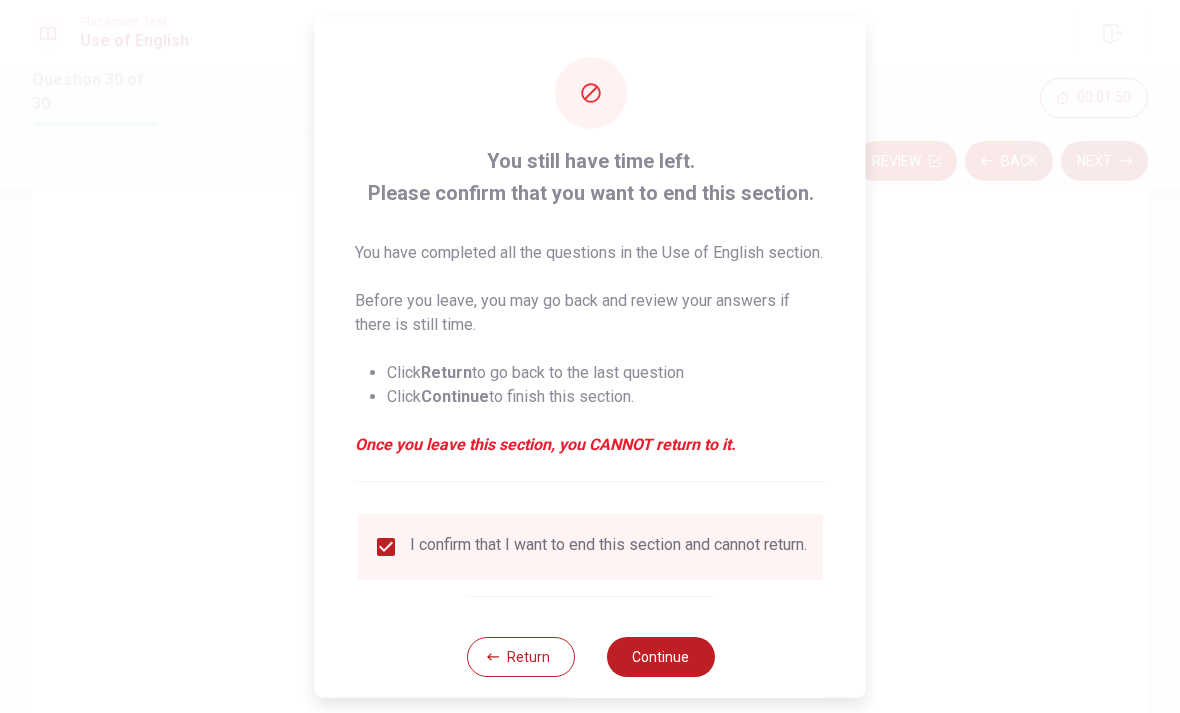 click on "Continue" at bounding box center (660, 656) 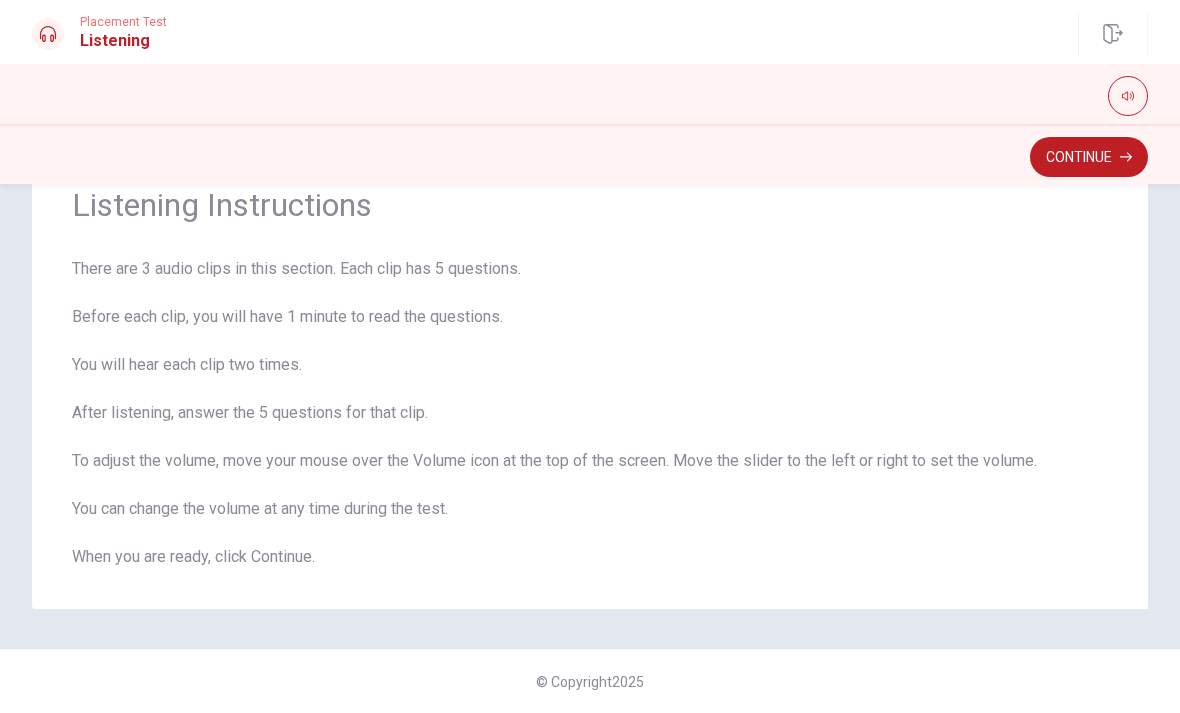 scroll, scrollTop: 79, scrollLeft: 0, axis: vertical 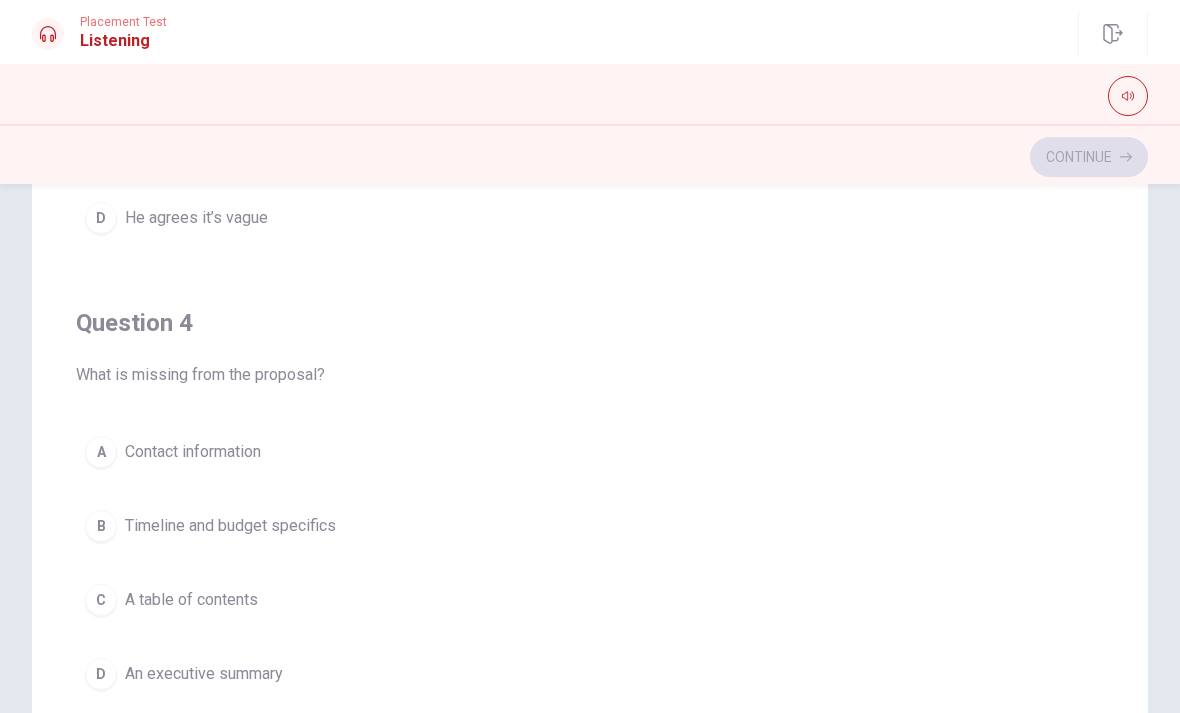 click on "Question Passage Question 1 Who will send the feedback? A The man B The woman C Their manager D The client Question 2 What do they decide to do about the draft? A Approve it immediately B Ignore it C Provide feedback for revision D Request a complete rewrite Question 3 How does the man feel about the draft? A He is impressed [PERSON_NAME] thinks it’s detailed C He is confused D He agrees it’s vague Question 4 What is missing from the proposal? A Contact information B Timeline and budget specifics C A table of contents D An executive summary Question 5 What document did the woman receive? A A report B A meeting agenda C A project proposal draft D A financial statement Discussing a New Project Proposal 02m 58s" at bounding box center (590, 431) 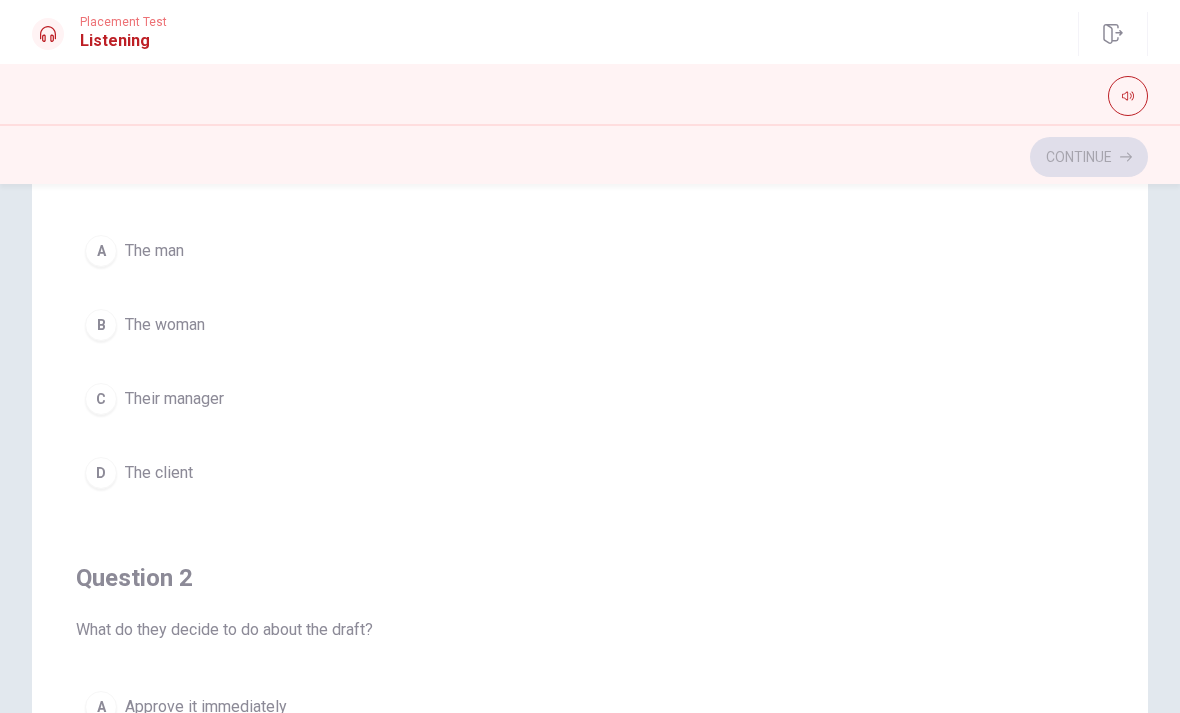 scroll, scrollTop: 56, scrollLeft: 0, axis: vertical 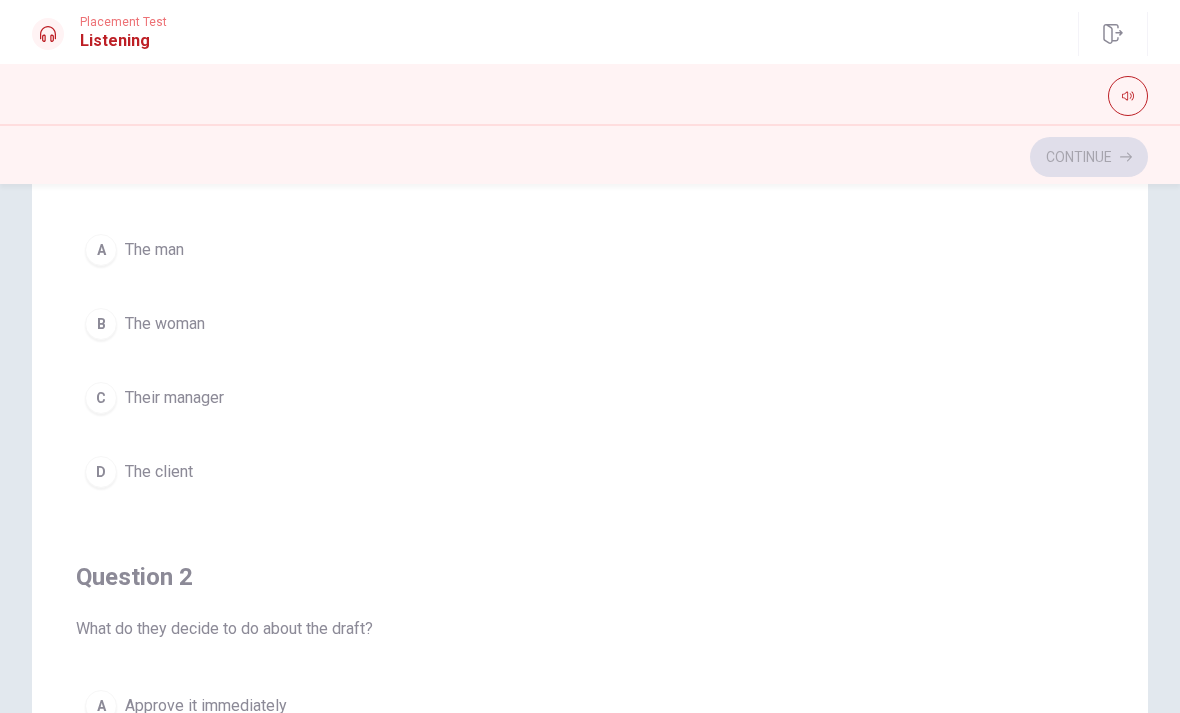 click on "D" at bounding box center [101, 472] 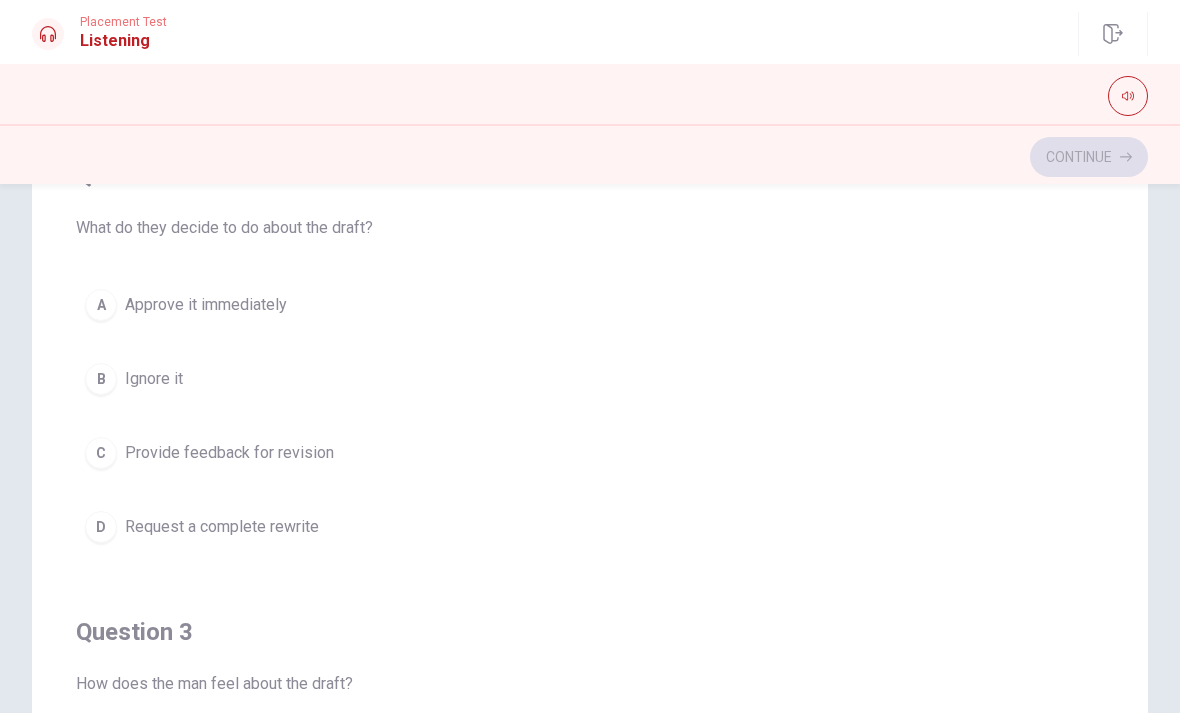 scroll, scrollTop: 474, scrollLeft: 0, axis: vertical 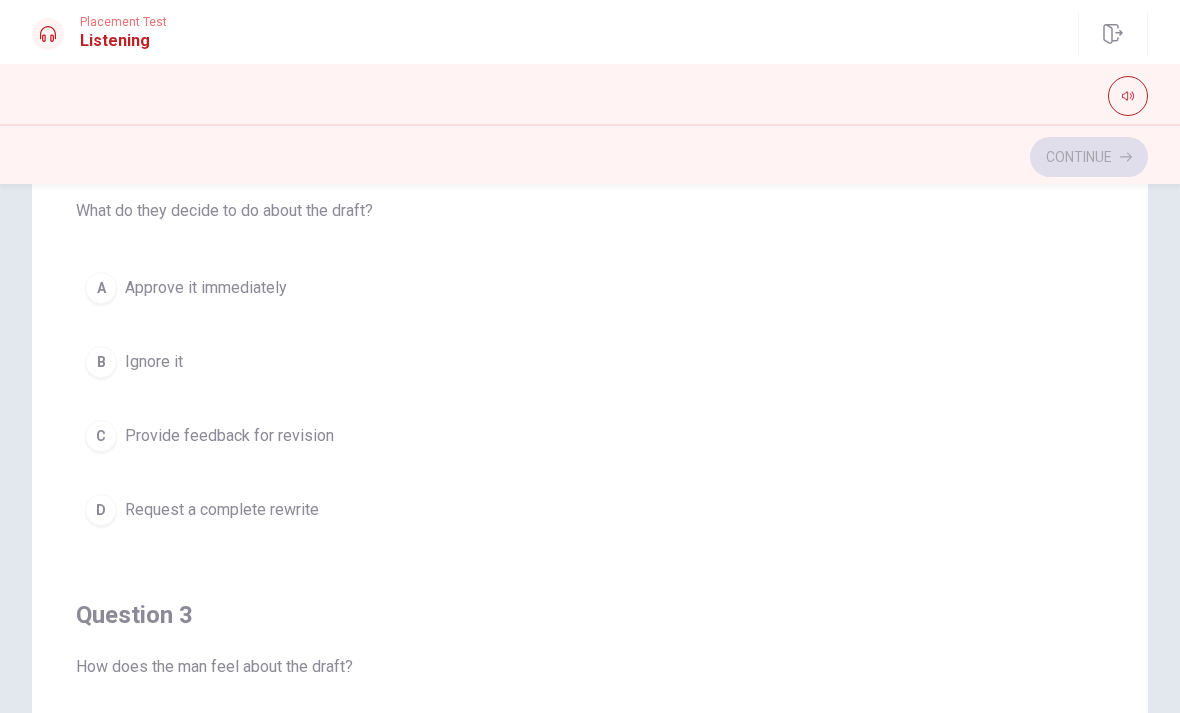 click on "C Provide feedback for revision" at bounding box center (590, 436) 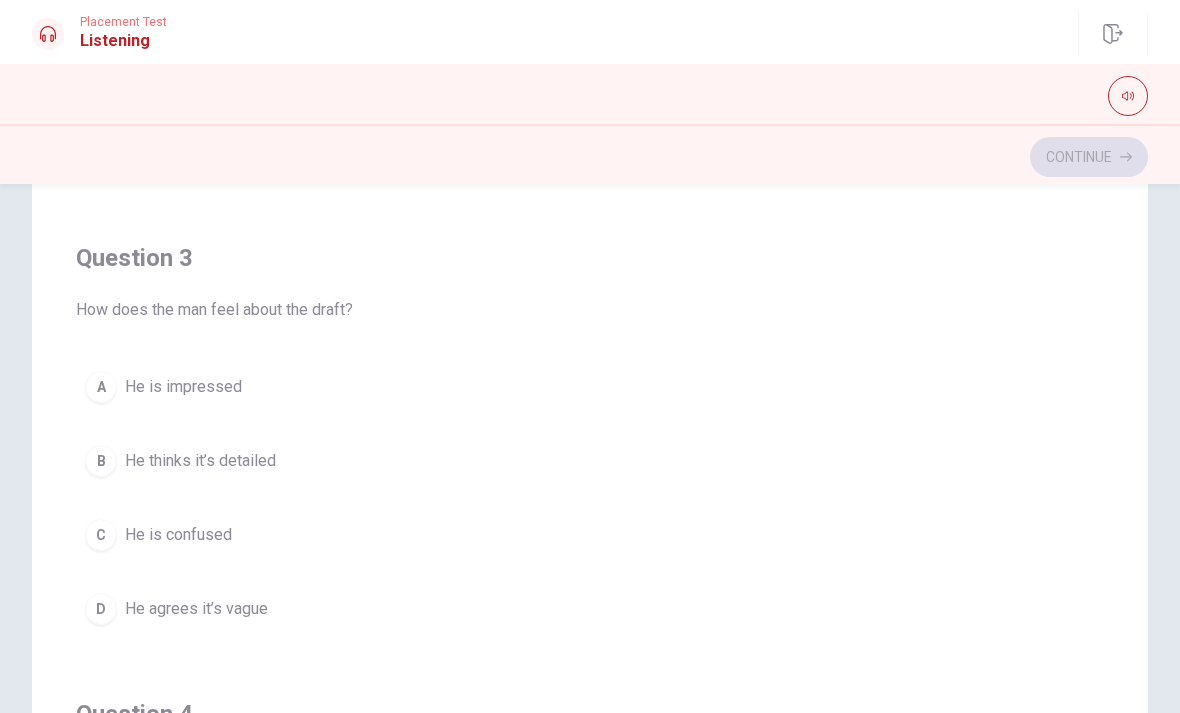 scroll, scrollTop: 835, scrollLeft: 0, axis: vertical 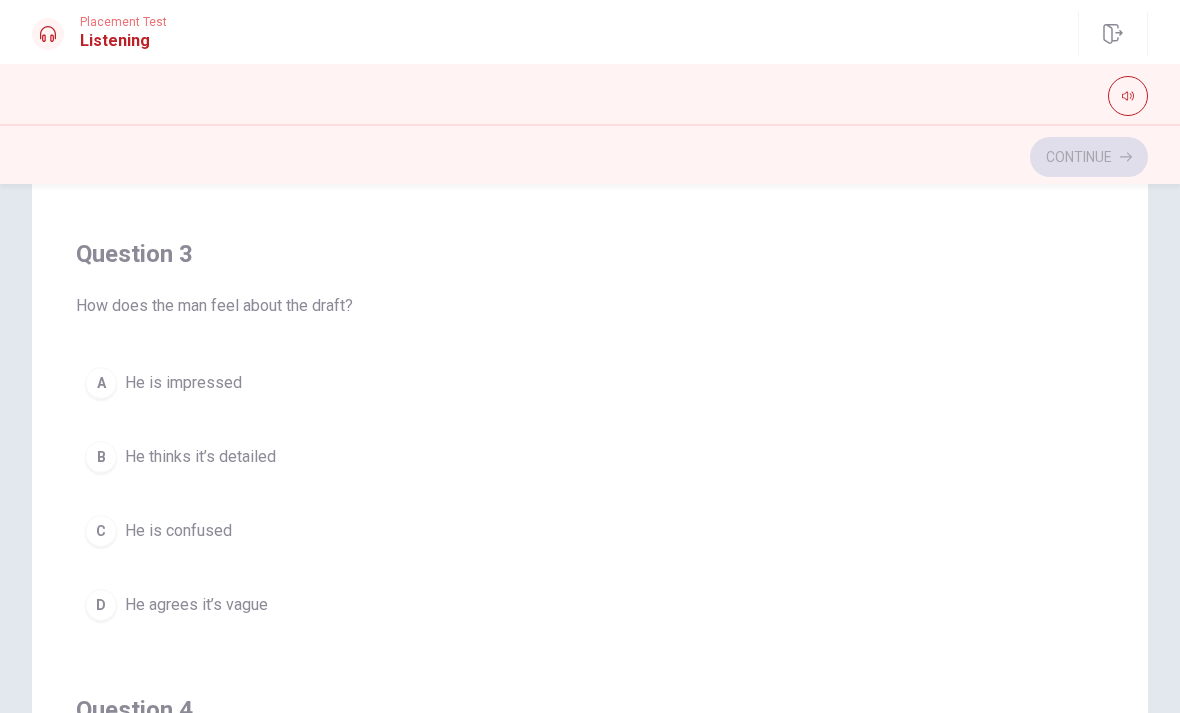click on "D He agrees it’s vague" at bounding box center [590, 605] 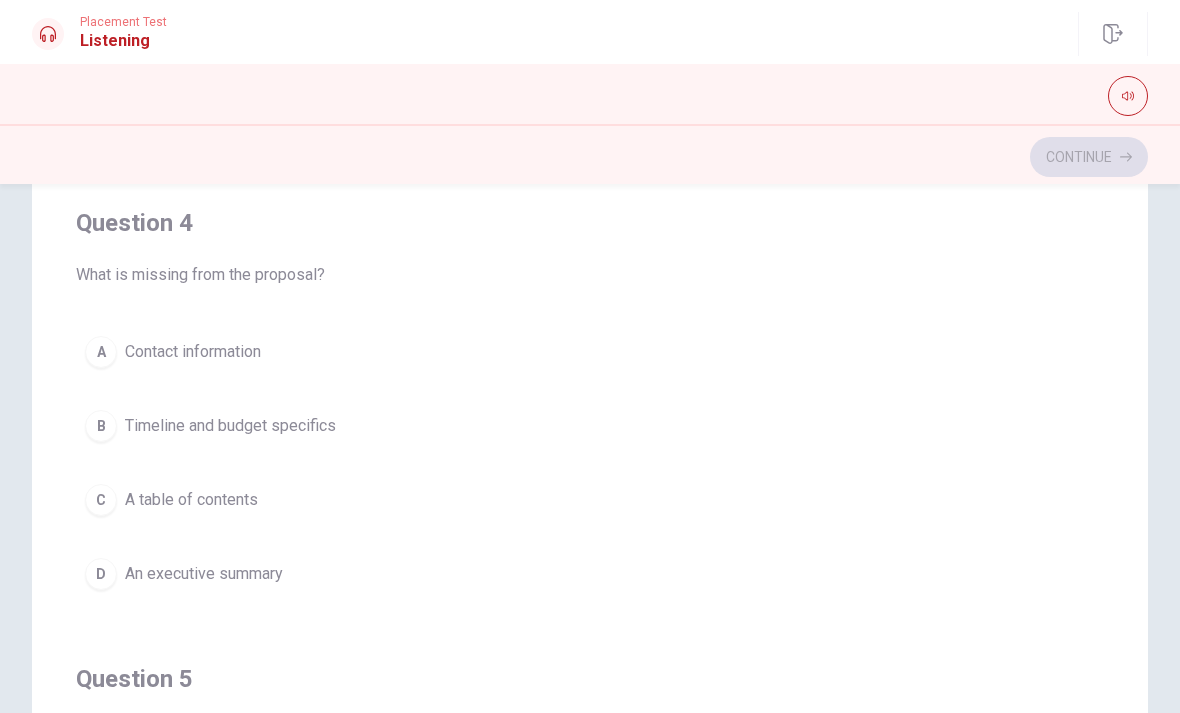 scroll, scrollTop: 1326, scrollLeft: 0, axis: vertical 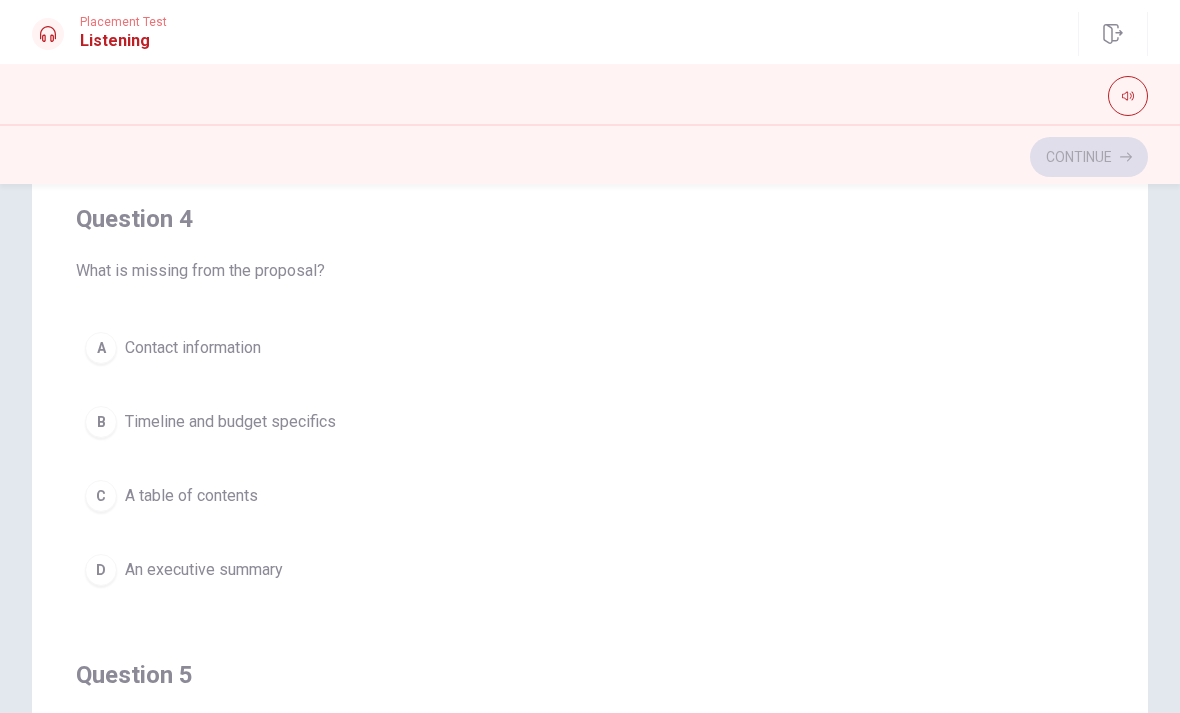 click on "A" at bounding box center [101, 348] 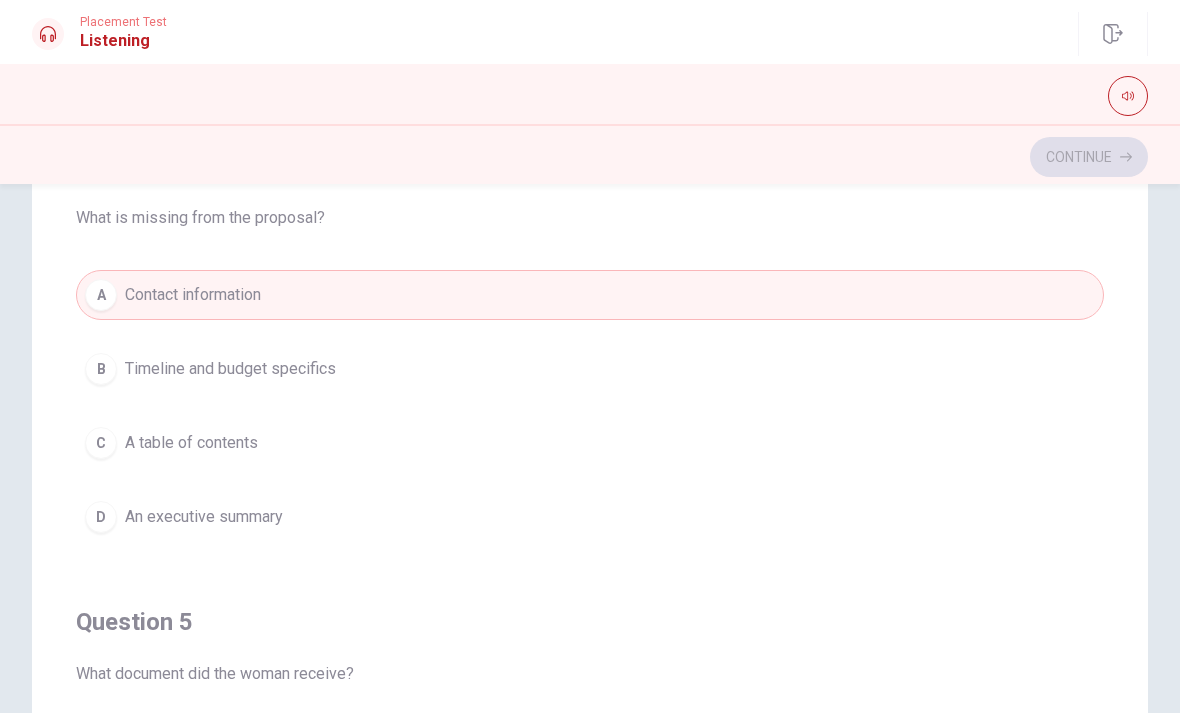 scroll, scrollTop: 1380, scrollLeft: 0, axis: vertical 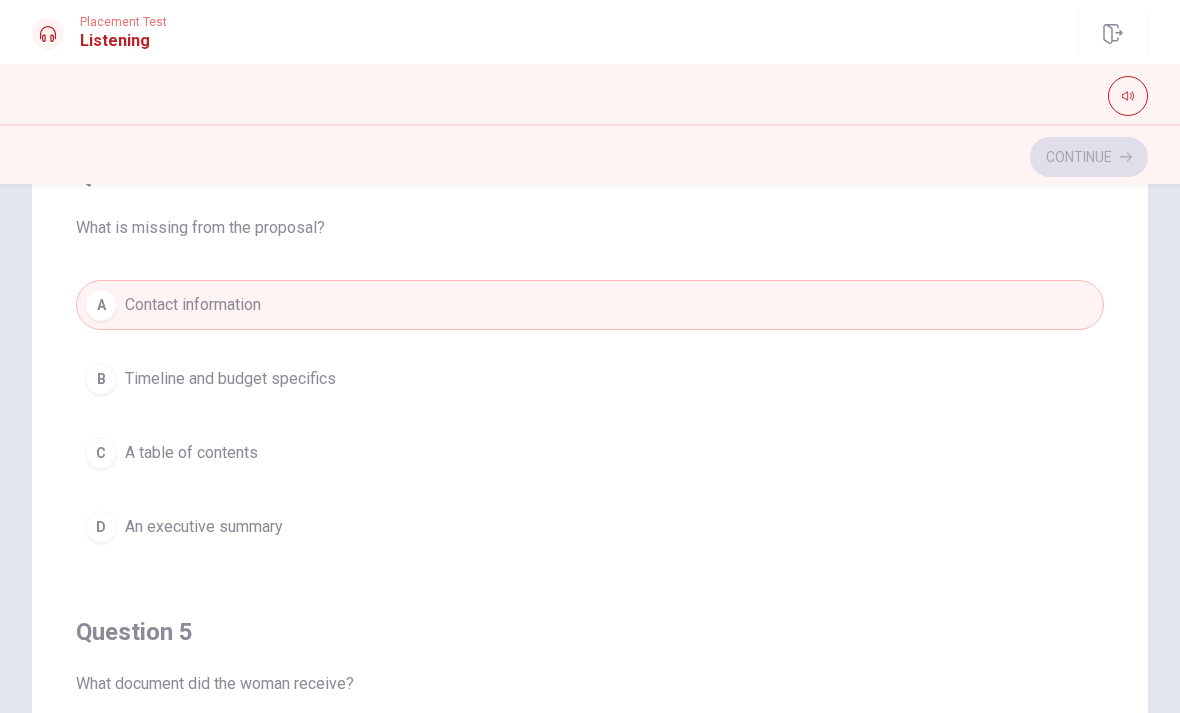 click on "B" at bounding box center (101, 379) 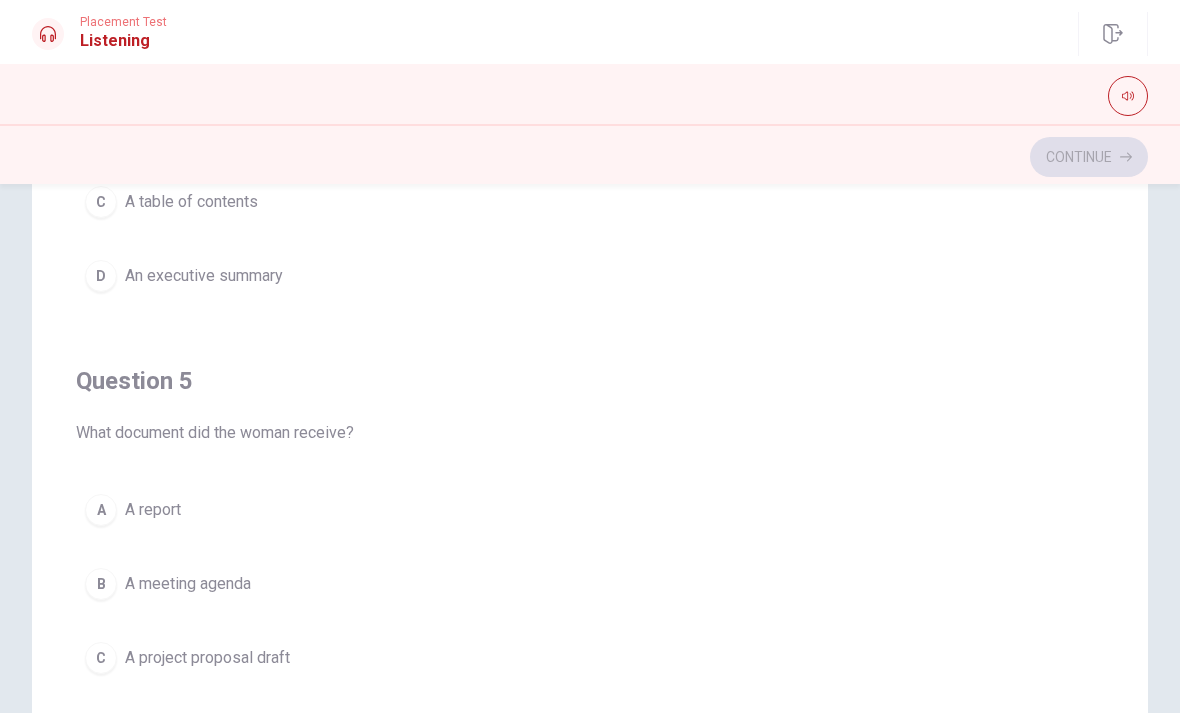 scroll, scrollTop: 1620, scrollLeft: 0, axis: vertical 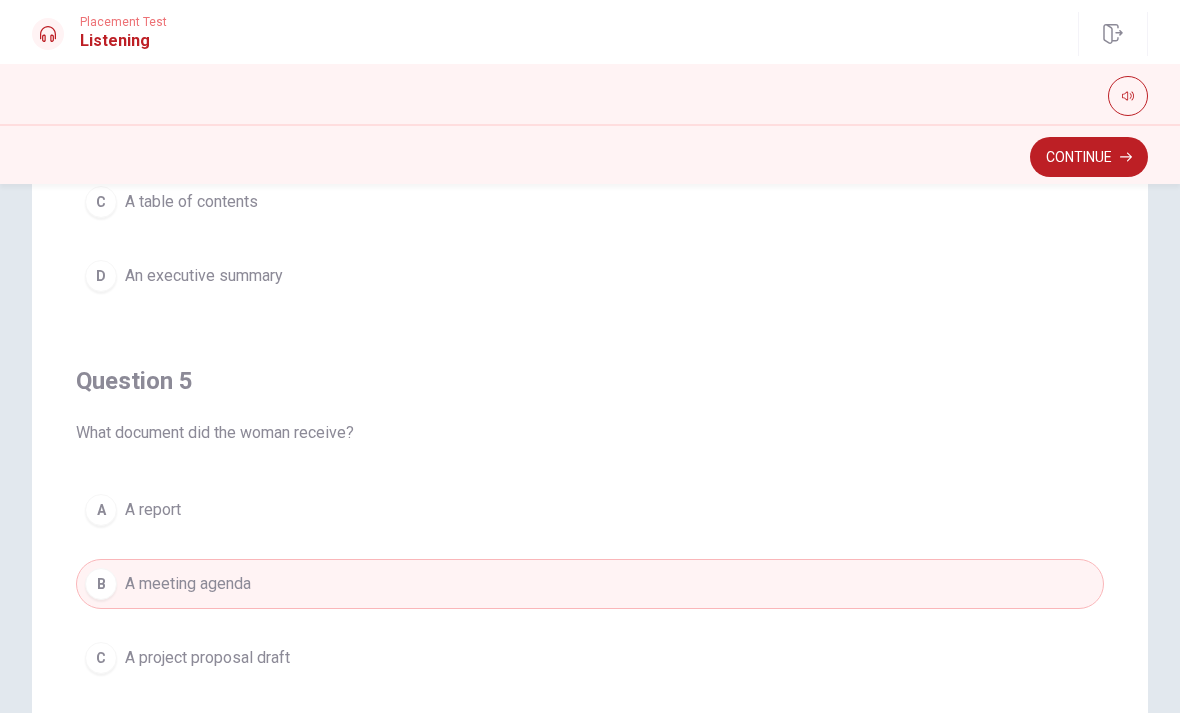 click on "C A project proposal draft" at bounding box center (590, 658) 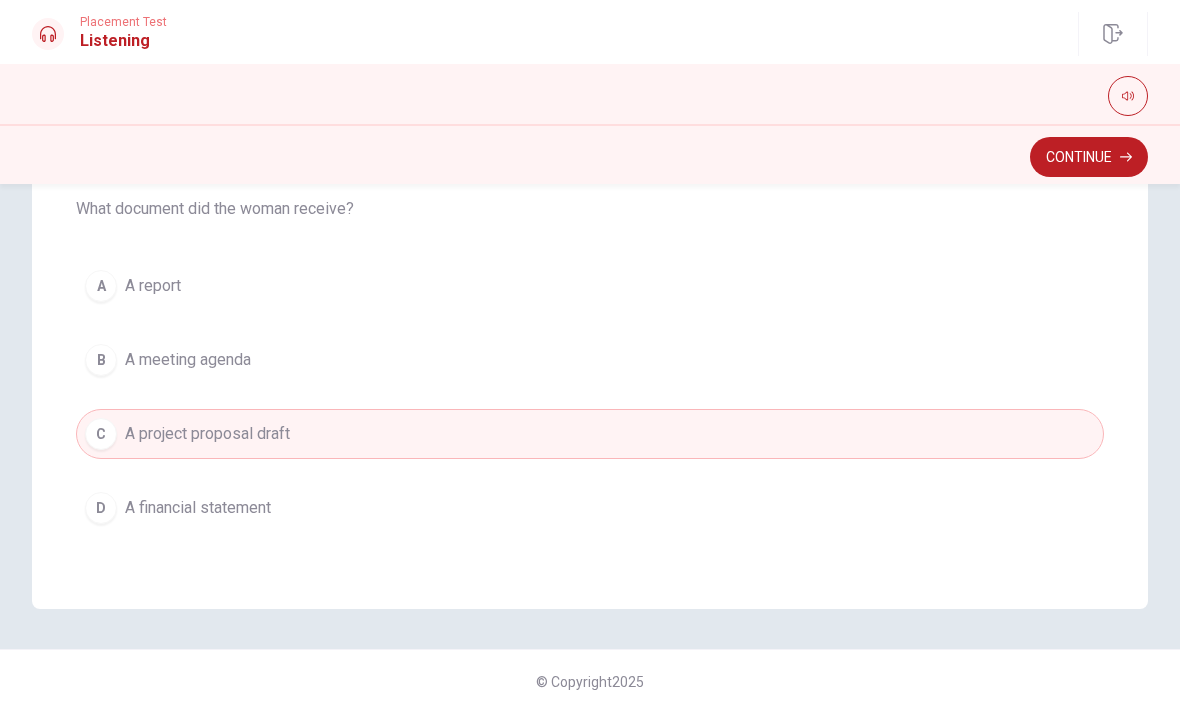 scroll, scrollTop: 419, scrollLeft: 0, axis: vertical 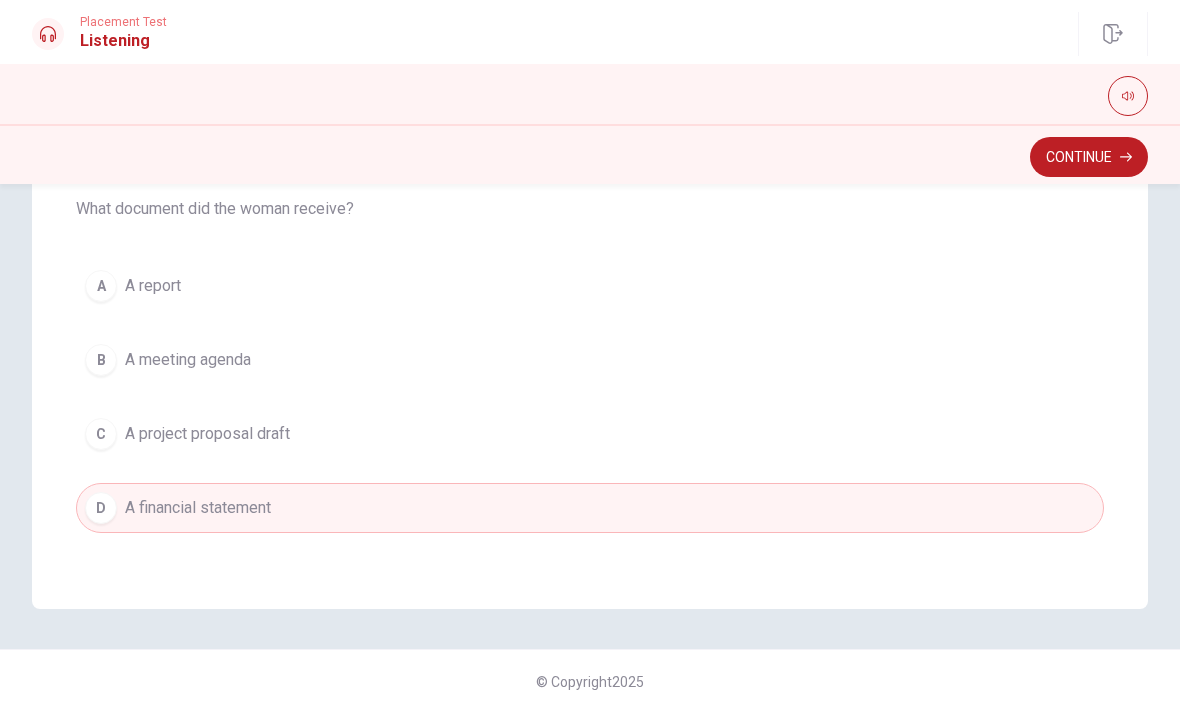 click on "C A project proposal draft" at bounding box center [590, 434] 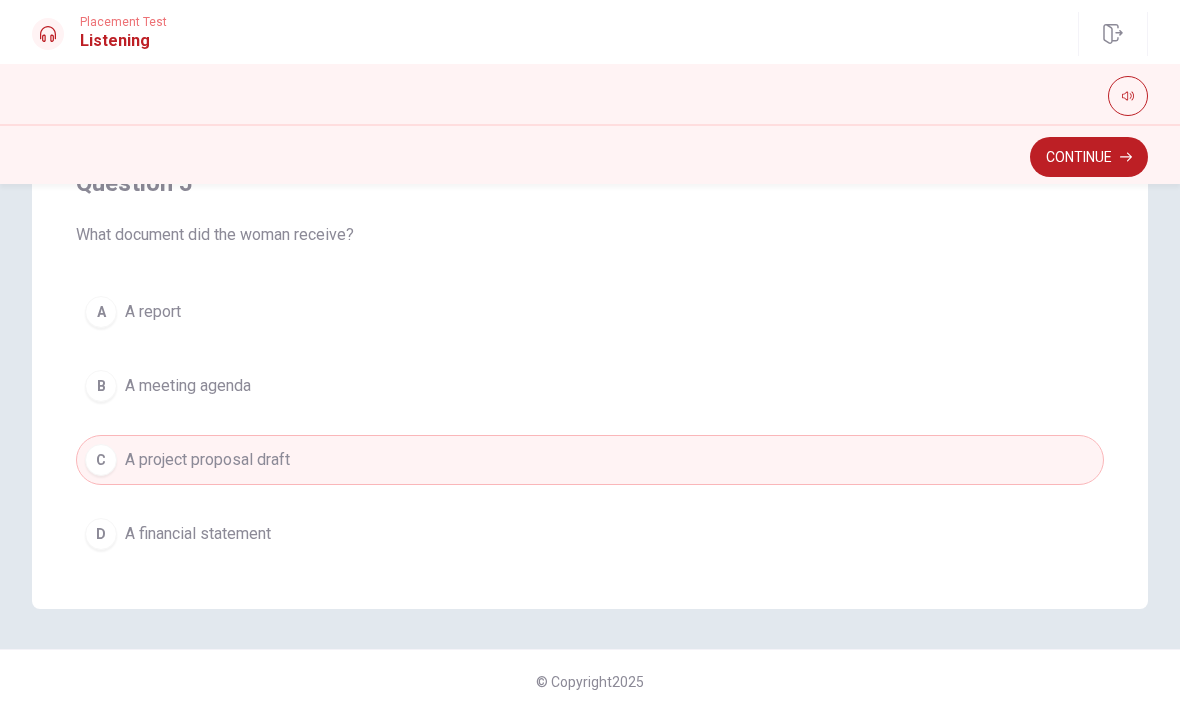 scroll, scrollTop: 1596, scrollLeft: 0, axis: vertical 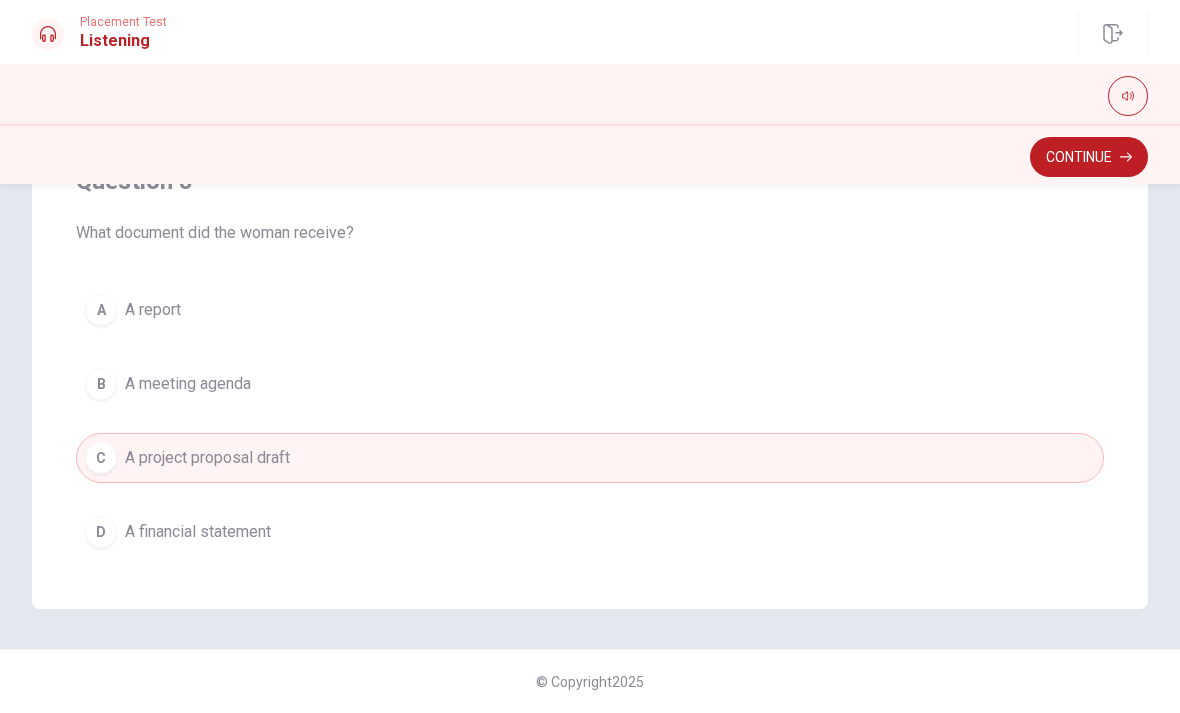 click on "D A financial statement" at bounding box center [590, 532] 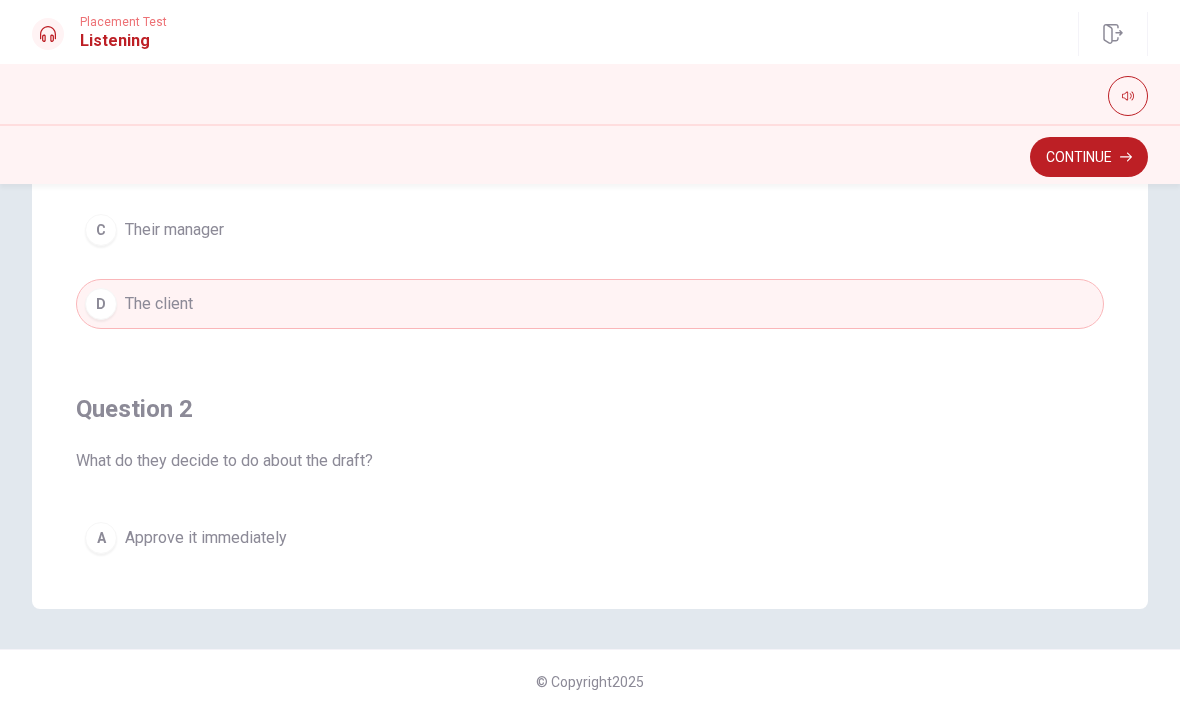scroll, scrollTop: 0, scrollLeft: 0, axis: both 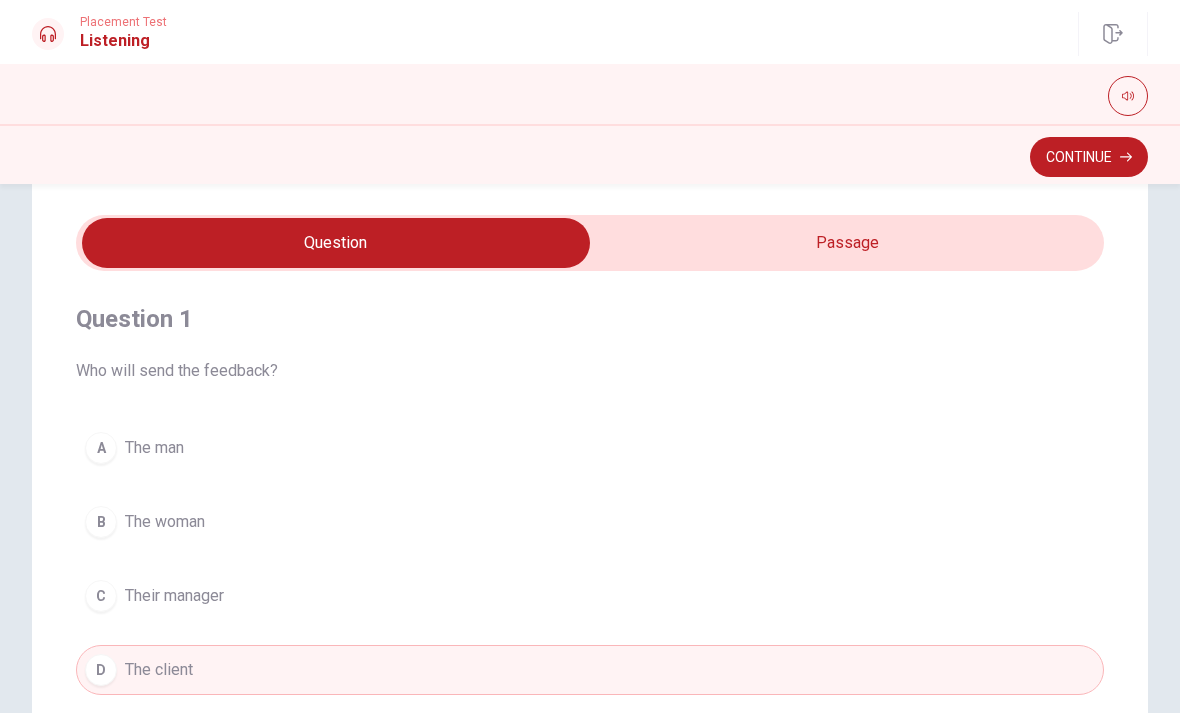 click on "A The man" at bounding box center (590, 448) 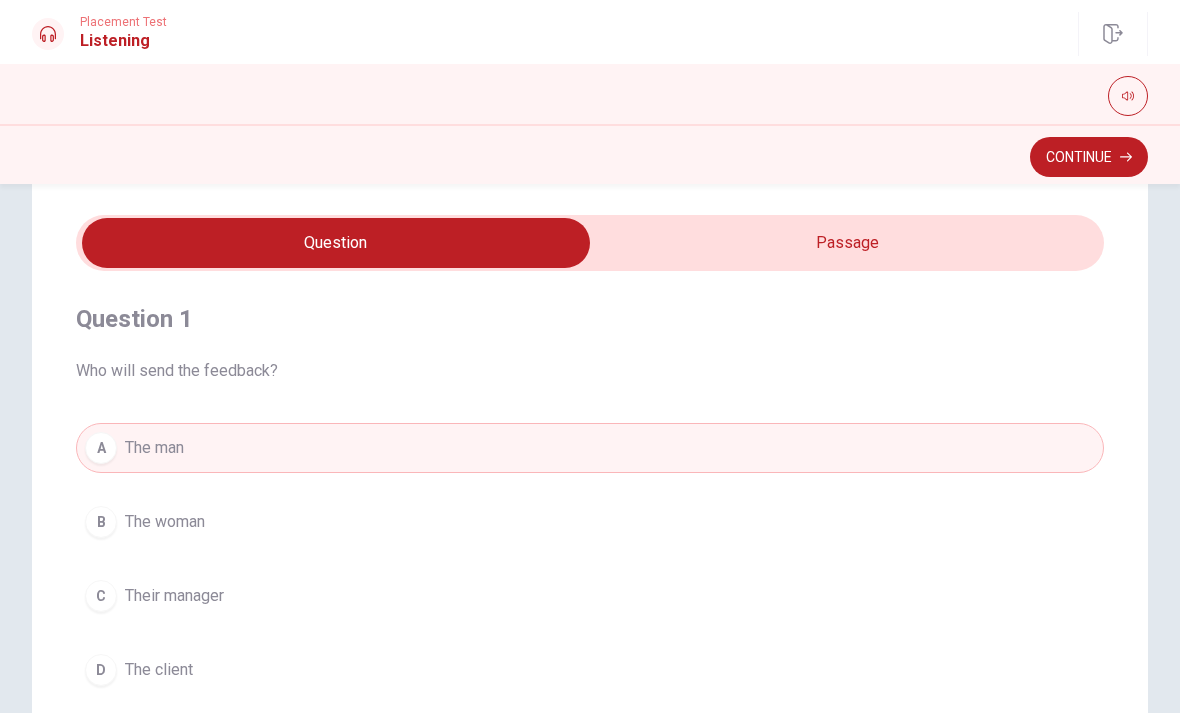 type on "72" 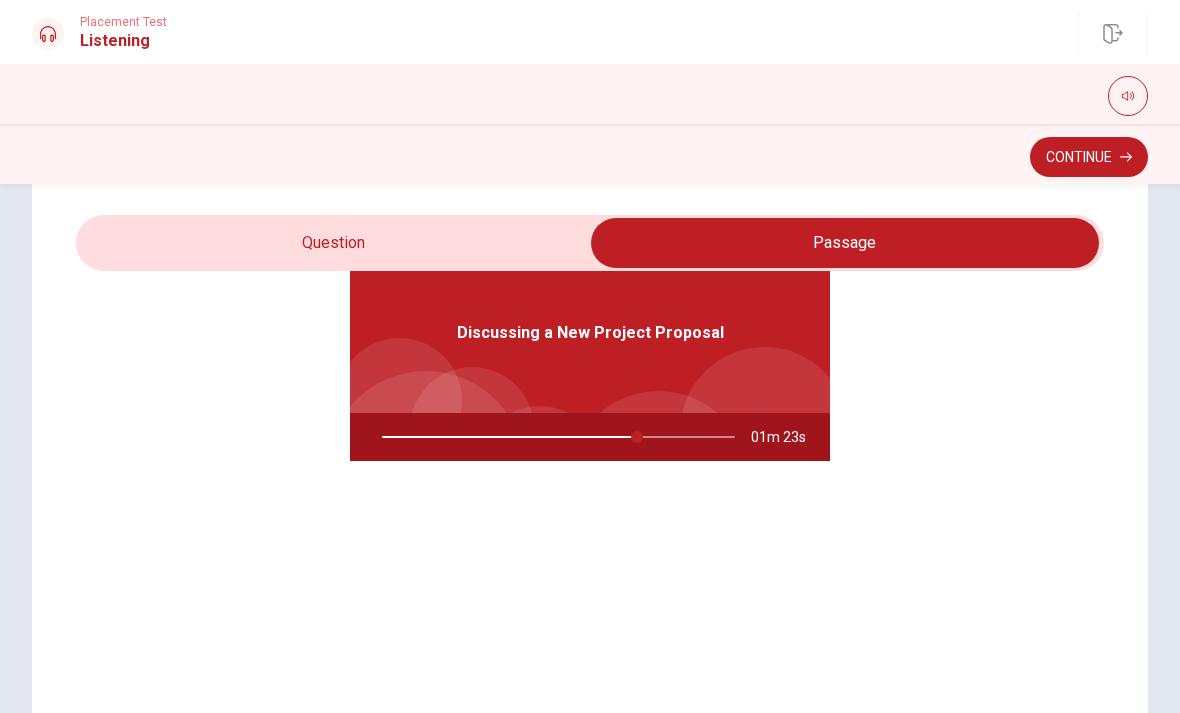 scroll, scrollTop: 112, scrollLeft: 0, axis: vertical 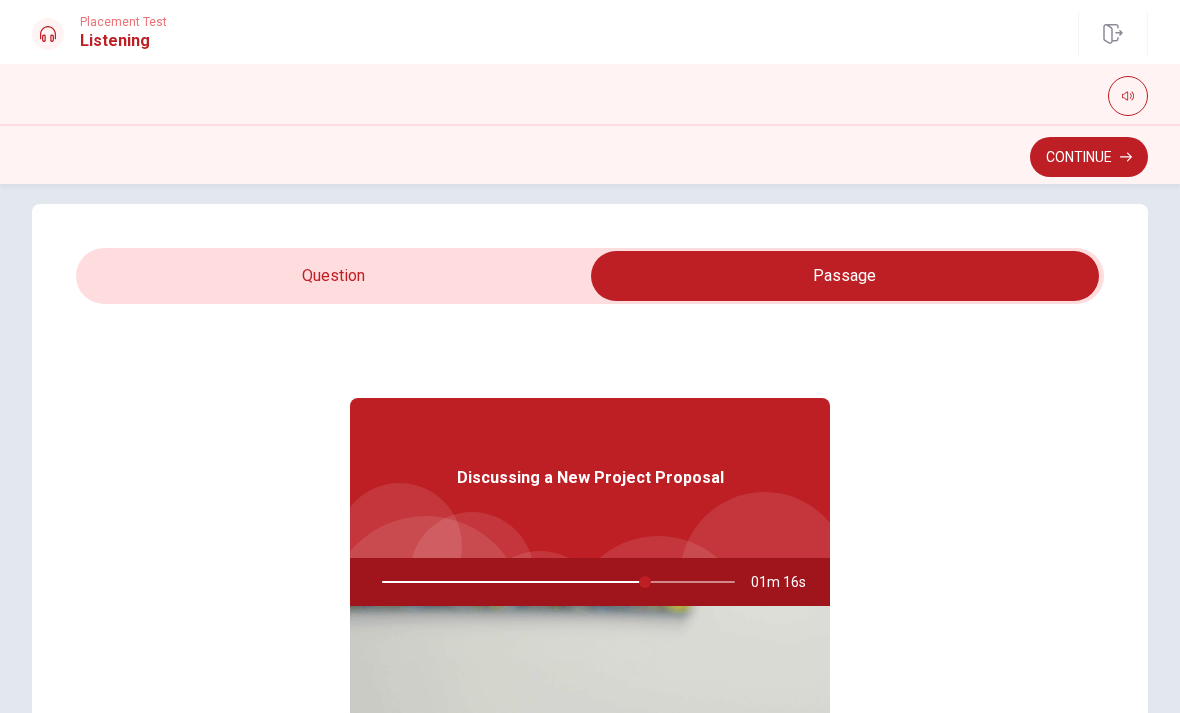 click on "Question Passage Question 1 Who will send the feedback? A The man B The woman C Their manager D The client Question 2 What do they decide to do about the draft? A Approve it immediately B Ignore it C Provide feedback for revision D Request a complete rewrite Question 3 How does the man feel about the draft? A He is impressed [PERSON_NAME] thinks it’s detailed C He is confused D He agrees it’s vague Question 4 What is missing from the proposal? A Contact information B Timeline and budget specifics C A table of contents D An executive summary Question 5 What document did the woman receive? A A report B A meeting agenda C A project proposal draft D A financial statement Discussing a New Project Proposal 01m 16s" at bounding box center [590, 606] 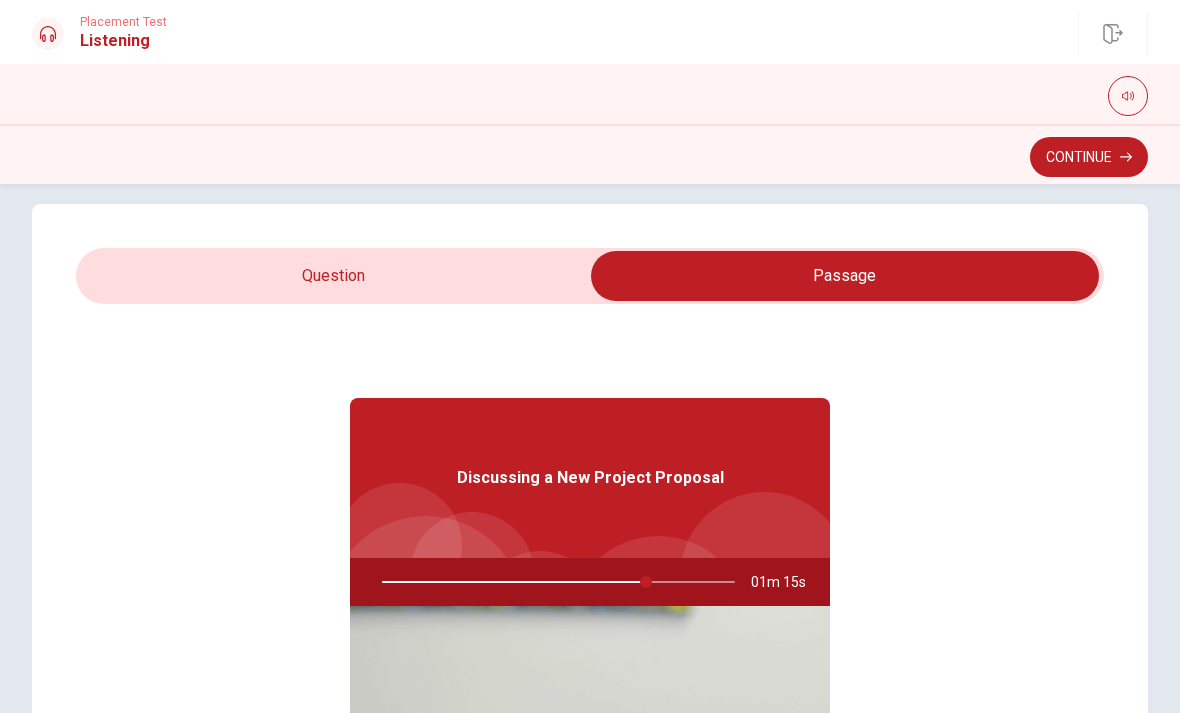 click at bounding box center (845, 276) 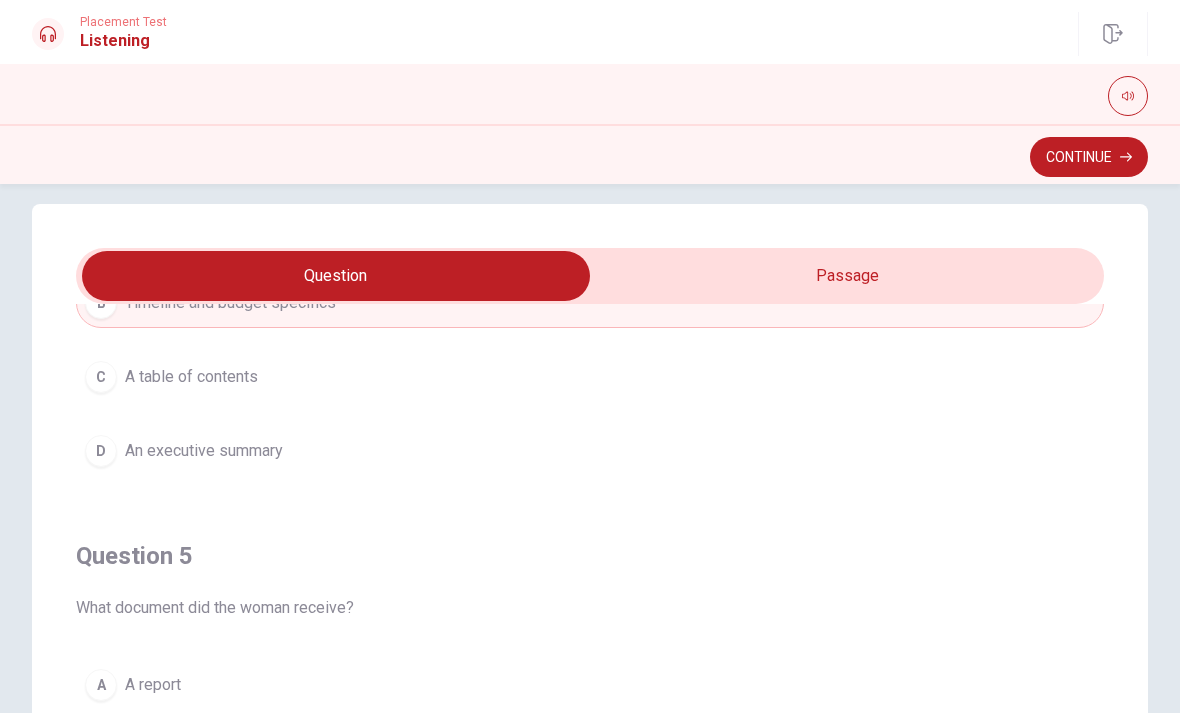 scroll, scrollTop: 1622, scrollLeft: 0, axis: vertical 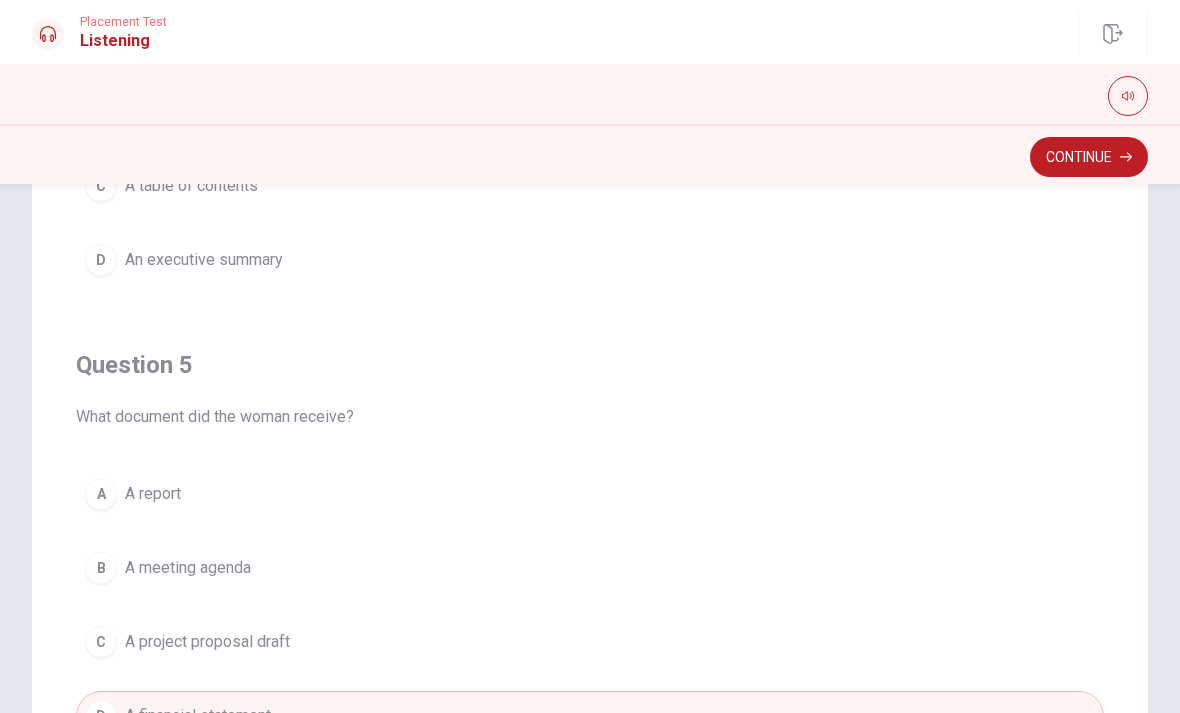 click on "C" at bounding box center (101, 642) 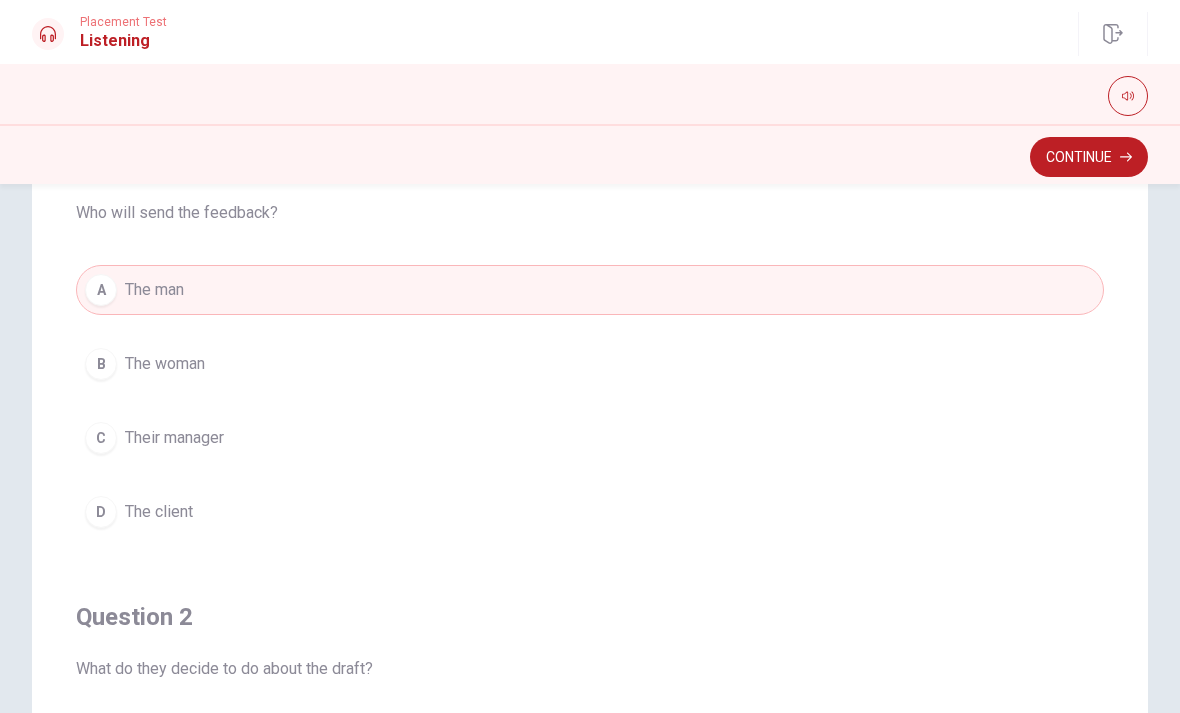 scroll, scrollTop: 0, scrollLeft: 0, axis: both 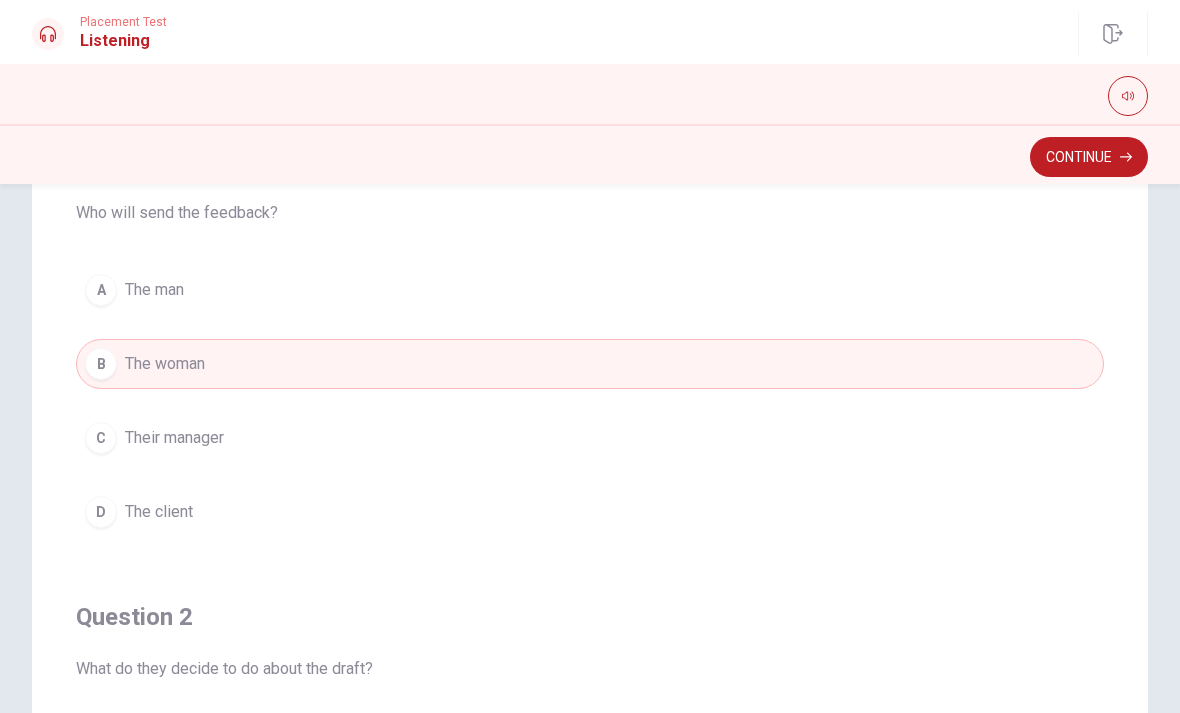 click on "A The man" at bounding box center (590, 290) 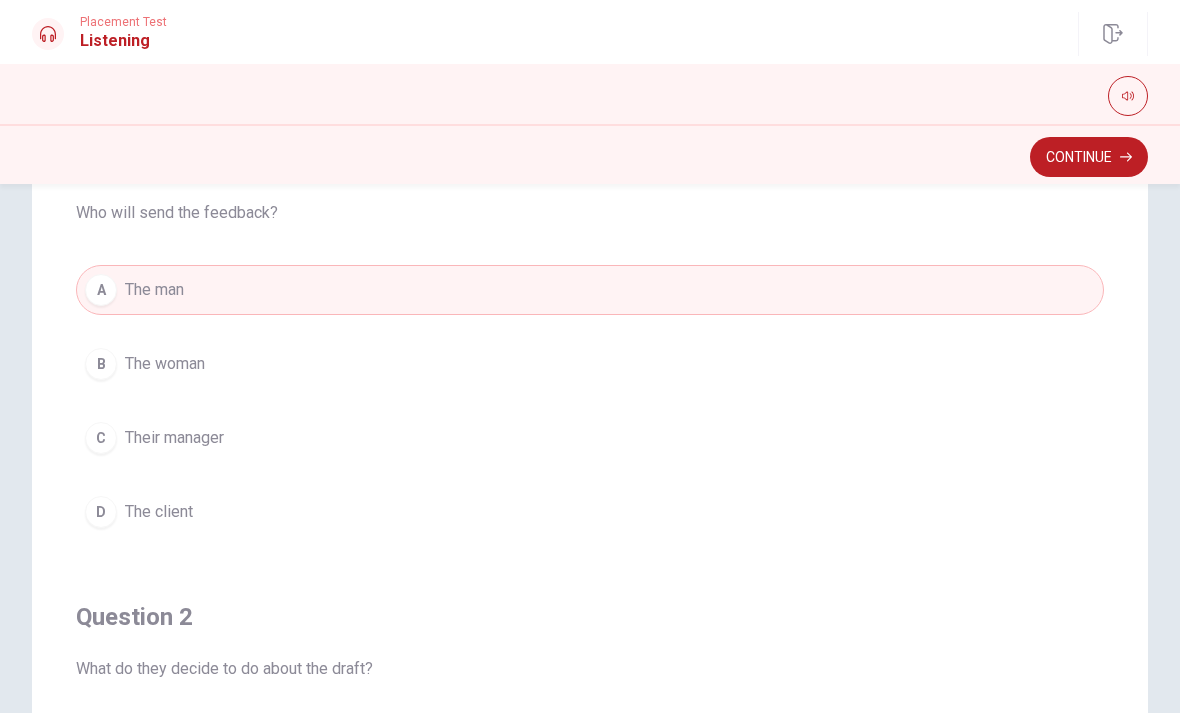 click on "B The woman" at bounding box center (590, 364) 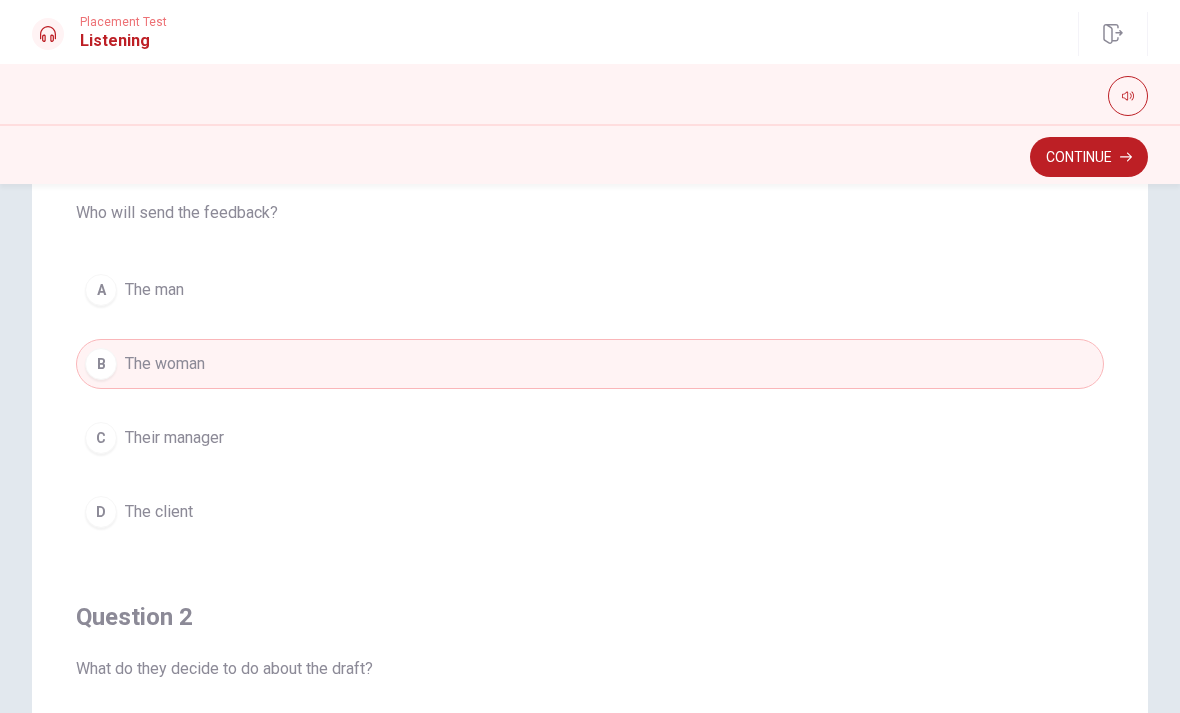 click on "Continue" at bounding box center (1089, 157) 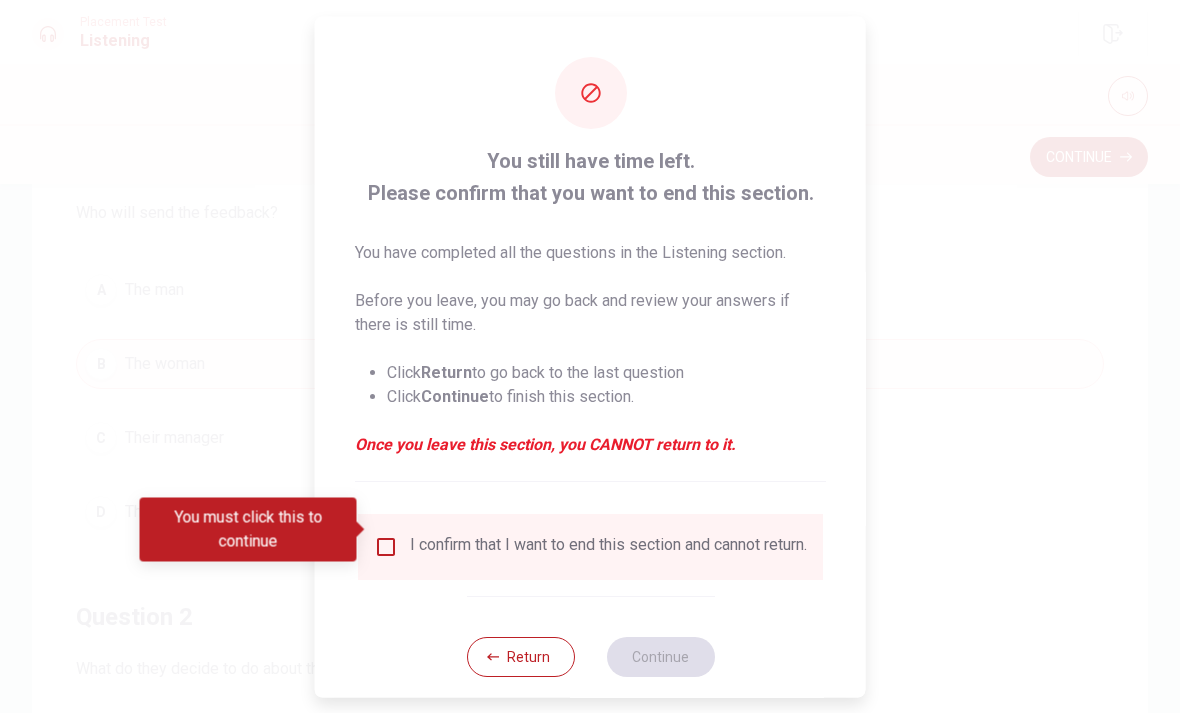 click on "I confirm that I want to end this section and cannot return." at bounding box center (608, 546) 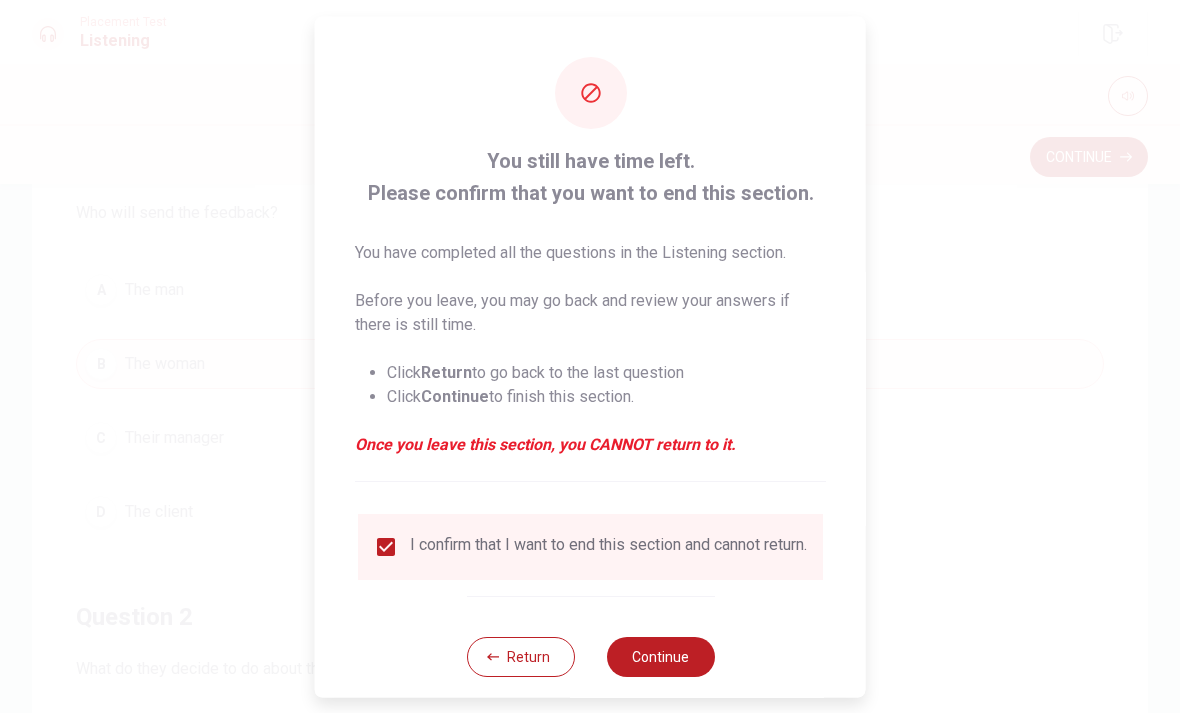 click on "Continue" at bounding box center (660, 656) 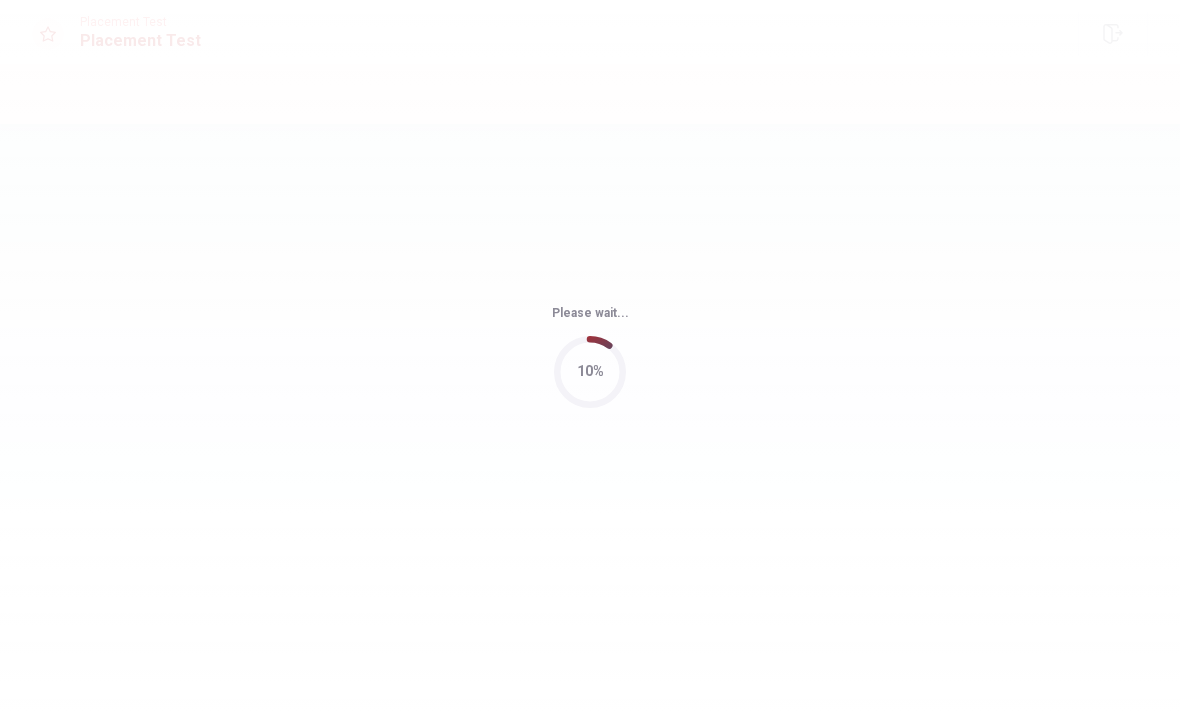 scroll, scrollTop: 0, scrollLeft: 0, axis: both 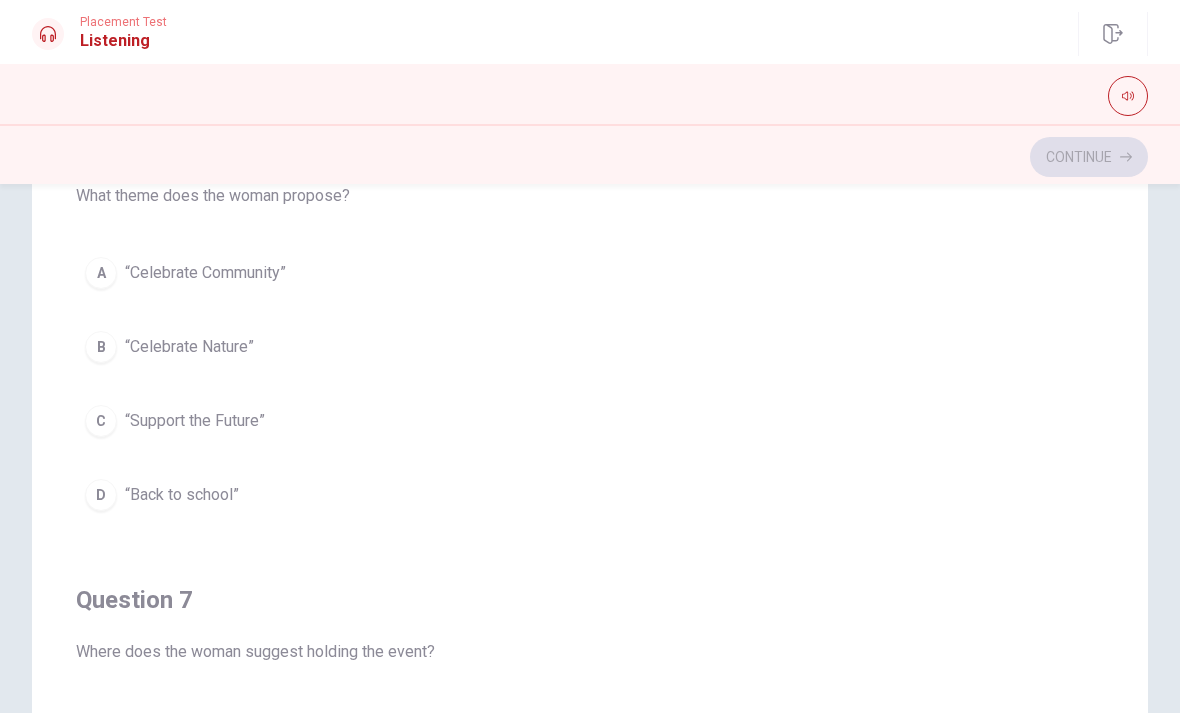 click on "D “Back to school”" at bounding box center [590, 495] 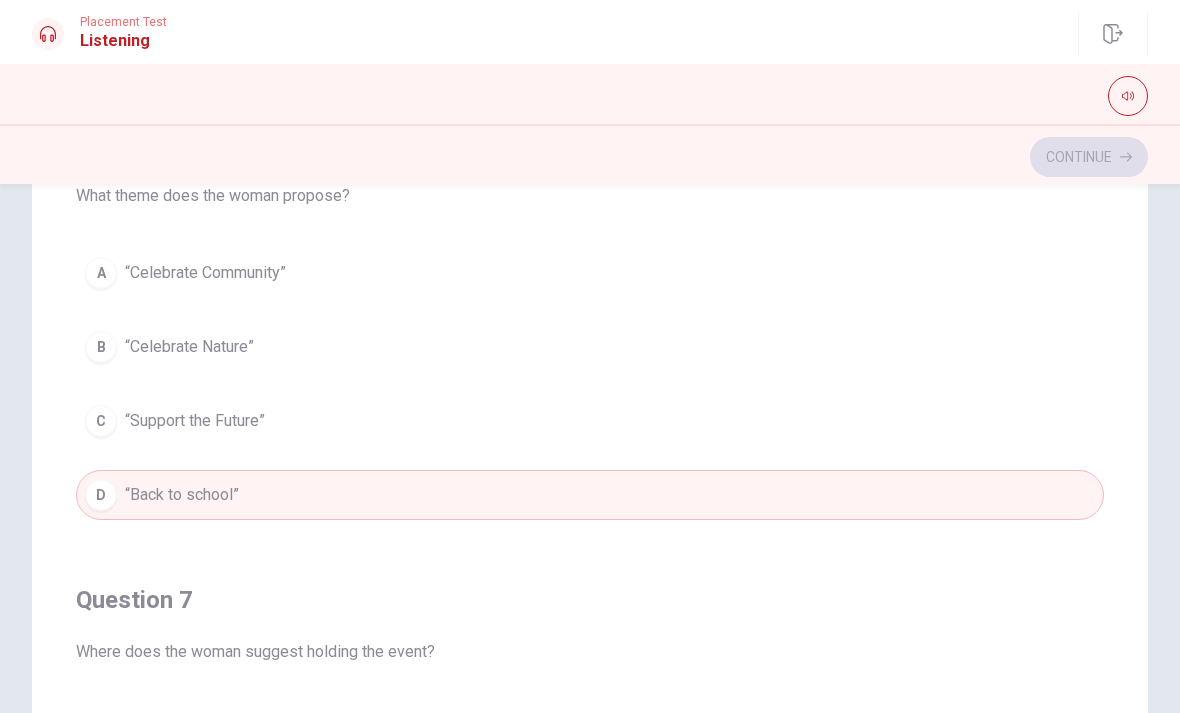 click on "C “Support the Future”" at bounding box center [590, 421] 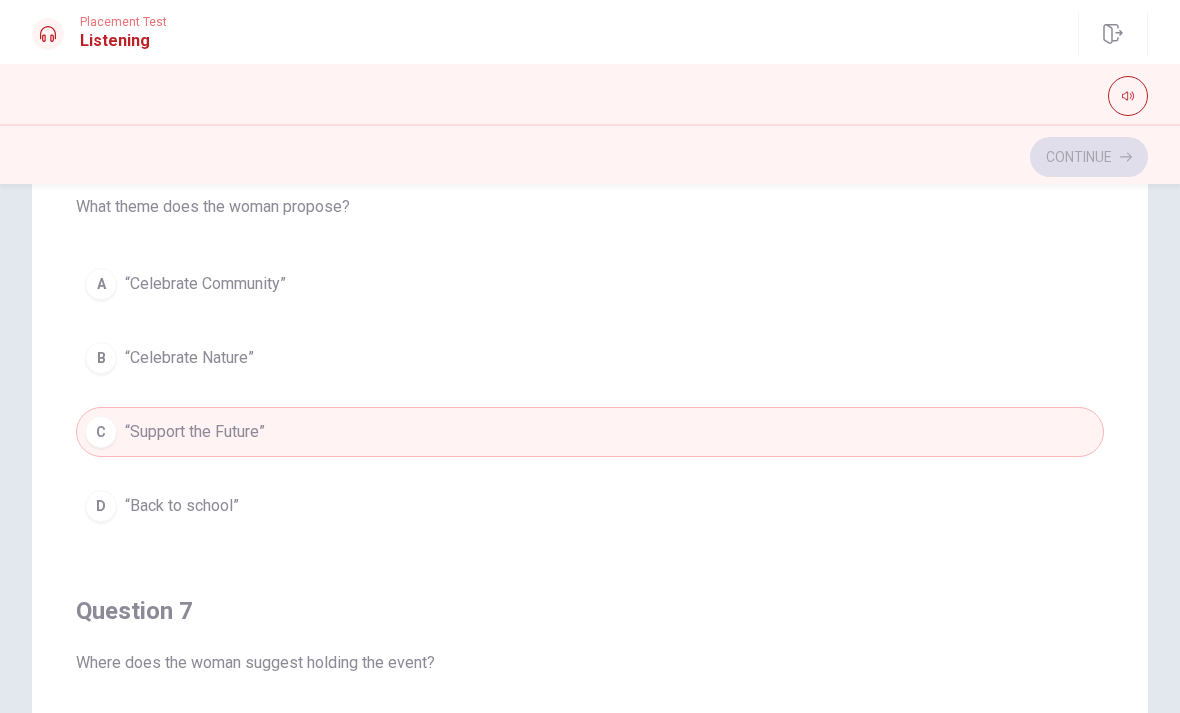 scroll, scrollTop: 34, scrollLeft: 0, axis: vertical 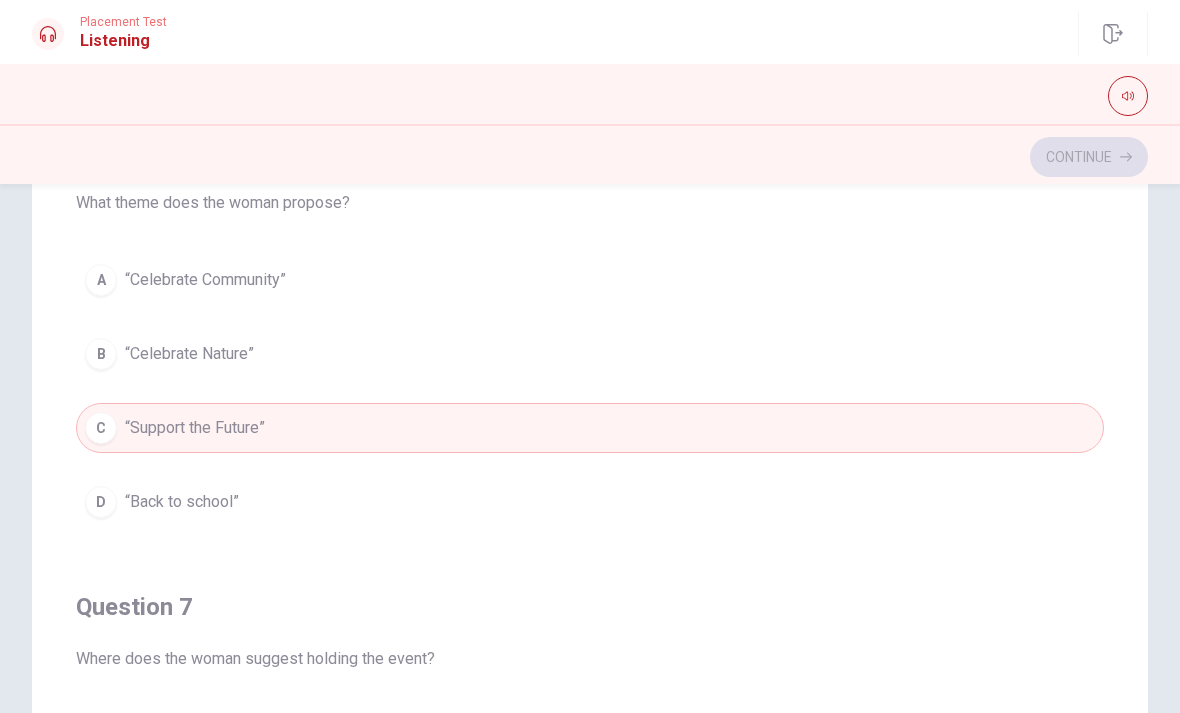 click on "B “Celebrate Nature”" at bounding box center (590, 354) 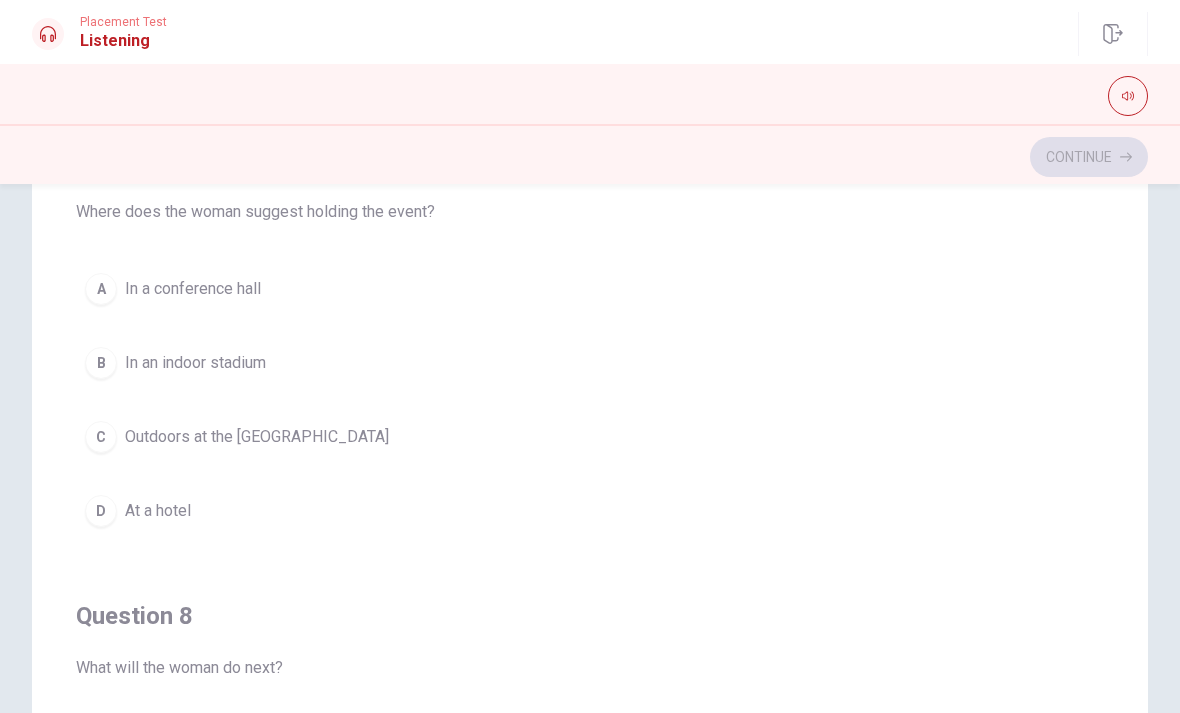 scroll, scrollTop: 488, scrollLeft: 0, axis: vertical 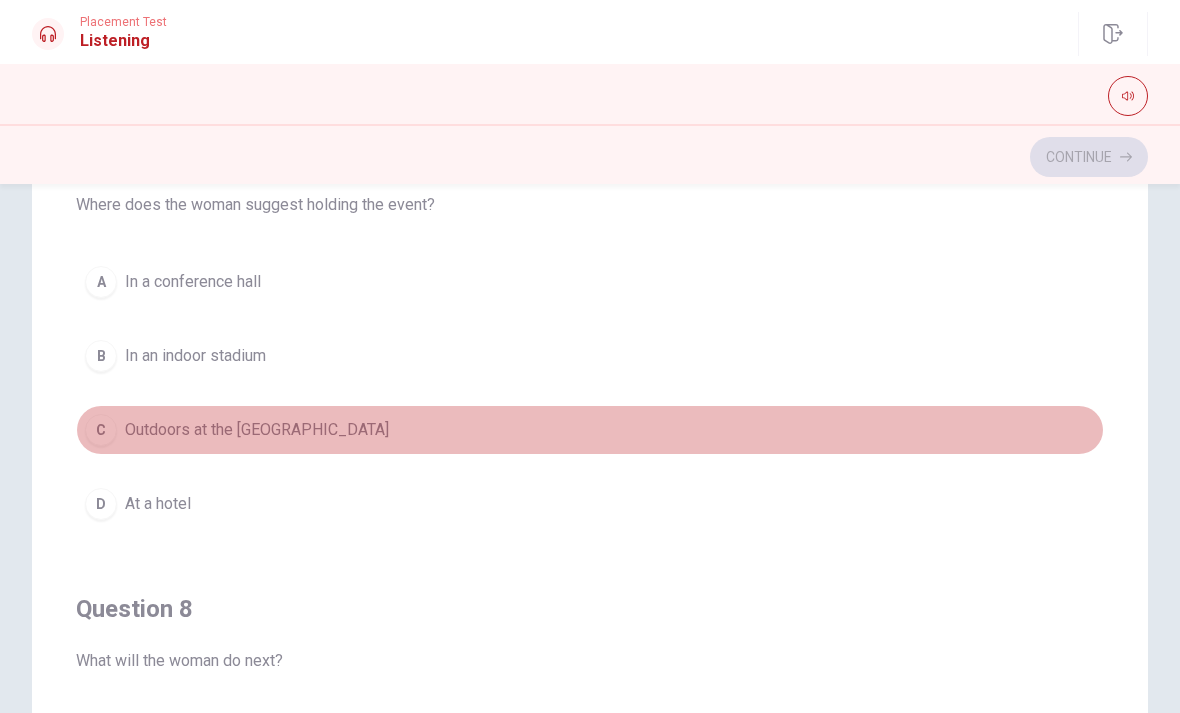 click on "C Outdoors at the [GEOGRAPHIC_DATA]" at bounding box center (590, 430) 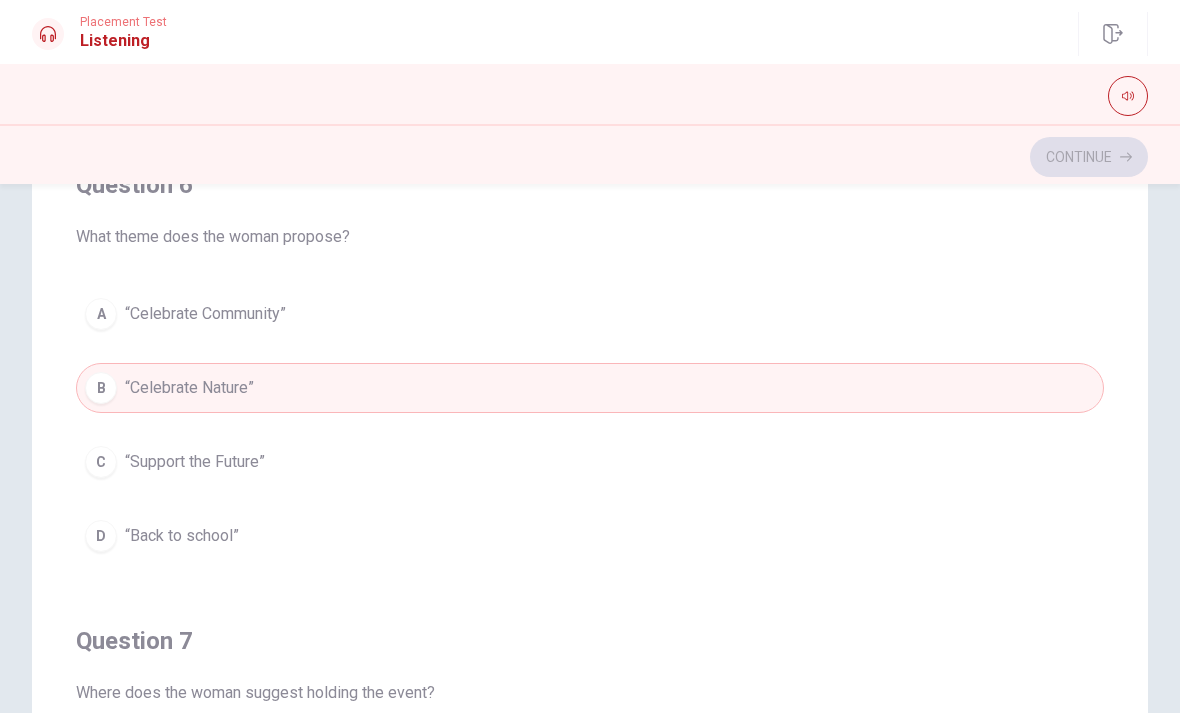 scroll, scrollTop: 0, scrollLeft: 0, axis: both 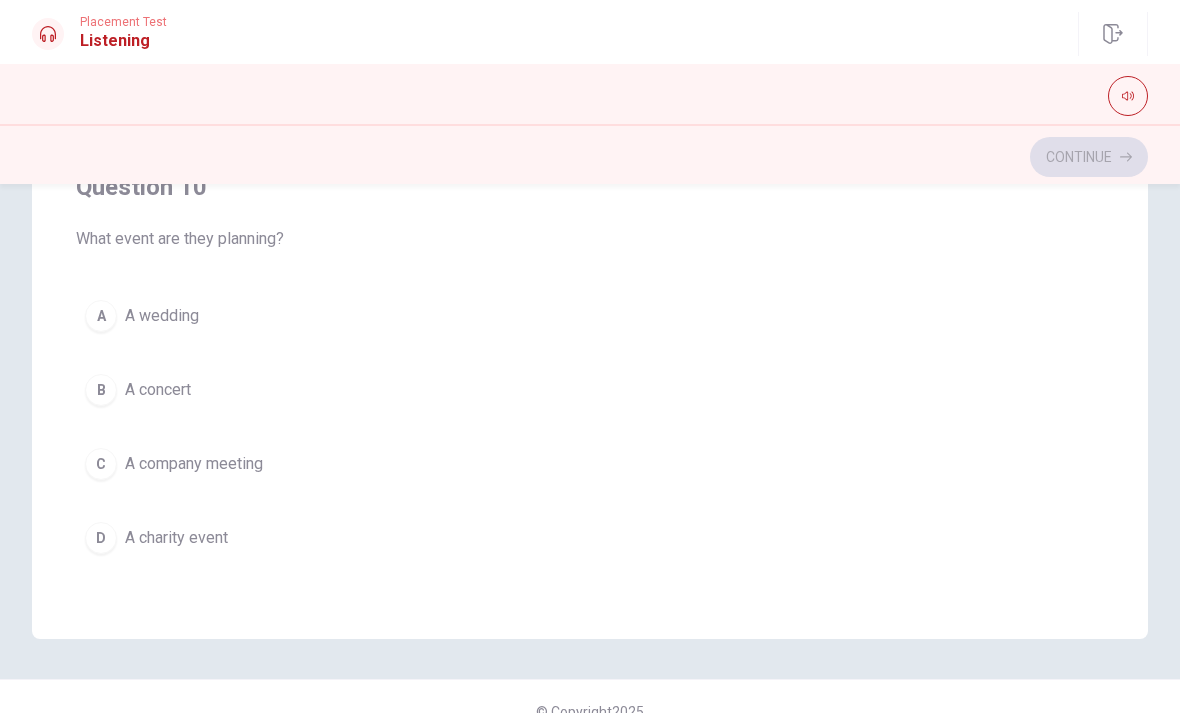 click on "D A charity event" at bounding box center (590, 538) 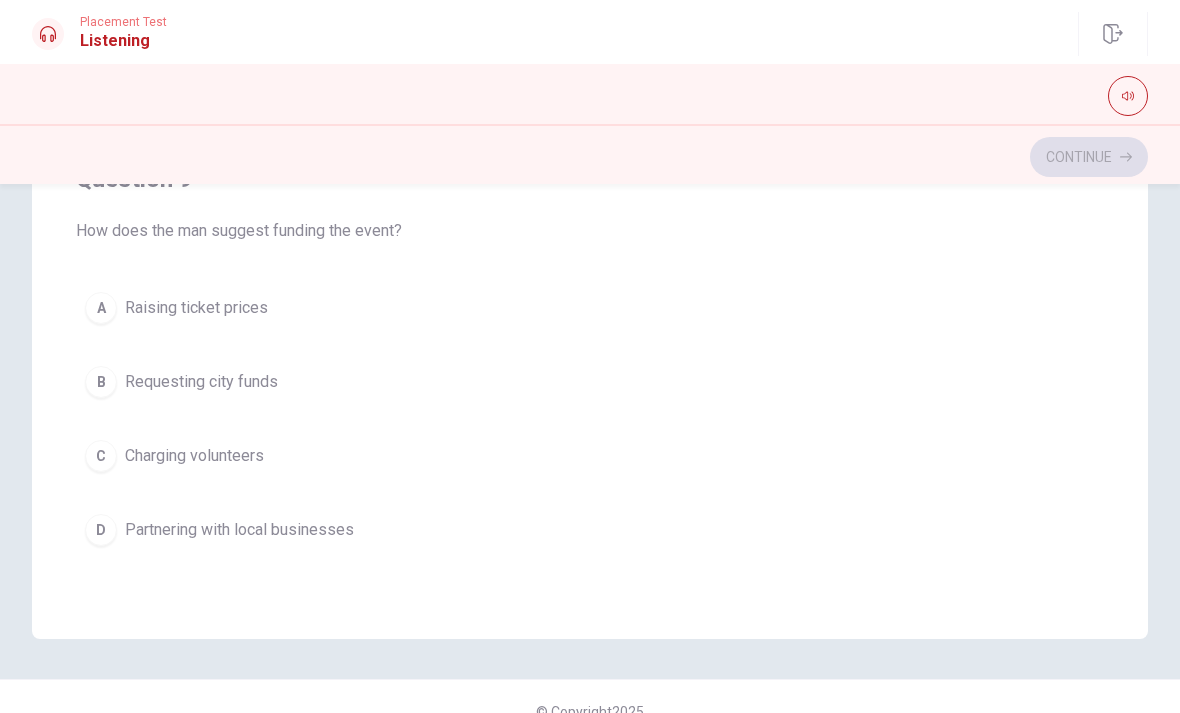 scroll, scrollTop: 1140, scrollLeft: 0, axis: vertical 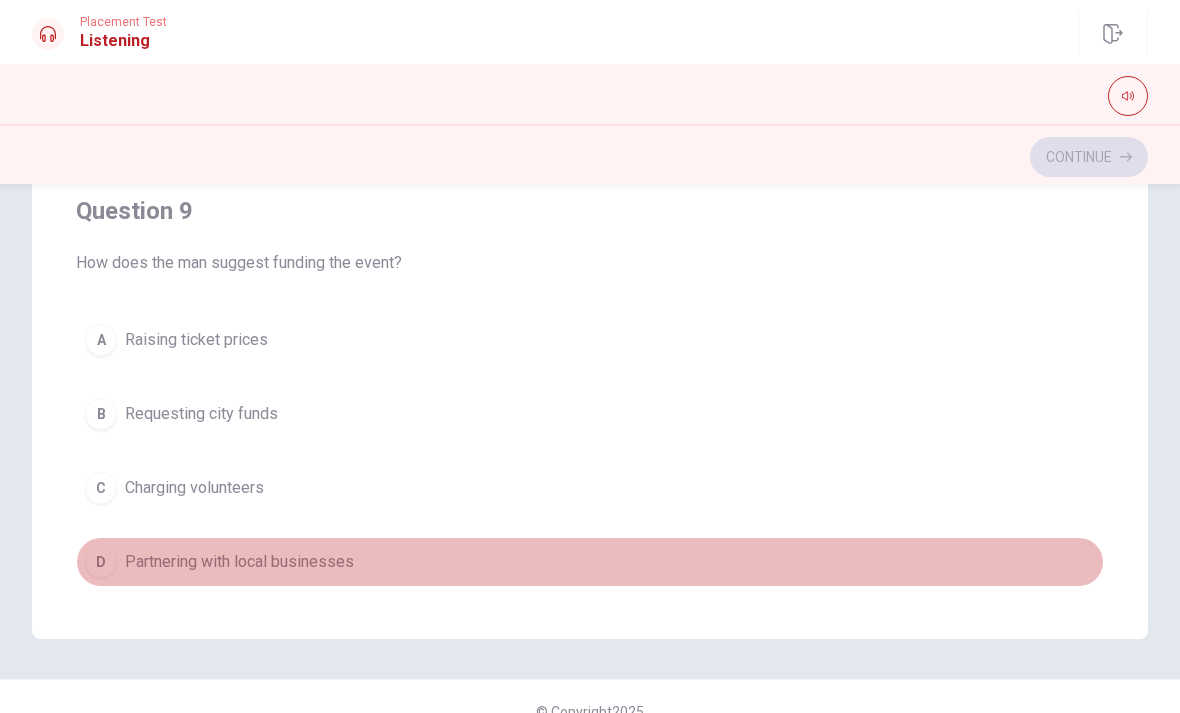 click on "Partnering with local businesses" at bounding box center (239, 562) 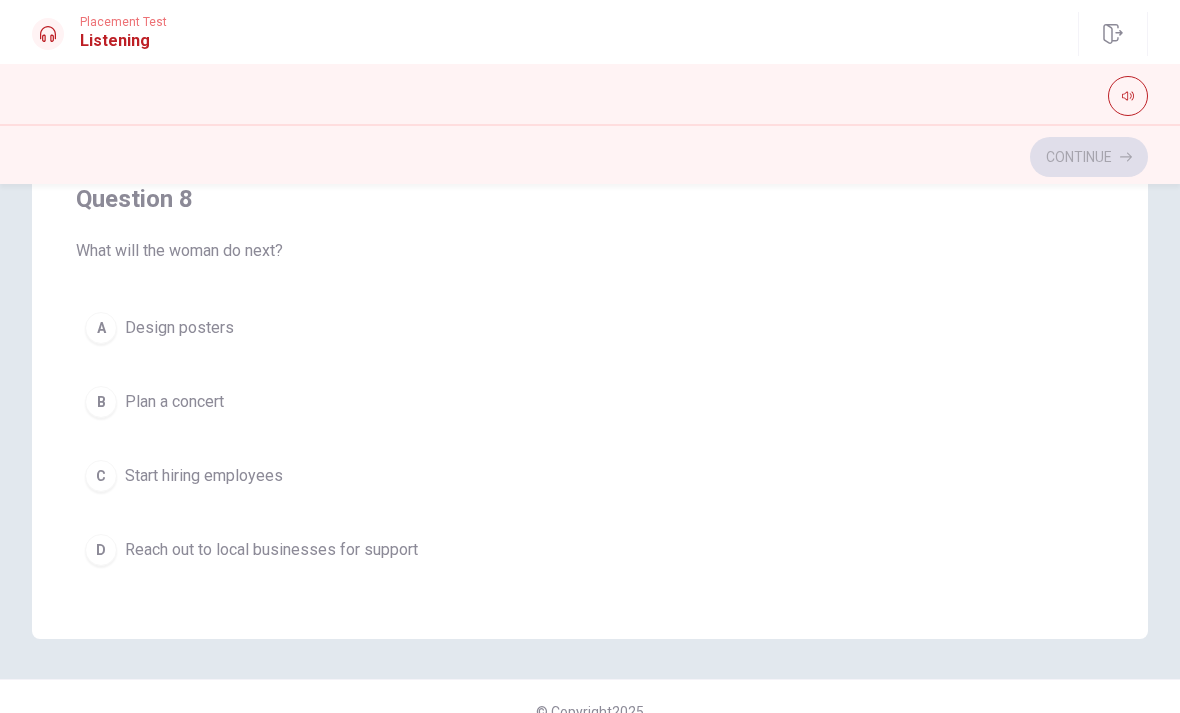 scroll, scrollTop: 699, scrollLeft: 0, axis: vertical 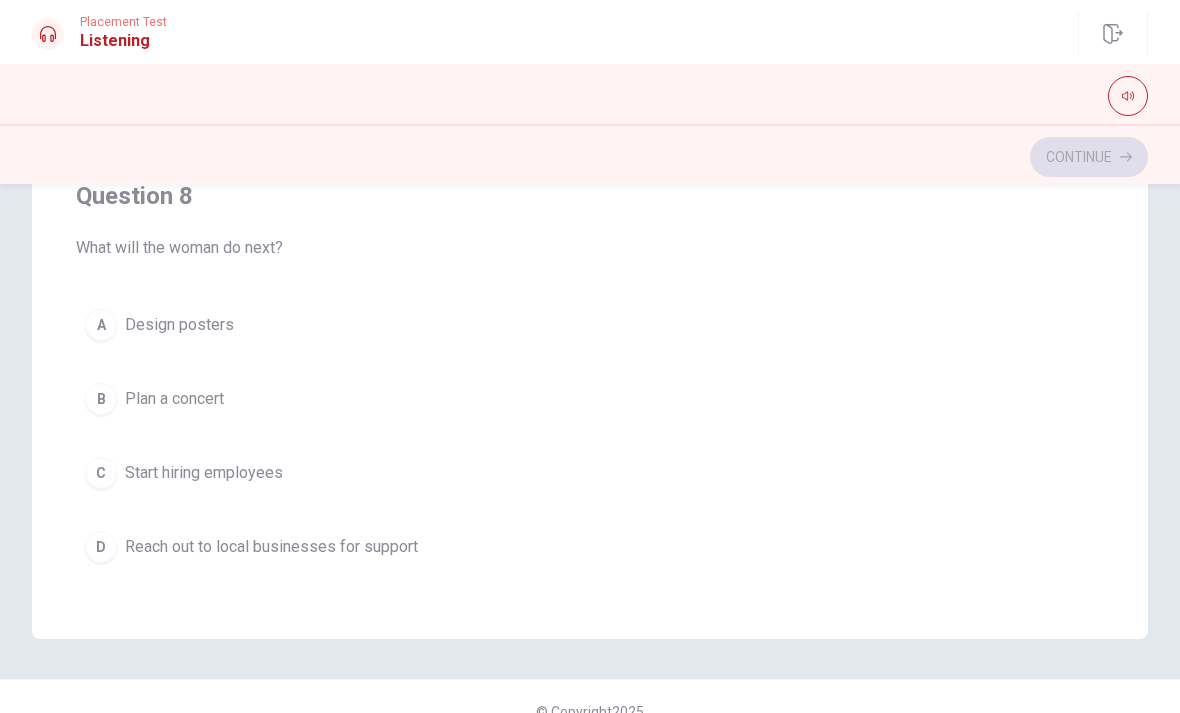 click on "D Reach out to local businesses for support" at bounding box center [590, 547] 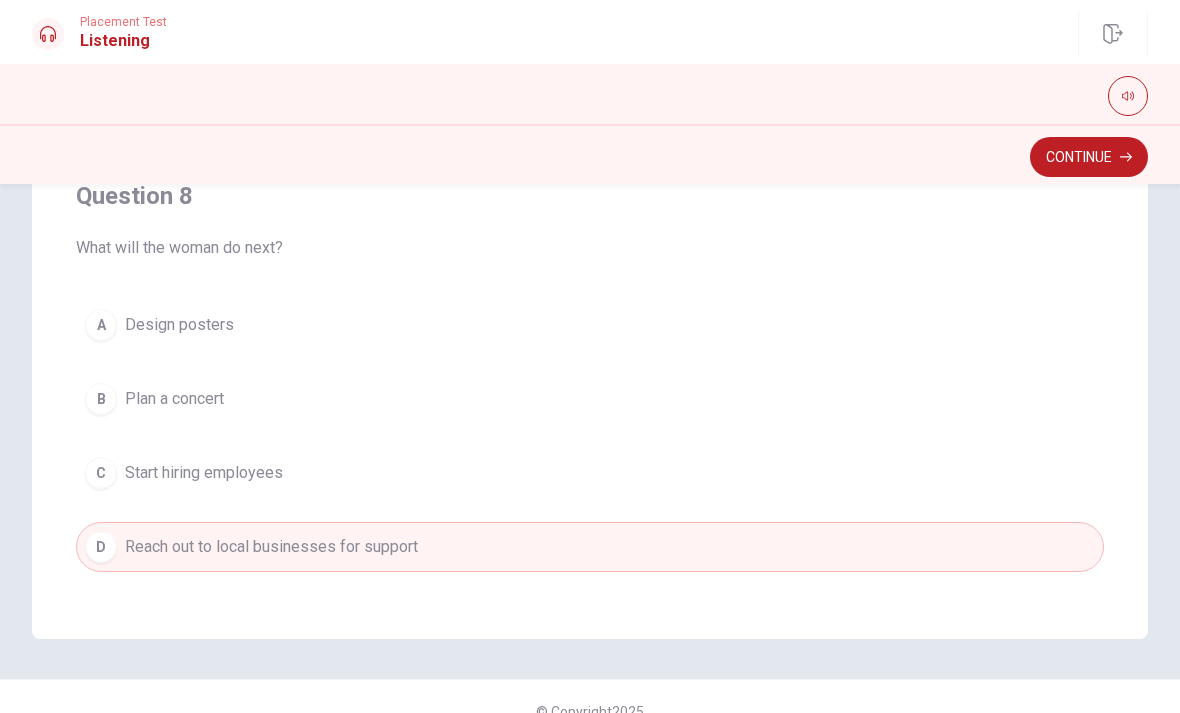 click on "C Start hiring employees" at bounding box center [590, 473] 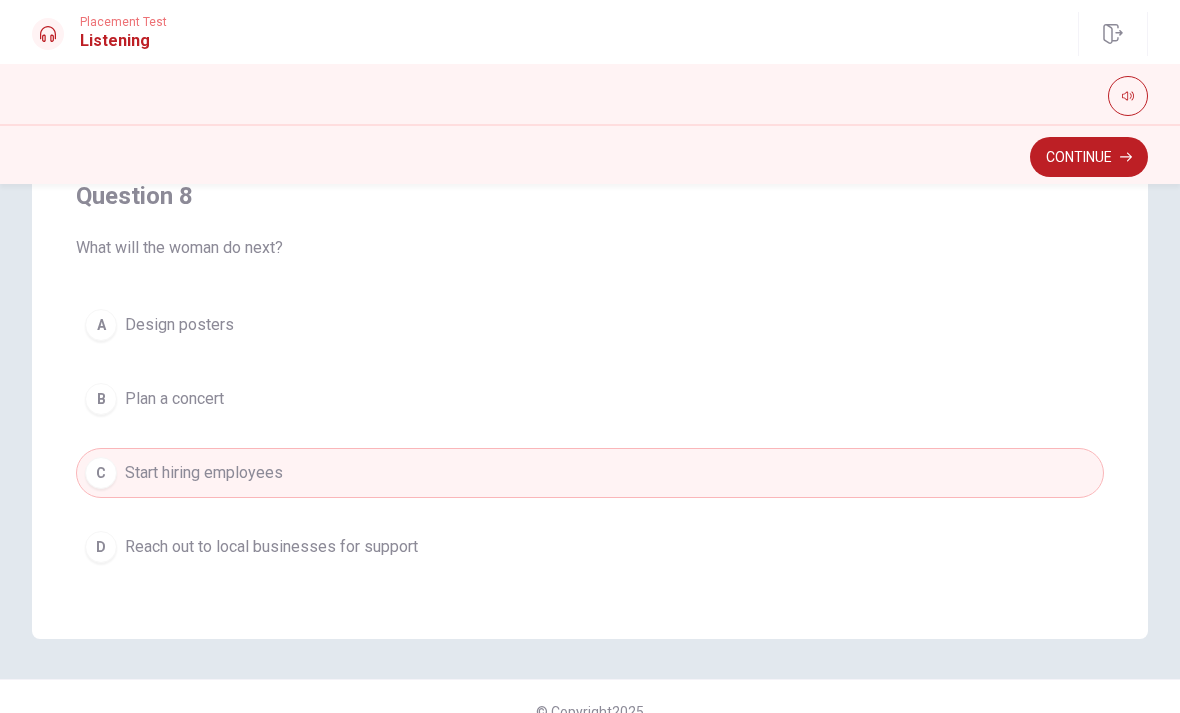 click on "D Reach out to local businesses for support" at bounding box center [590, 547] 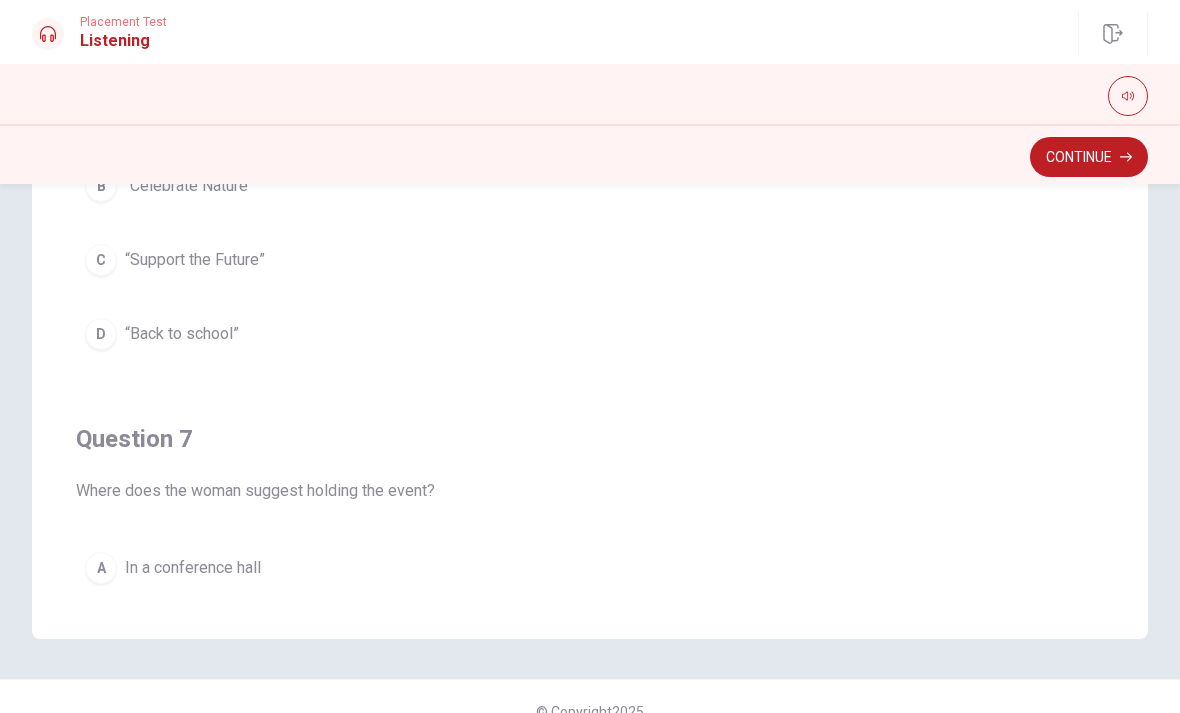 scroll, scrollTop: -1, scrollLeft: 0, axis: vertical 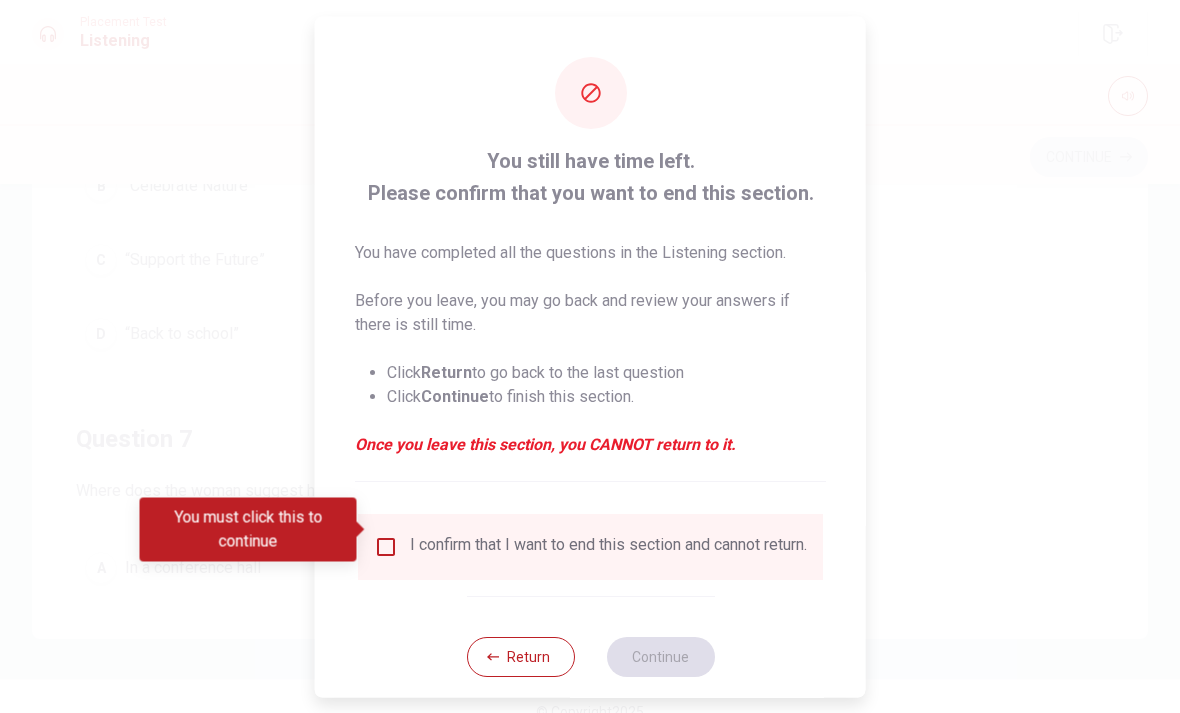 click at bounding box center [386, 546] 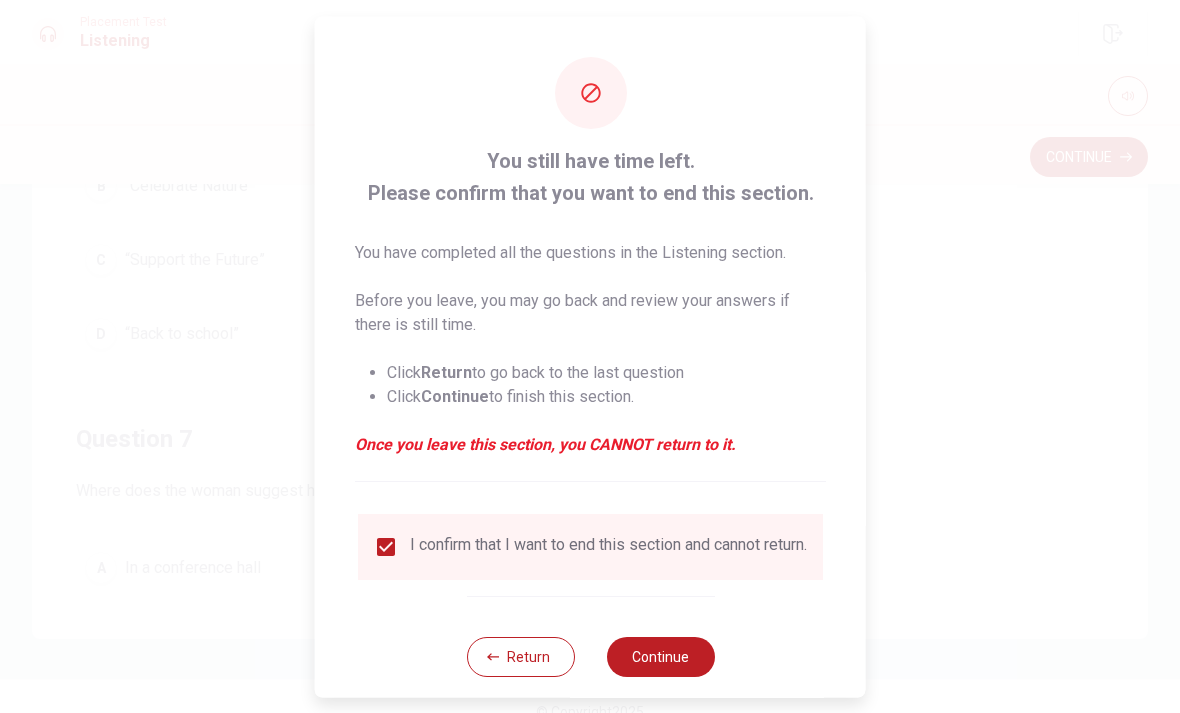 click on "Continue" at bounding box center [660, 656] 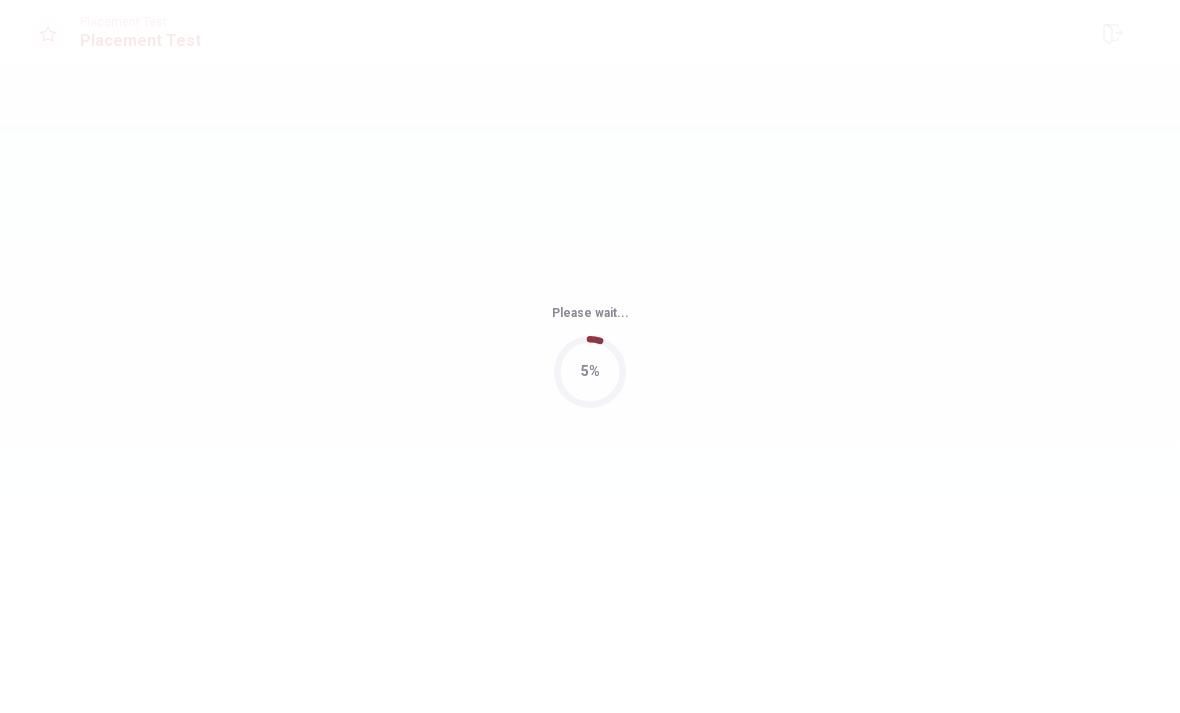 scroll, scrollTop: 0, scrollLeft: 0, axis: both 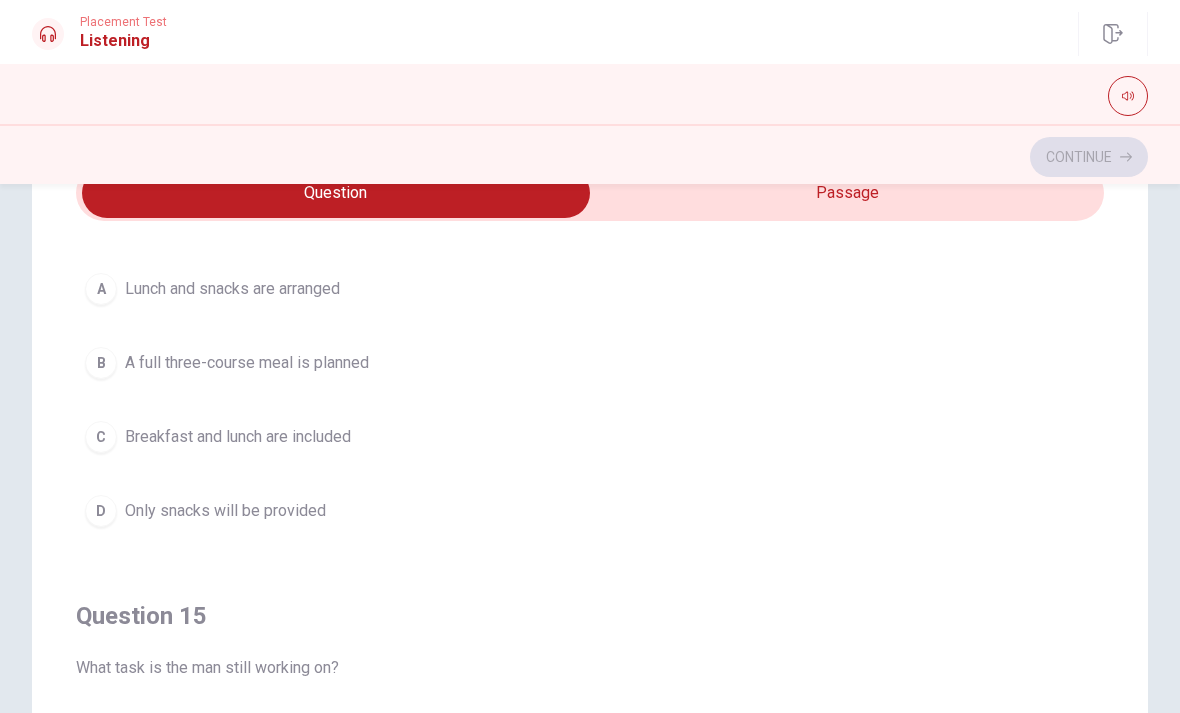 click on "Question Passage Question 11 When is the conference scheduled? A [DATE] B This week C Next month D Next week Question 12 What task will the man handle next? A Preparing the seating arrangement B Reviewing the catering plan C Finalizing the speaker list D Organizing transportation Question 13 What does the man say about the venue? A It’s too small for the attendees B It’s perfectly ready C It lacks proper seating D It needs more preparation Question 14 What does the man say about catering? A Lunch and snacks are arranged B A full three-course meal is planned C Breakfast and lunch are included D Only snacks will be provided Question 15 What task is the man still working on? A Reviewing the seating arrangement B Sending invitations C Confirming the keynote speaker D Sorting out catering Preparing for a Company Conference 04m 00s" at bounding box center [590, 523] 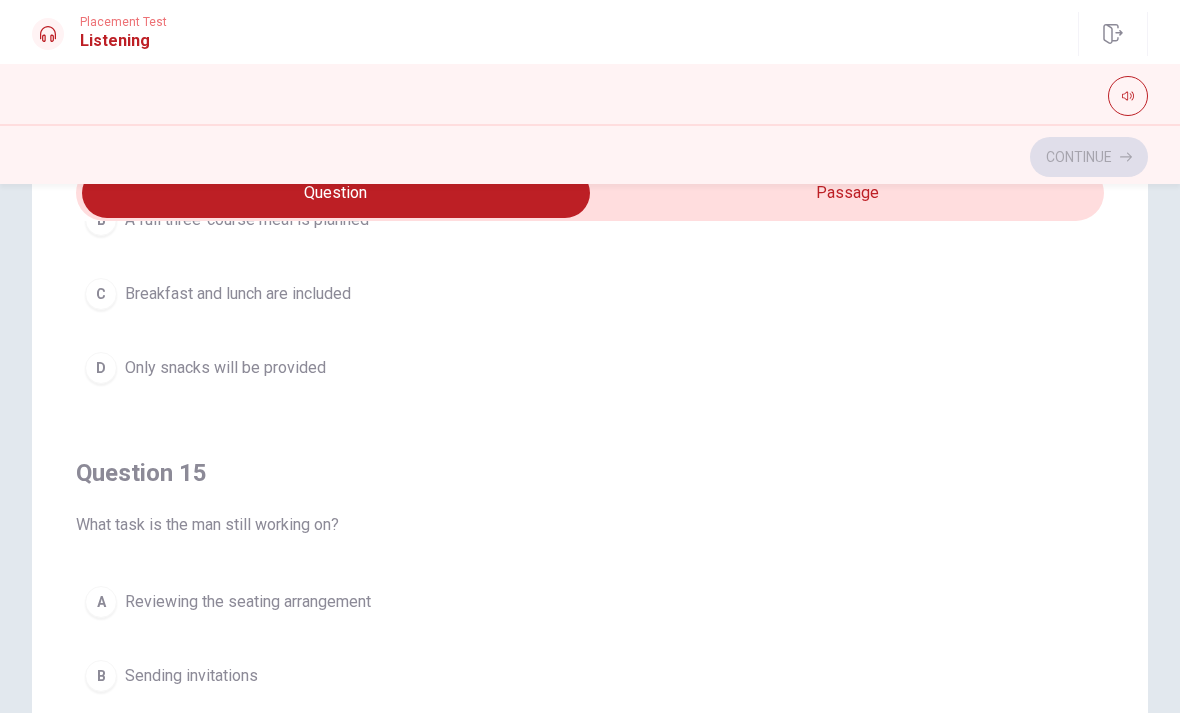 scroll, scrollTop: 1620, scrollLeft: 0, axis: vertical 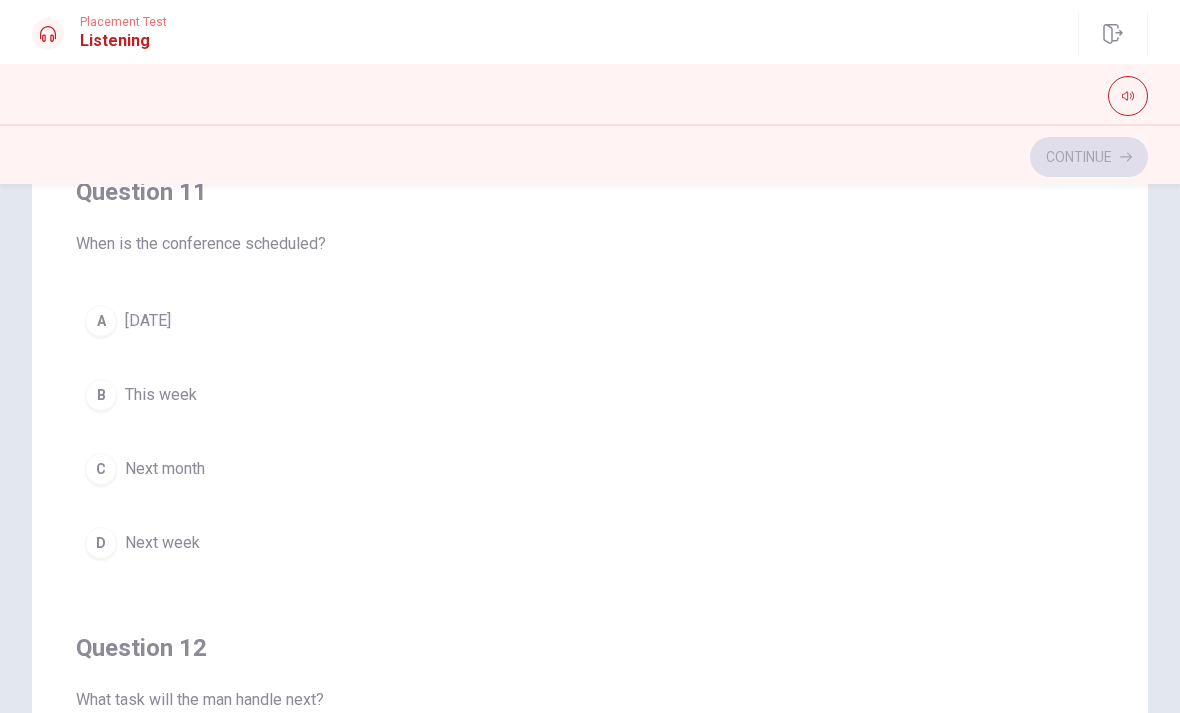 click on "C Next month" at bounding box center [590, 469] 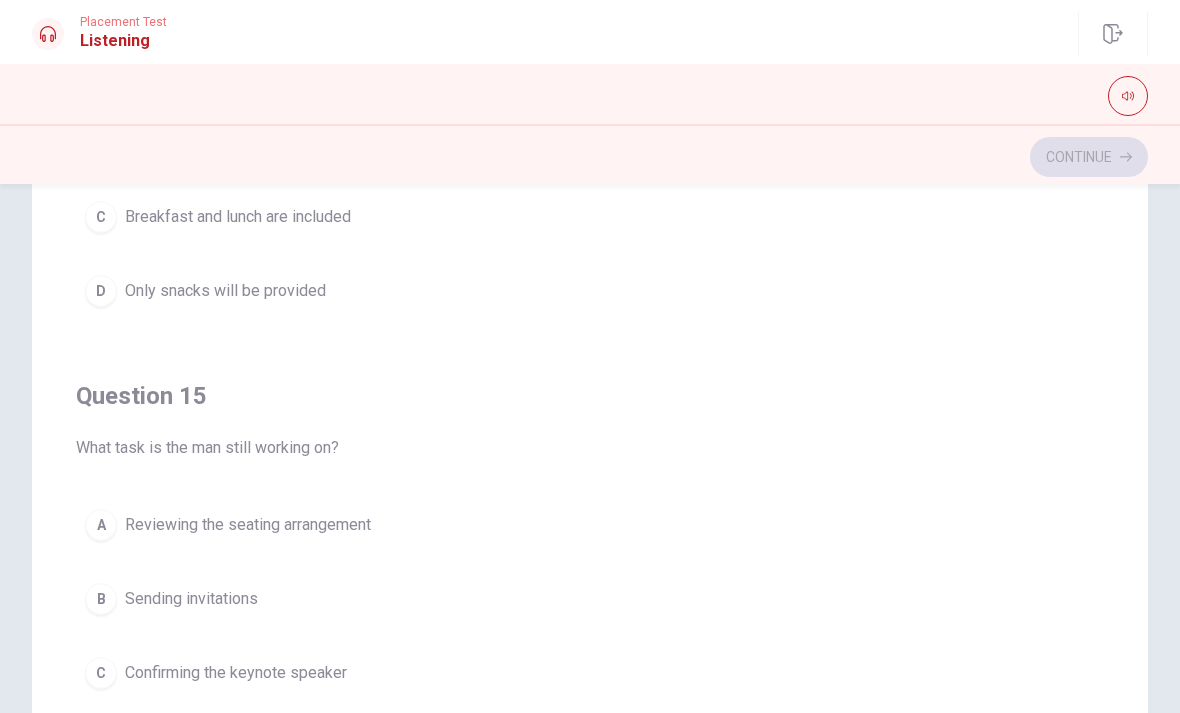 scroll, scrollTop: 1620, scrollLeft: 0, axis: vertical 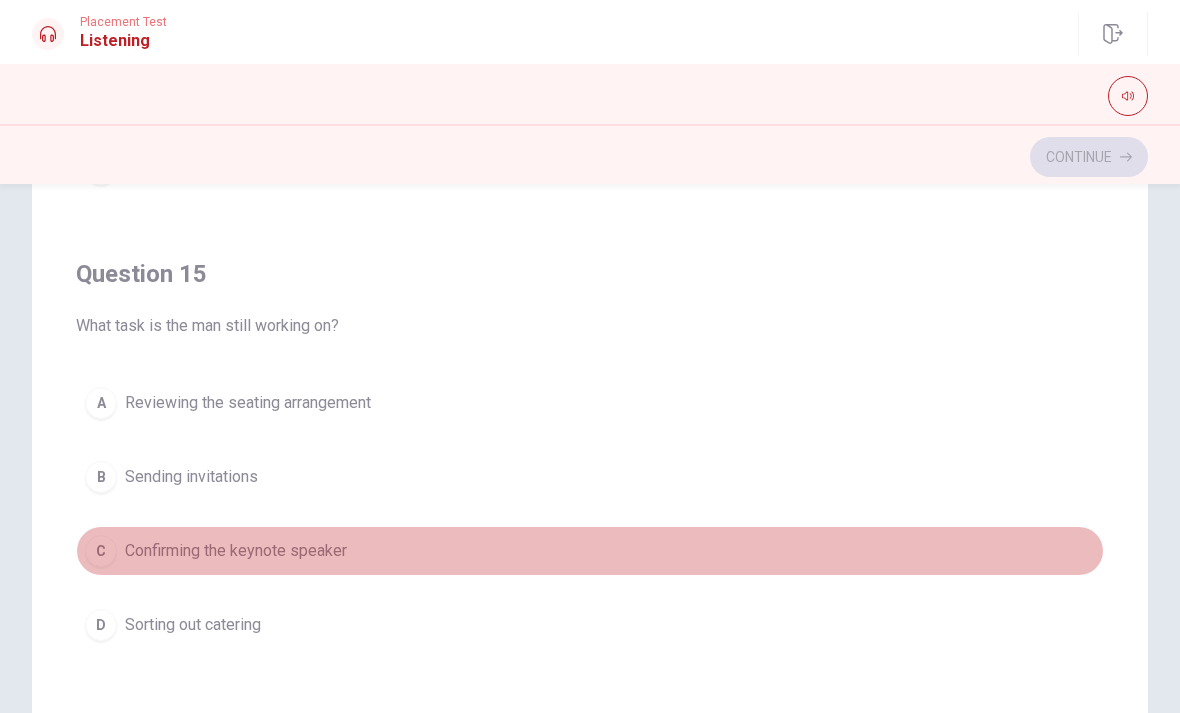 click on "C Confirming the keynote speaker" at bounding box center [590, 551] 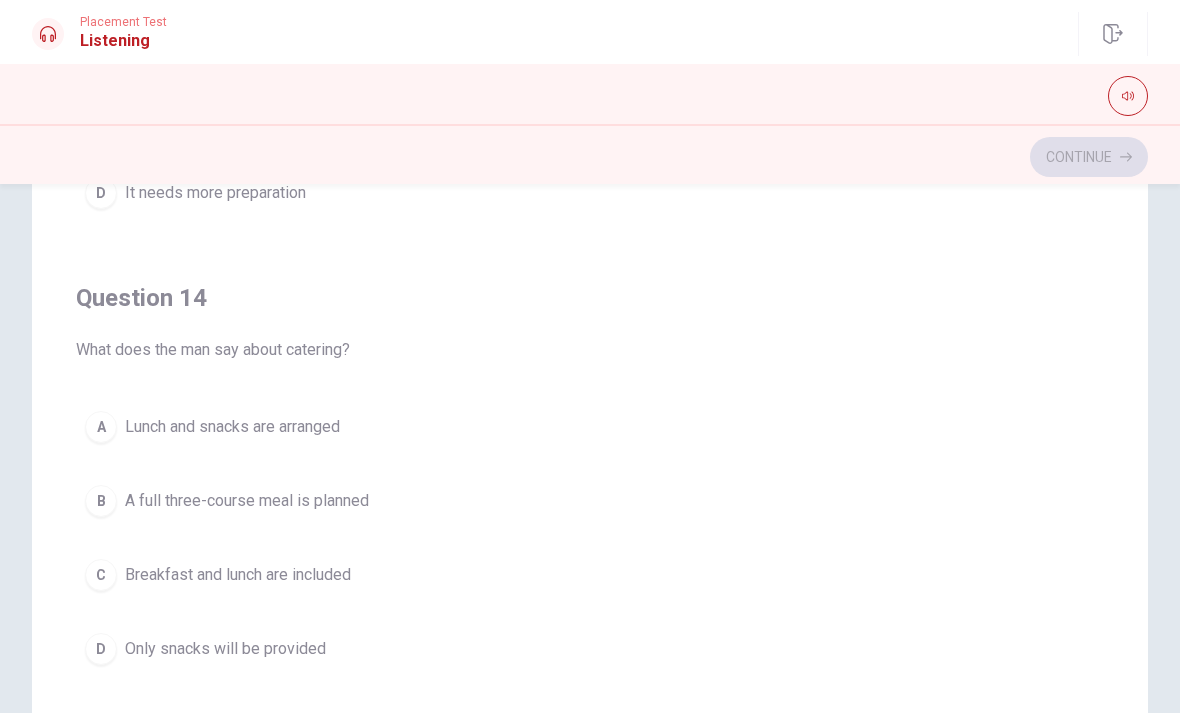 scroll, scrollTop: 1144, scrollLeft: 0, axis: vertical 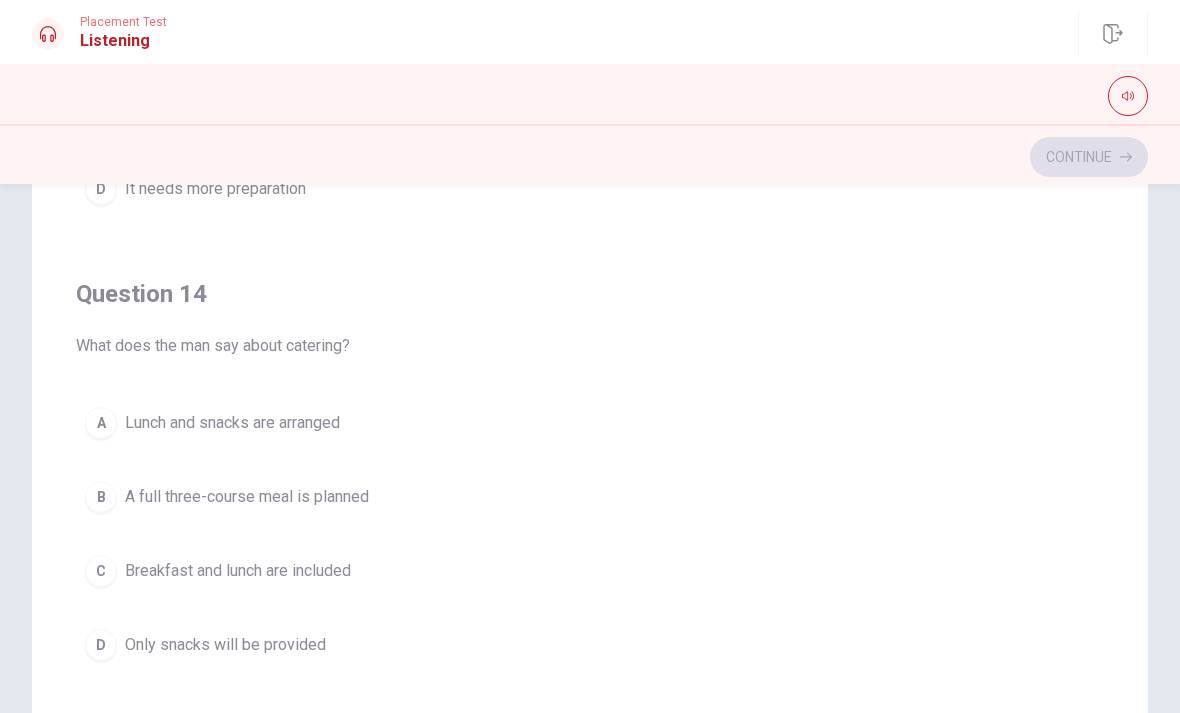 click on "D Only snacks will be provided" at bounding box center [590, 645] 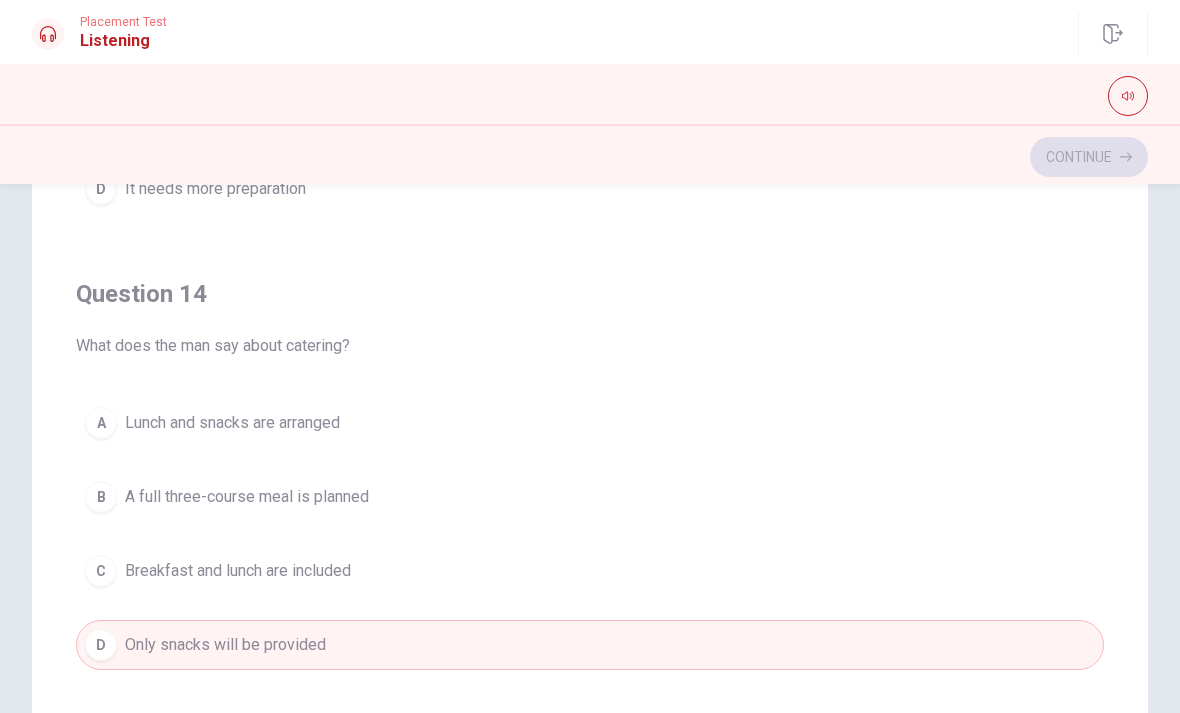 click on "What does the man say about catering?" at bounding box center [590, 346] 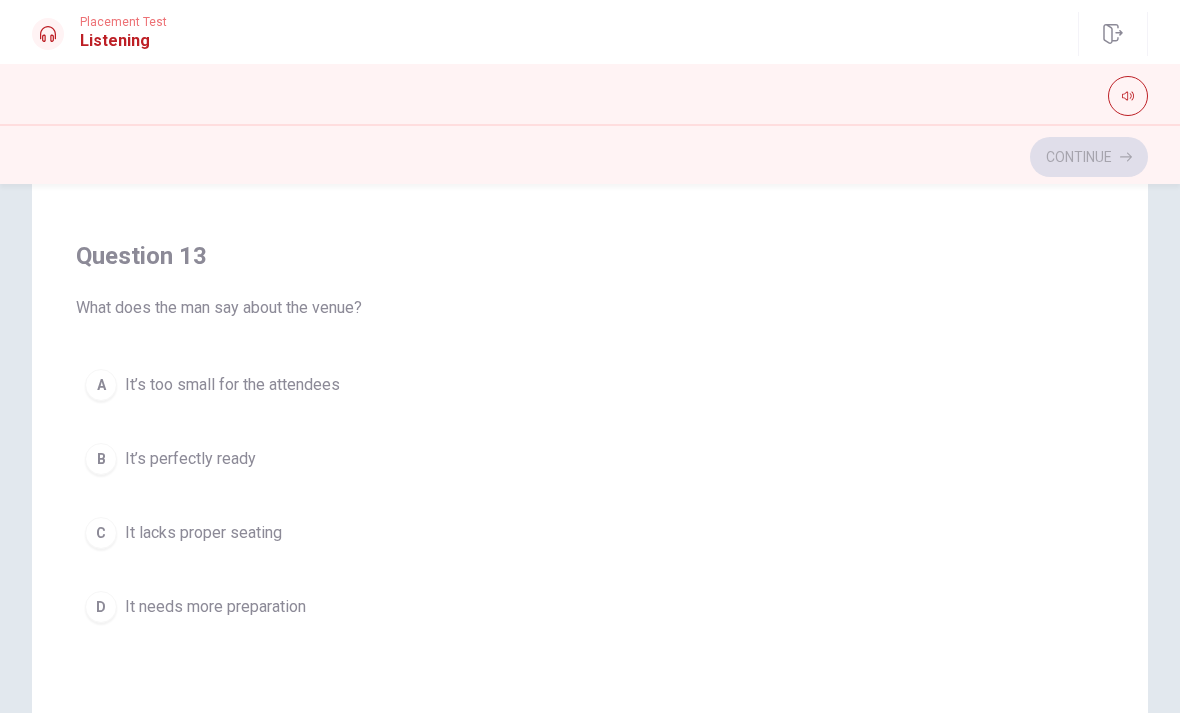 scroll, scrollTop: 700, scrollLeft: 0, axis: vertical 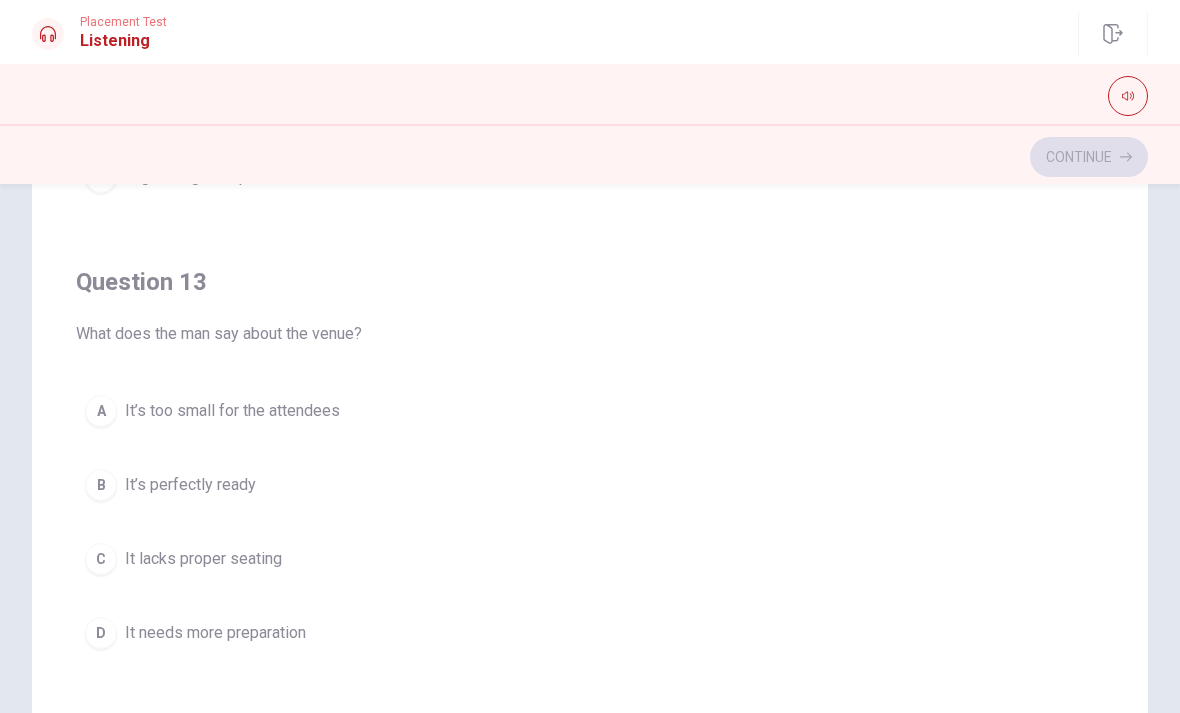 click on "C It lacks proper seating" at bounding box center (590, 559) 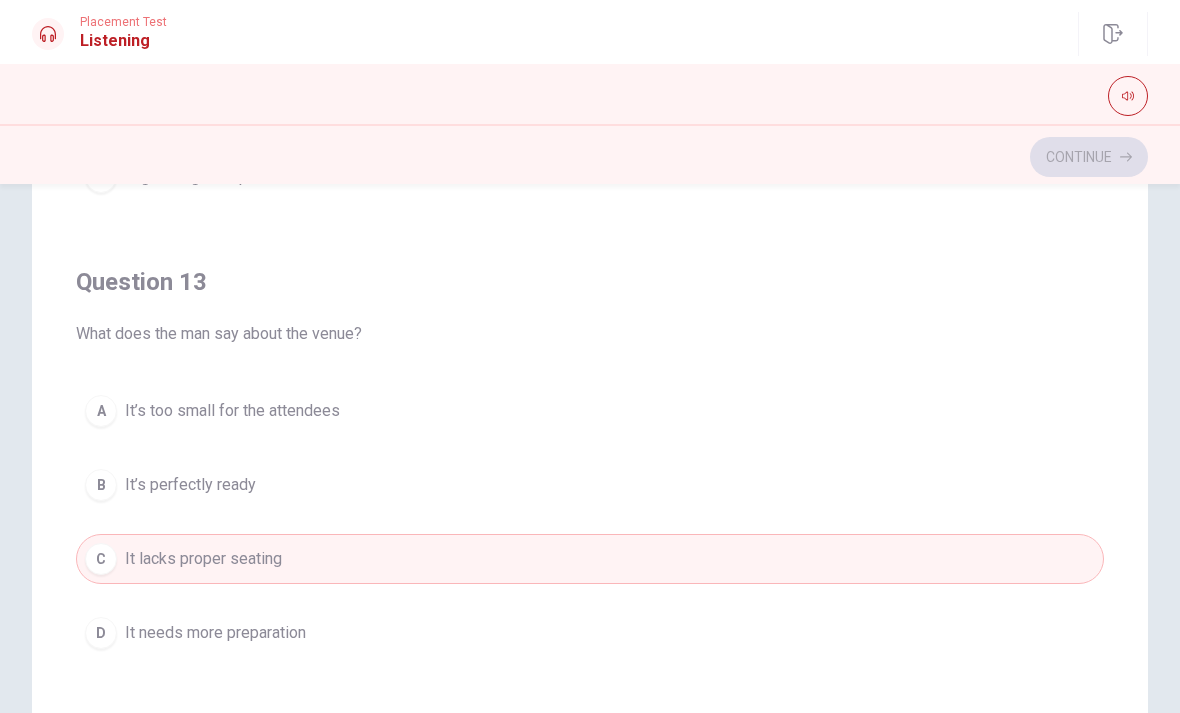 click on "B It’s perfectly ready" at bounding box center (590, 485) 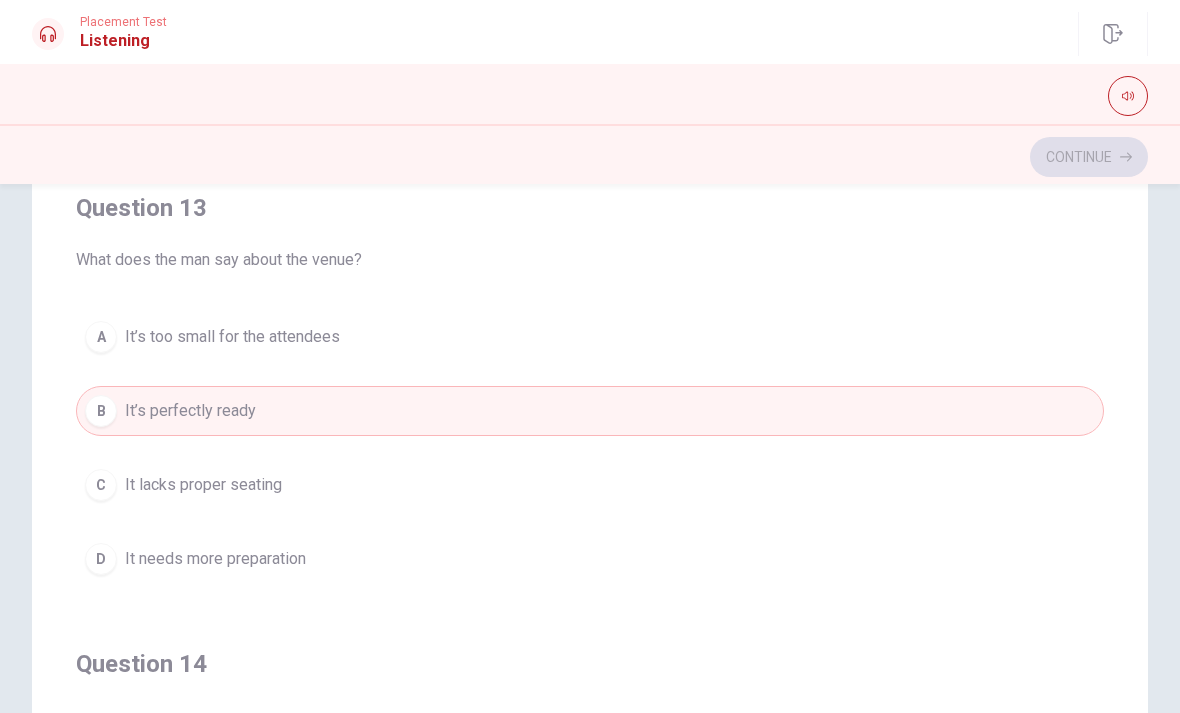 scroll, scrollTop: 777, scrollLeft: 0, axis: vertical 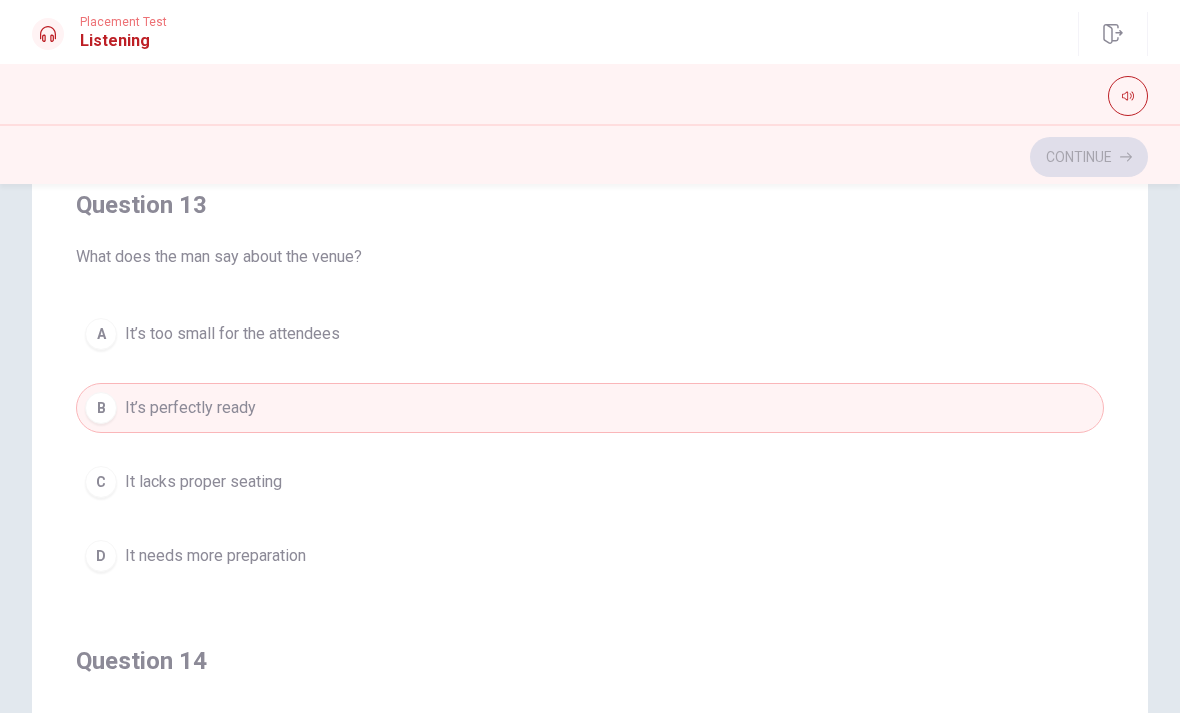 click on "D It needs more preparation" at bounding box center [590, 556] 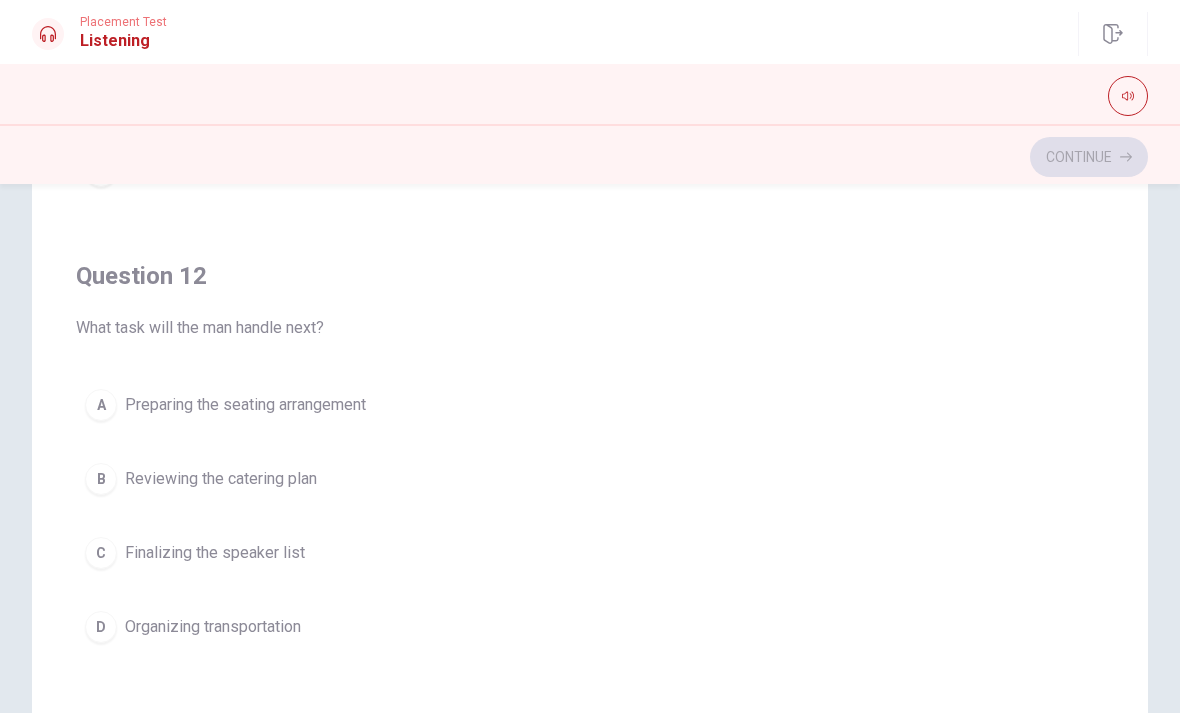 scroll, scrollTop: 255, scrollLeft: 0, axis: vertical 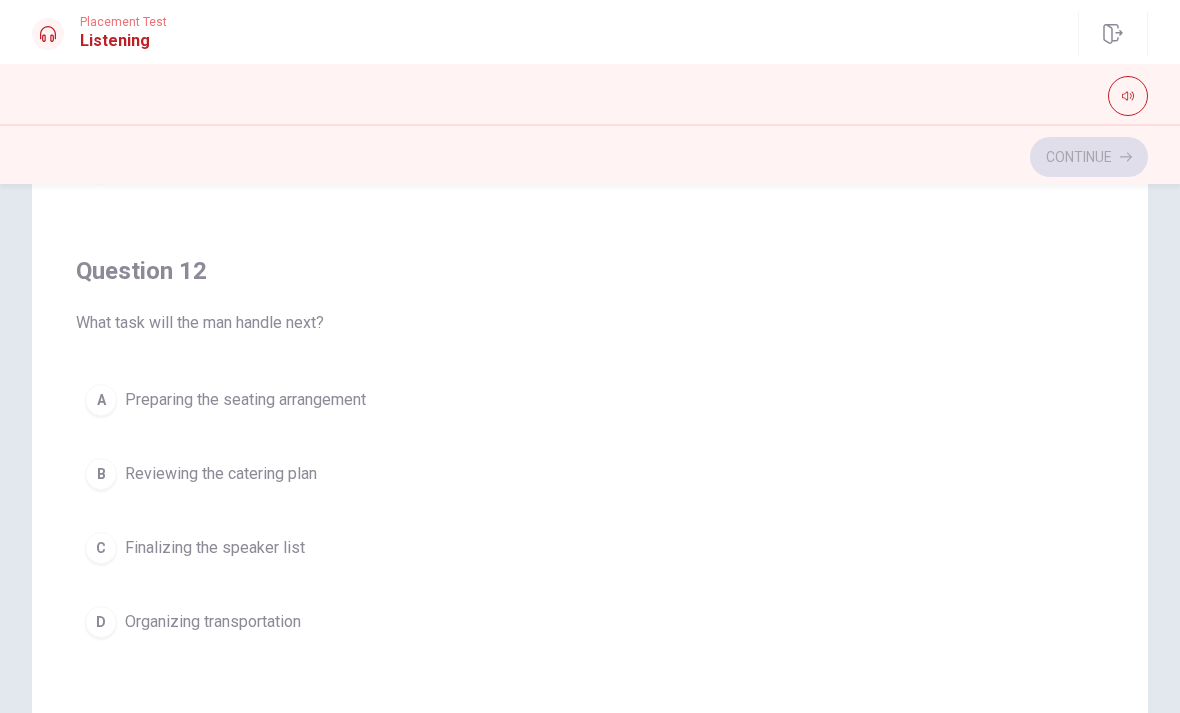 click on "C Finalizing the speaker list" at bounding box center (590, 548) 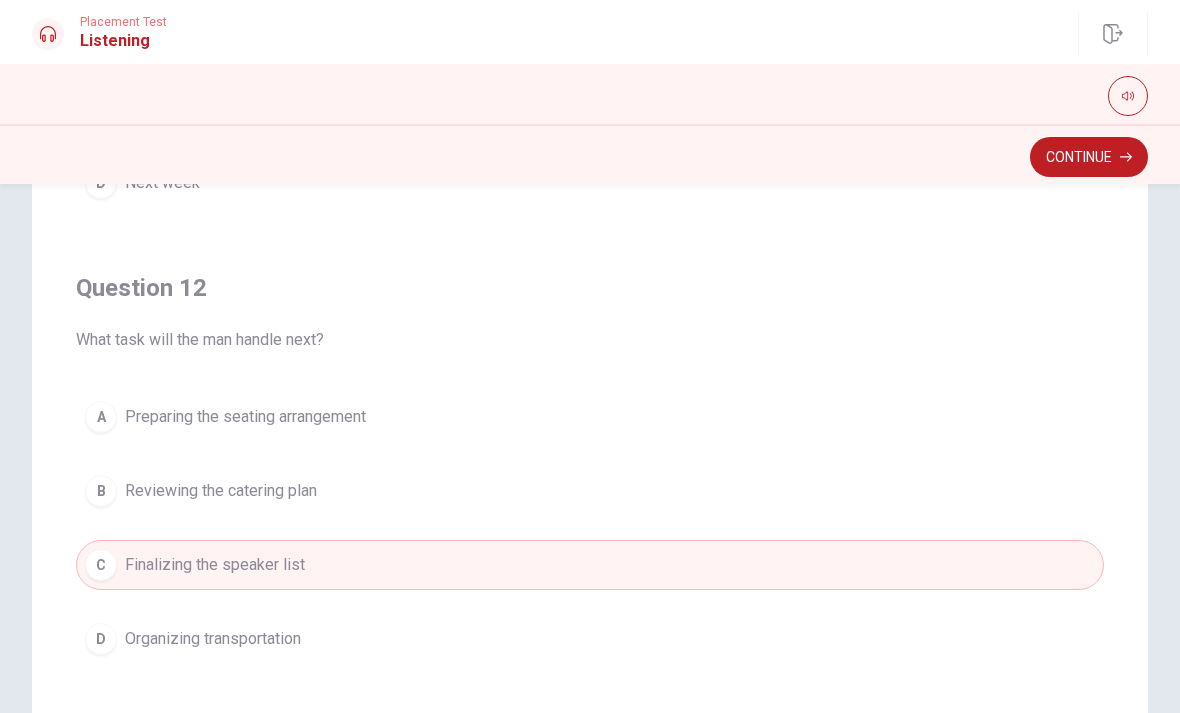 scroll, scrollTop: 237, scrollLeft: 0, axis: vertical 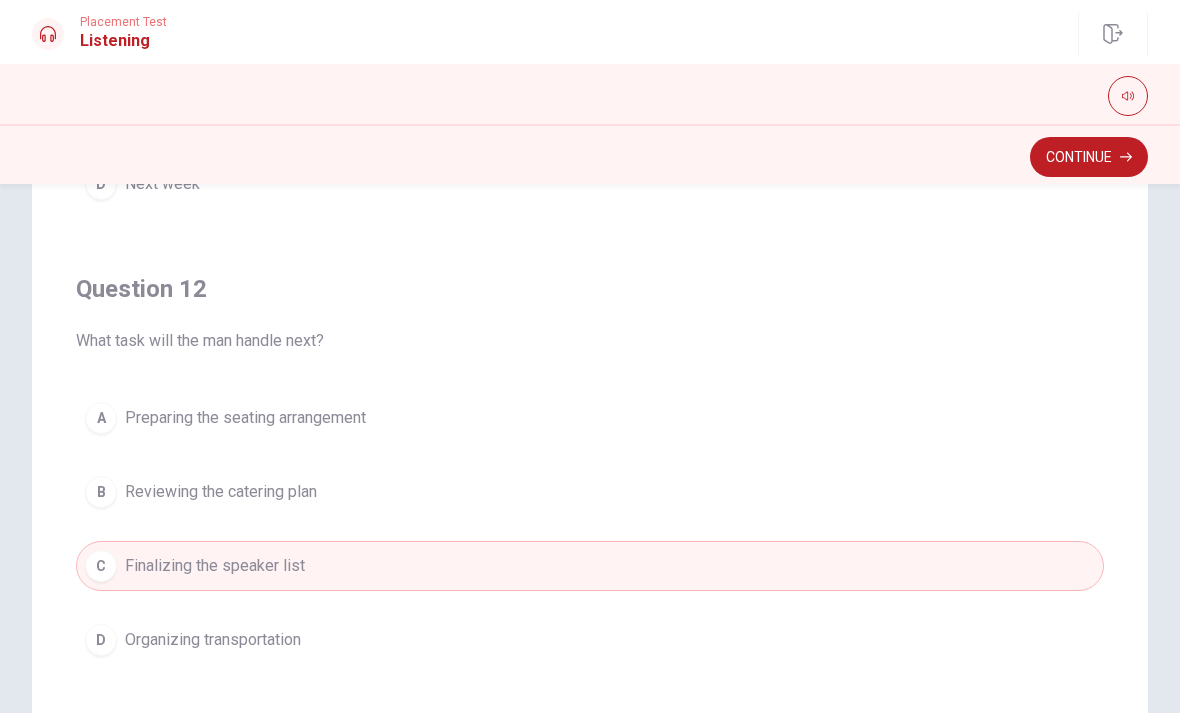 click on "B Reviewing the catering plan" at bounding box center [590, 492] 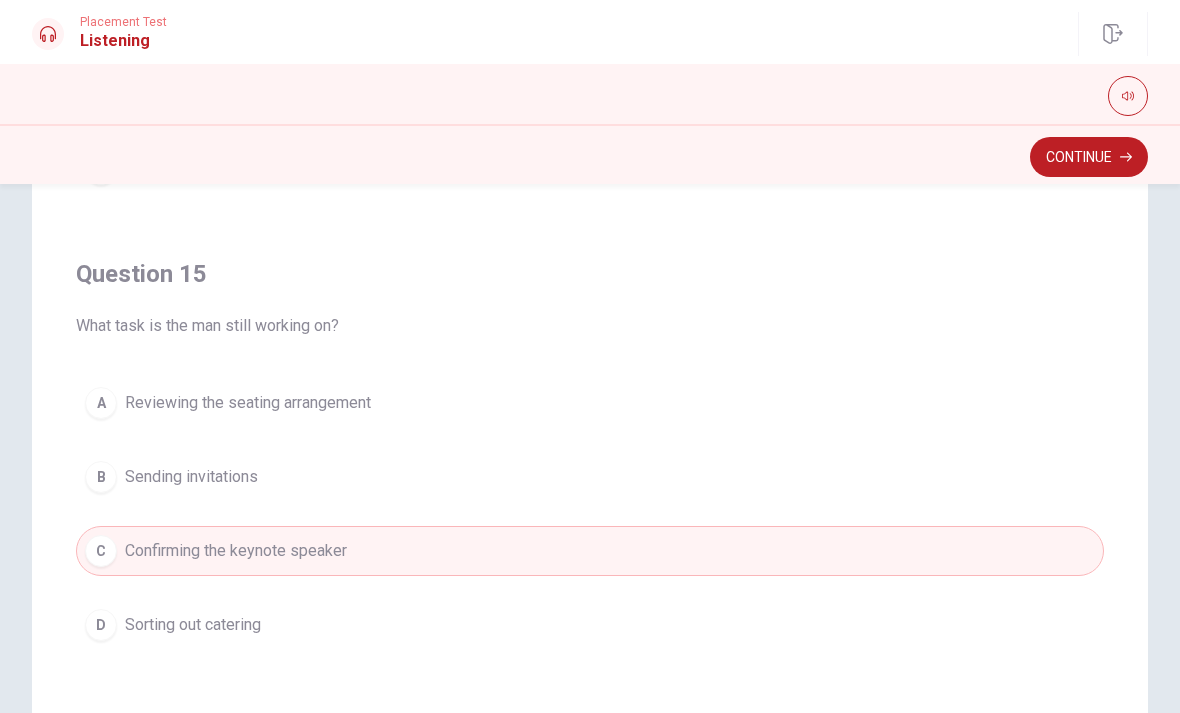 scroll, scrollTop: 1620, scrollLeft: 0, axis: vertical 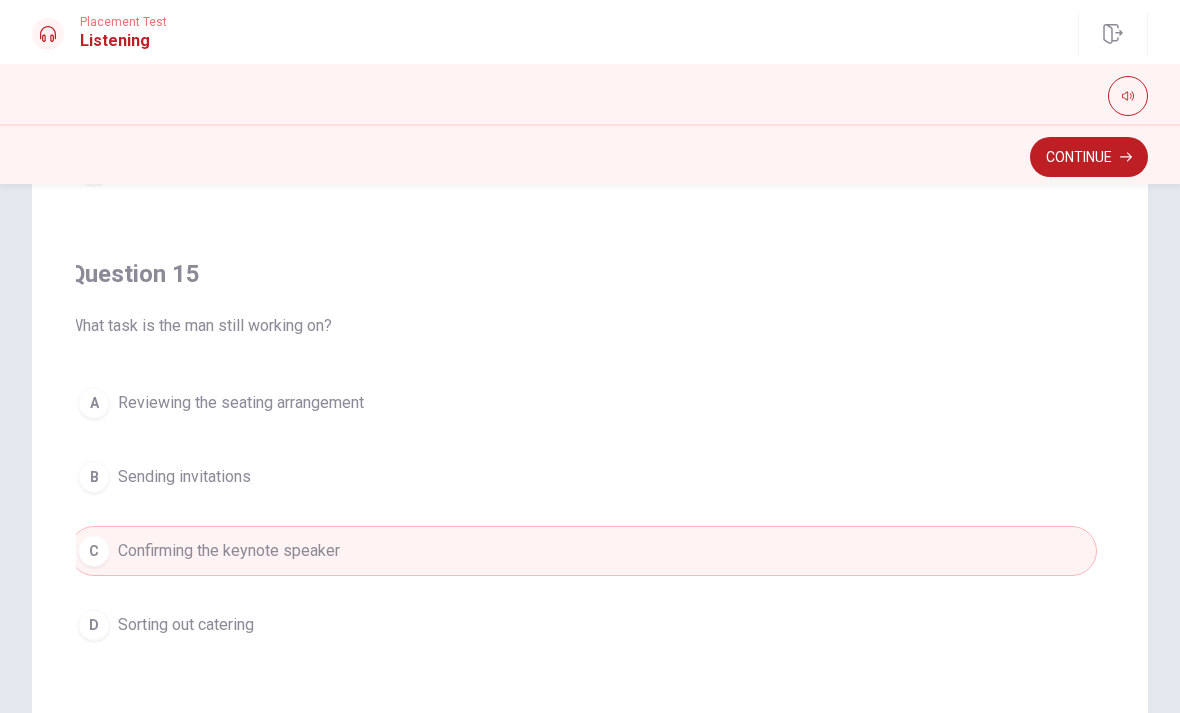 checkbox on "true" 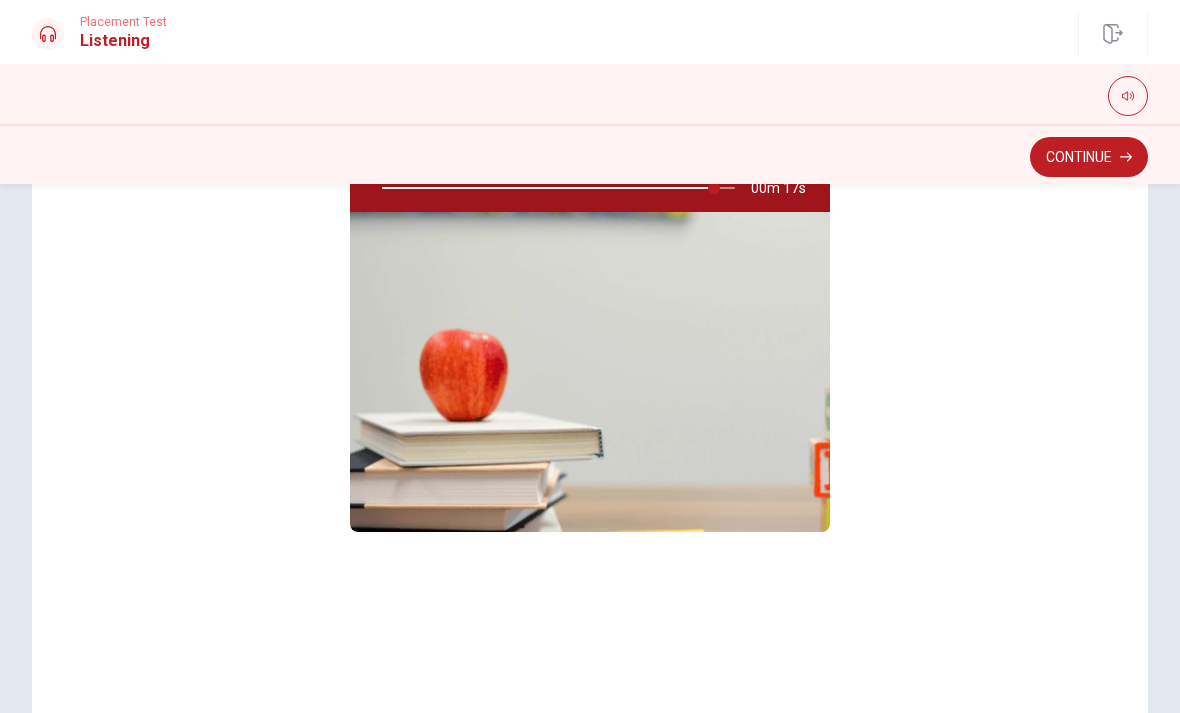 scroll, scrollTop: 112, scrollLeft: 0, axis: vertical 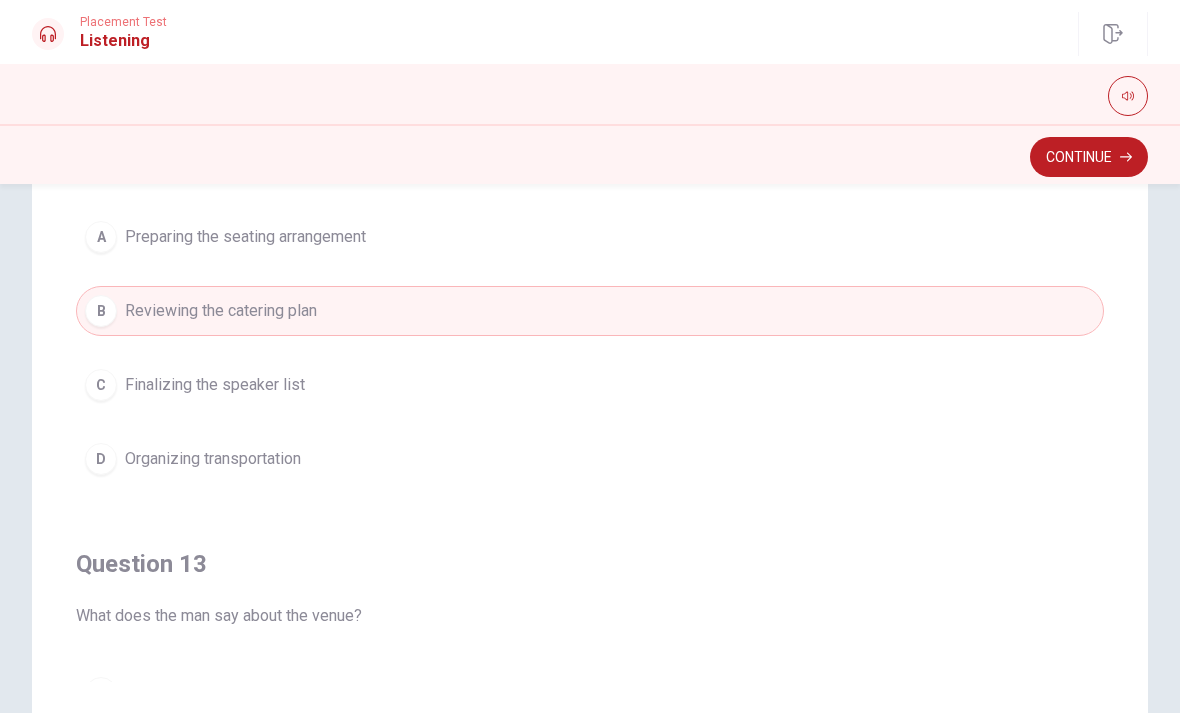 click on "C Finalizing the speaker list" at bounding box center [590, 385] 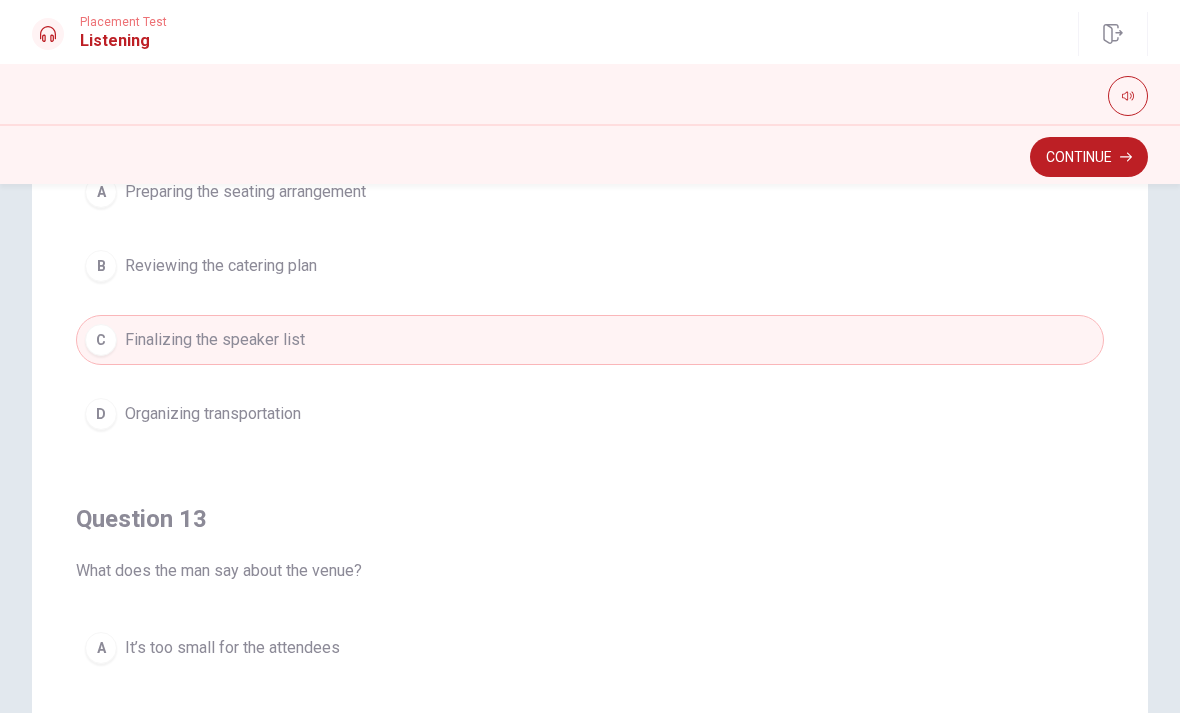 scroll, scrollTop: 409, scrollLeft: 0, axis: vertical 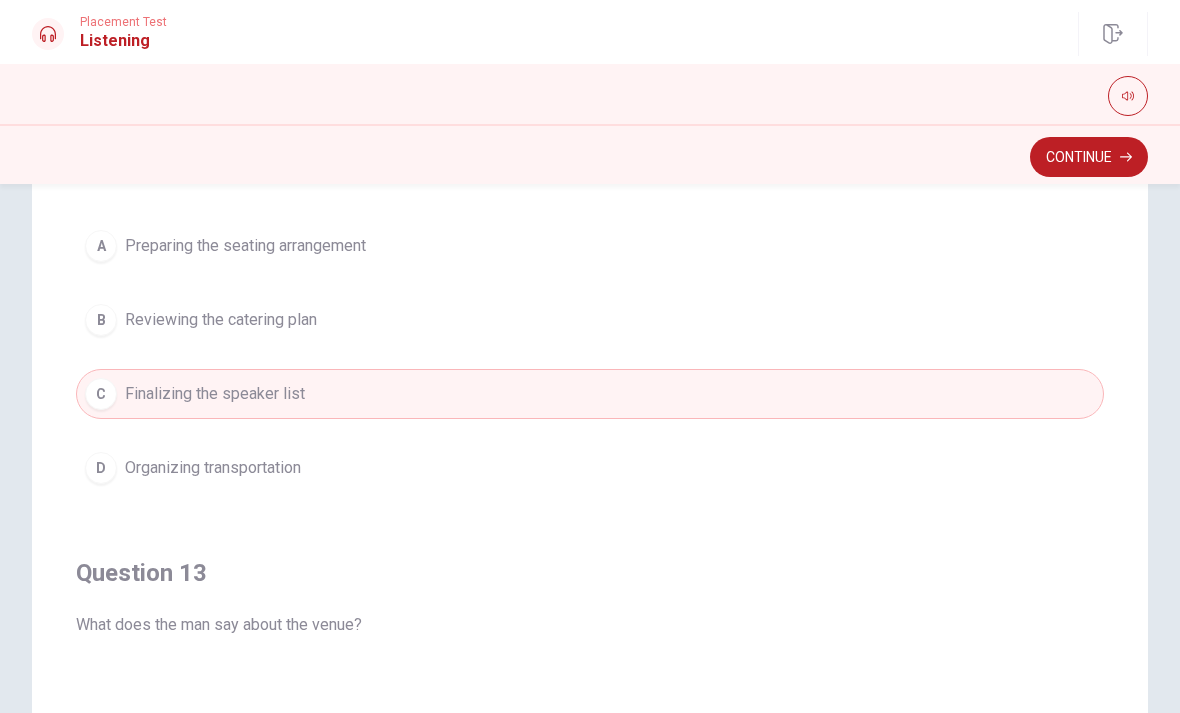 click on "B Reviewing the catering plan" at bounding box center [590, 320] 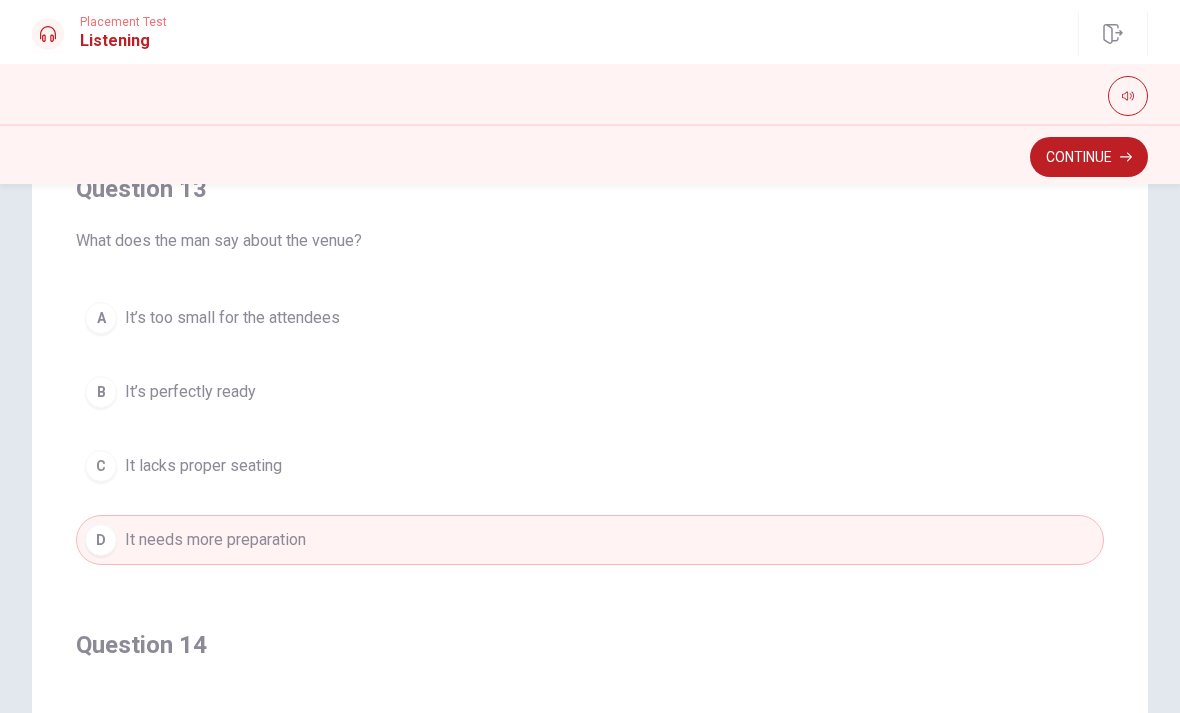 scroll, scrollTop: 792, scrollLeft: 0, axis: vertical 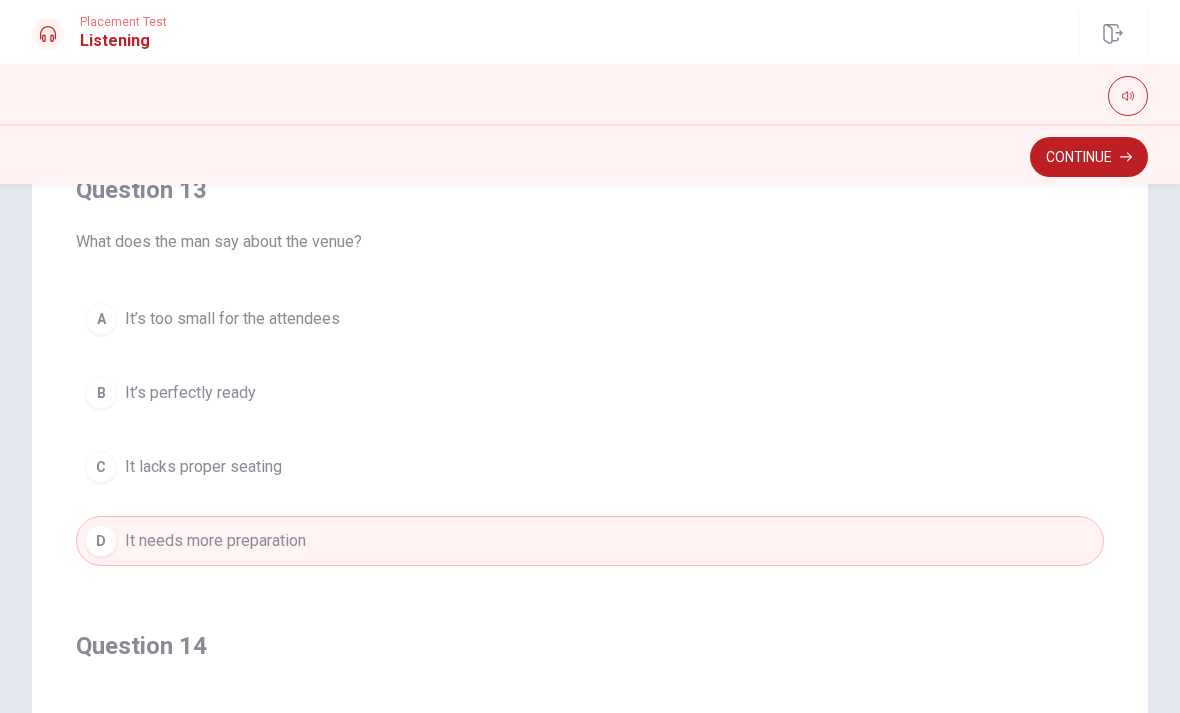 click on "B It’s perfectly ready" at bounding box center (590, 393) 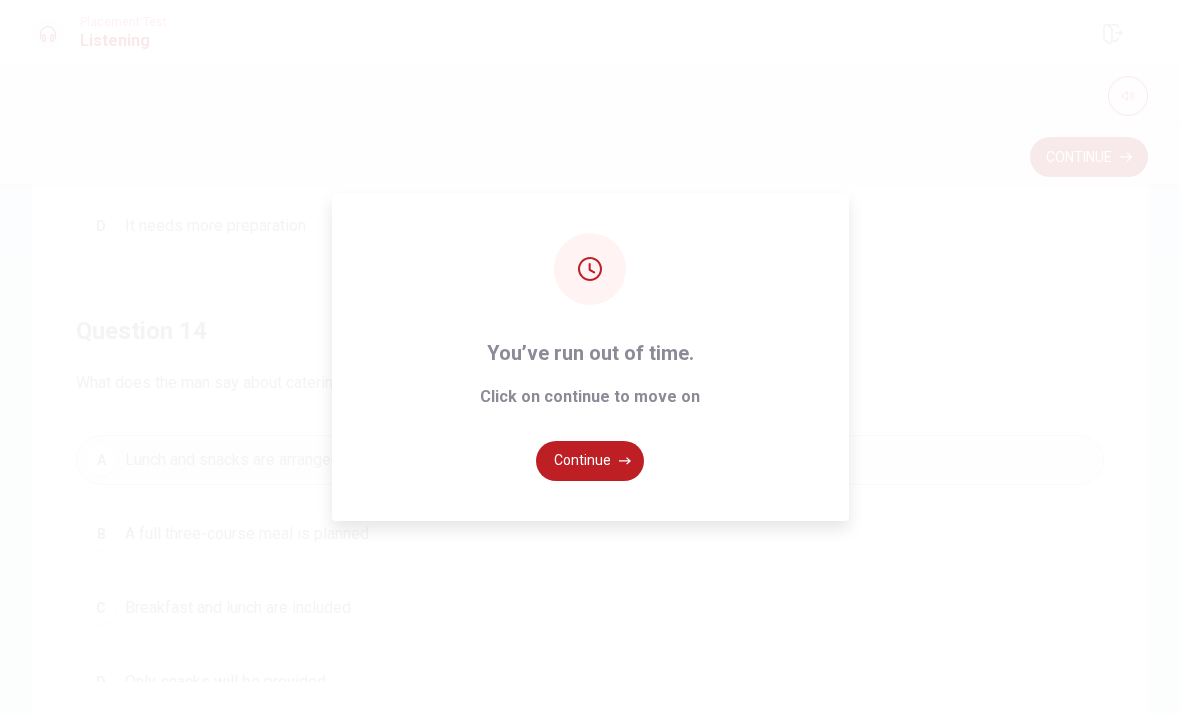 scroll, scrollTop: 1108, scrollLeft: 0, axis: vertical 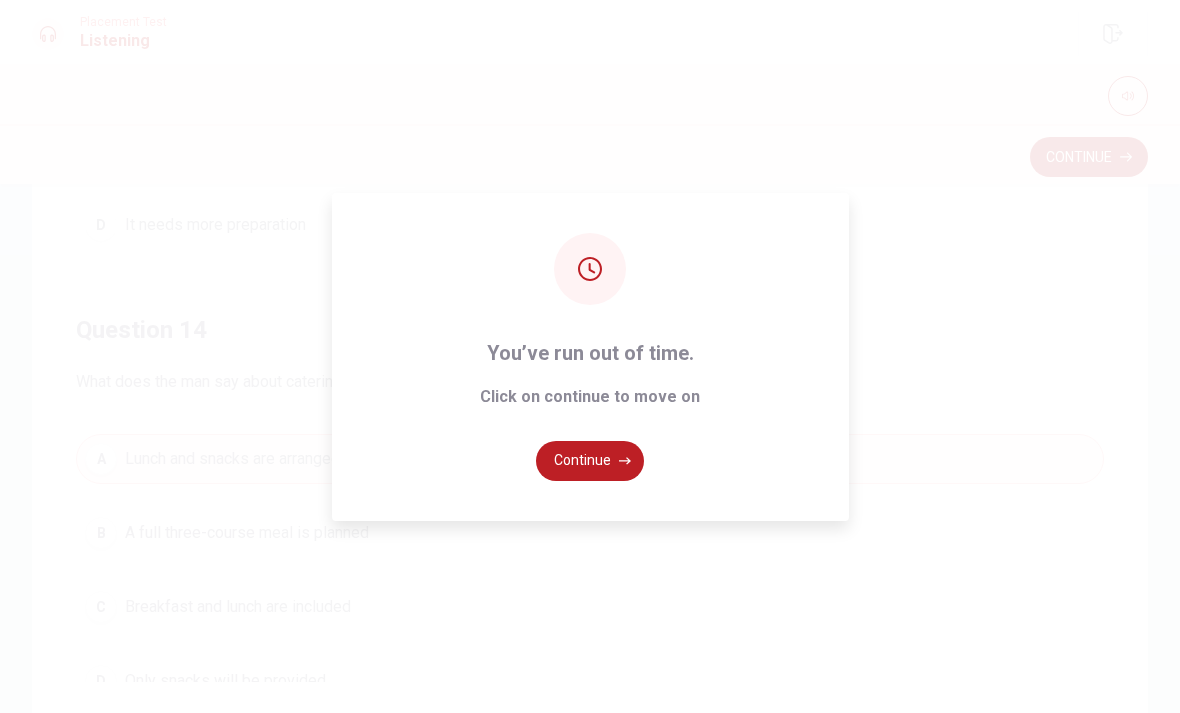 click on "Continue" at bounding box center (590, 461) 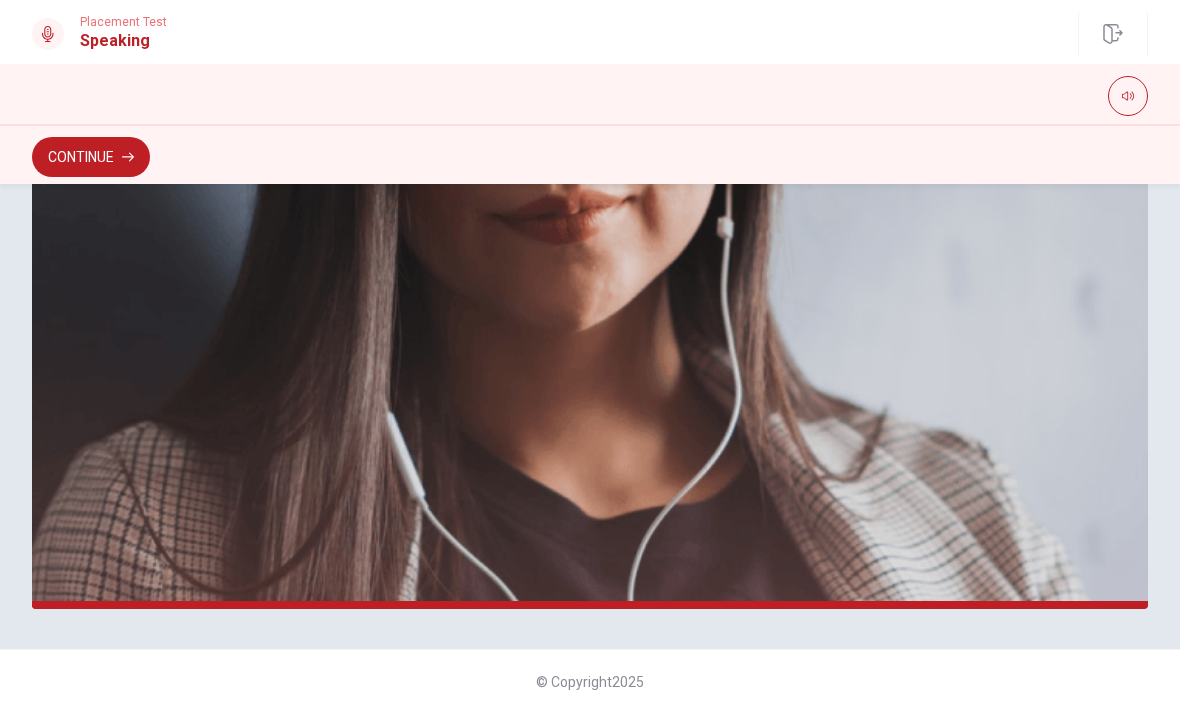 scroll, scrollTop: 487, scrollLeft: 0, axis: vertical 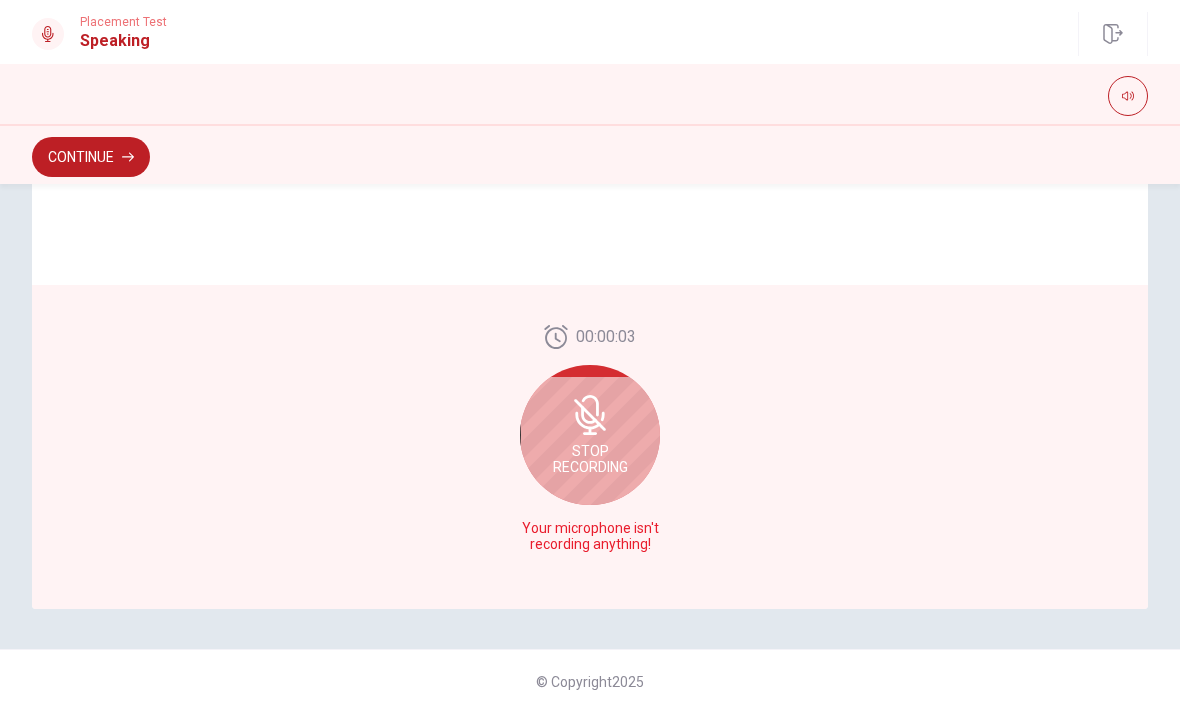 click on "Stop   Recording" at bounding box center (590, 435) 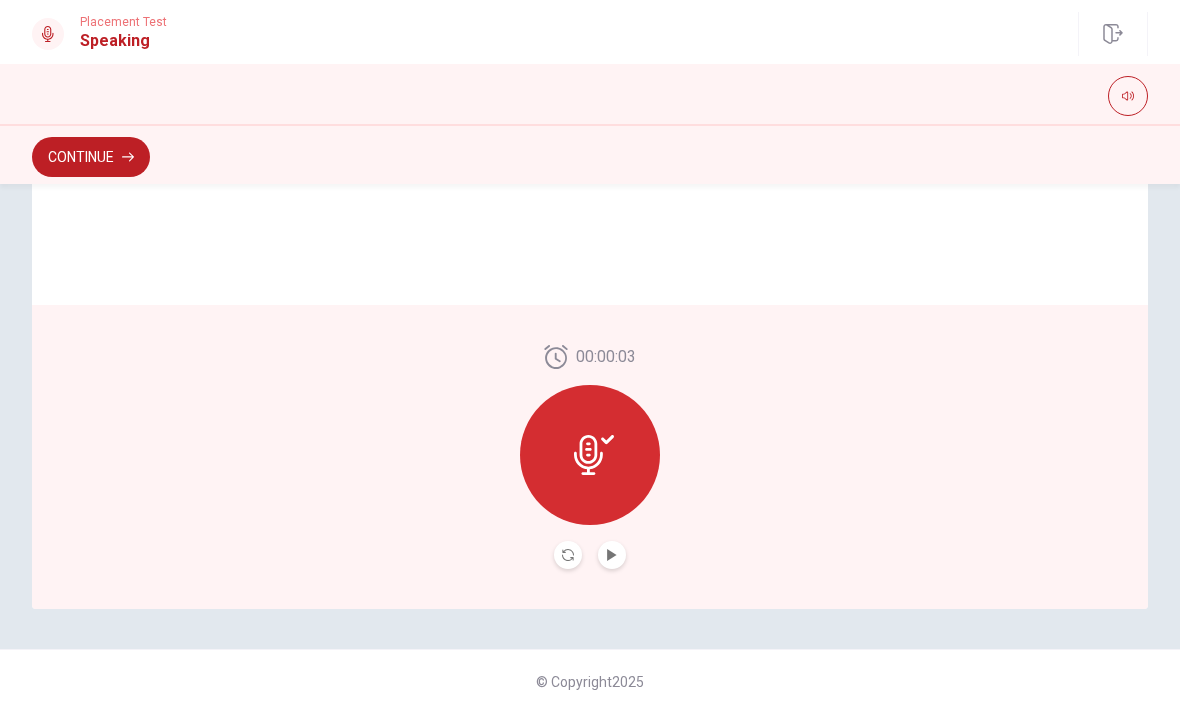 click 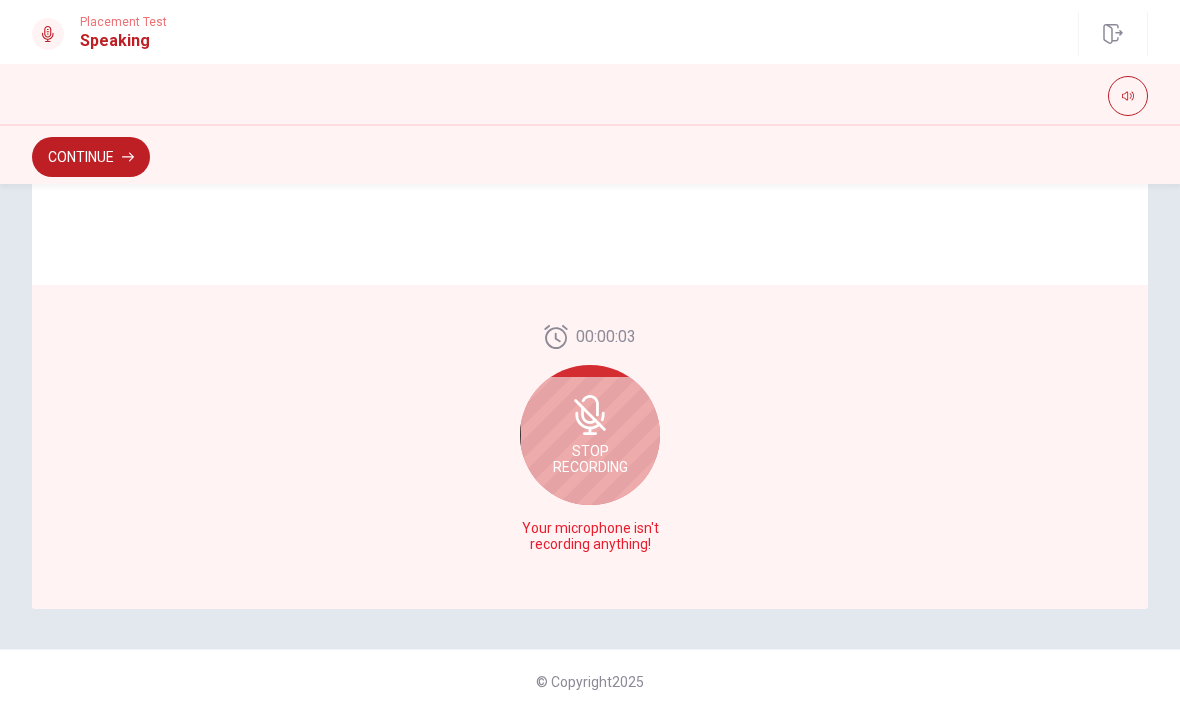 scroll, scrollTop: 487, scrollLeft: 0, axis: vertical 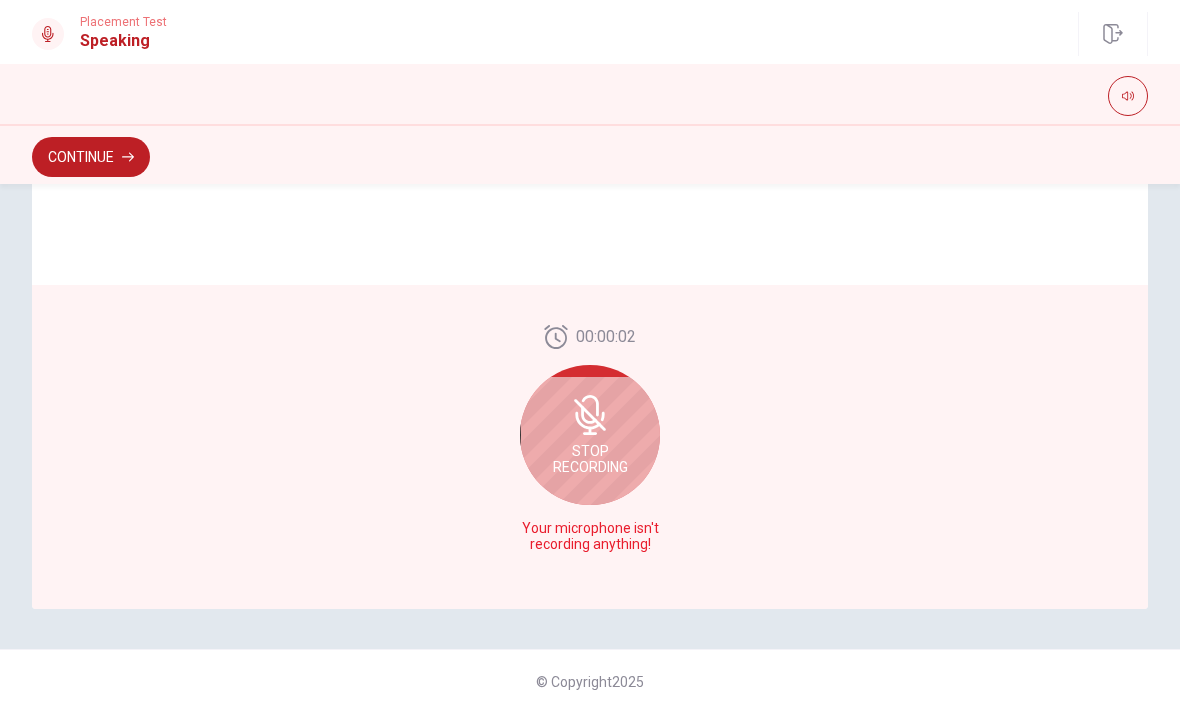 click 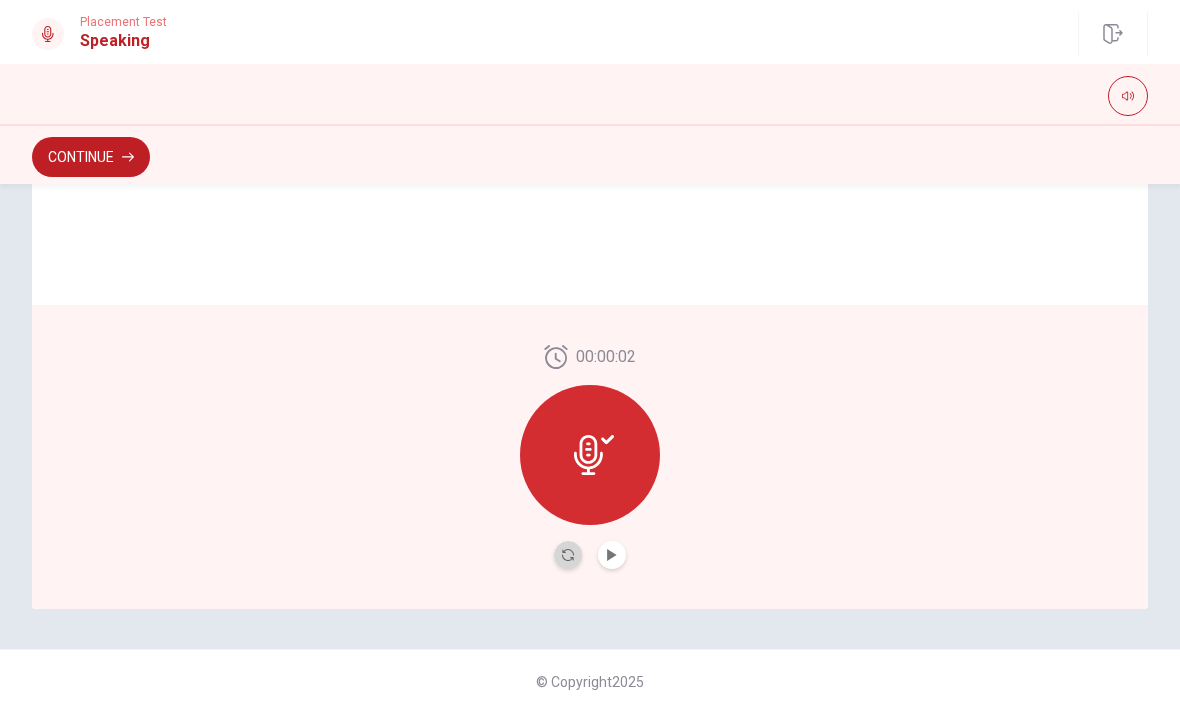 click 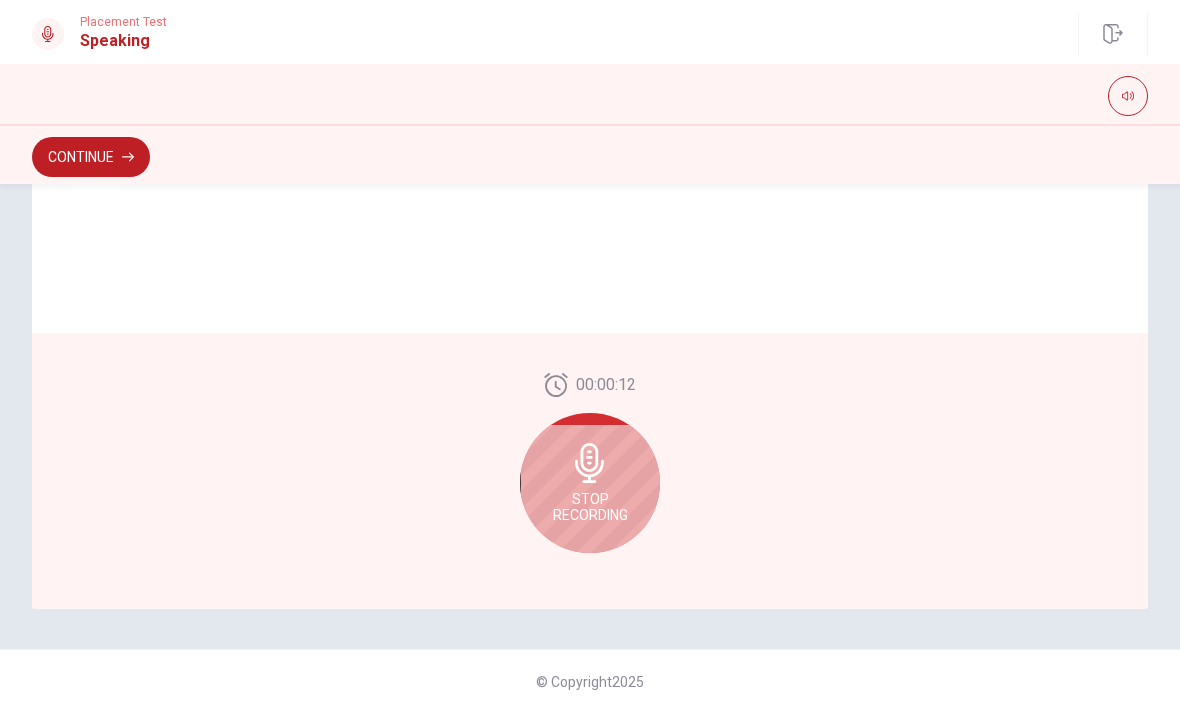 click 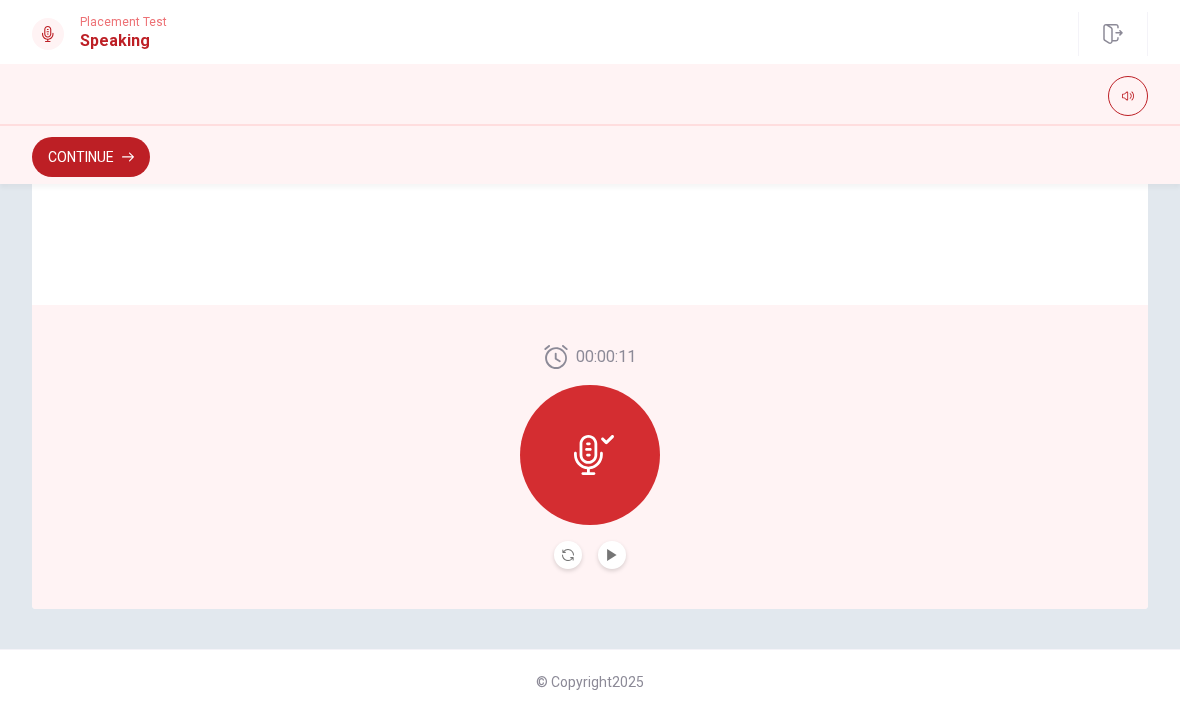 click 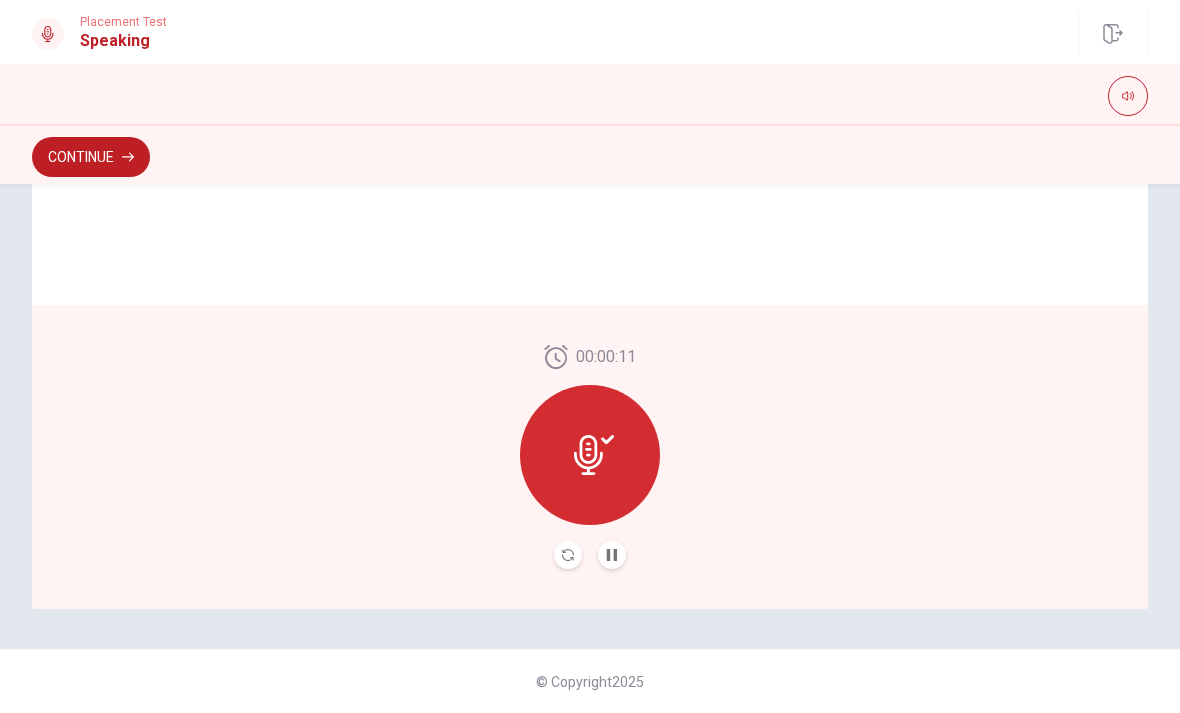 click at bounding box center [590, 455] 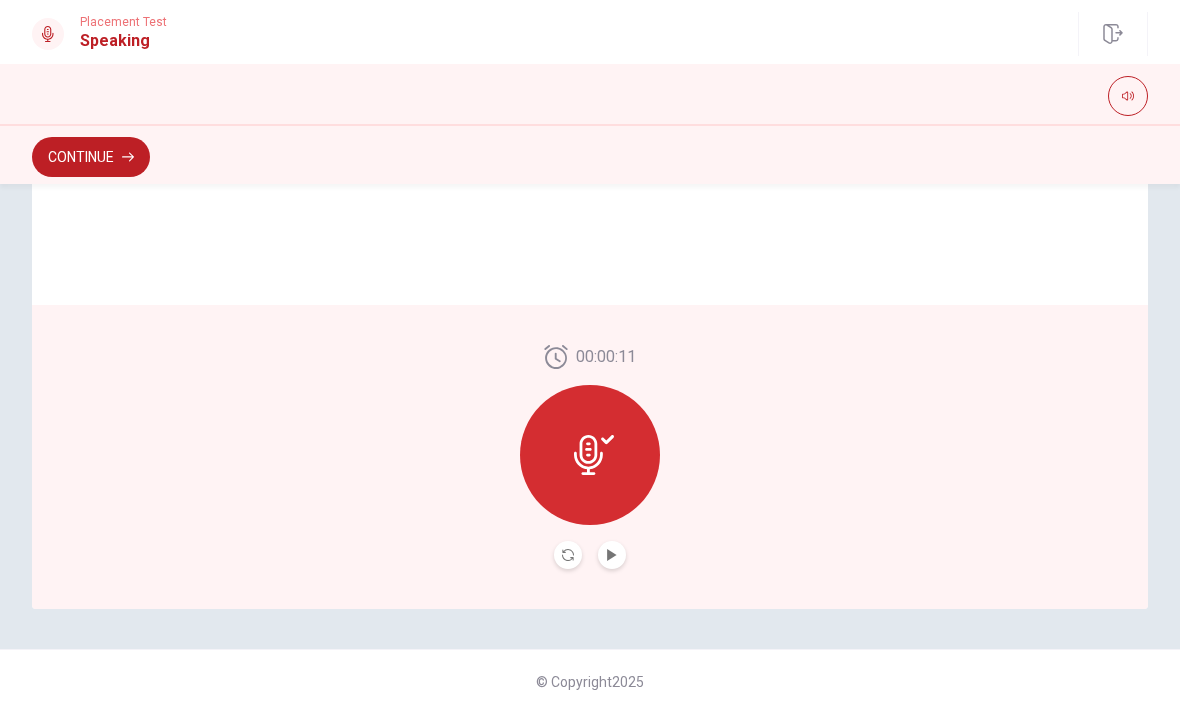 click on "Continue" at bounding box center (91, 157) 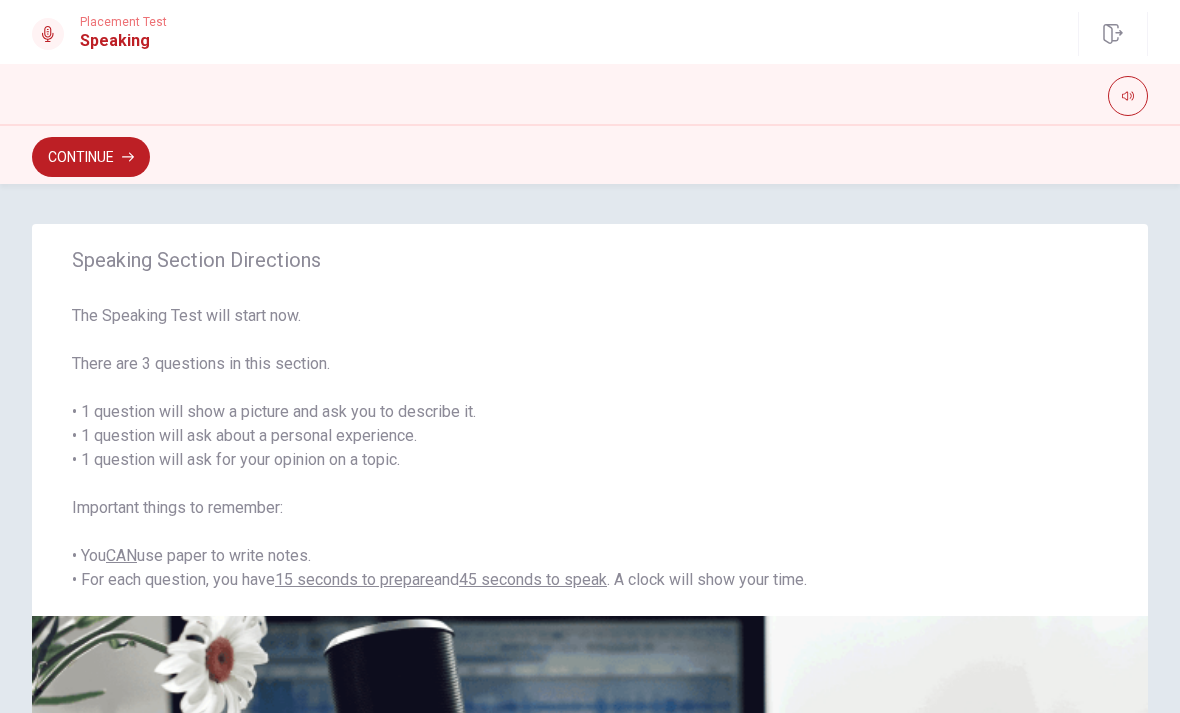 scroll, scrollTop: 0, scrollLeft: 0, axis: both 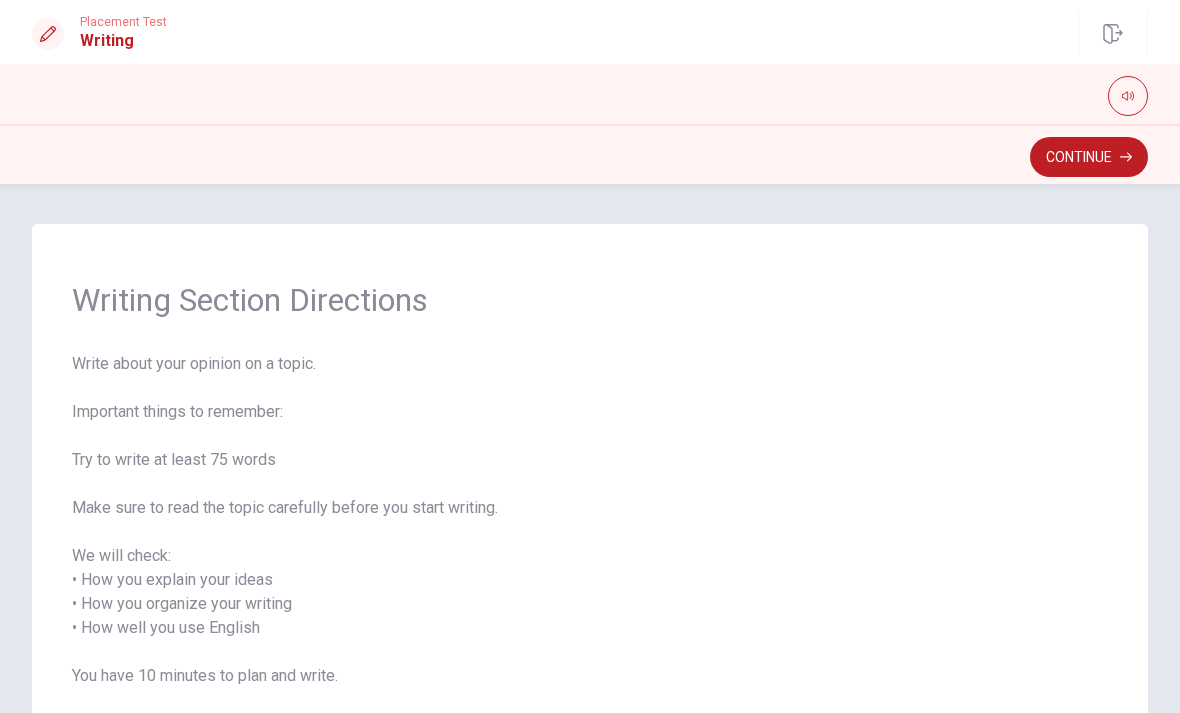 click on "Continue" at bounding box center (1089, 157) 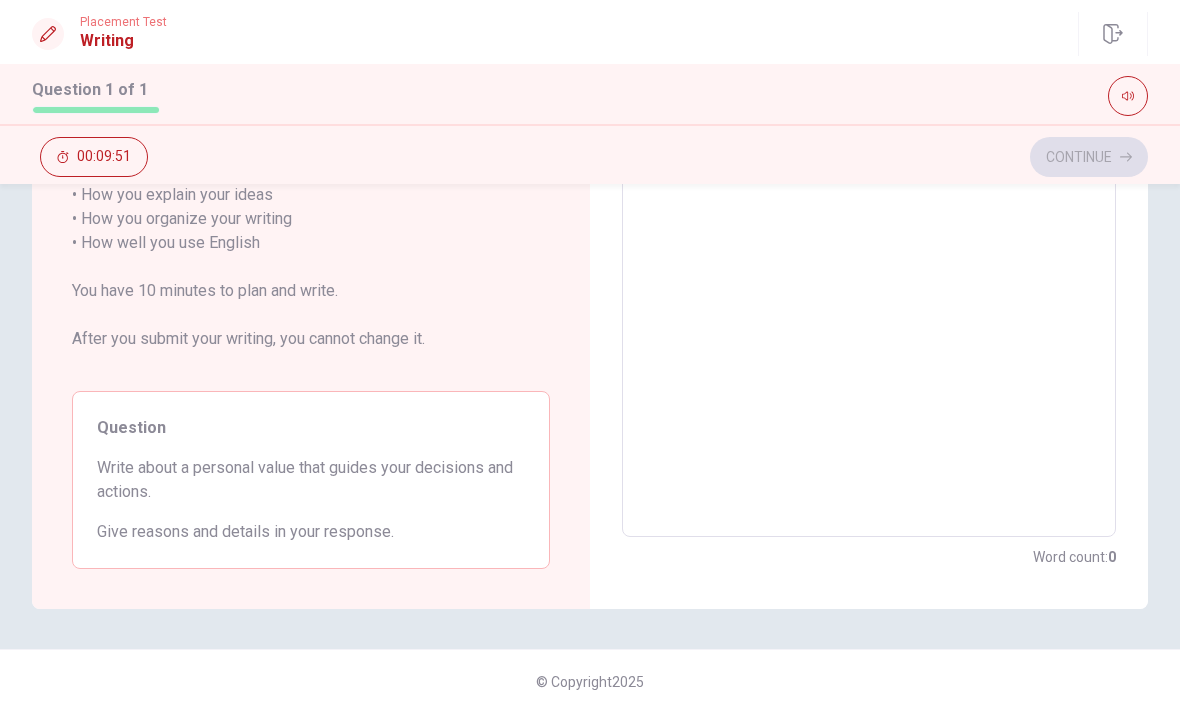scroll, scrollTop: 345, scrollLeft: 0, axis: vertical 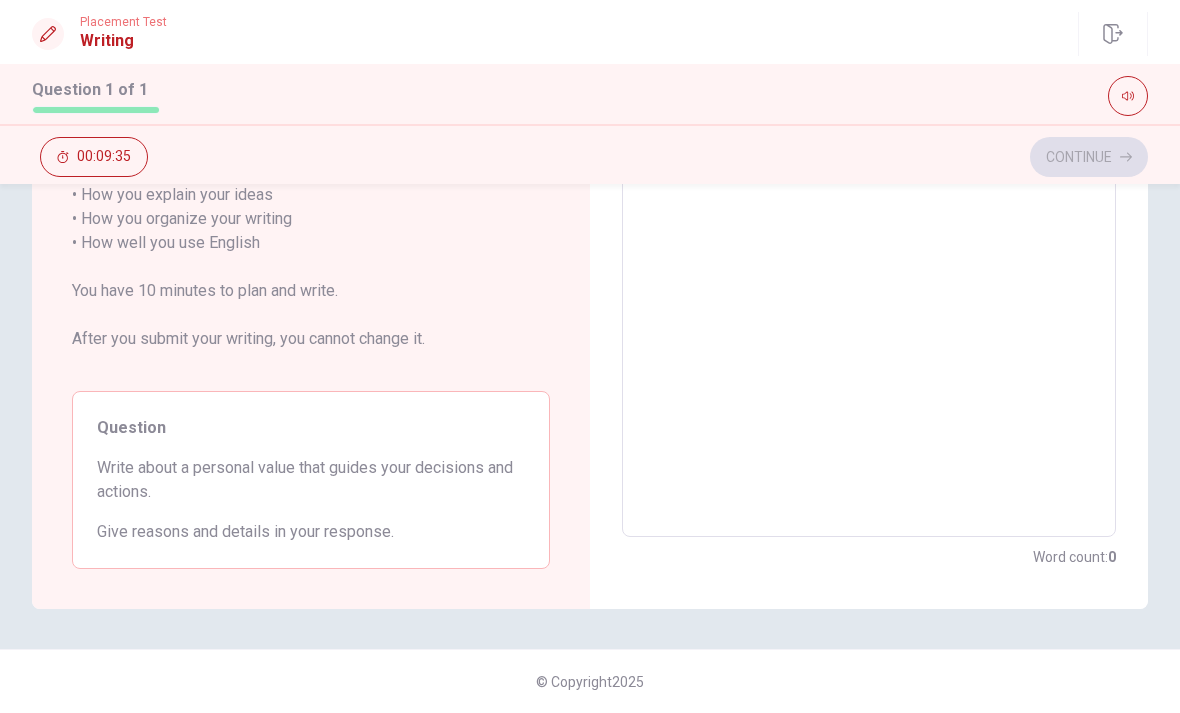click at bounding box center [869, 243] 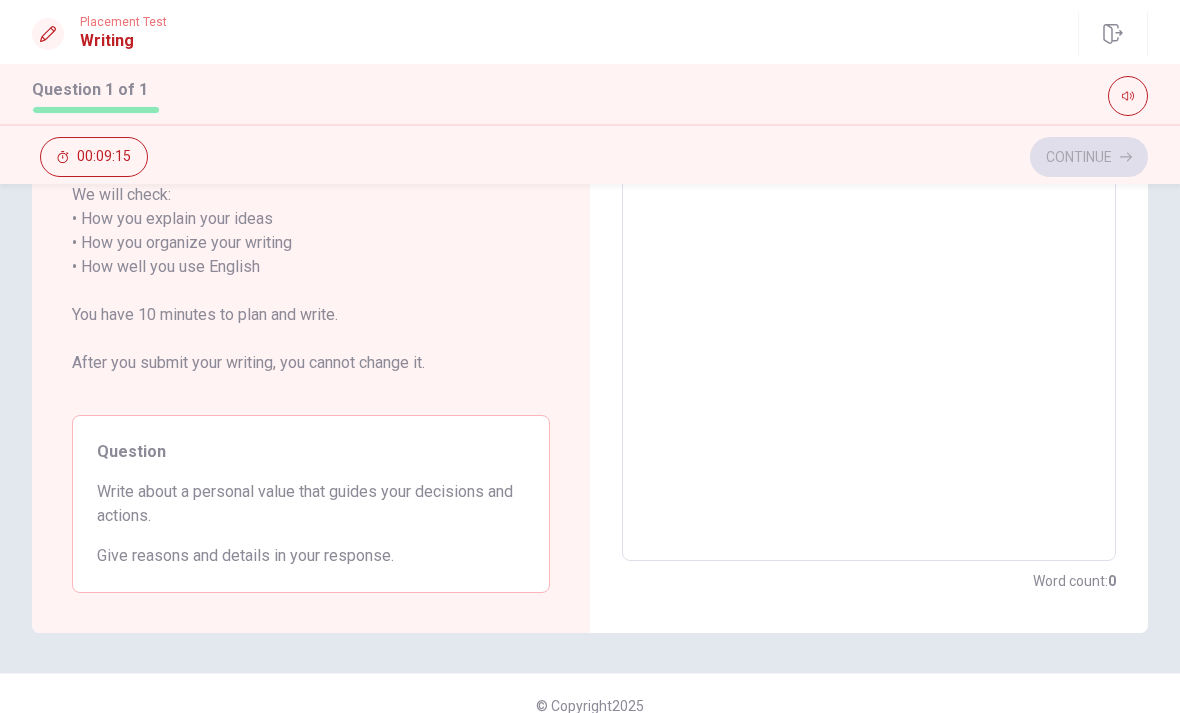 scroll, scrollTop: 323, scrollLeft: 0, axis: vertical 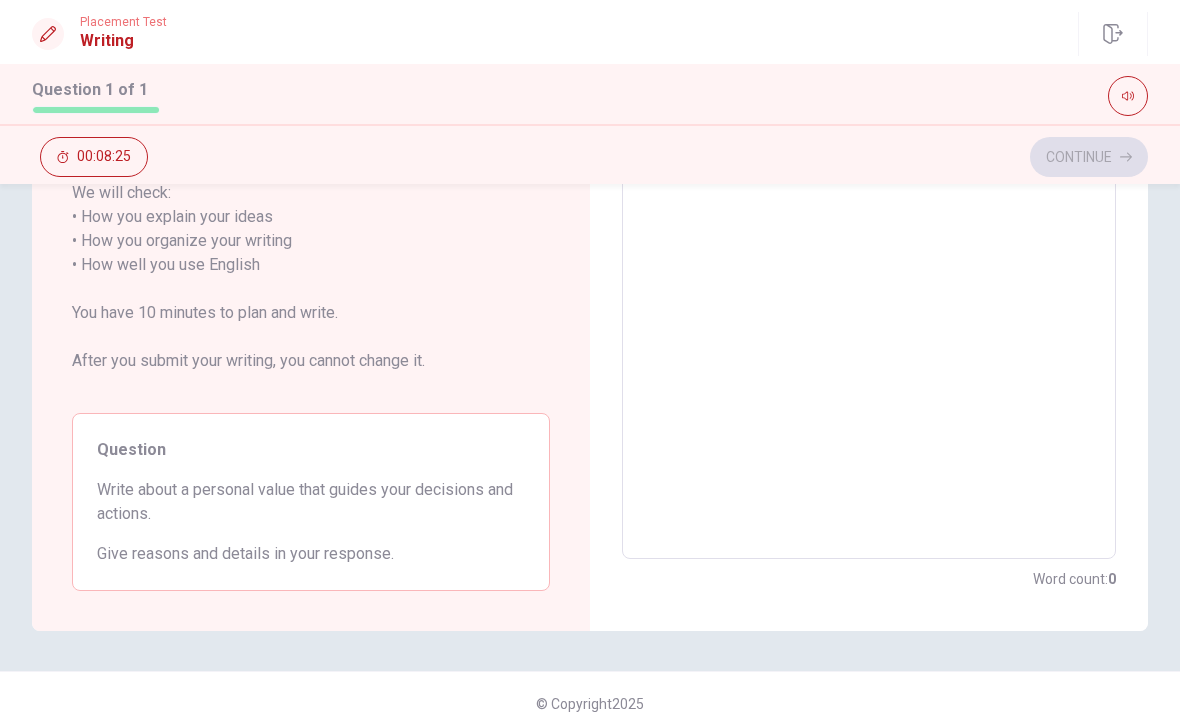type on "M" 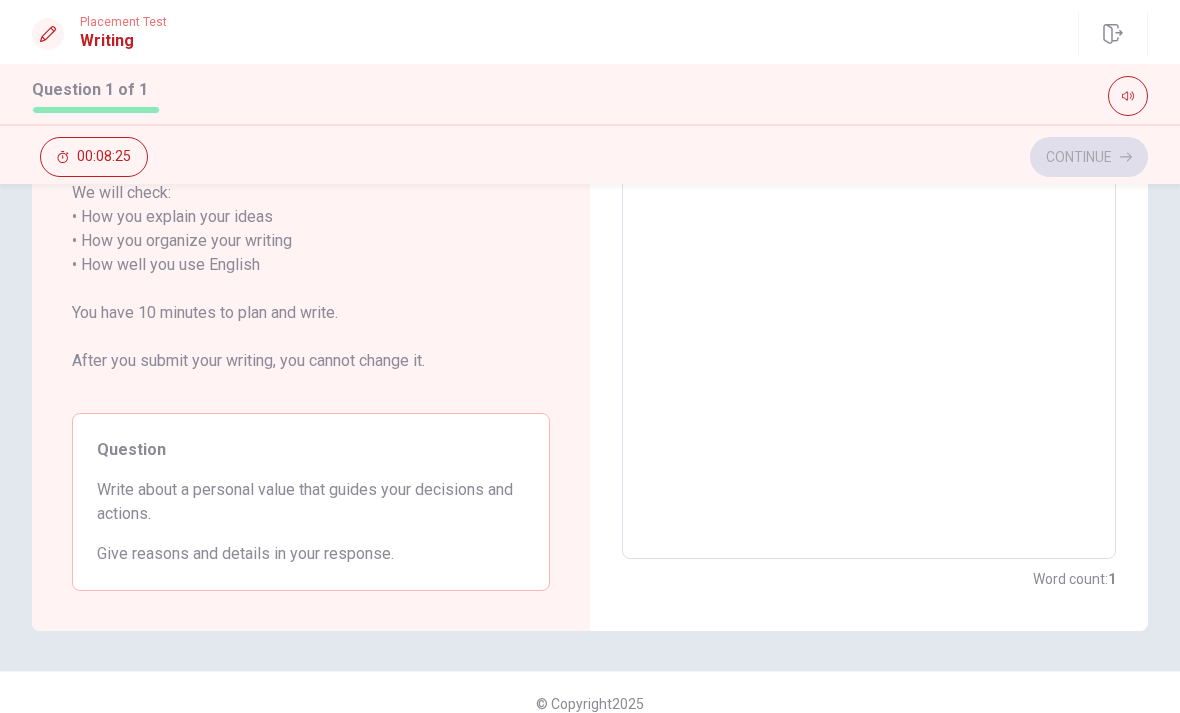 scroll, scrollTop: 0, scrollLeft: 0, axis: both 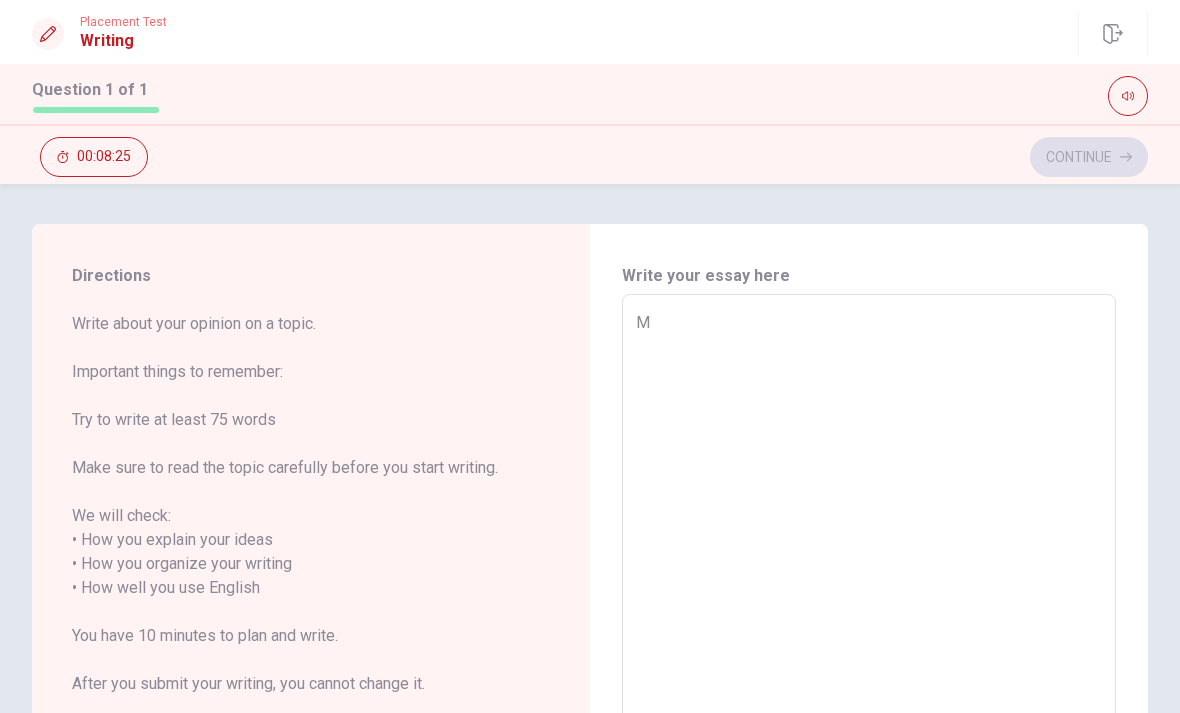 type on "My" 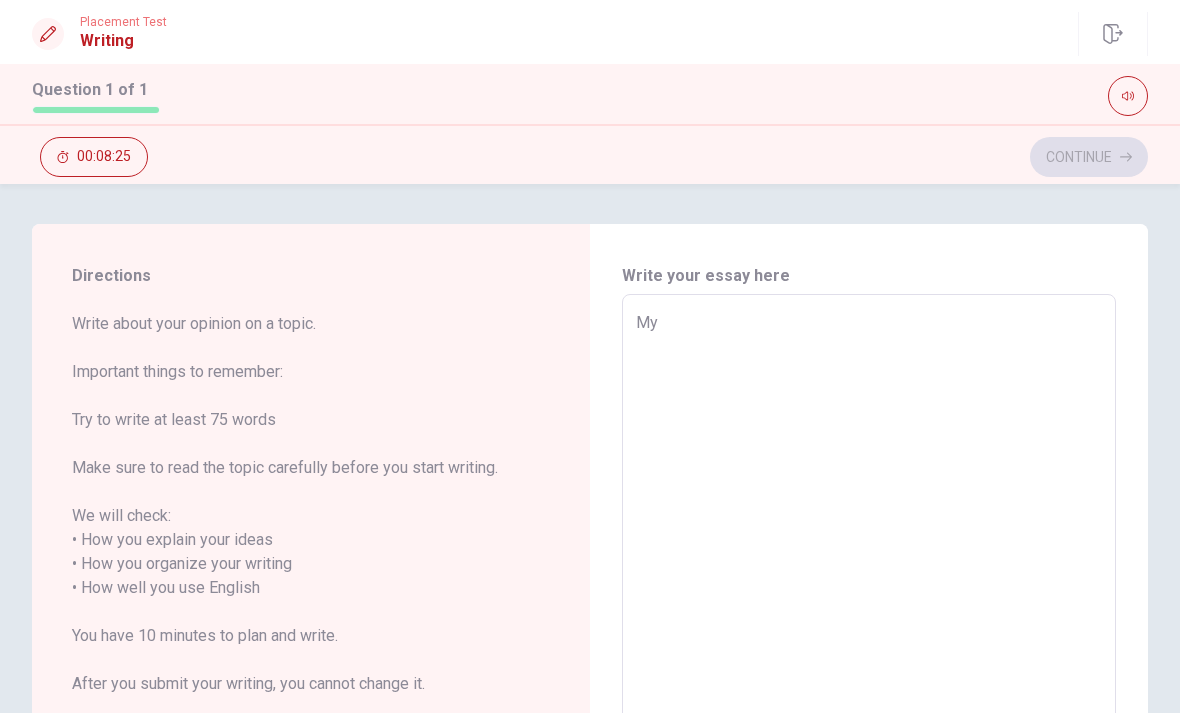 type on "x" 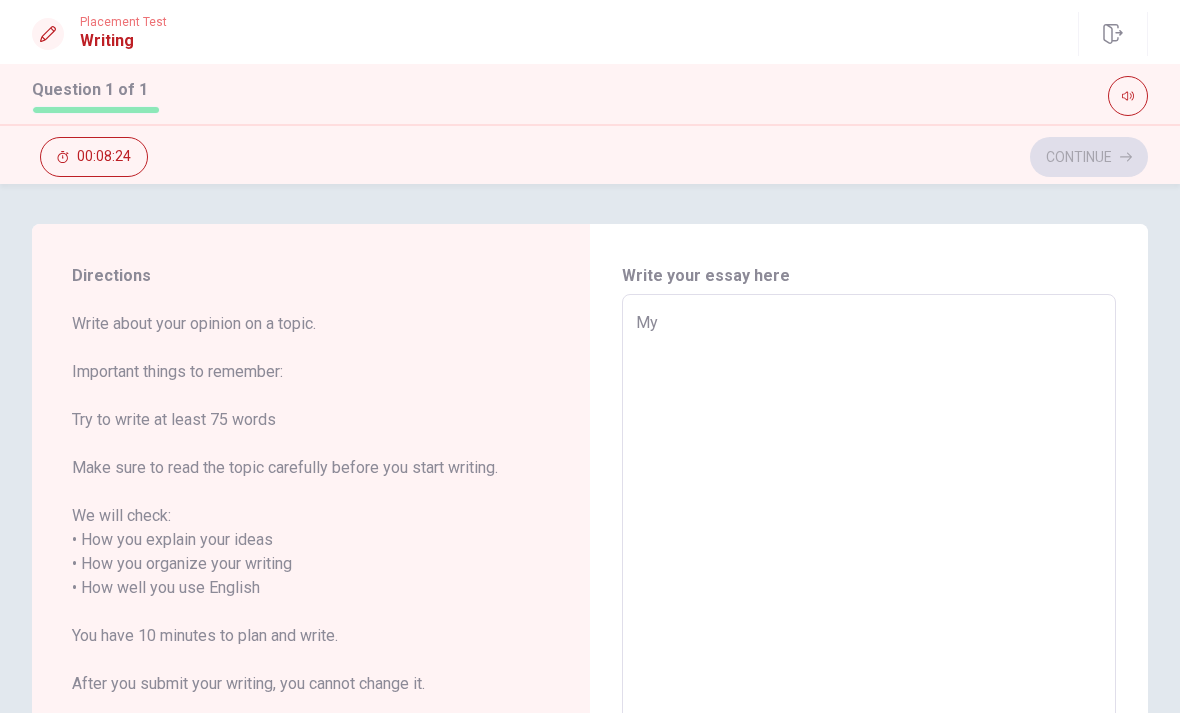 type on "My" 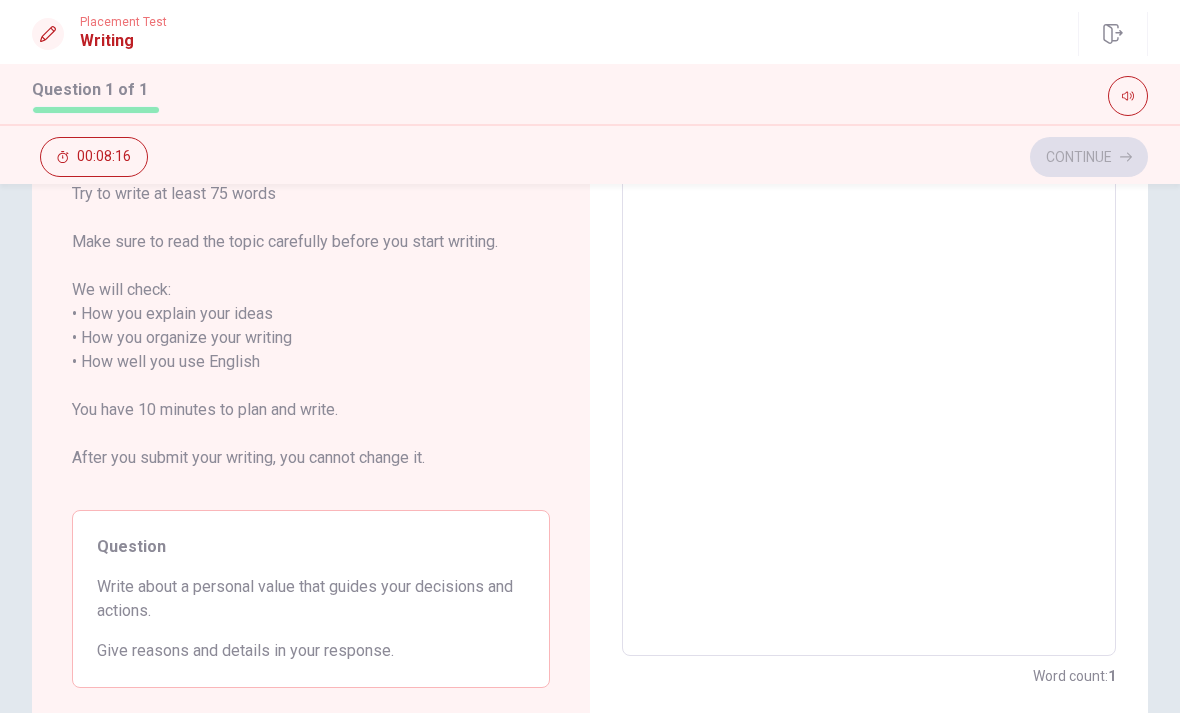 scroll, scrollTop: 228, scrollLeft: 0, axis: vertical 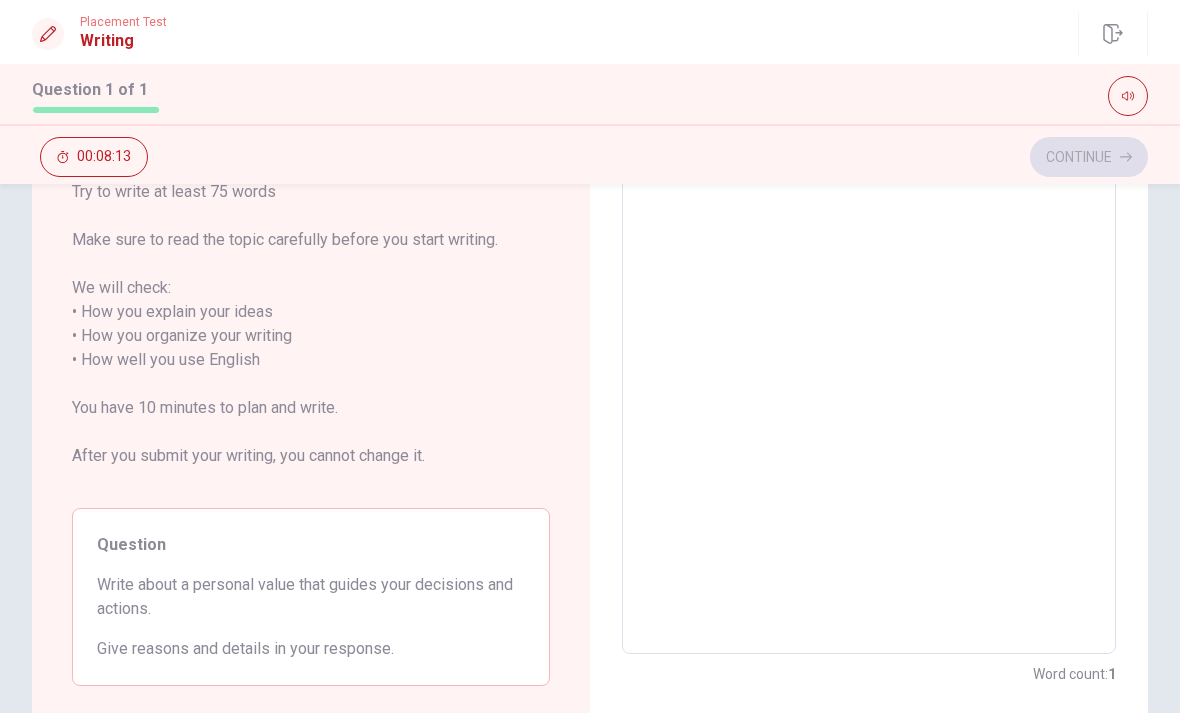 type on "x" 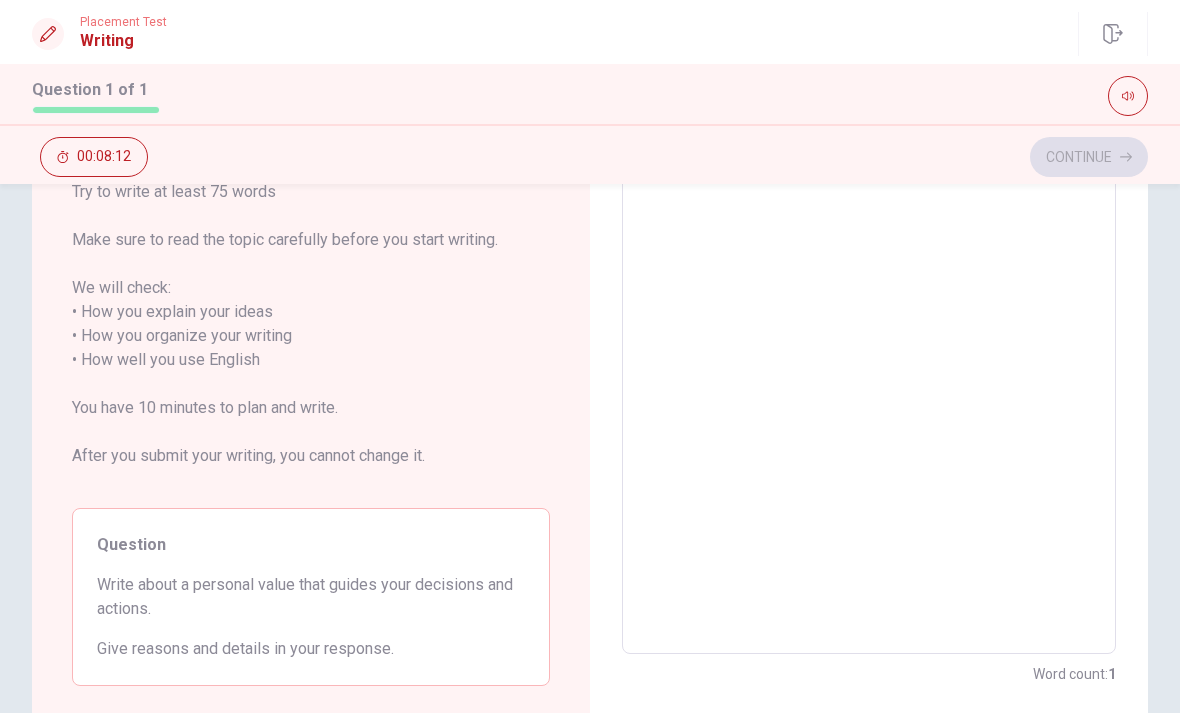 type on "My p" 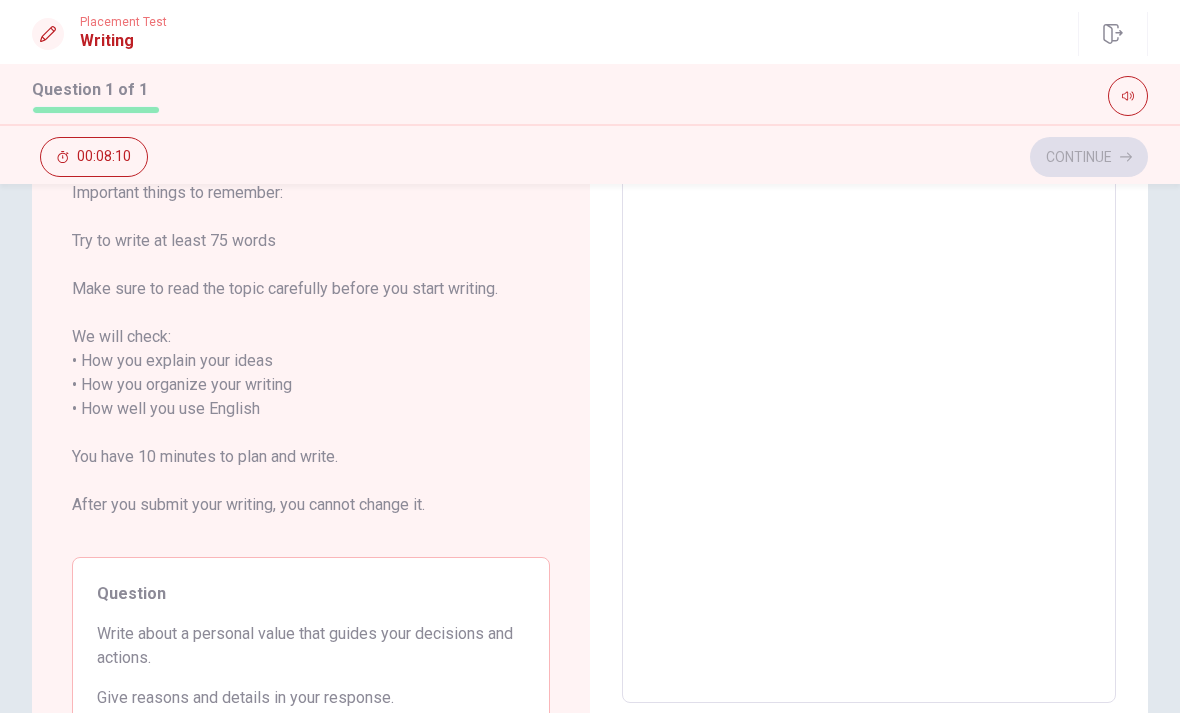 type on "x" 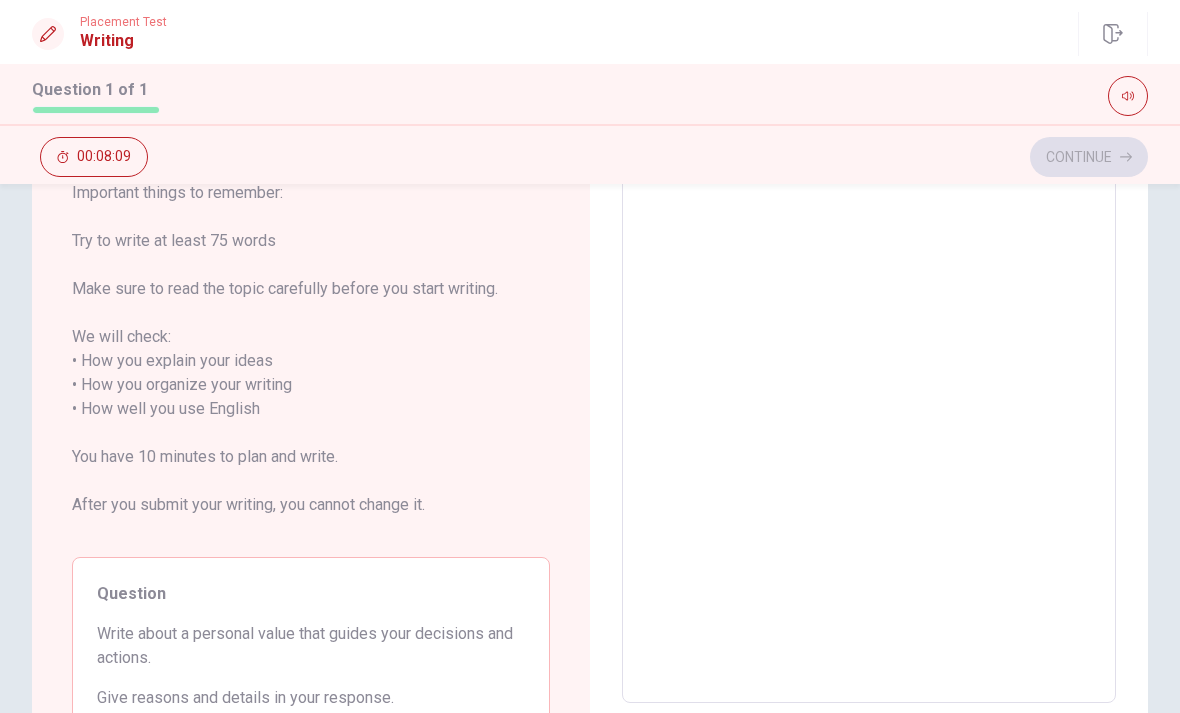 type on "My pe" 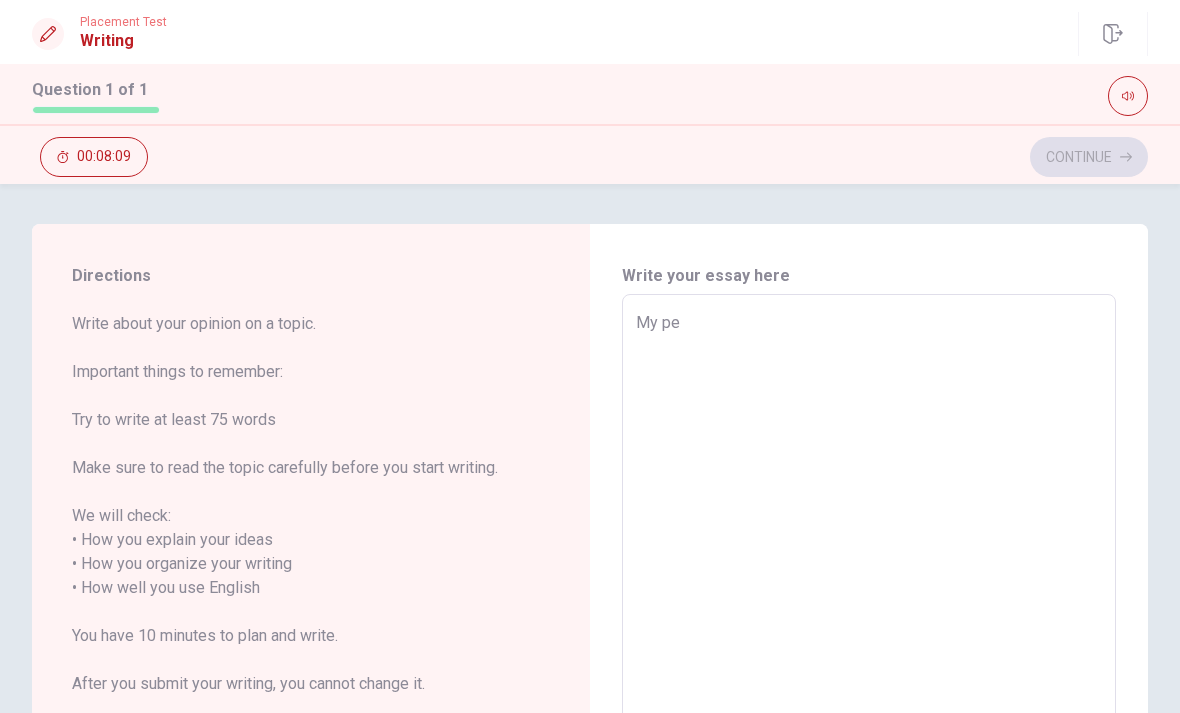 type on "My per" 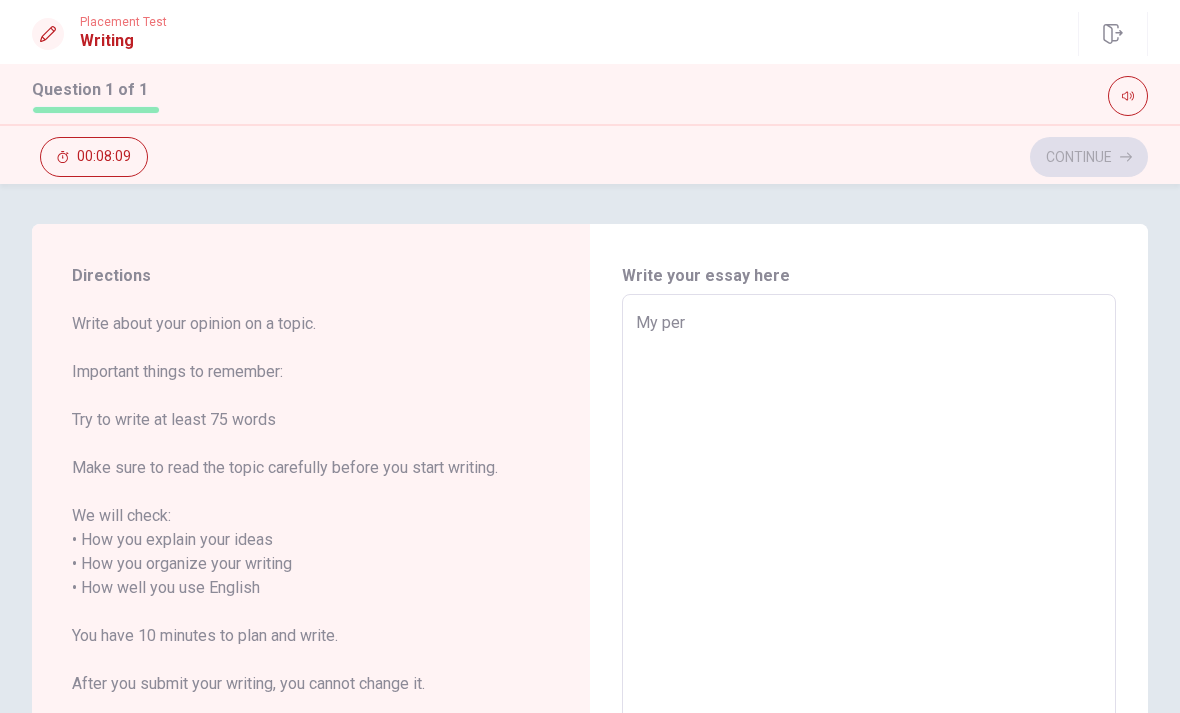 type on "x" 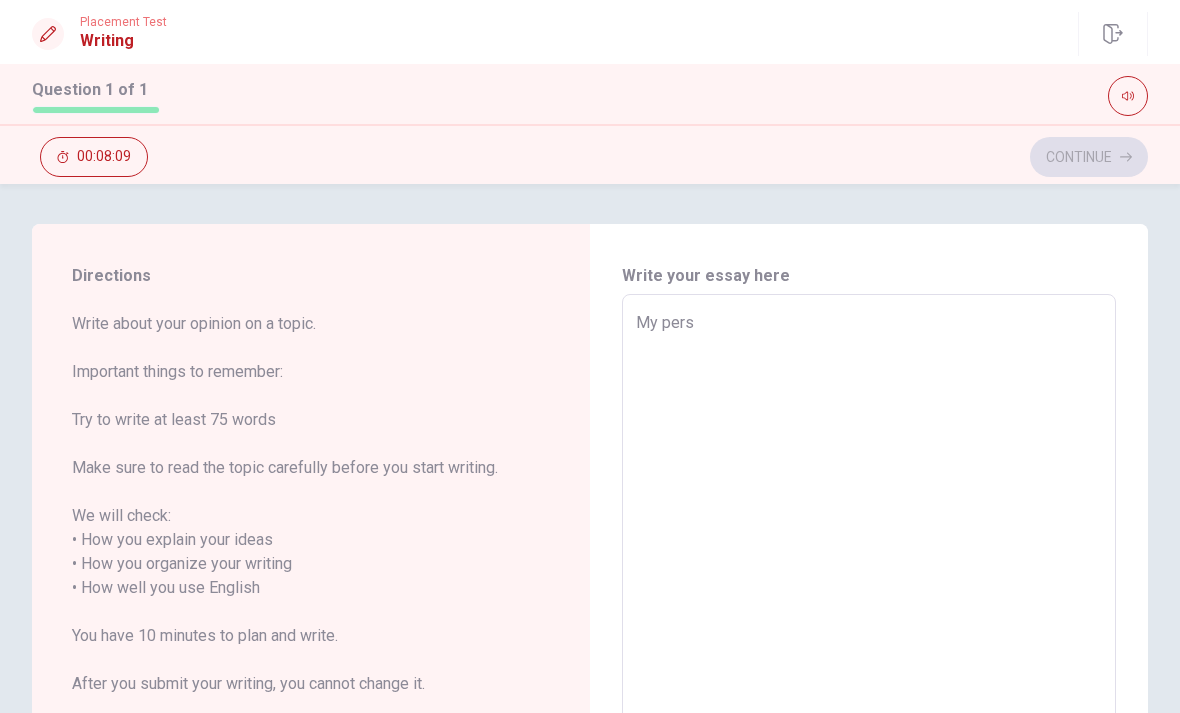 type on "x" 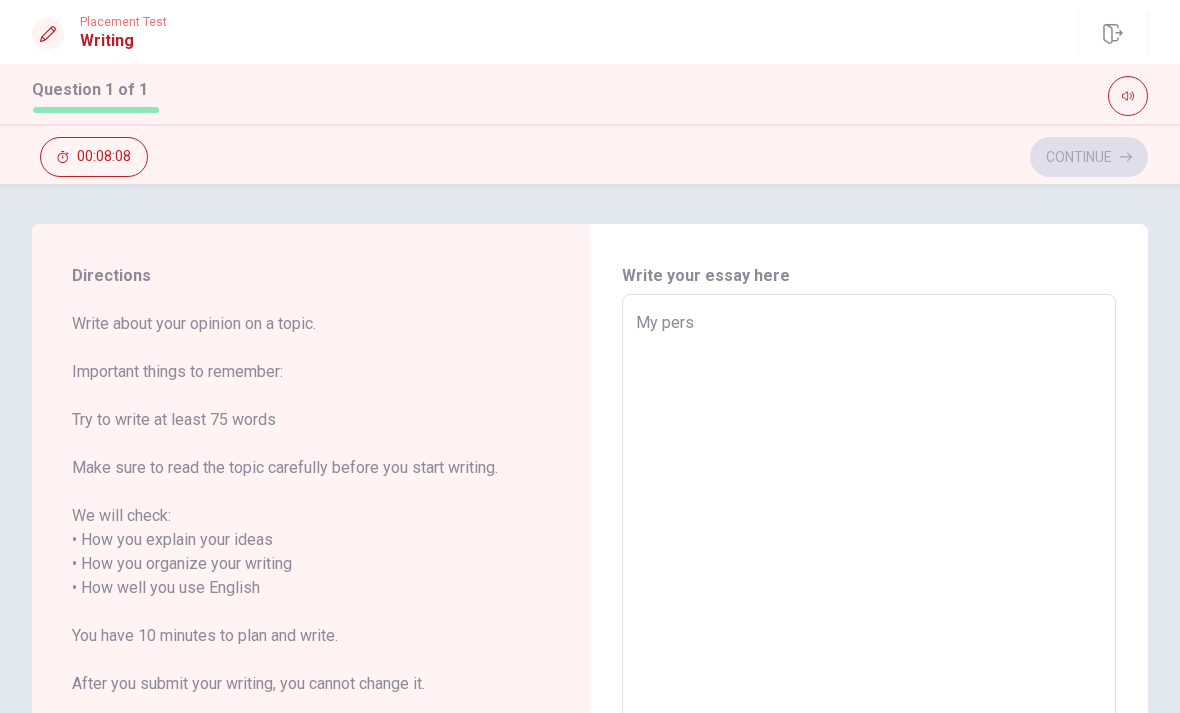 type on "My perso" 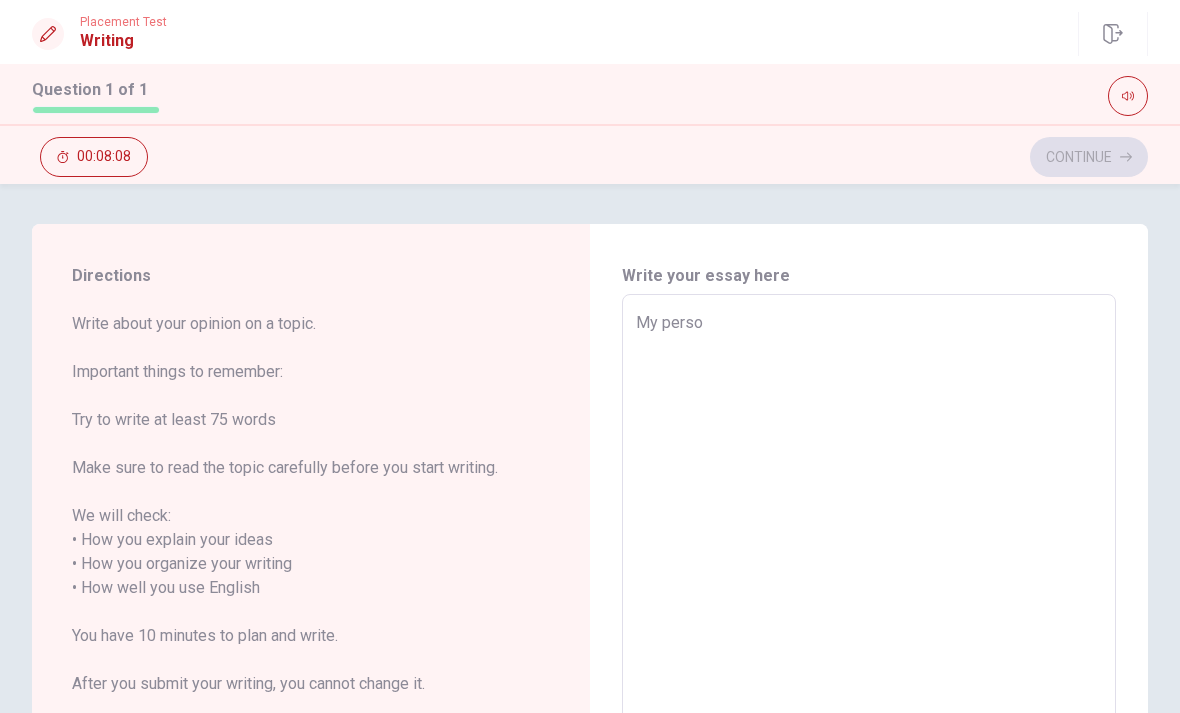 type on "x" 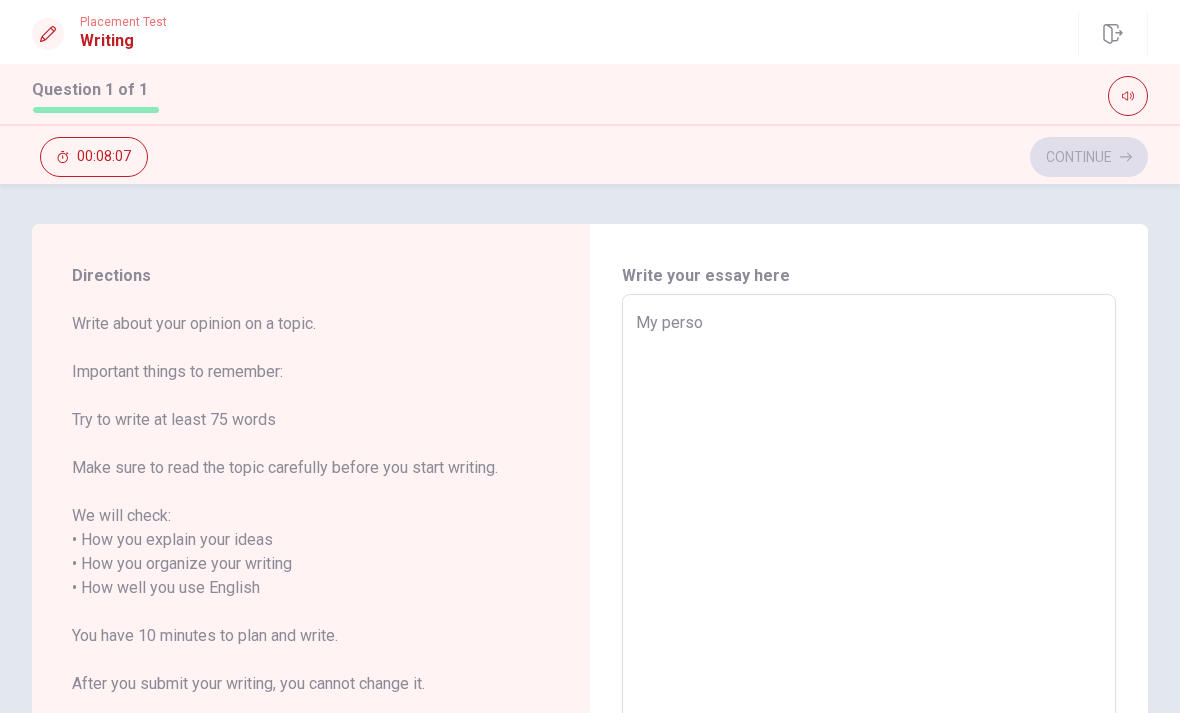 type on "My person" 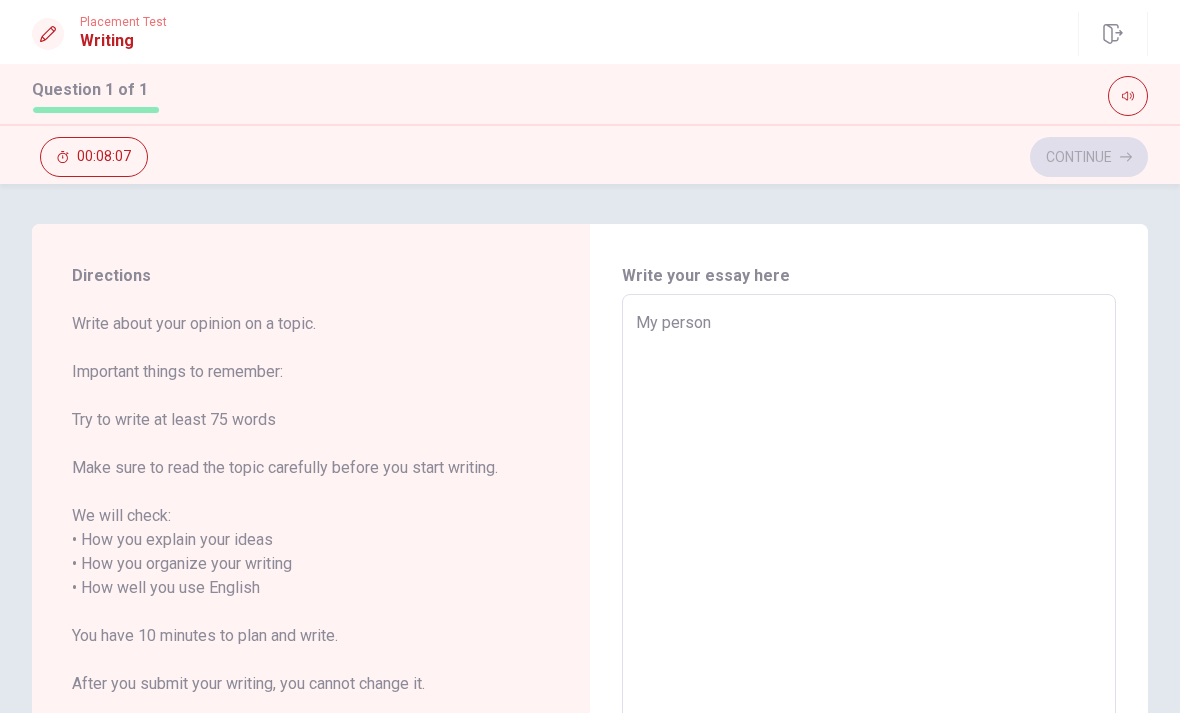 type on "x" 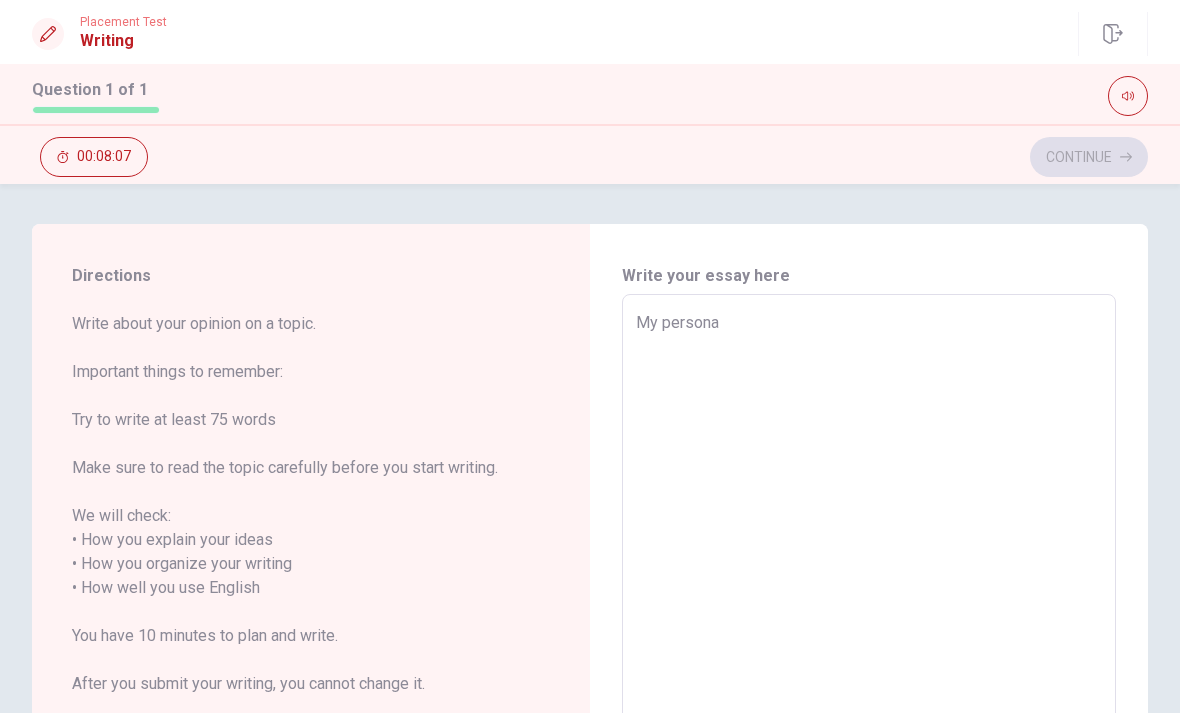 type on "x" 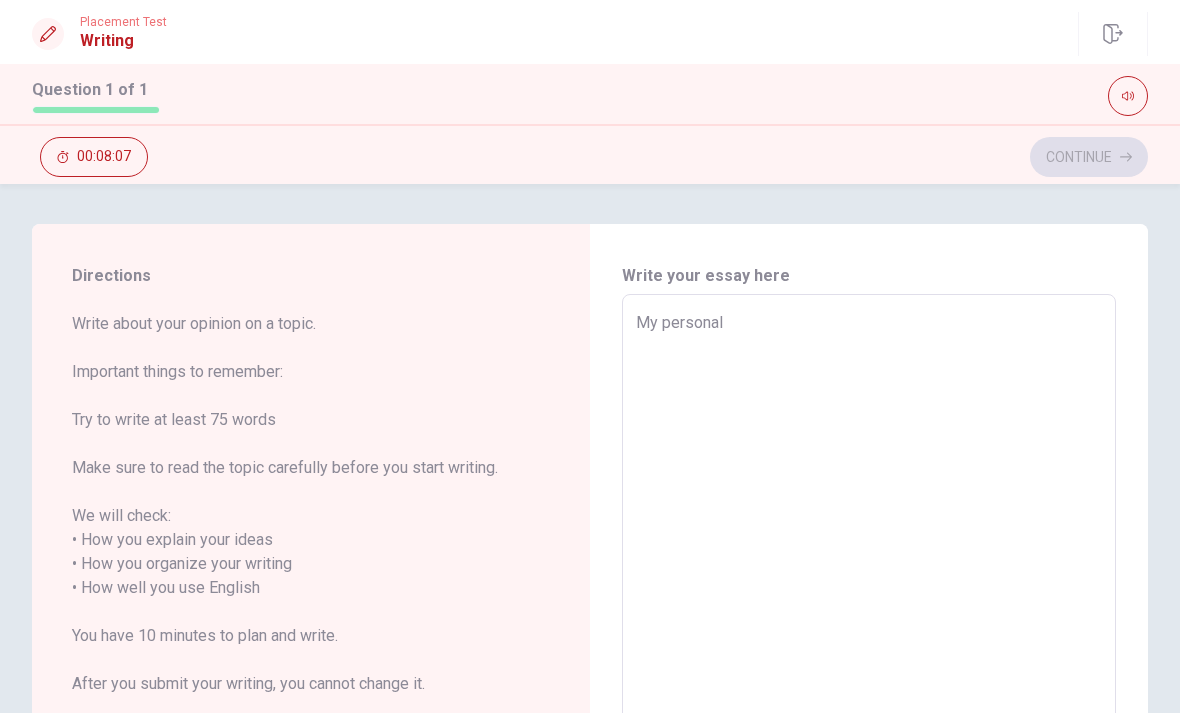 type on "x" 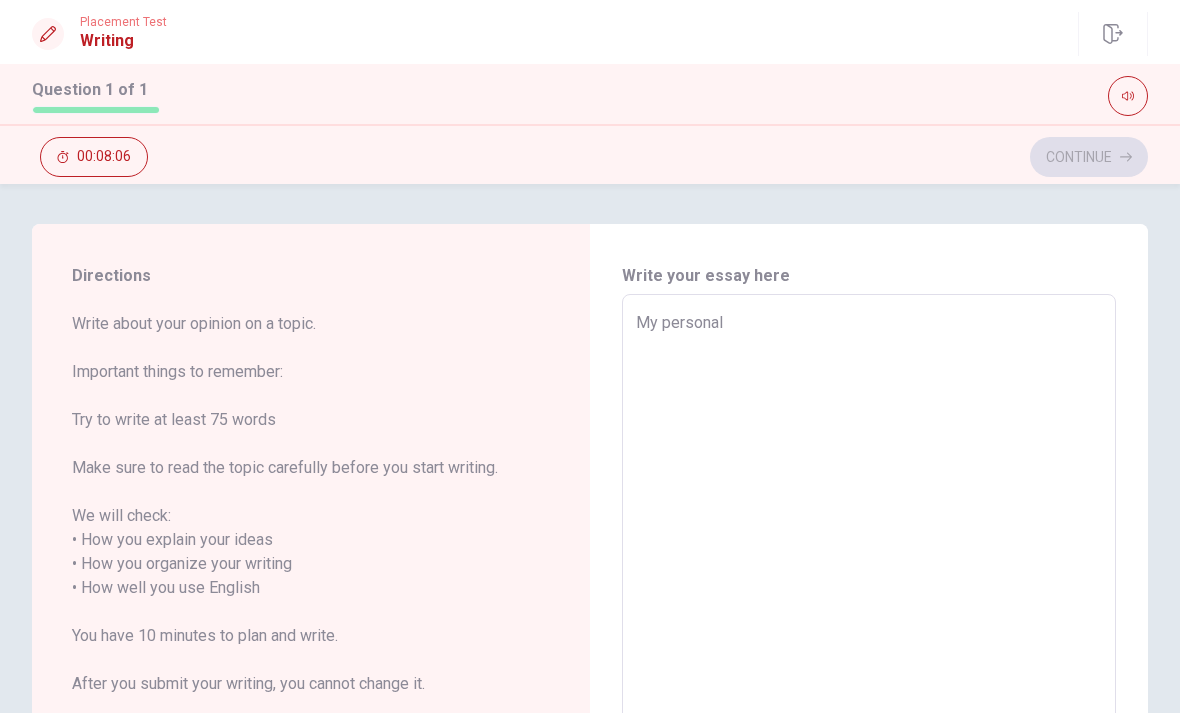 type on "My personal" 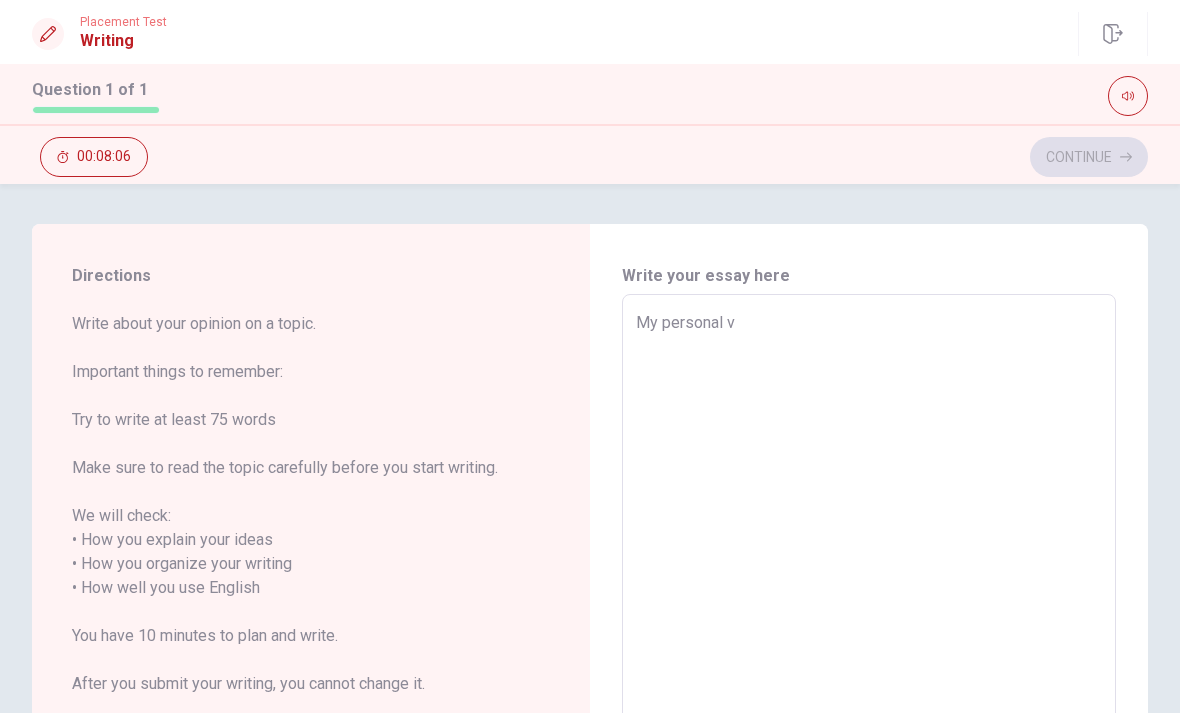 type on "x" 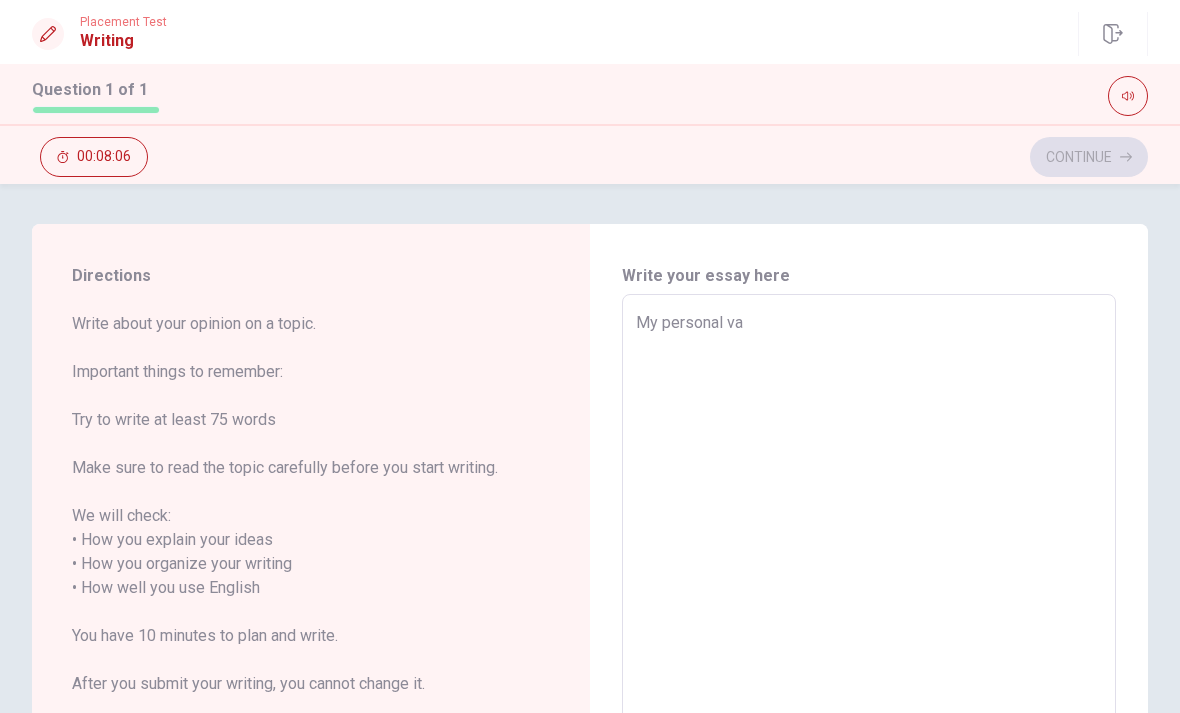 type on "x" 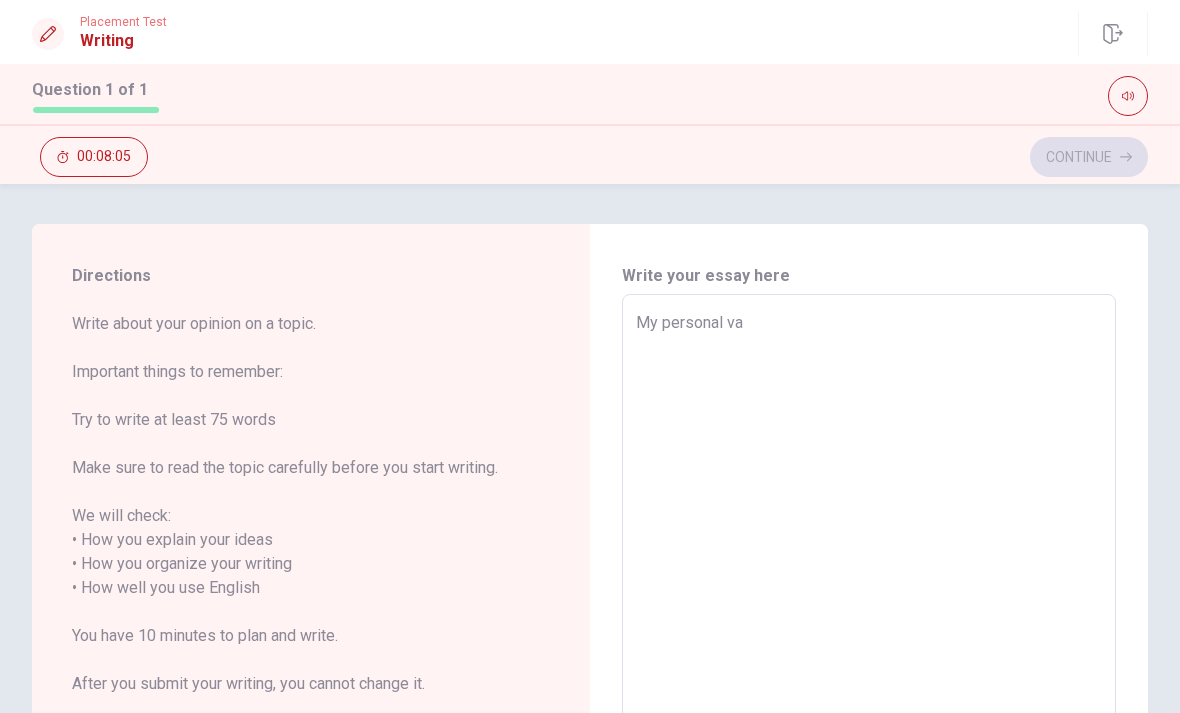 type on "My personal val" 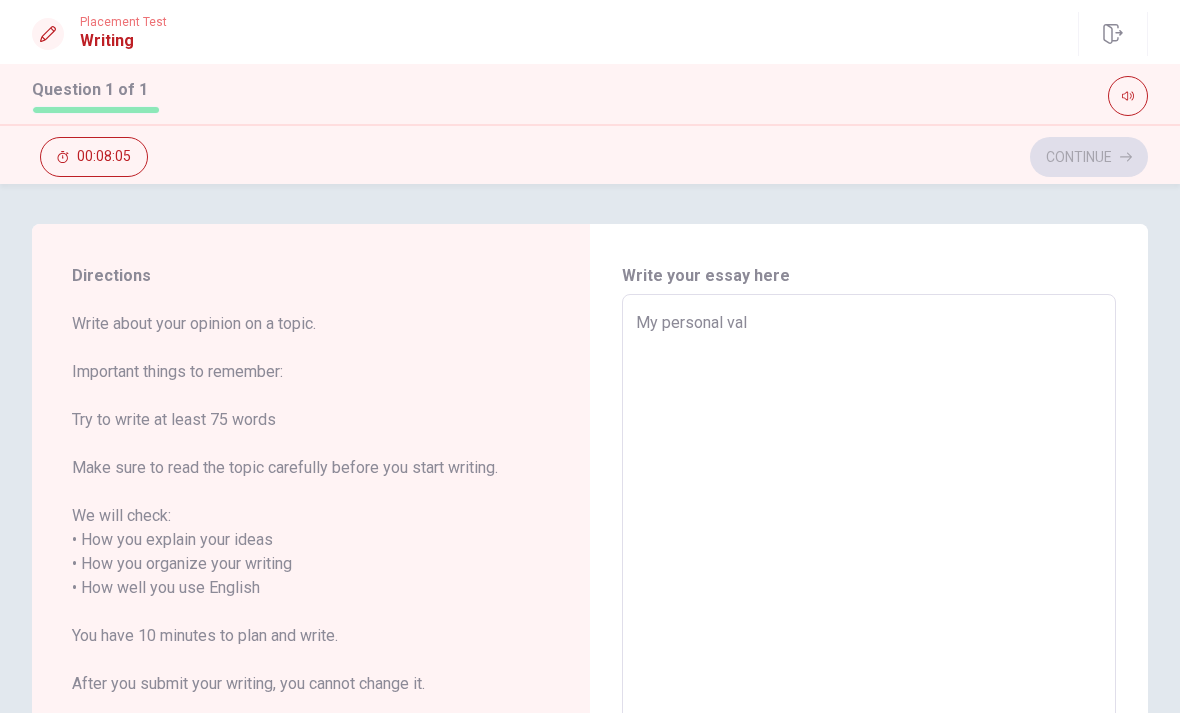 type on "x" 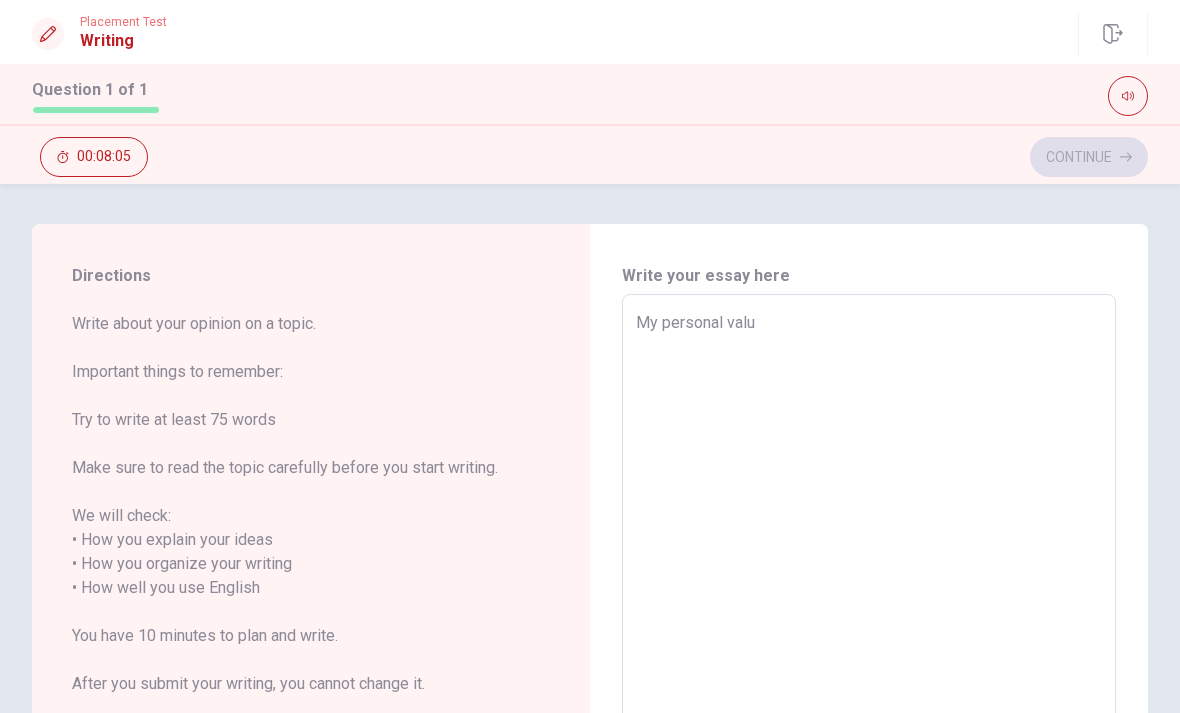 type on "x" 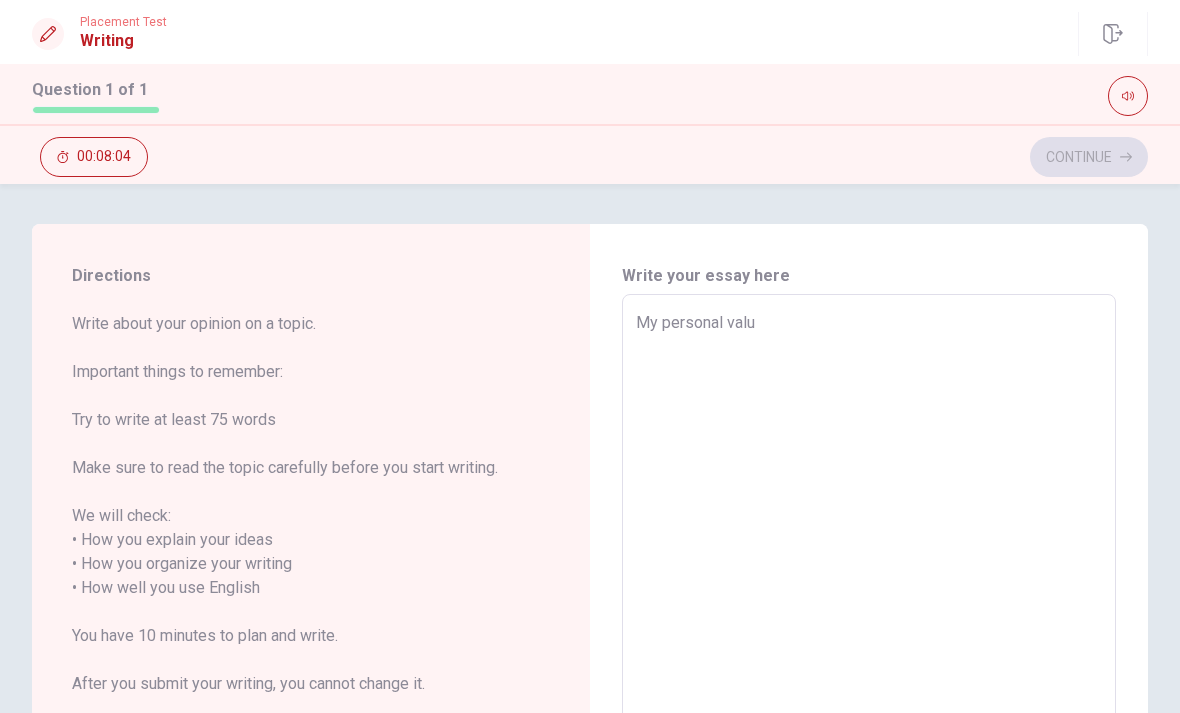 type on "My personal value" 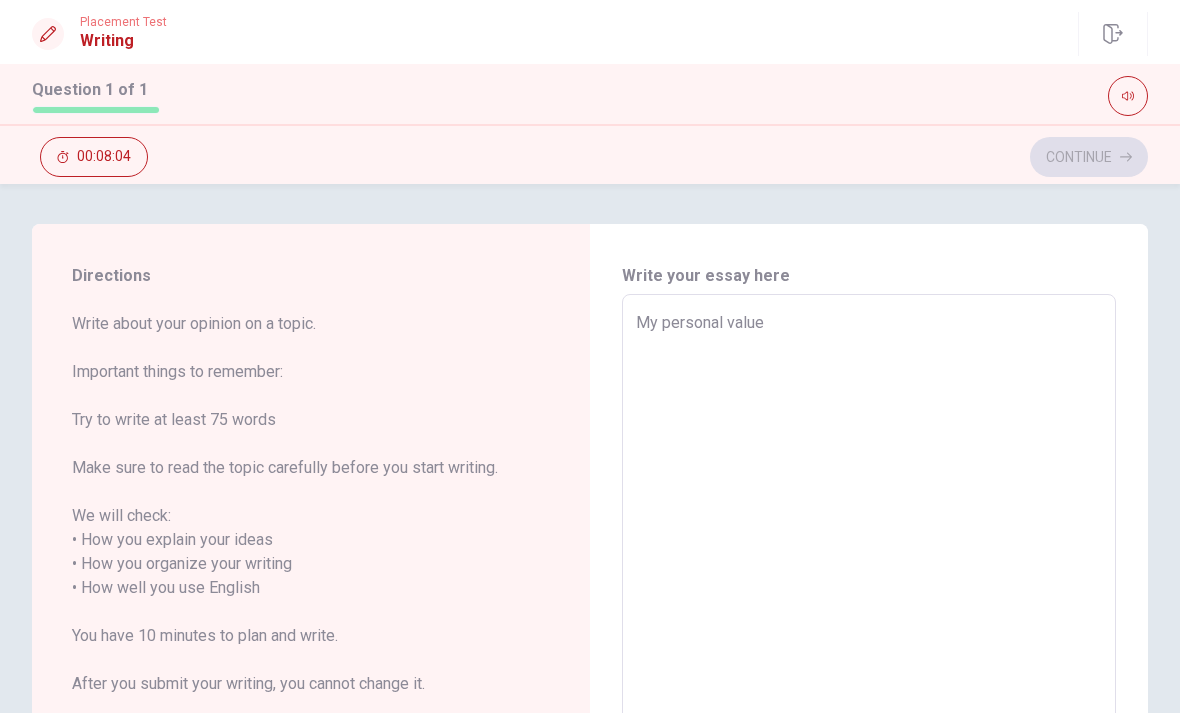 type on "x" 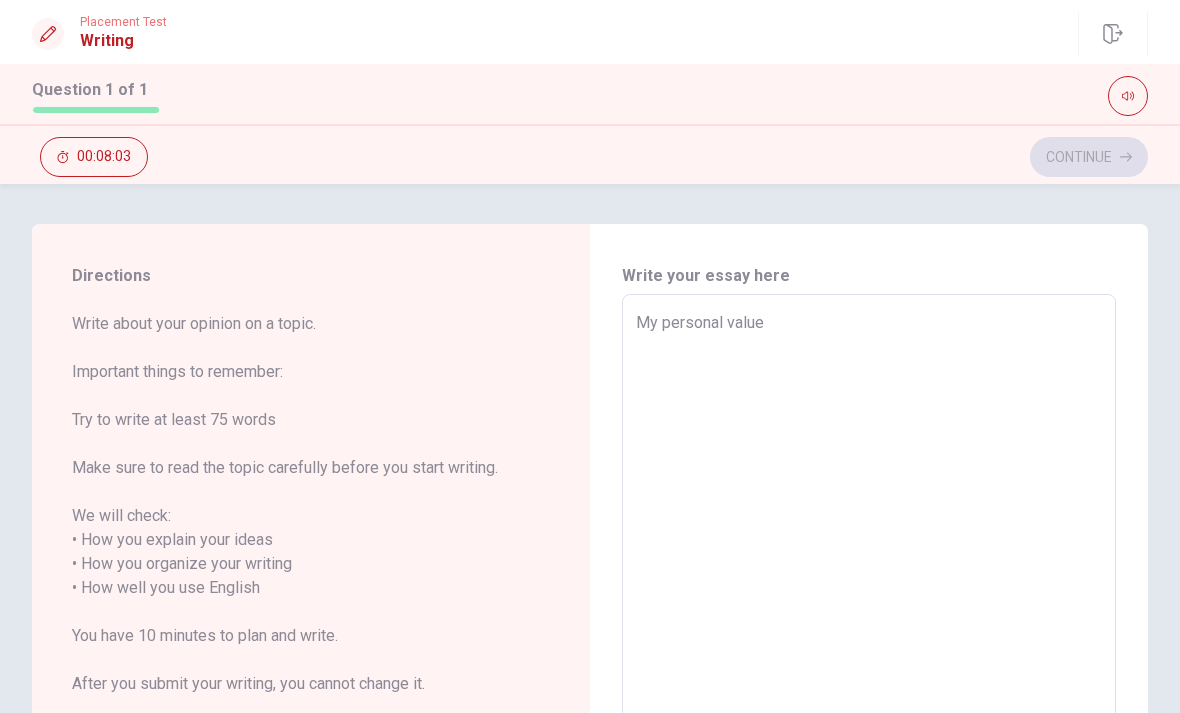 type on "My personal value i" 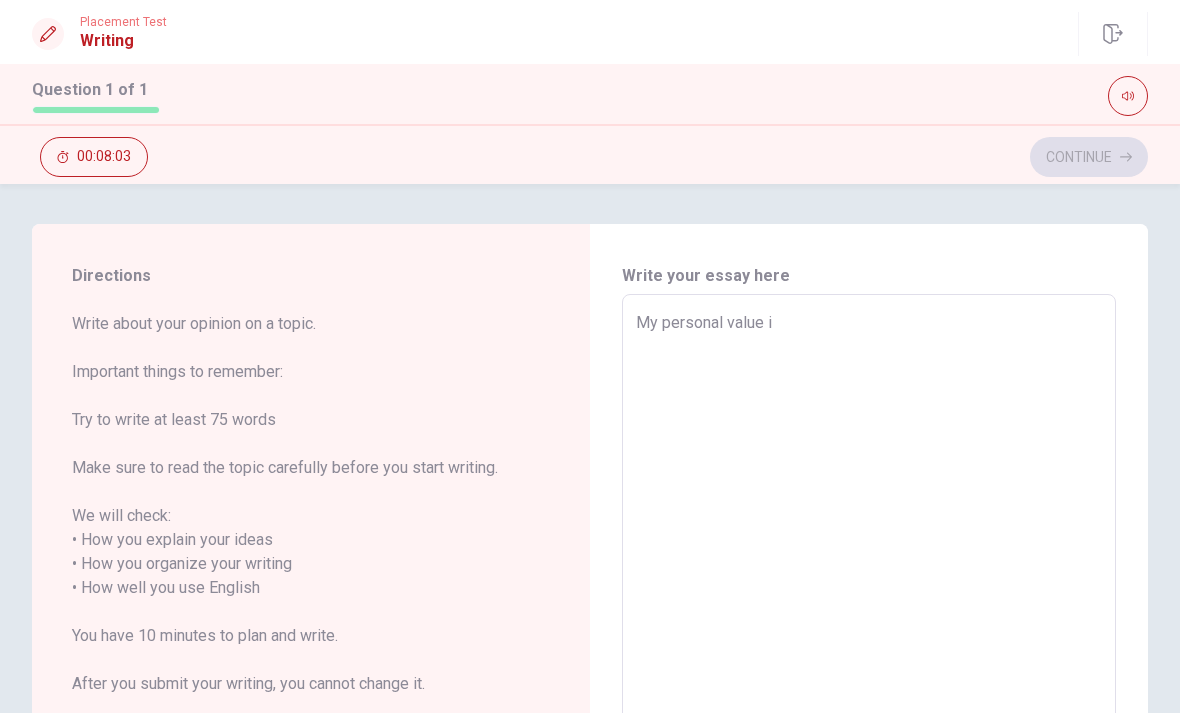 type on "x" 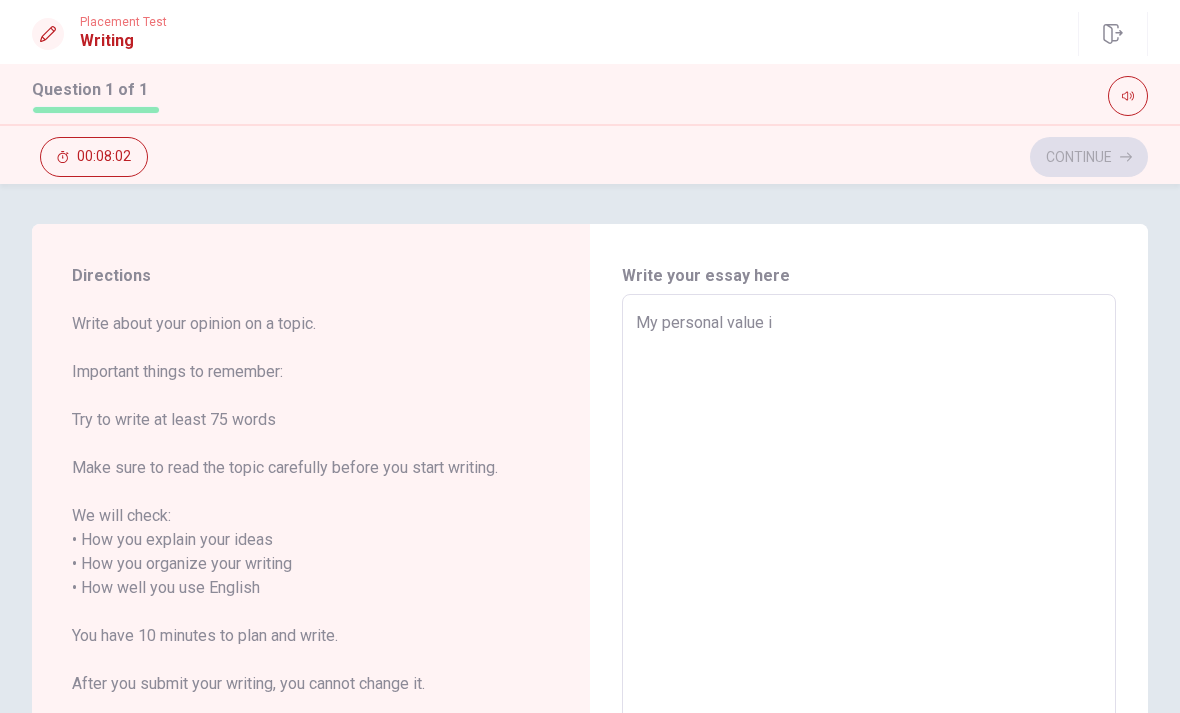 type on "My personal value is" 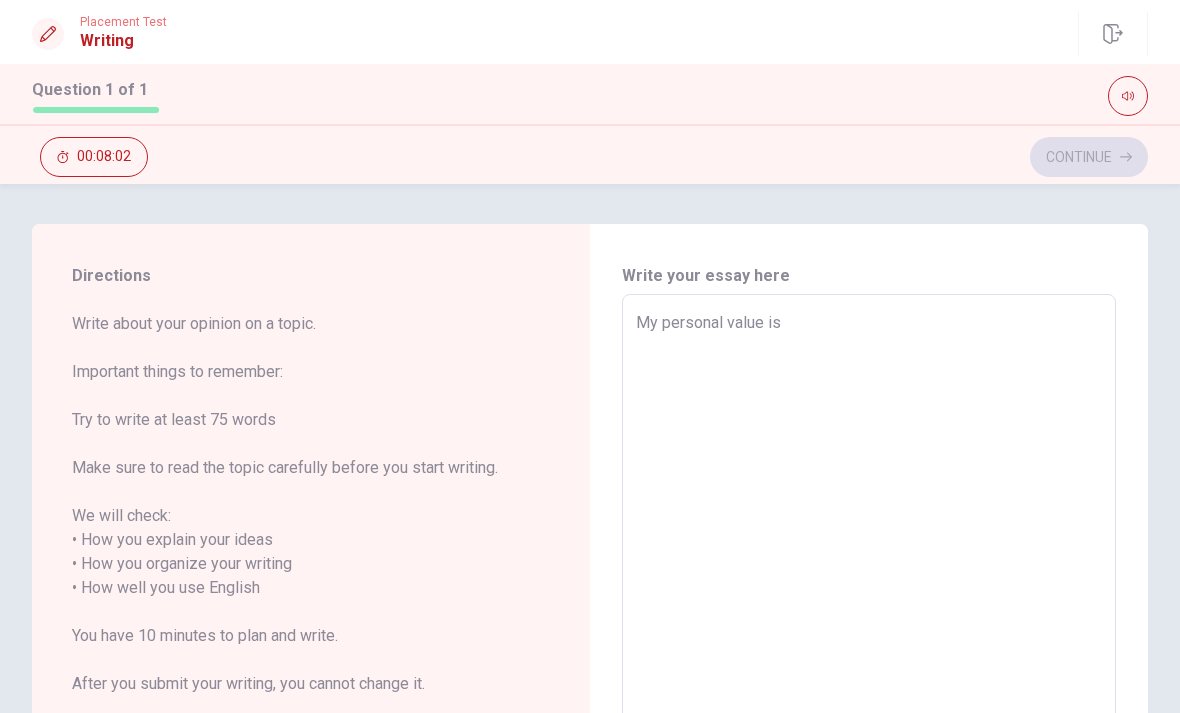 type on "x" 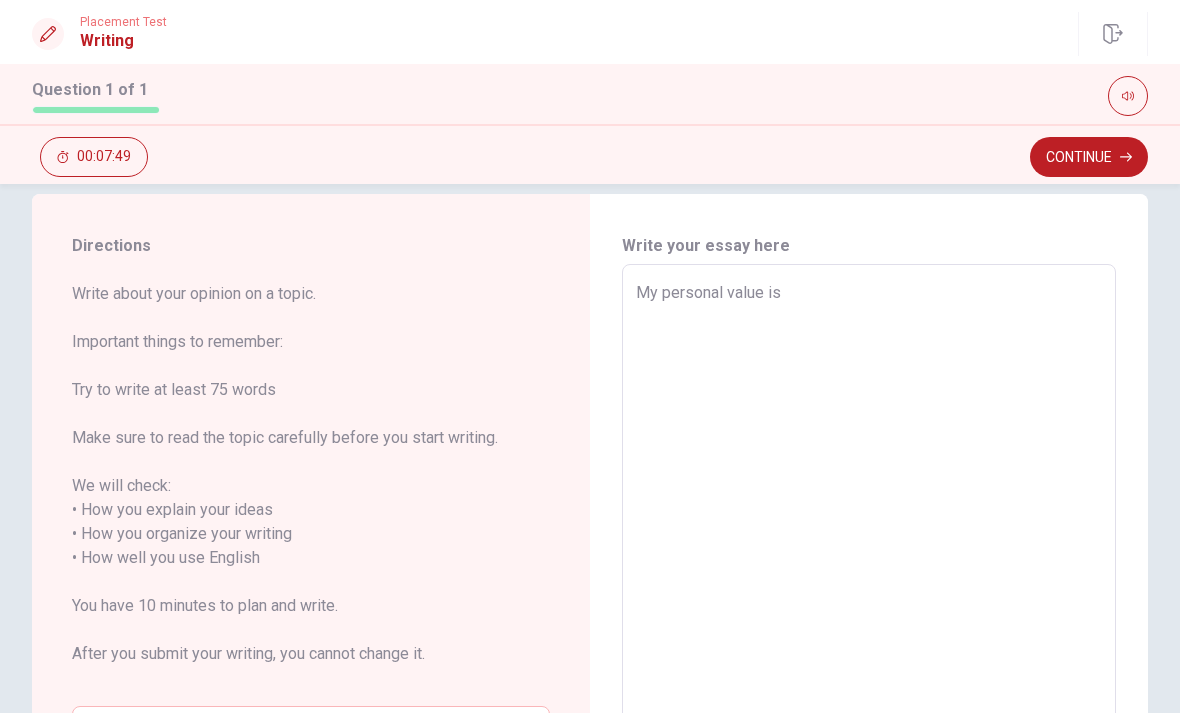 scroll, scrollTop: 30, scrollLeft: 0, axis: vertical 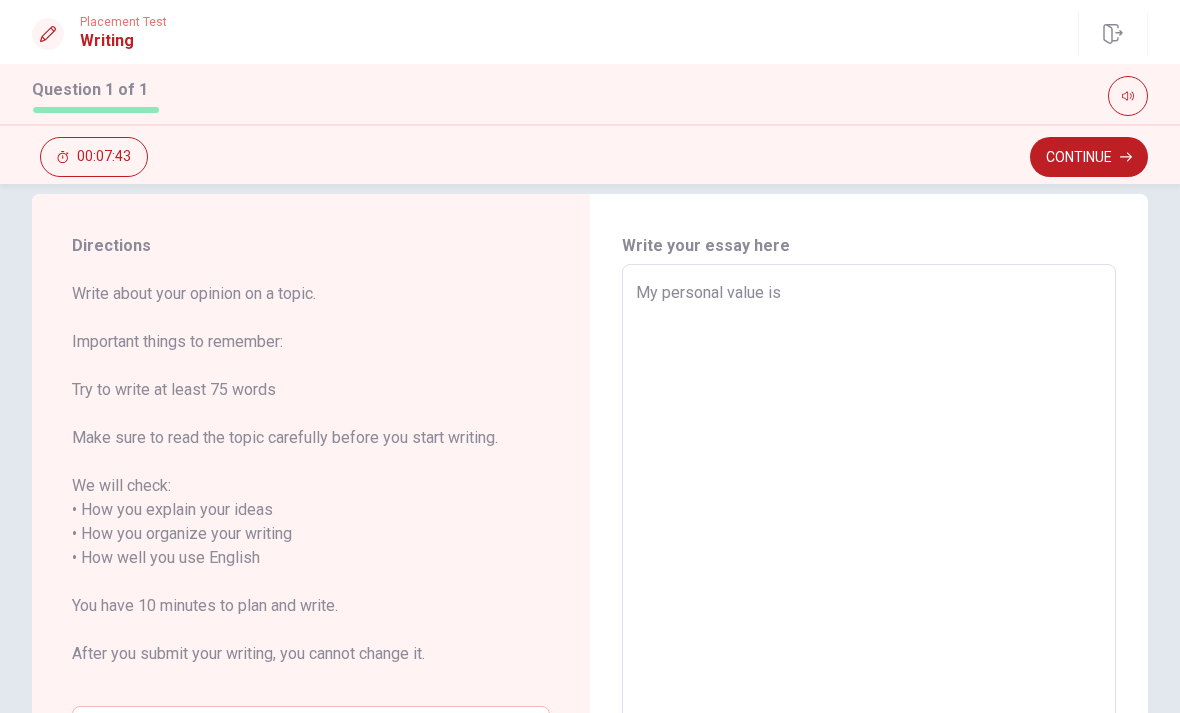 type on "x" 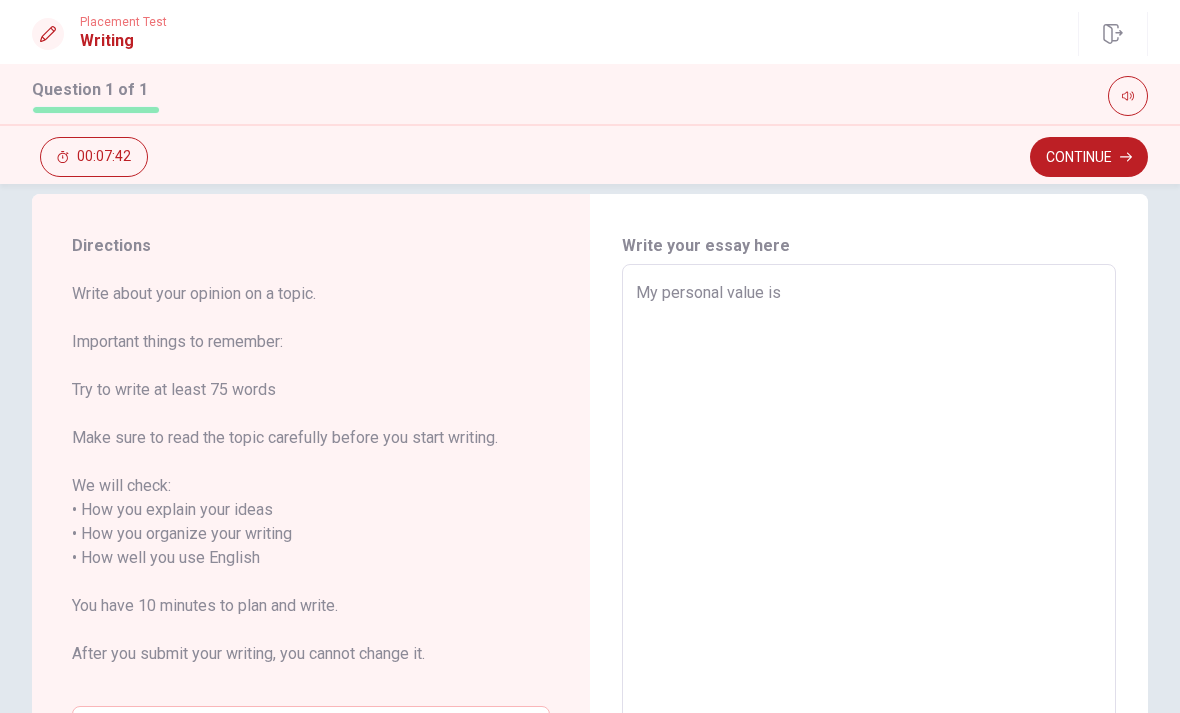 type on "My personal value is s" 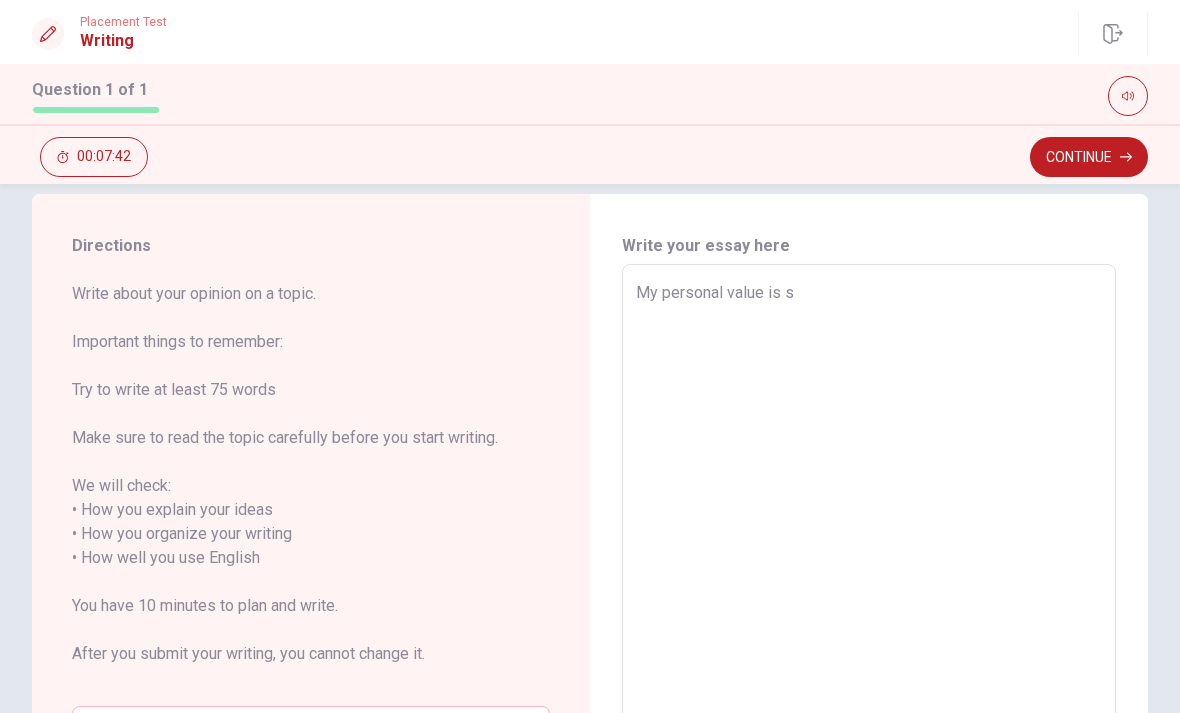 type on "x" 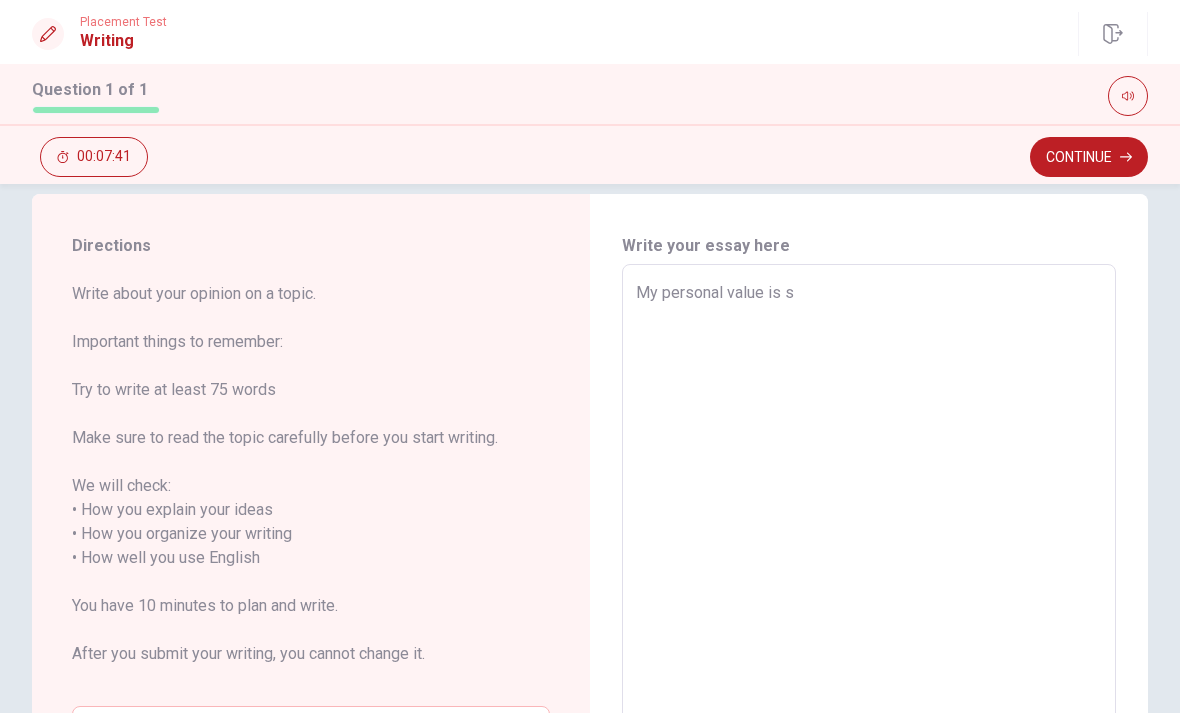 type on "My personal value is sm" 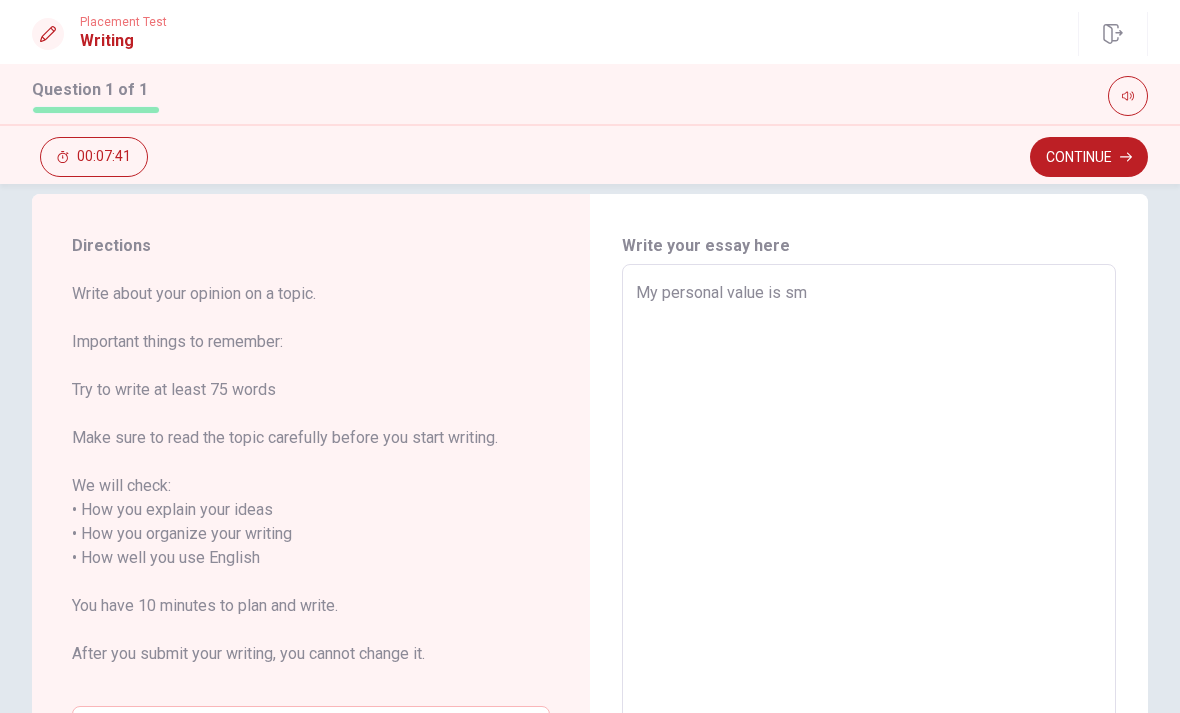 type on "x" 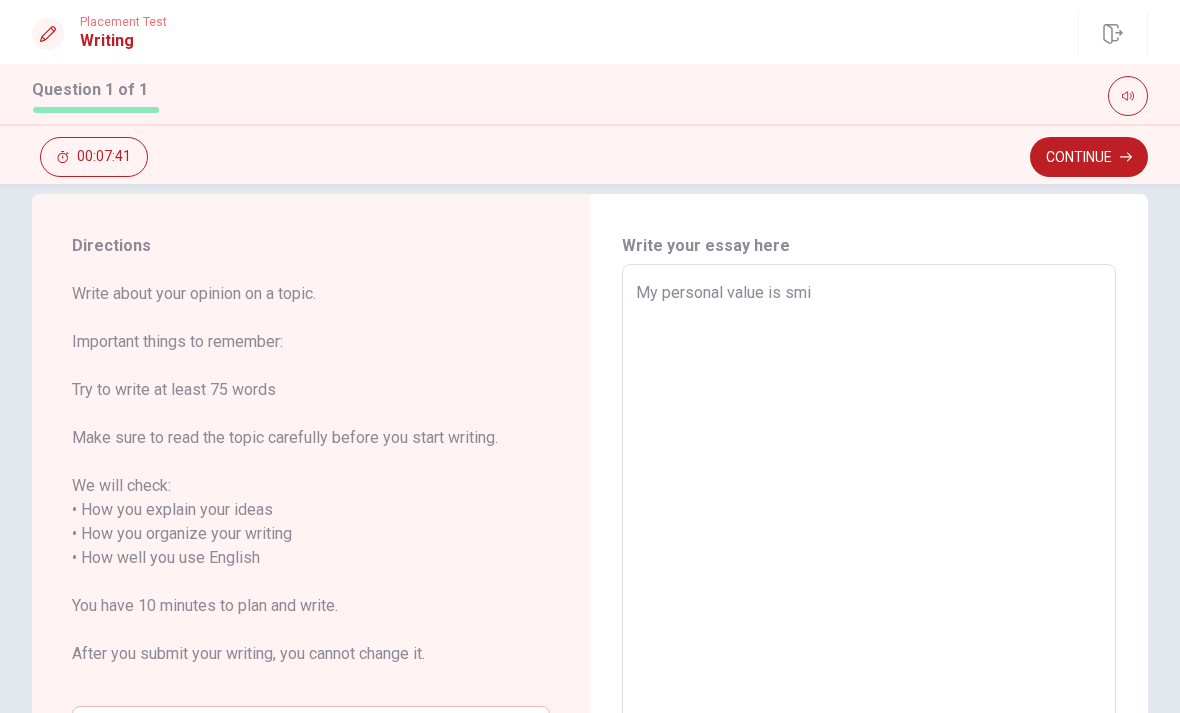 type on "x" 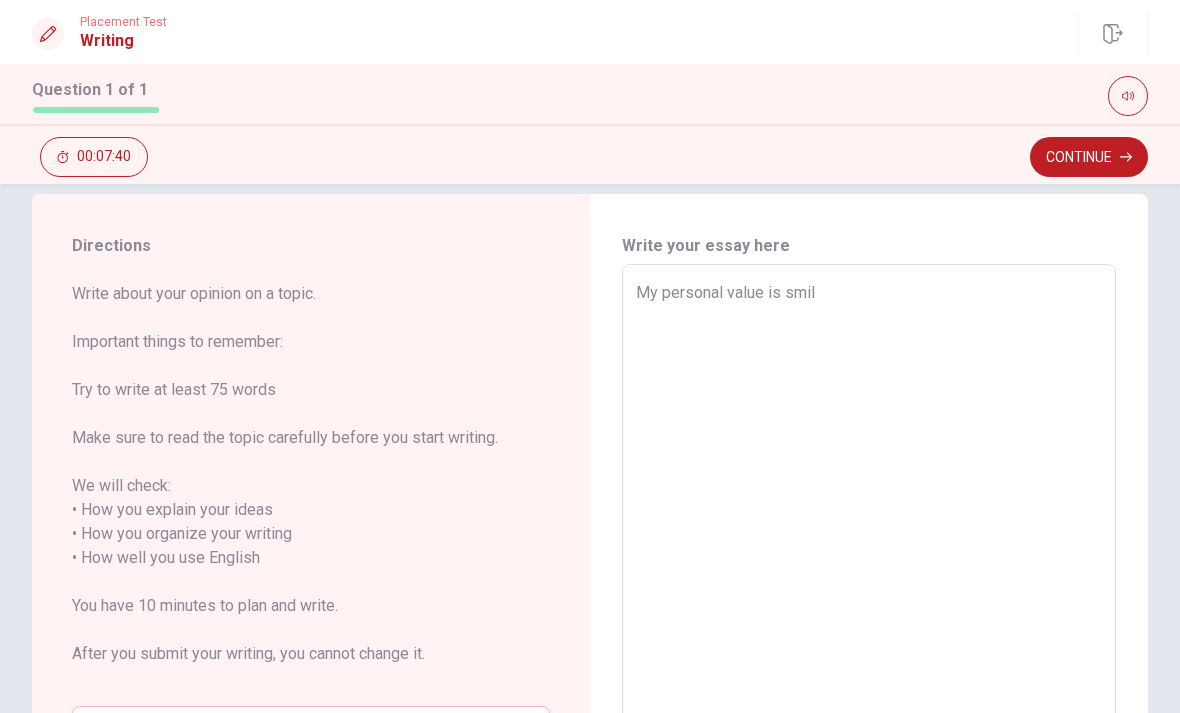 type on "x" 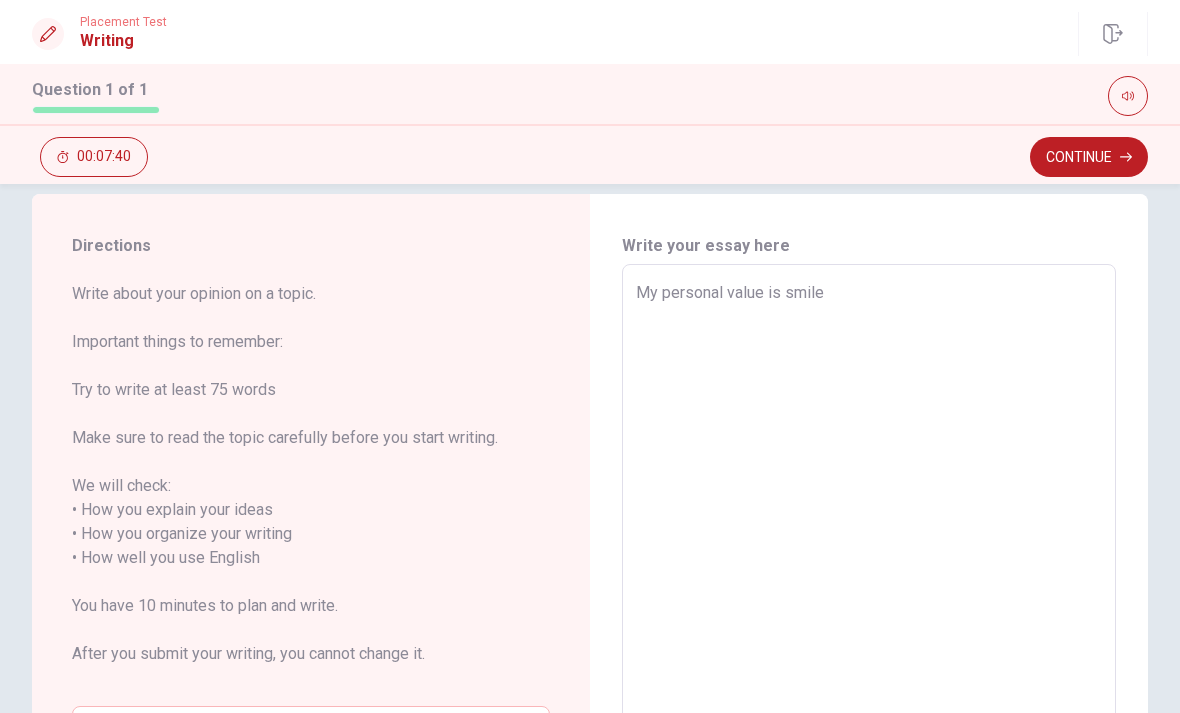 type on "x" 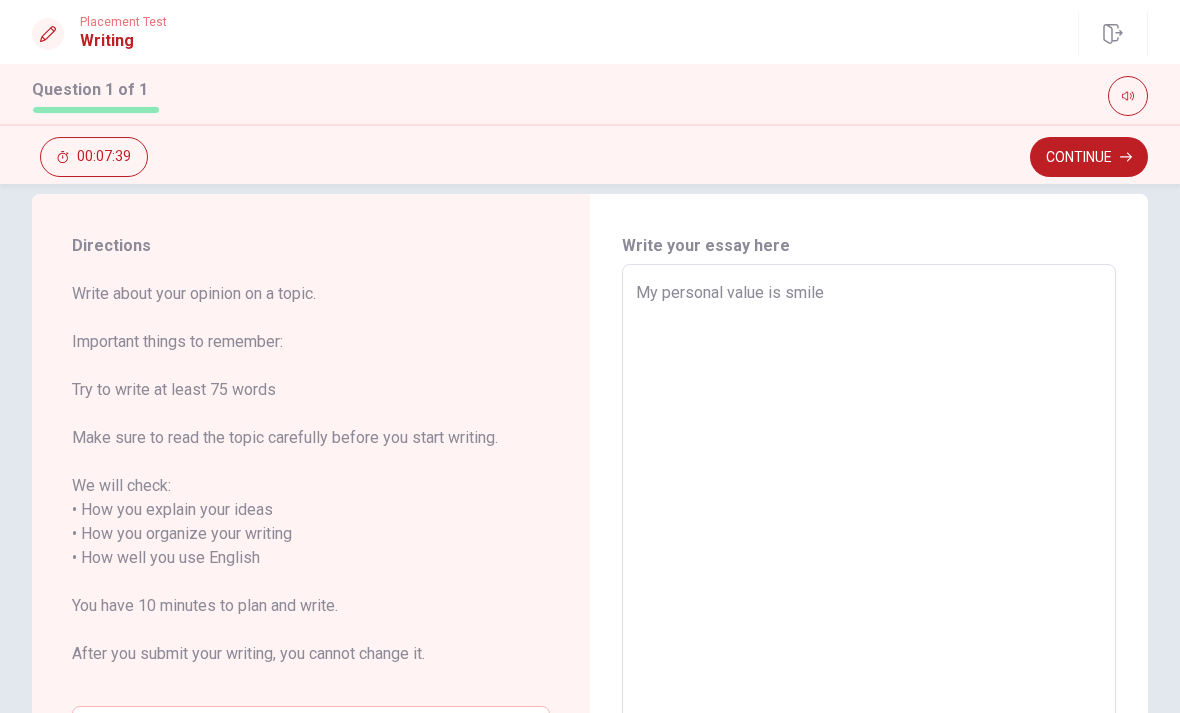 type on "My personal value is smile." 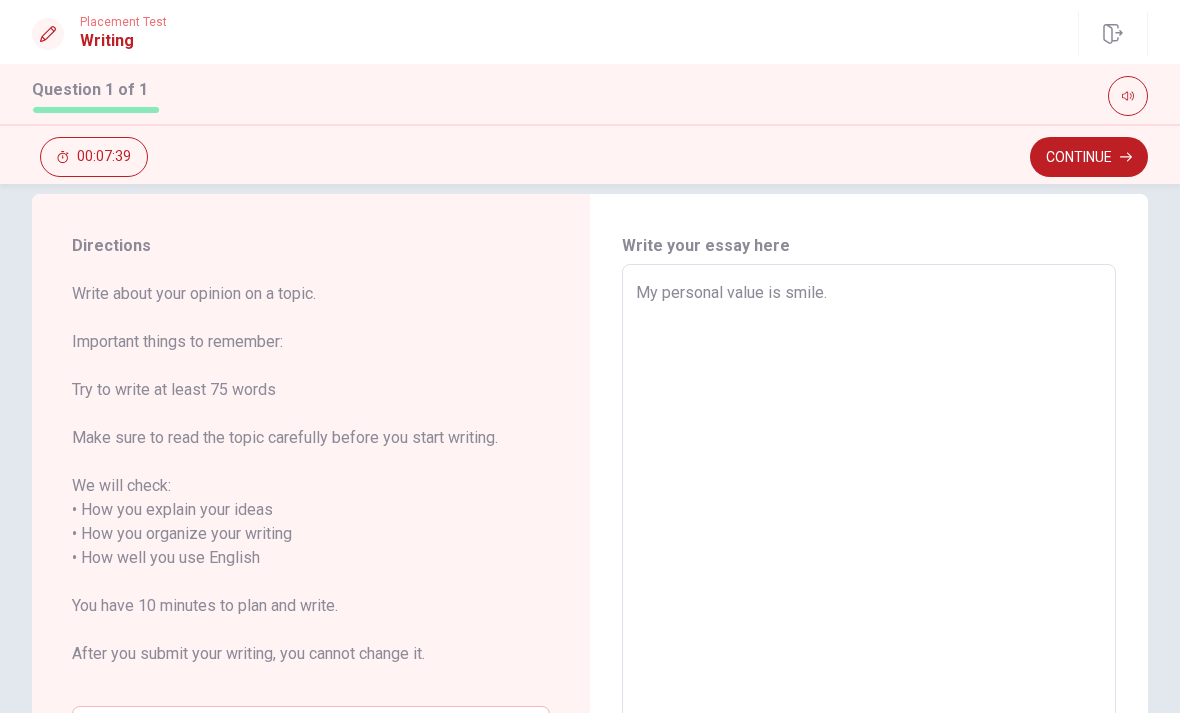 type on "x" 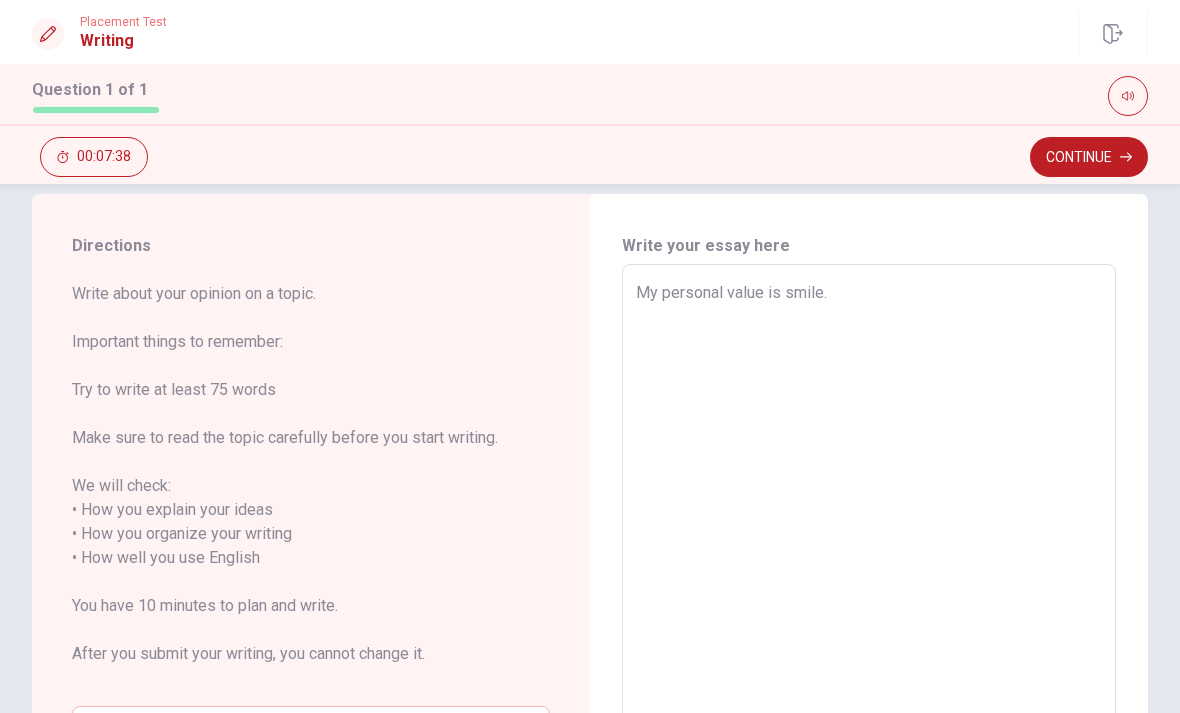 type on "My personal value is smile." 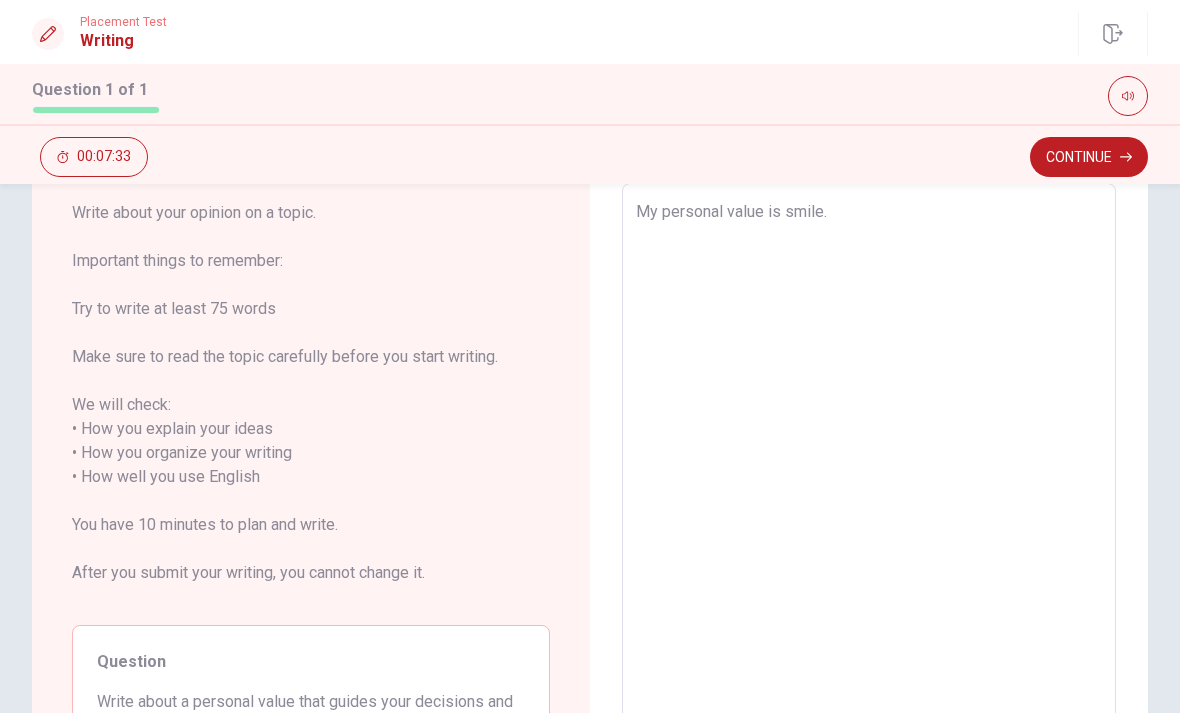 scroll, scrollTop: 111, scrollLeft: 0, axis: vertical 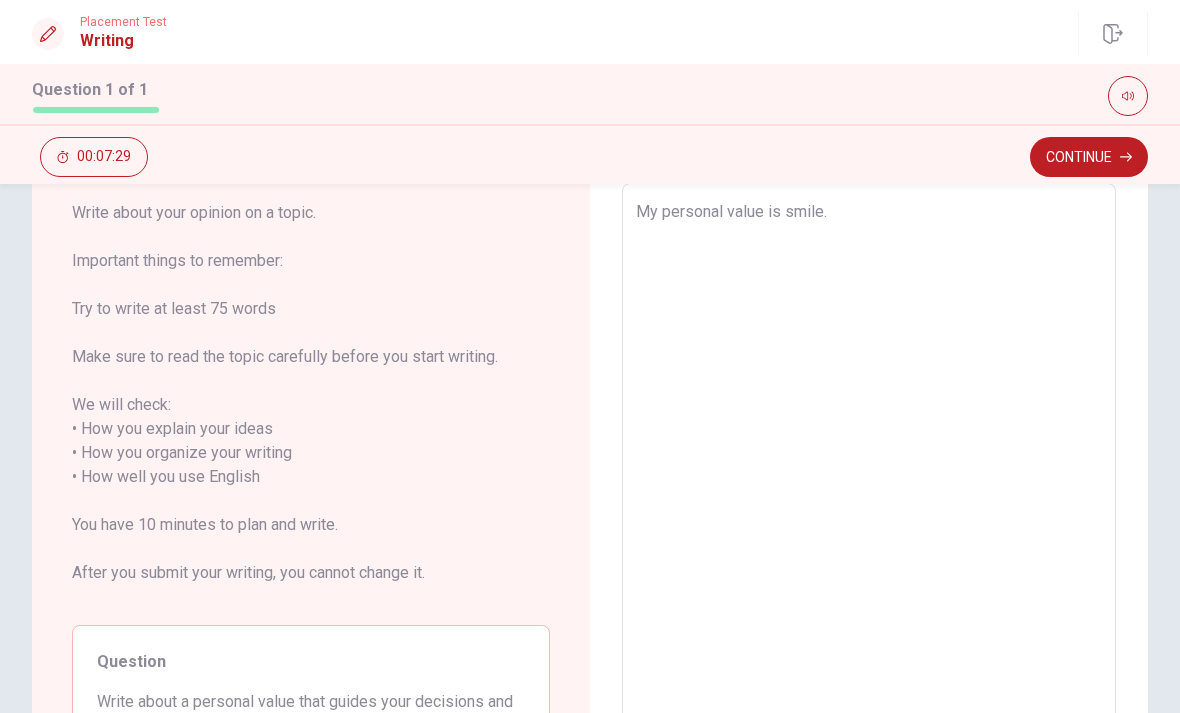 type on "x" 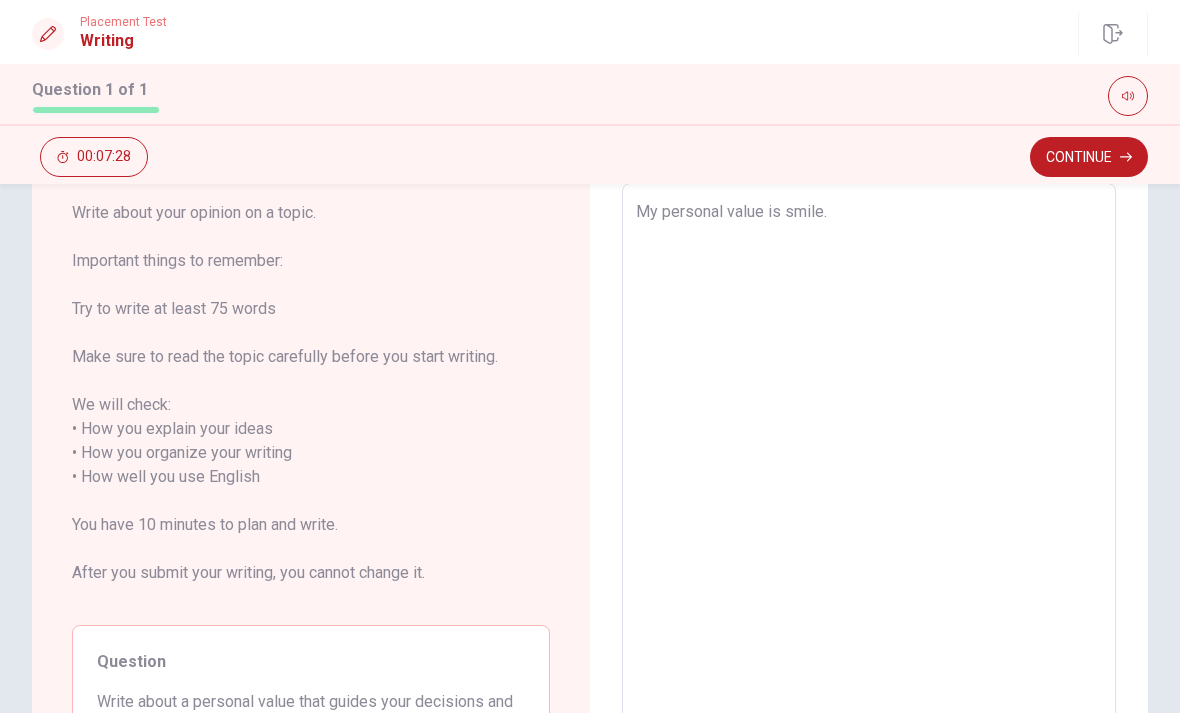 type on "My personal value is smile.
I" 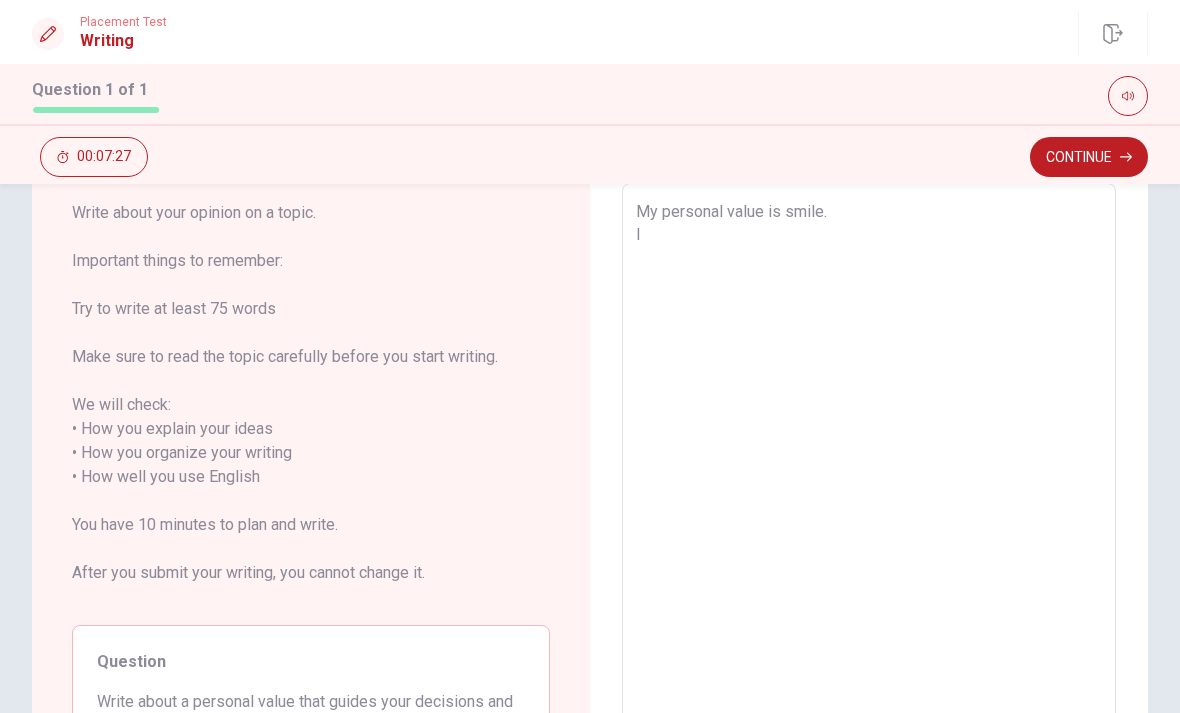 type on "x" 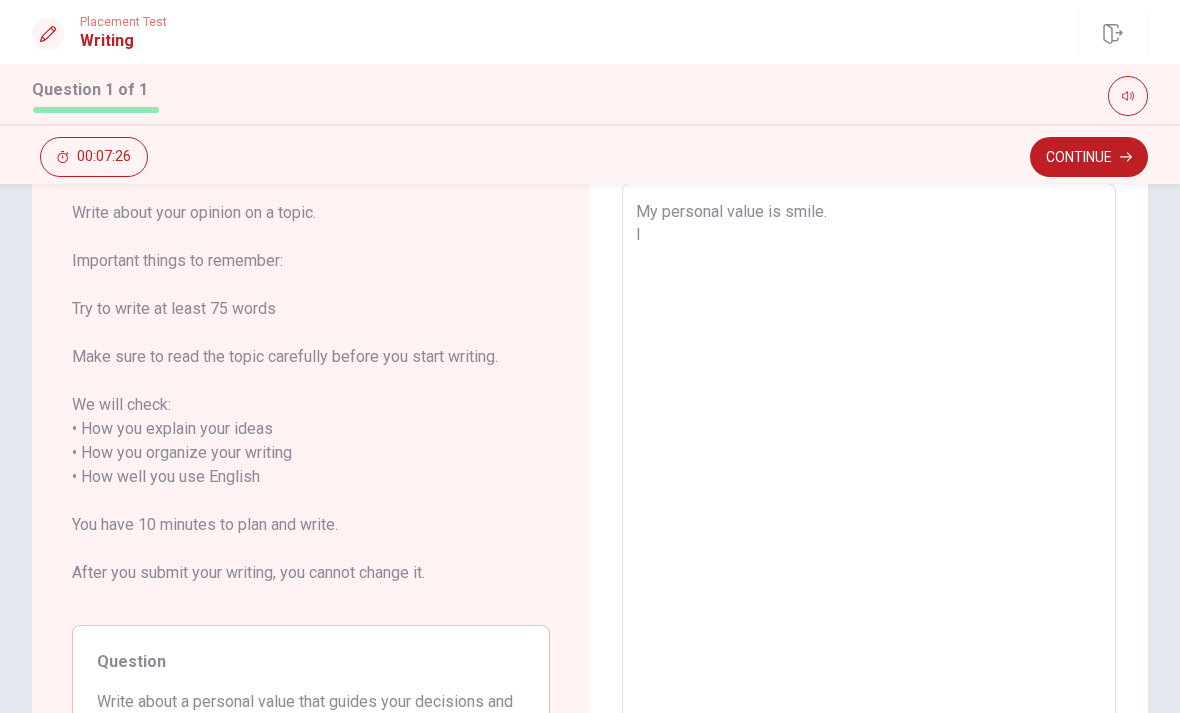 type on "My personal value is smile.
I" 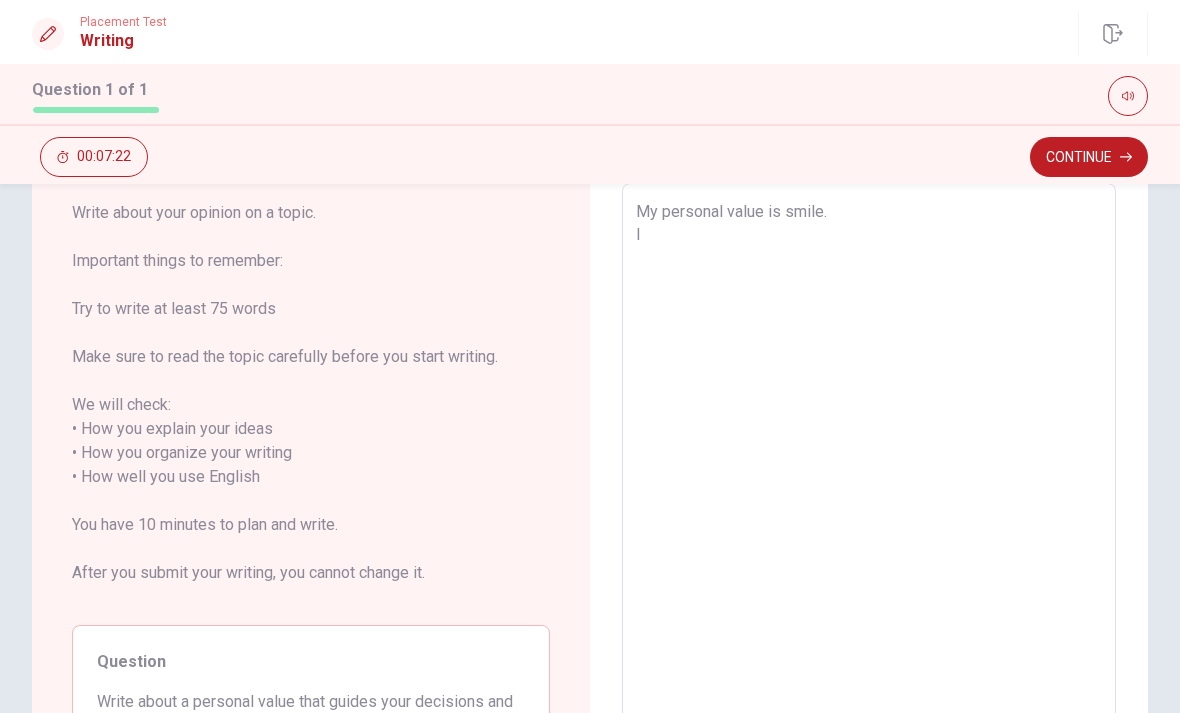 type on "x" 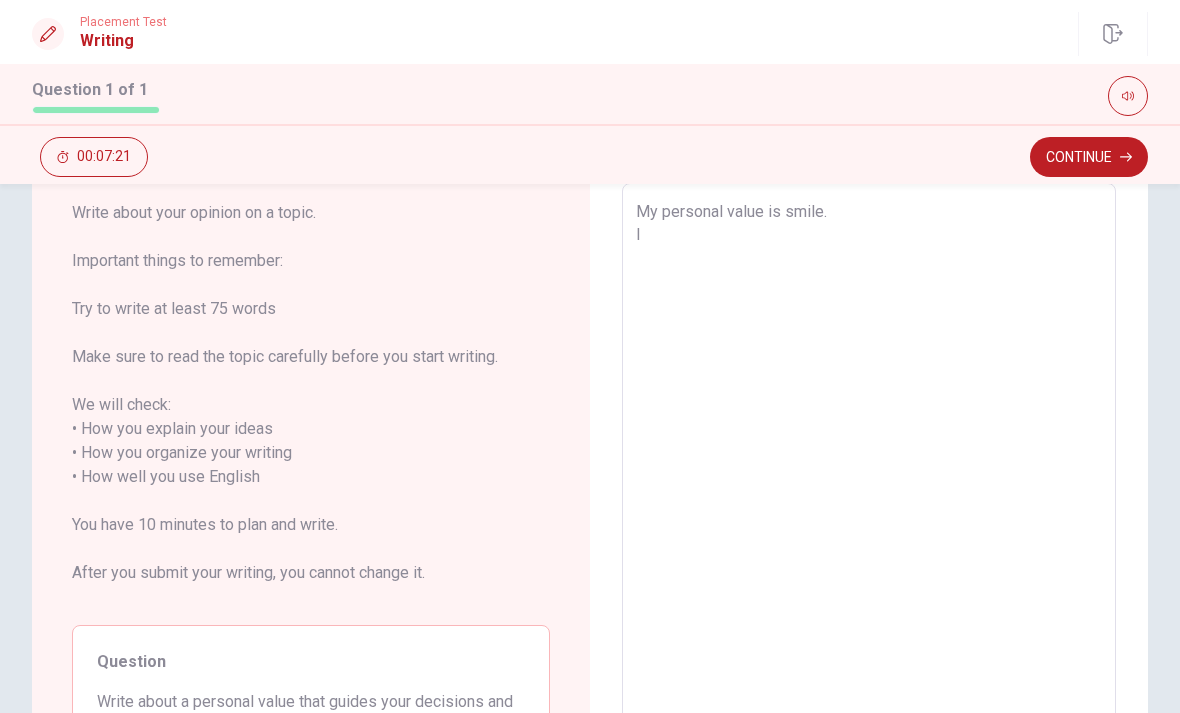 type on "My personal value is smile.
I a" 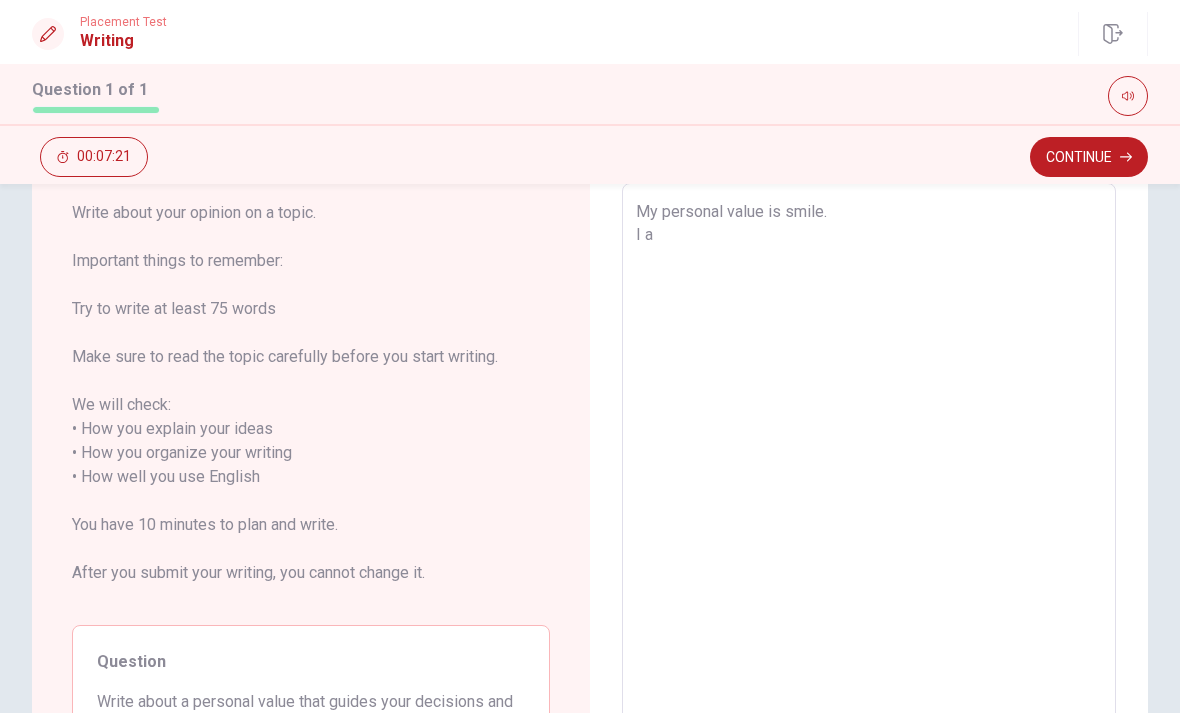 type on "x" 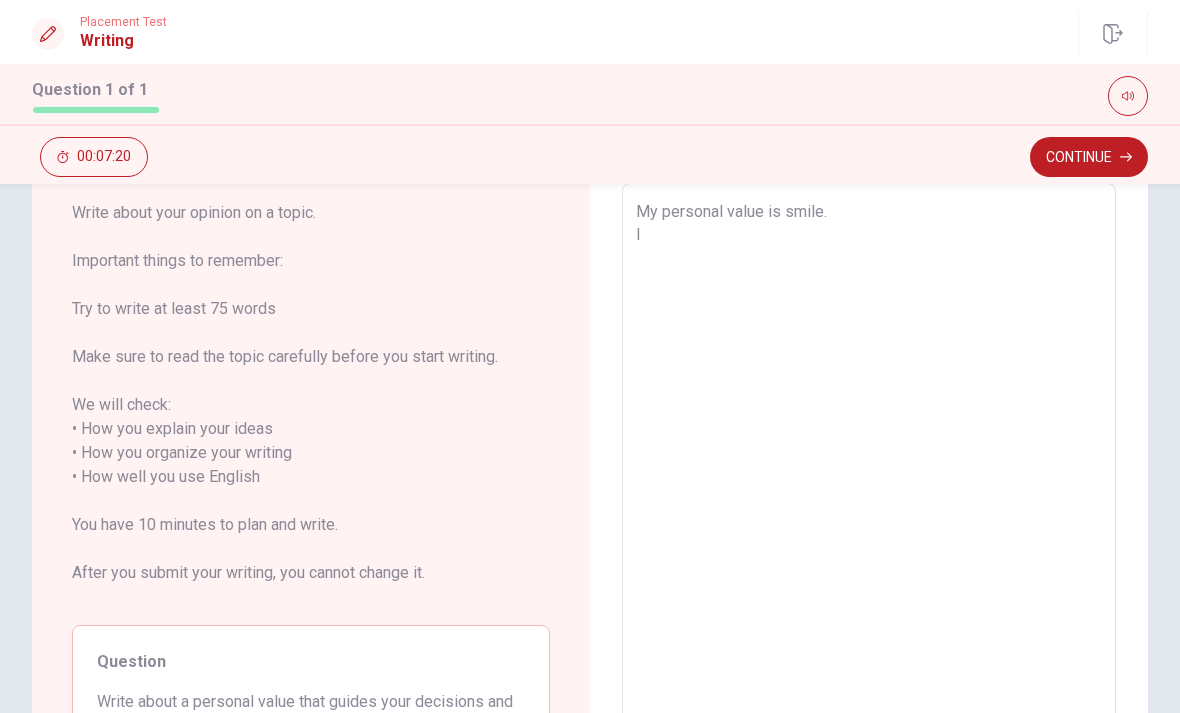 type on "x" 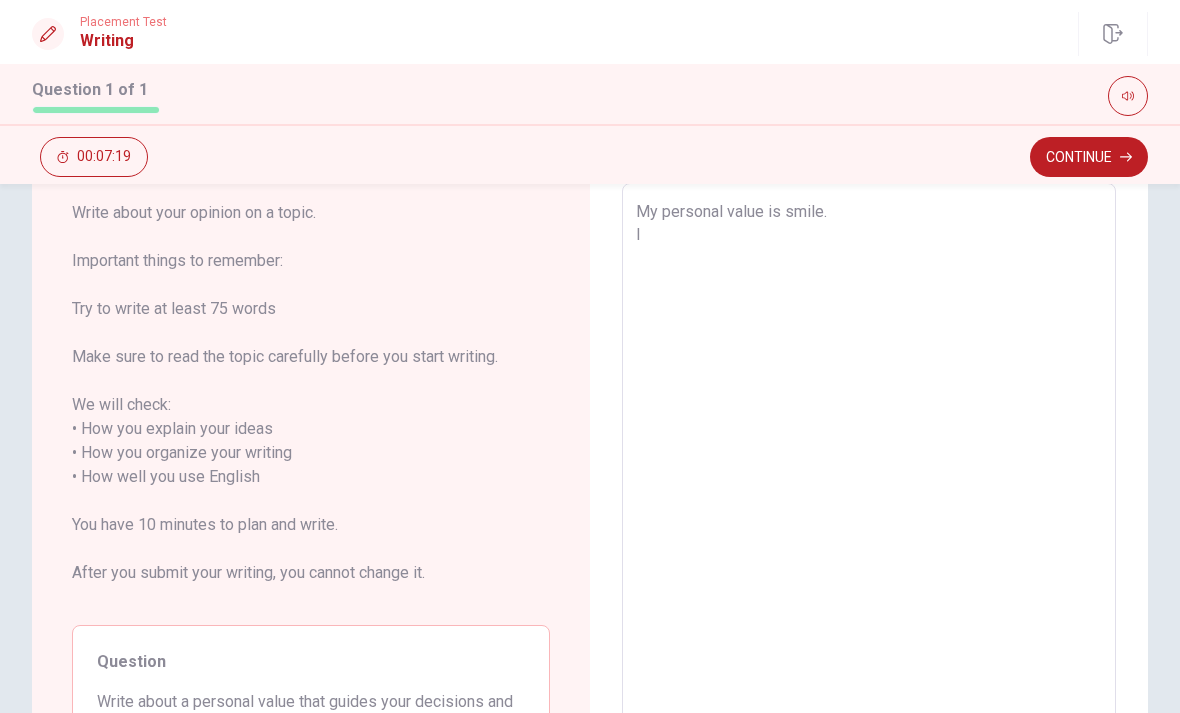 type on "My personal value is smile.
I a" 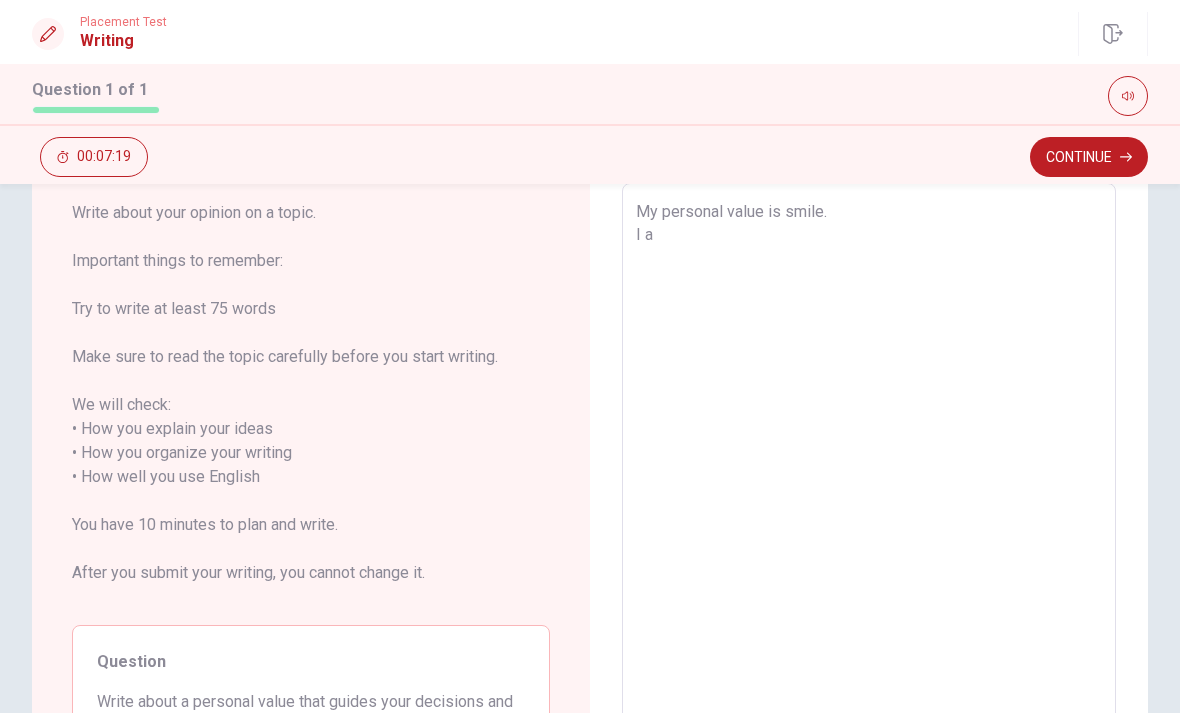 type on "x" 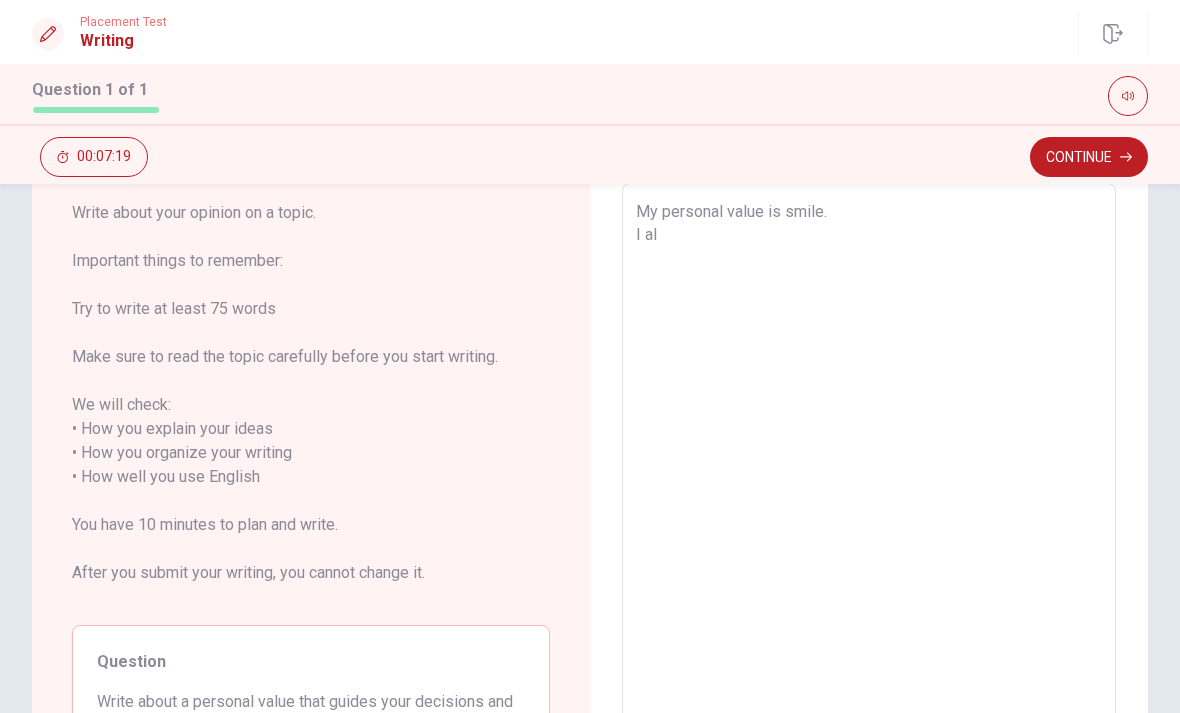 type on "x" 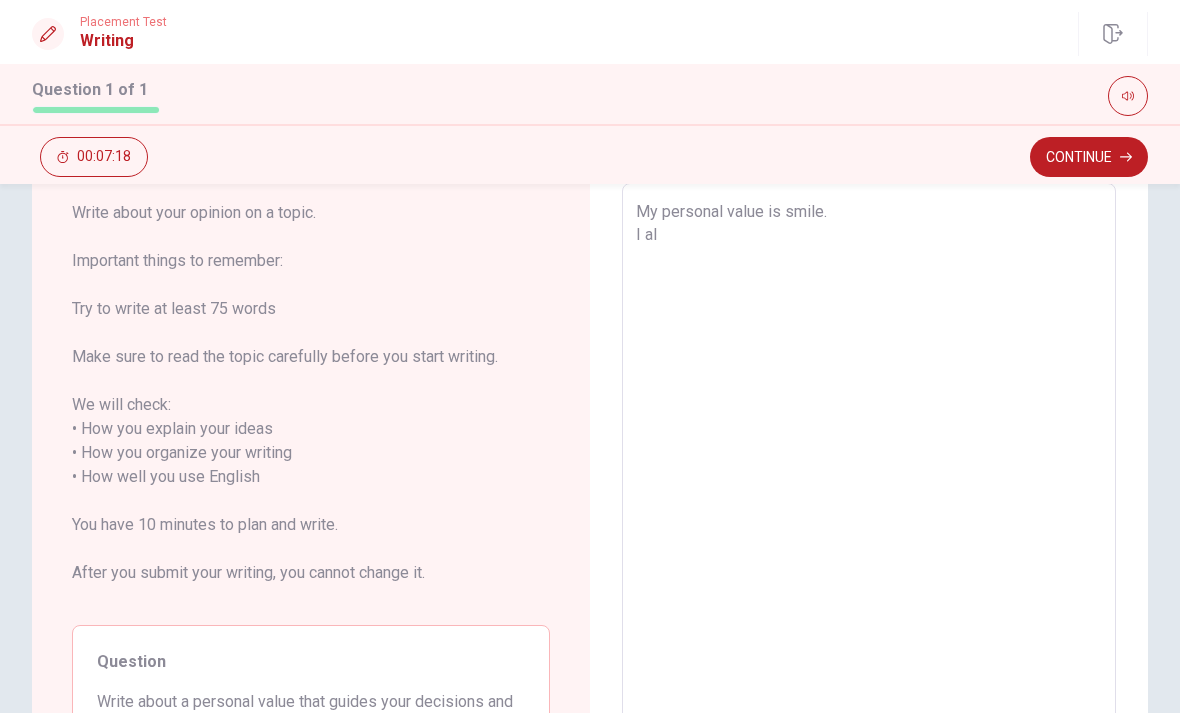type on "My personal value is smile.
I alw" 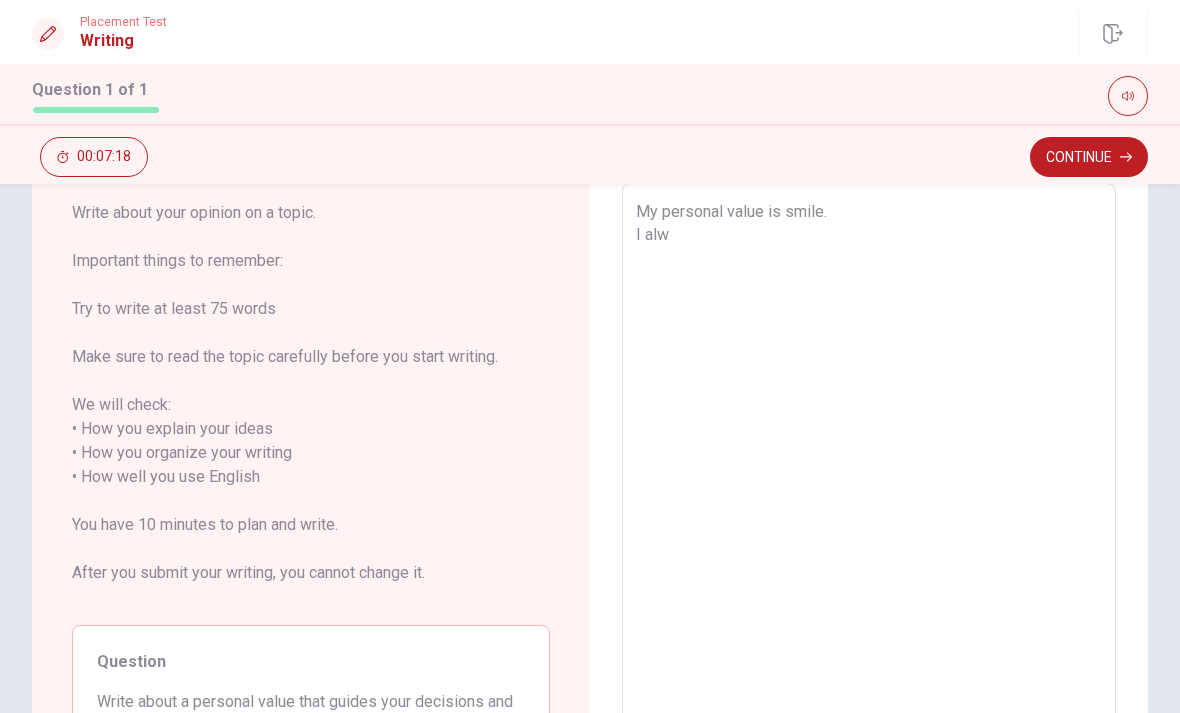 type on "x" 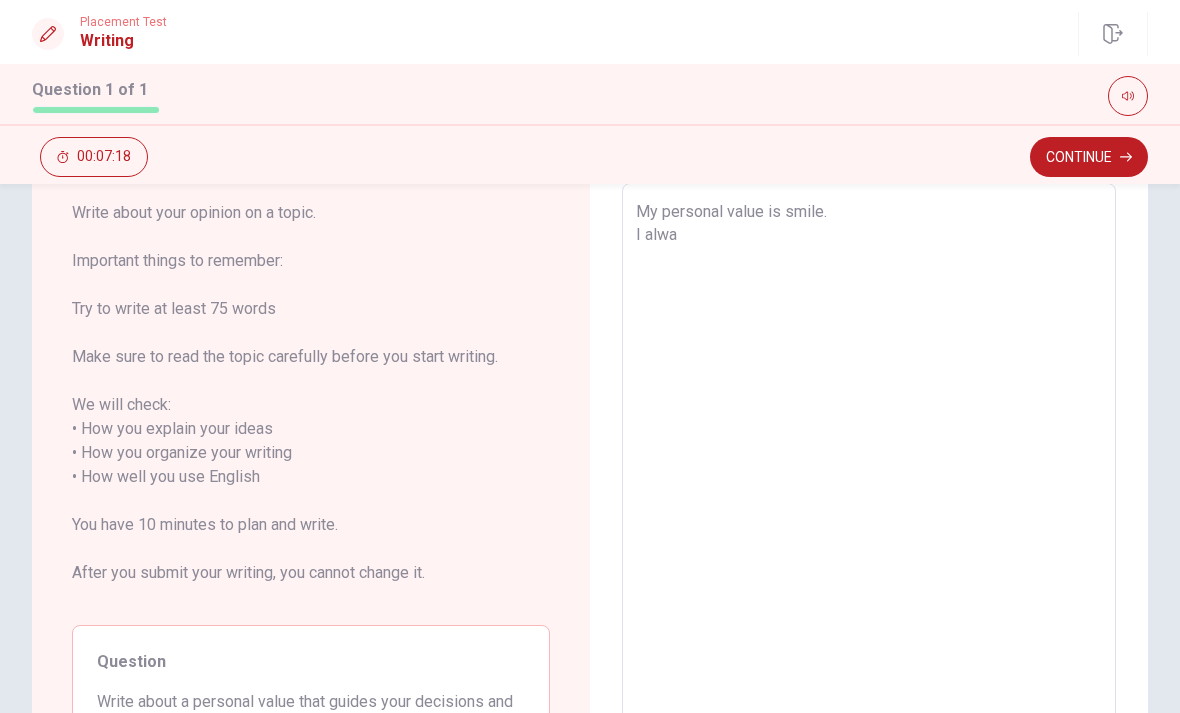 type on "x" 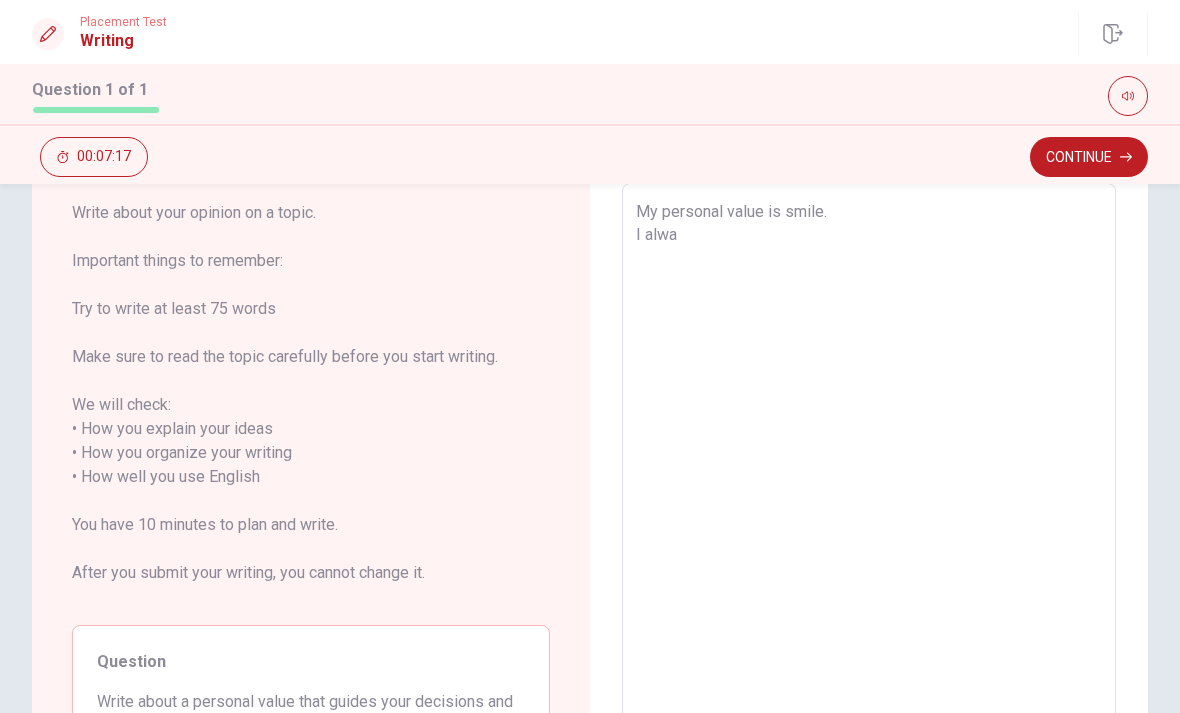 type on "My personal value is smile.
I alway" 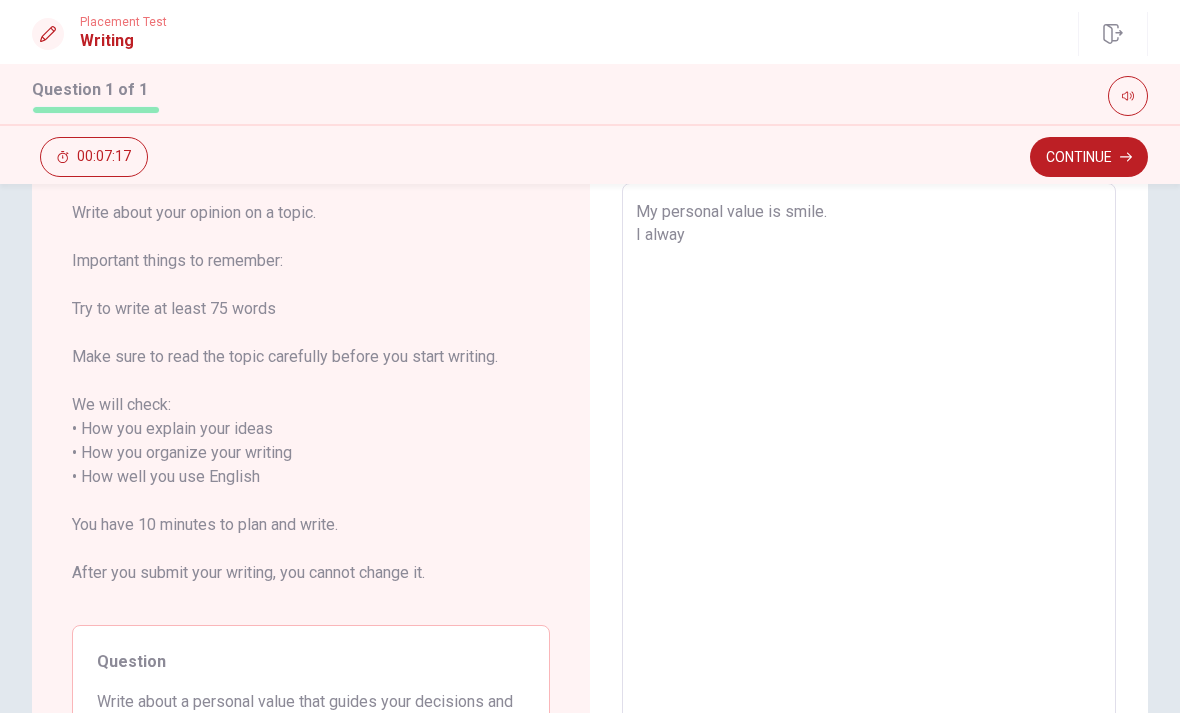 type on "x" 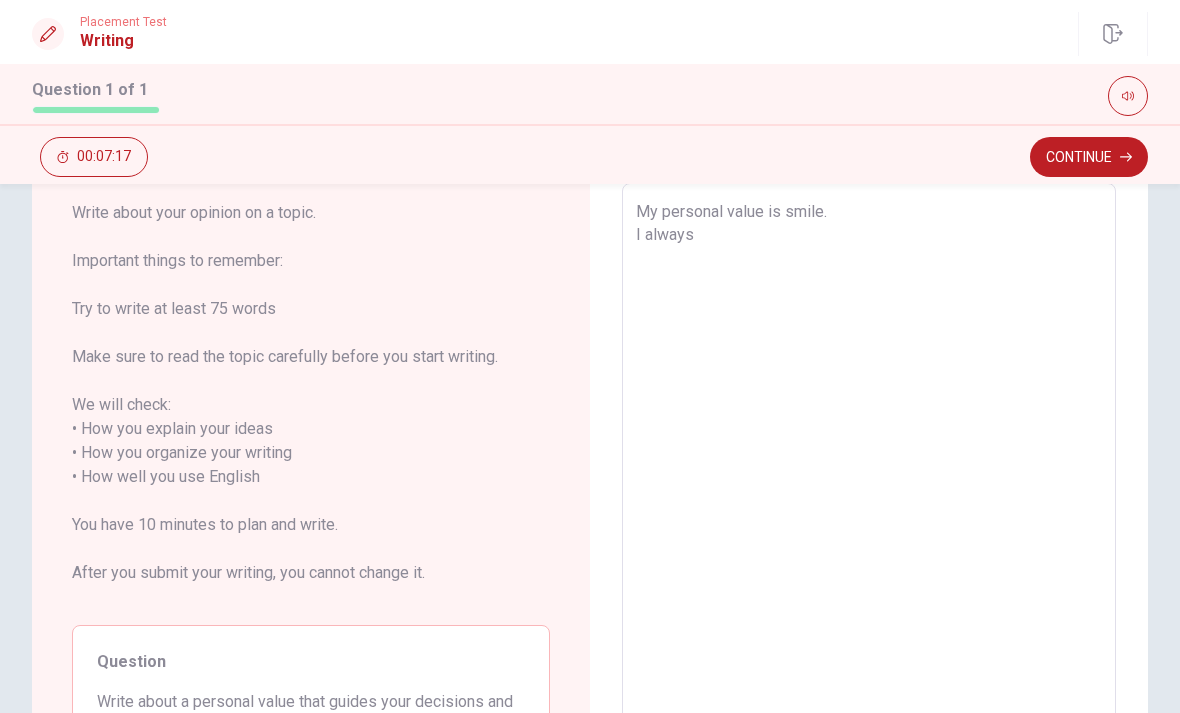 type on "x" 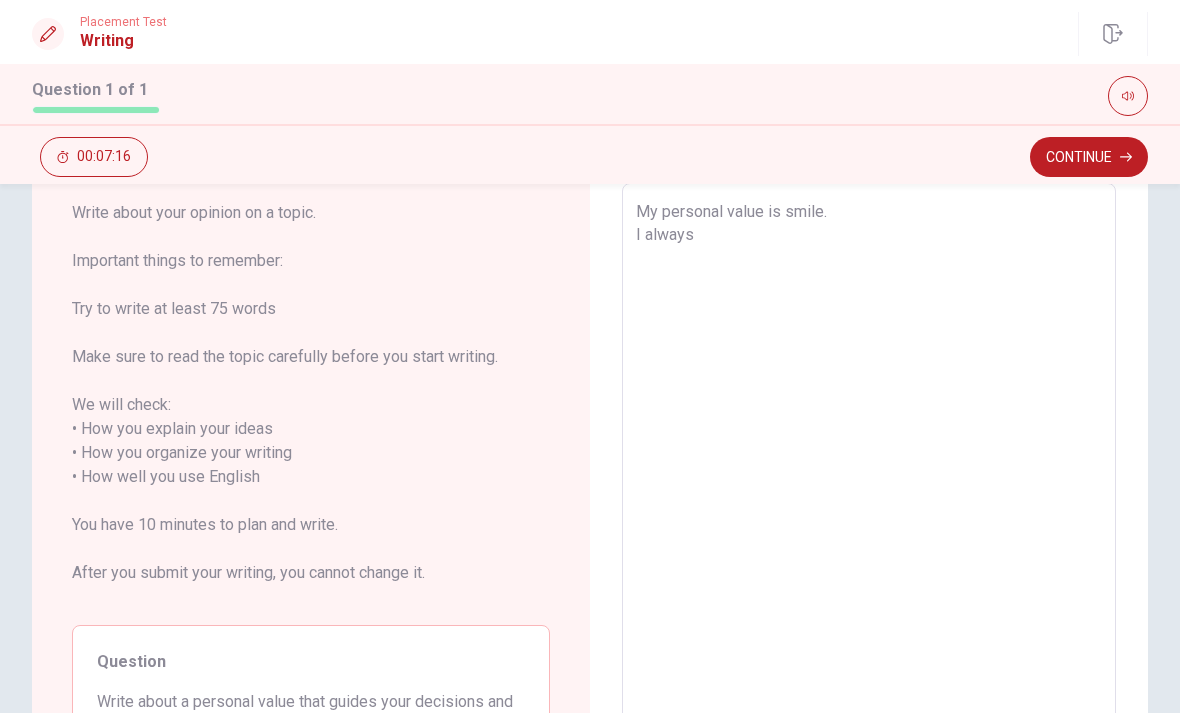 type on "My personal value is smile.
I always" 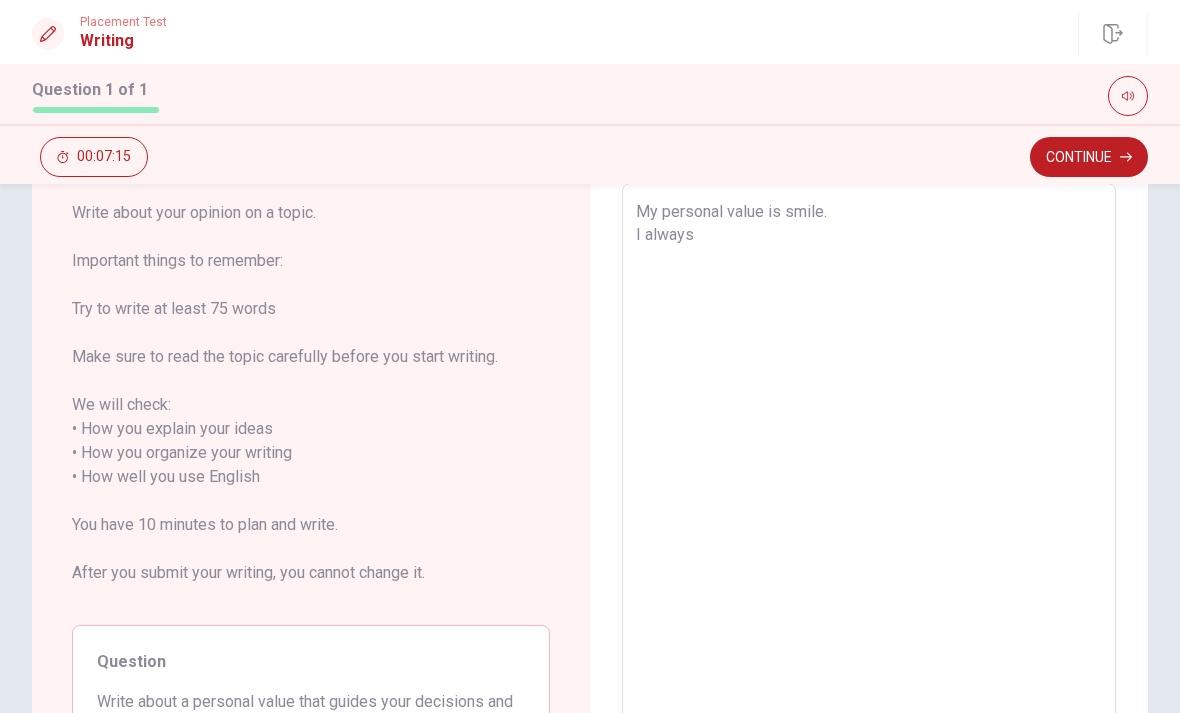 type on "My personal value is smile.
I always c" 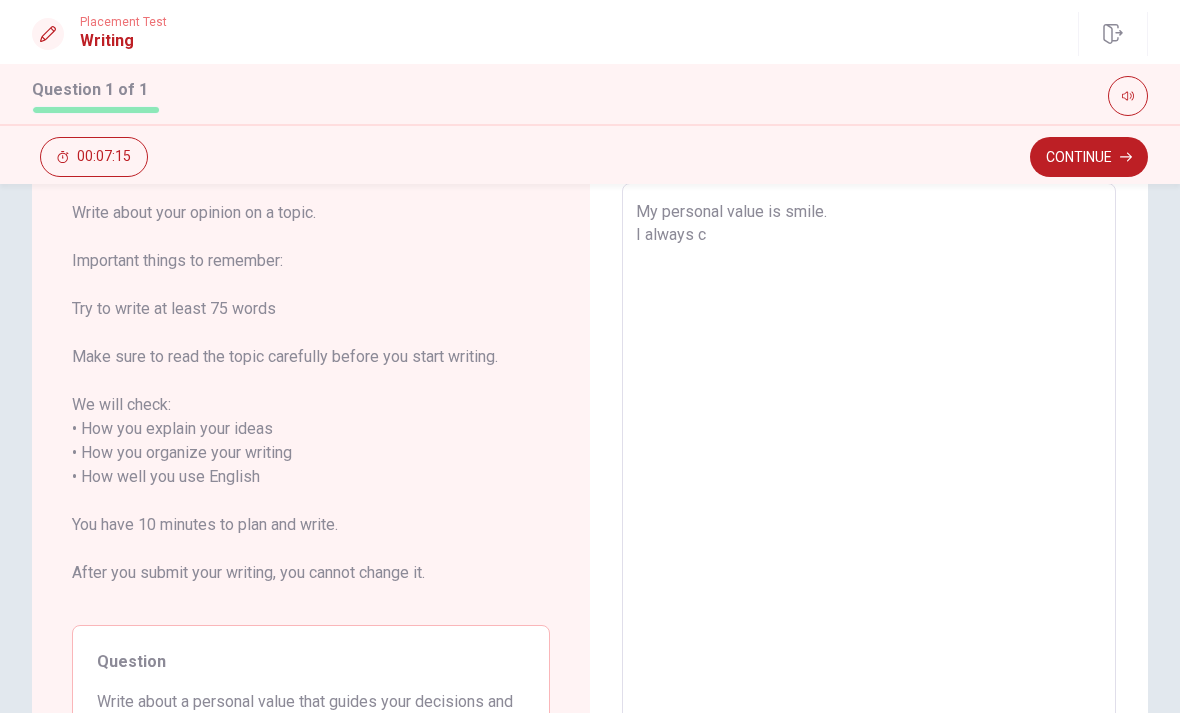 type on "x" 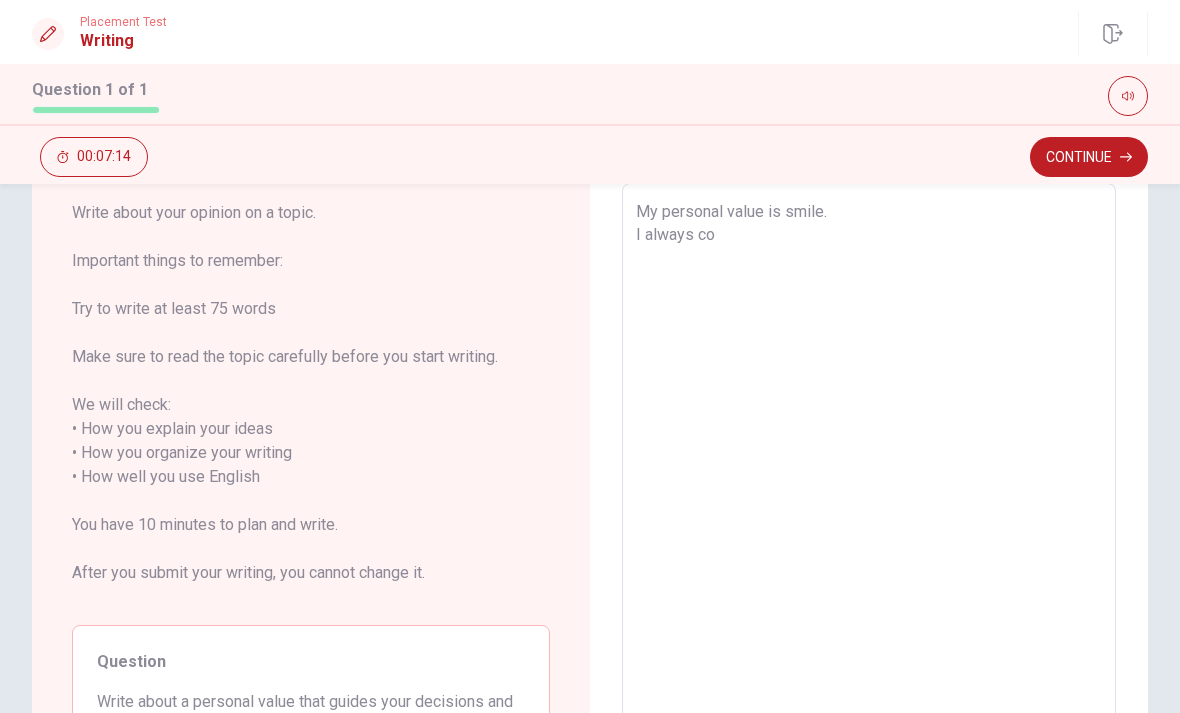type on "x" 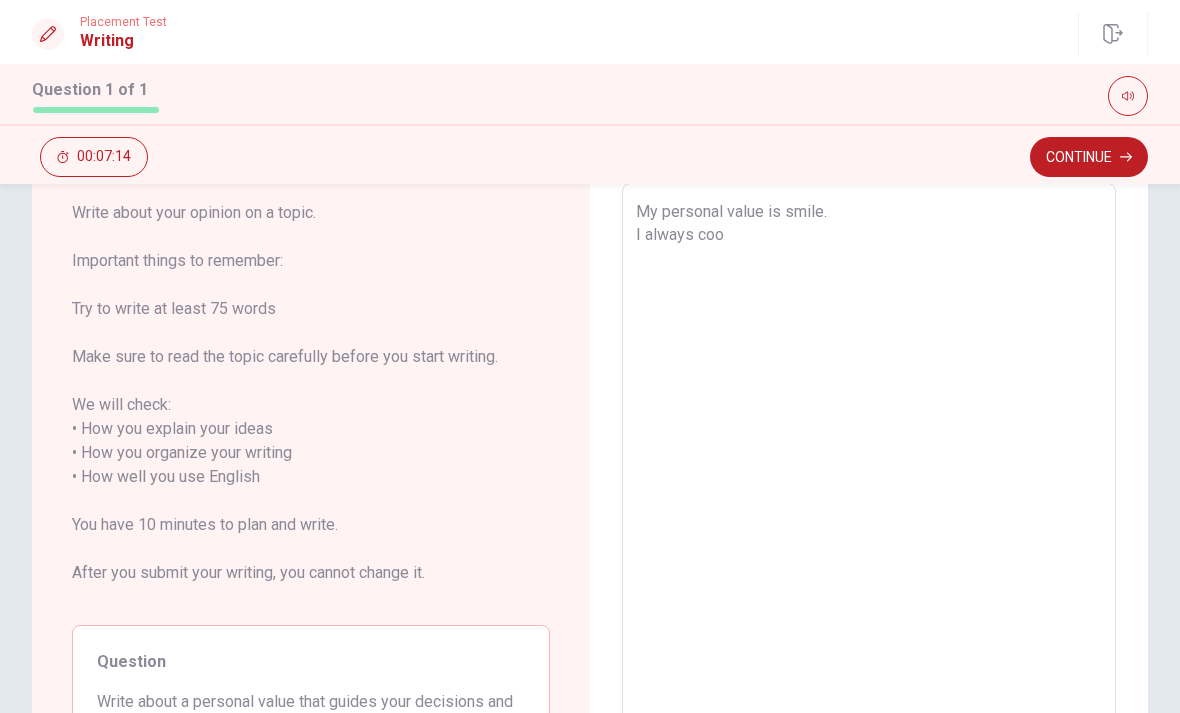 type on "x" 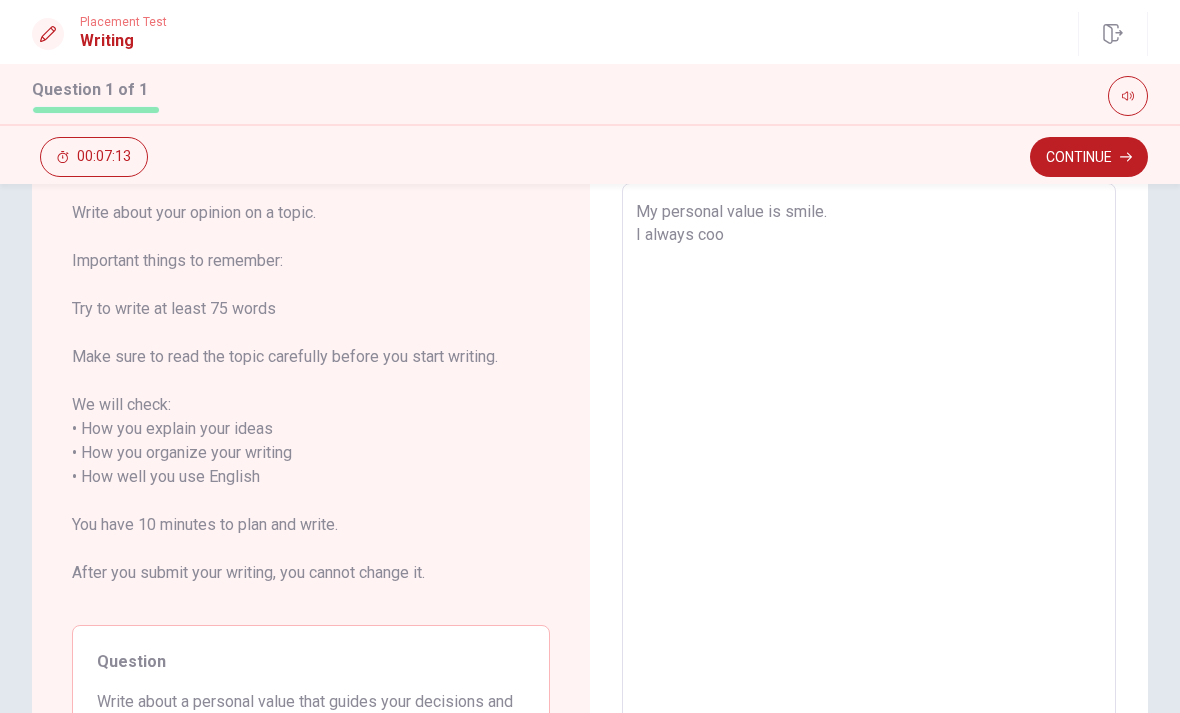 type on "My personal value is smile.
I always coos" 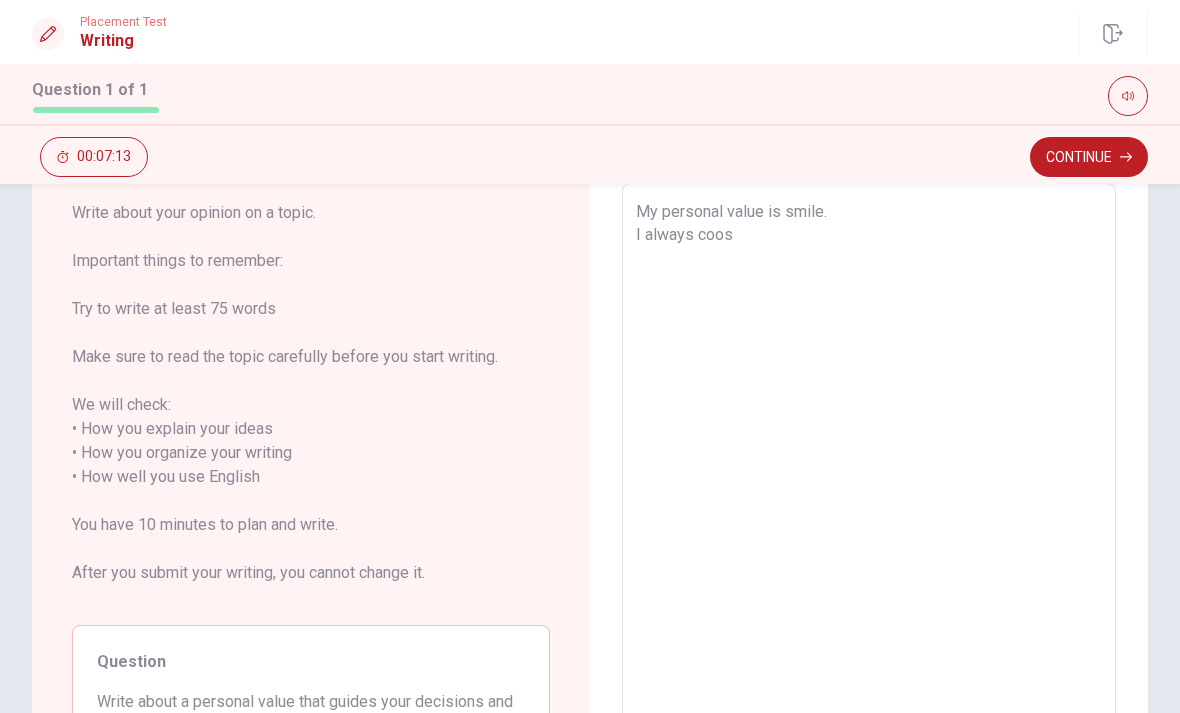 type on "x" 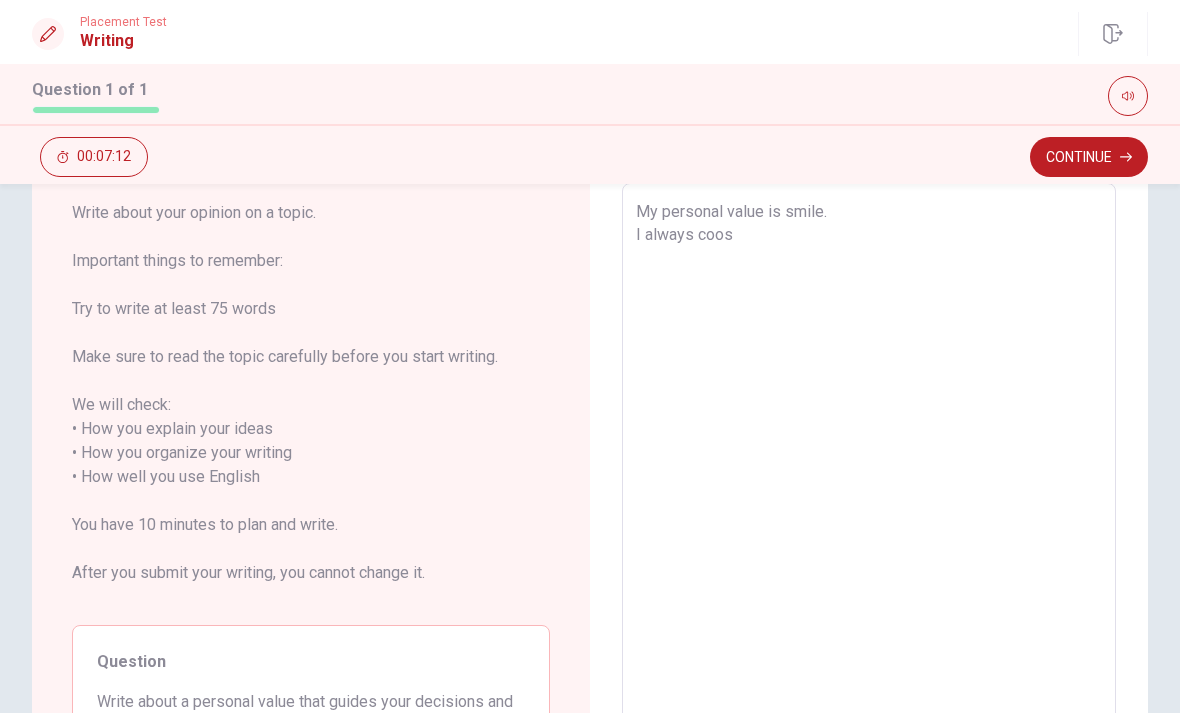 type on "My personal value is smile.
I always [PERSON_NAME]" 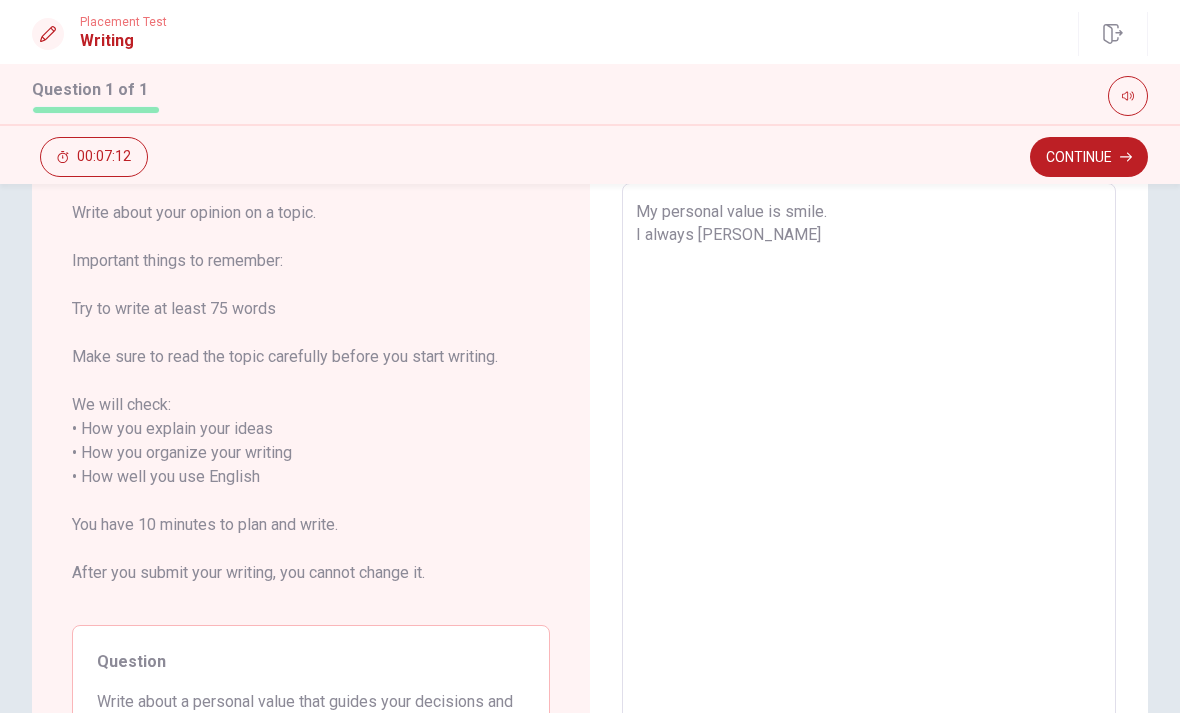 type on "x" 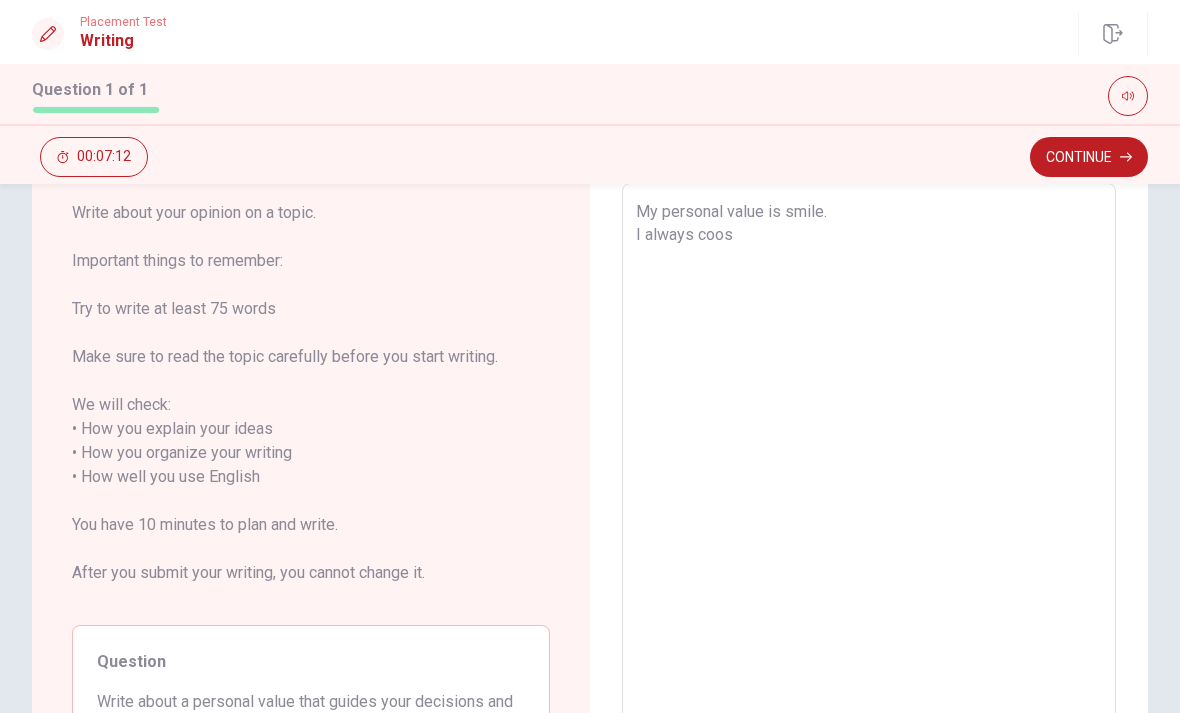 type on "x" 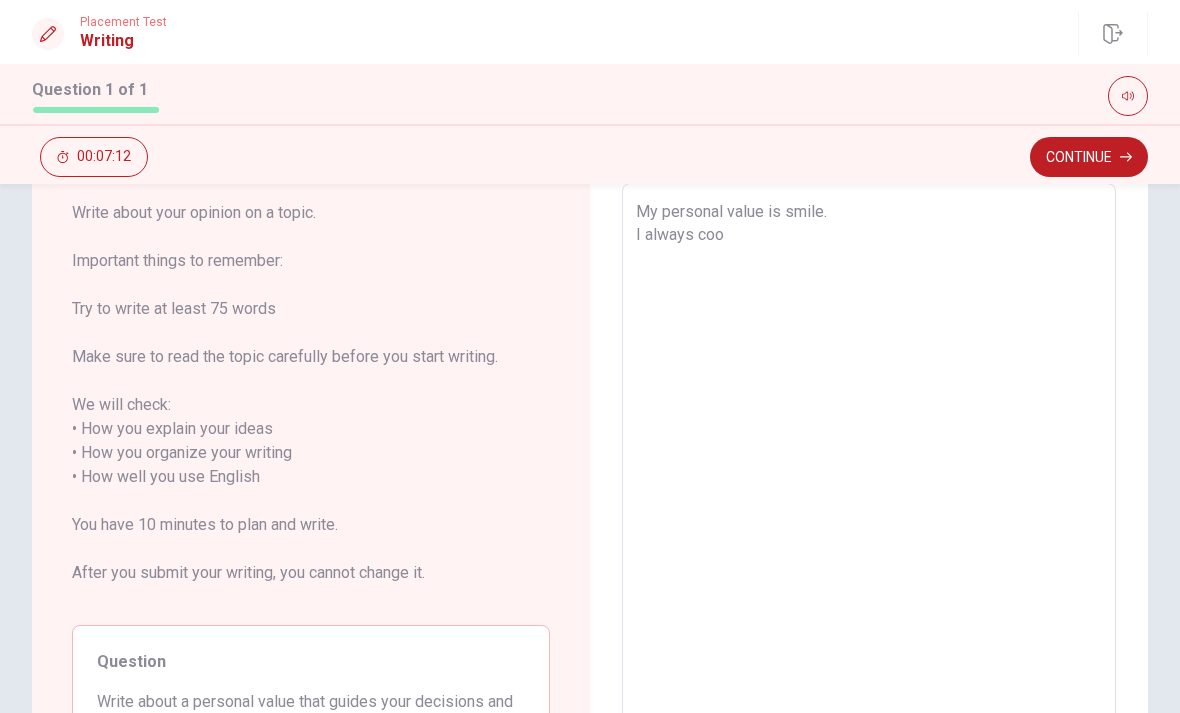 type on "x" 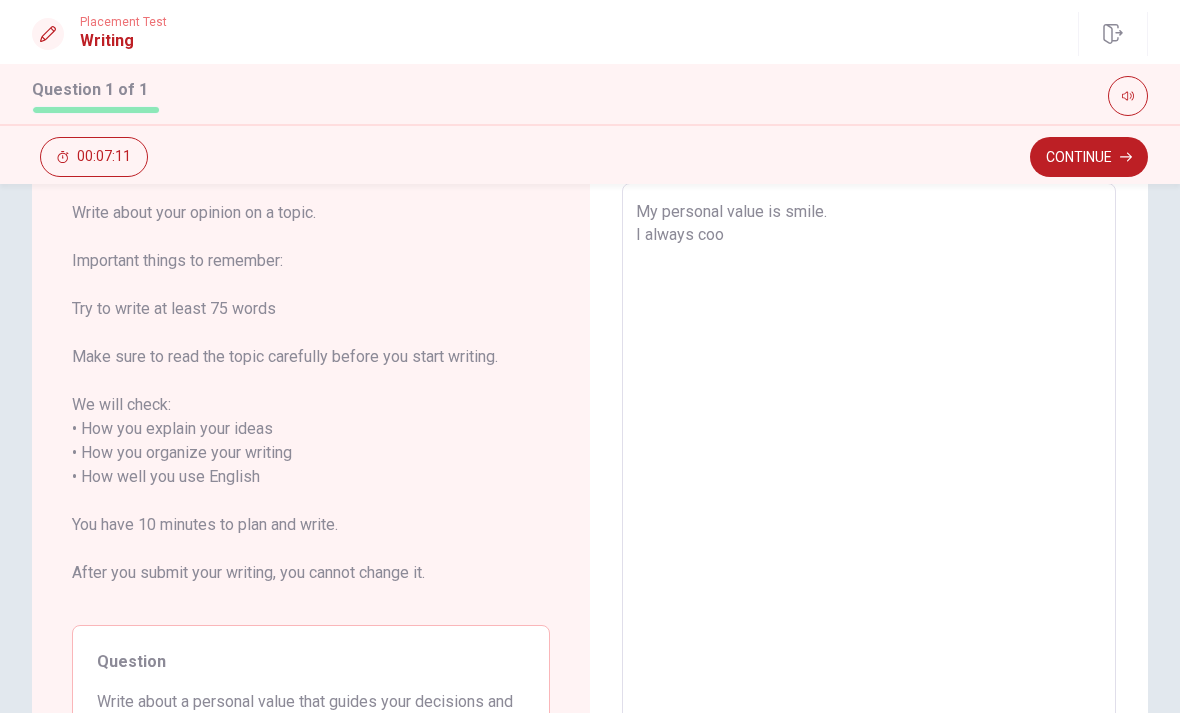 type on "My personal value is smile.
I always co" 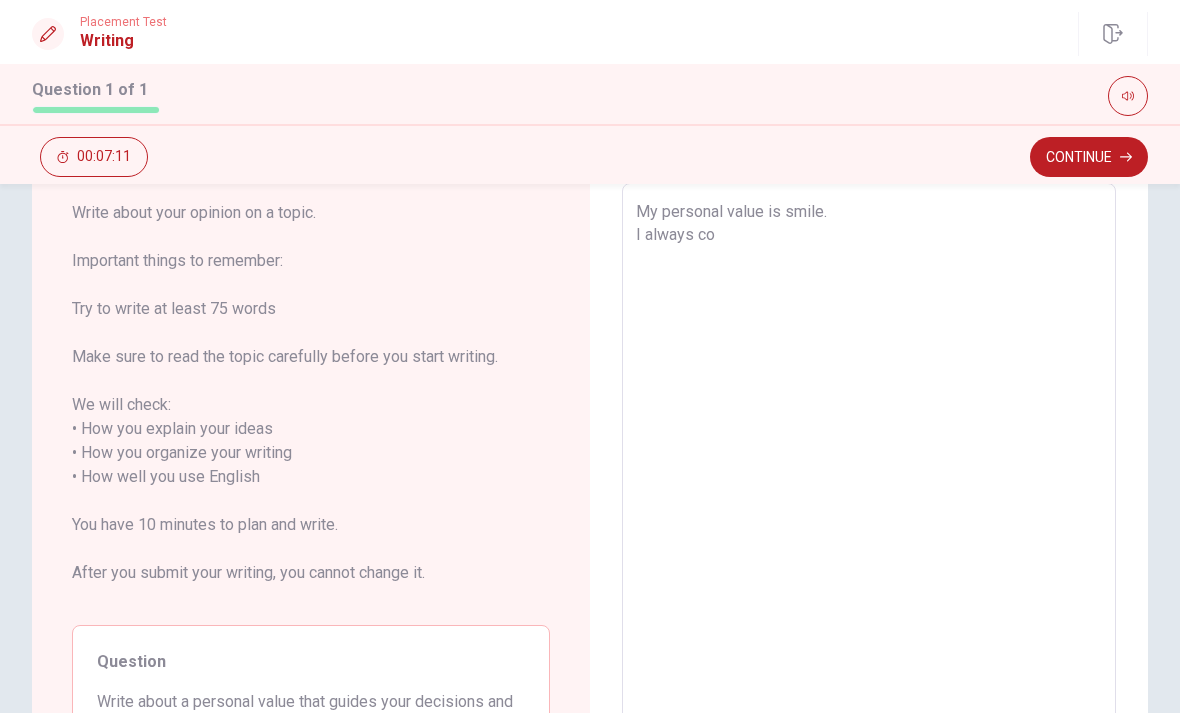 type on "x" 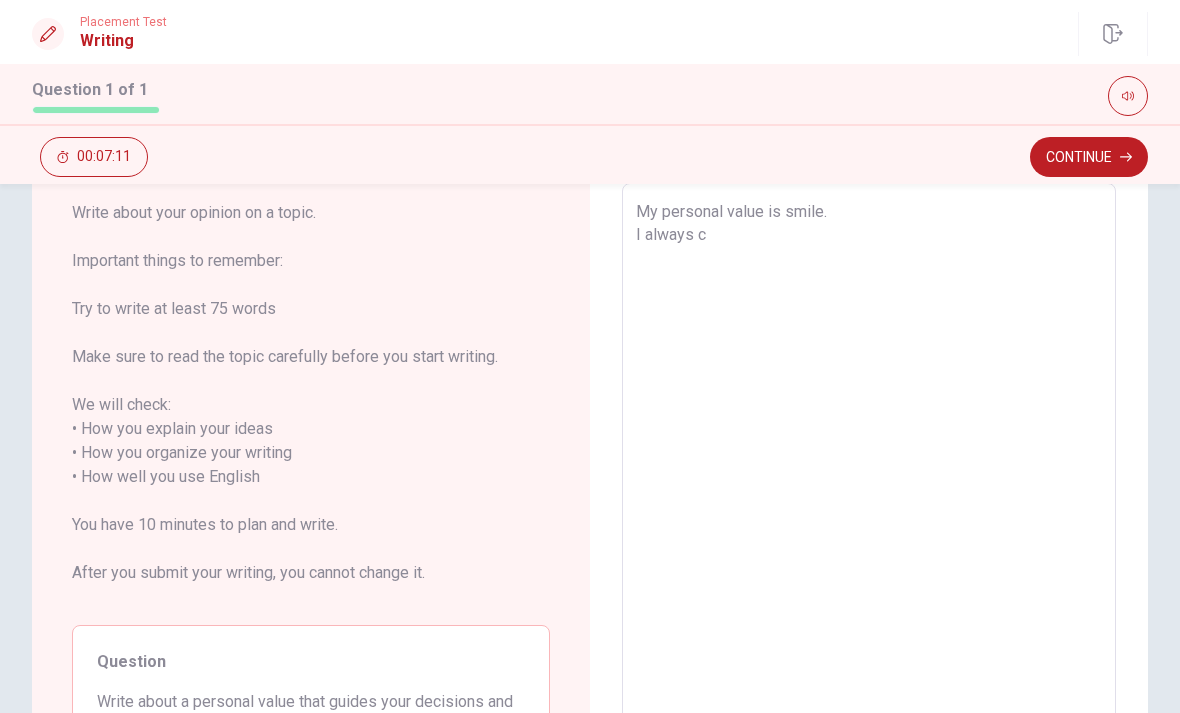type on "x" 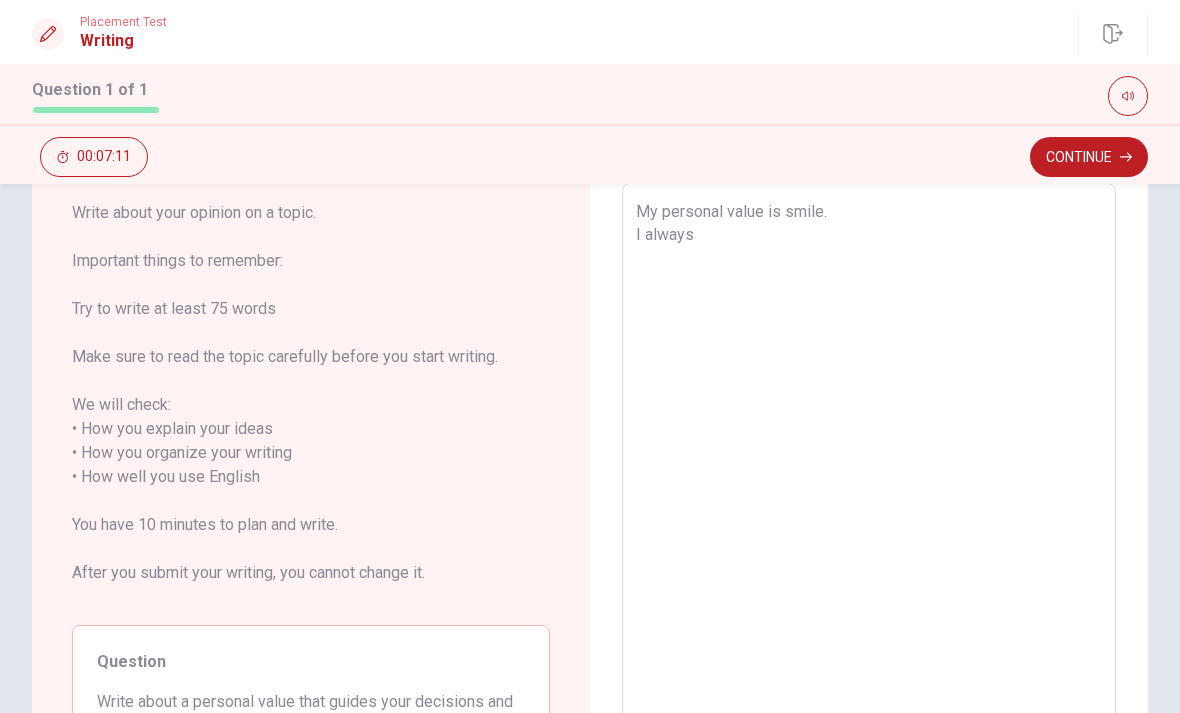 type on "x" 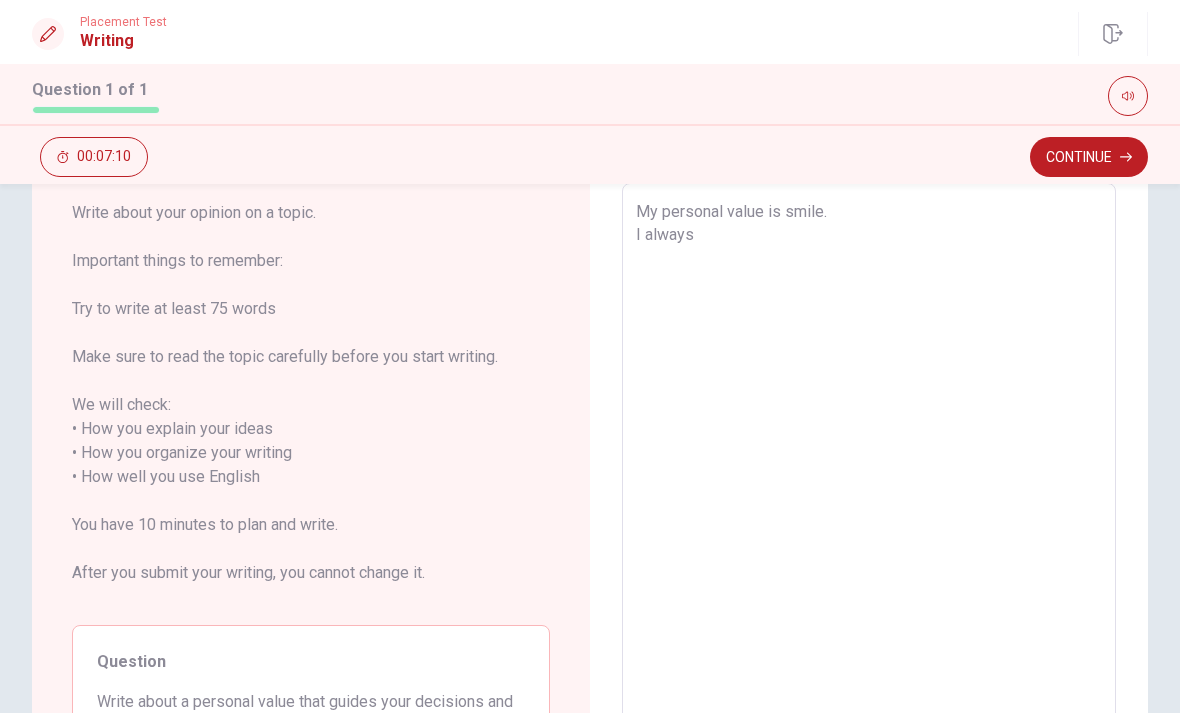 type on "My personal value is smile.
I always c" 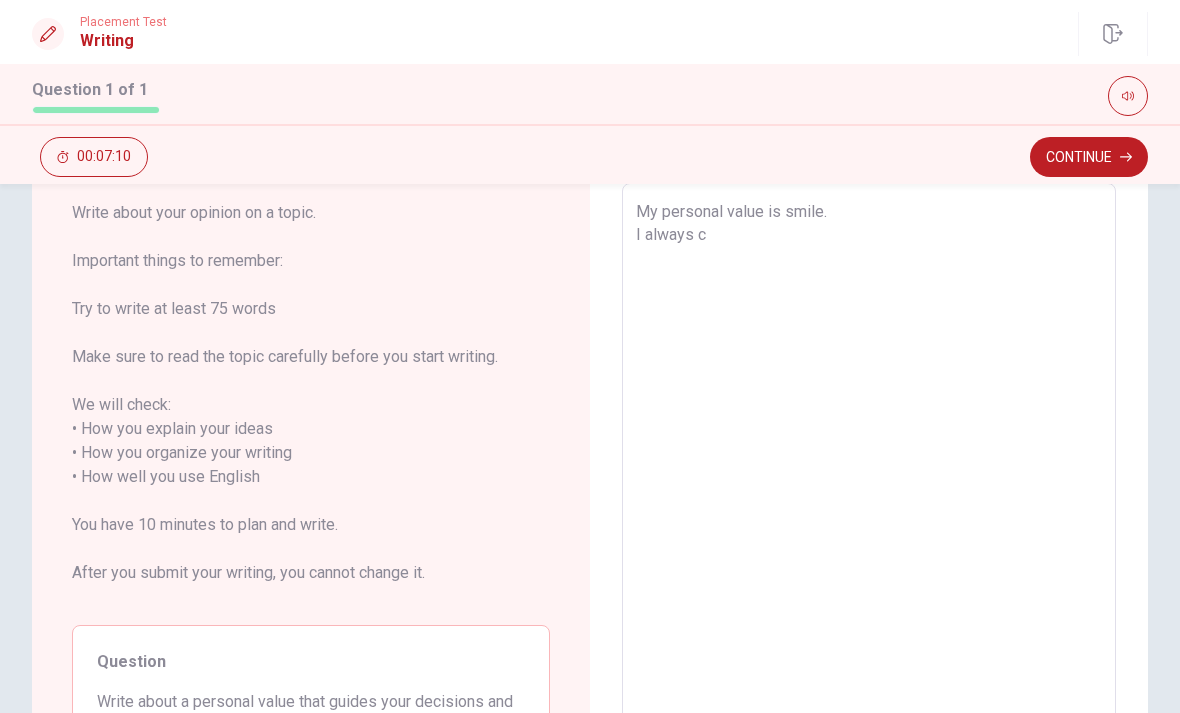 type on "x" 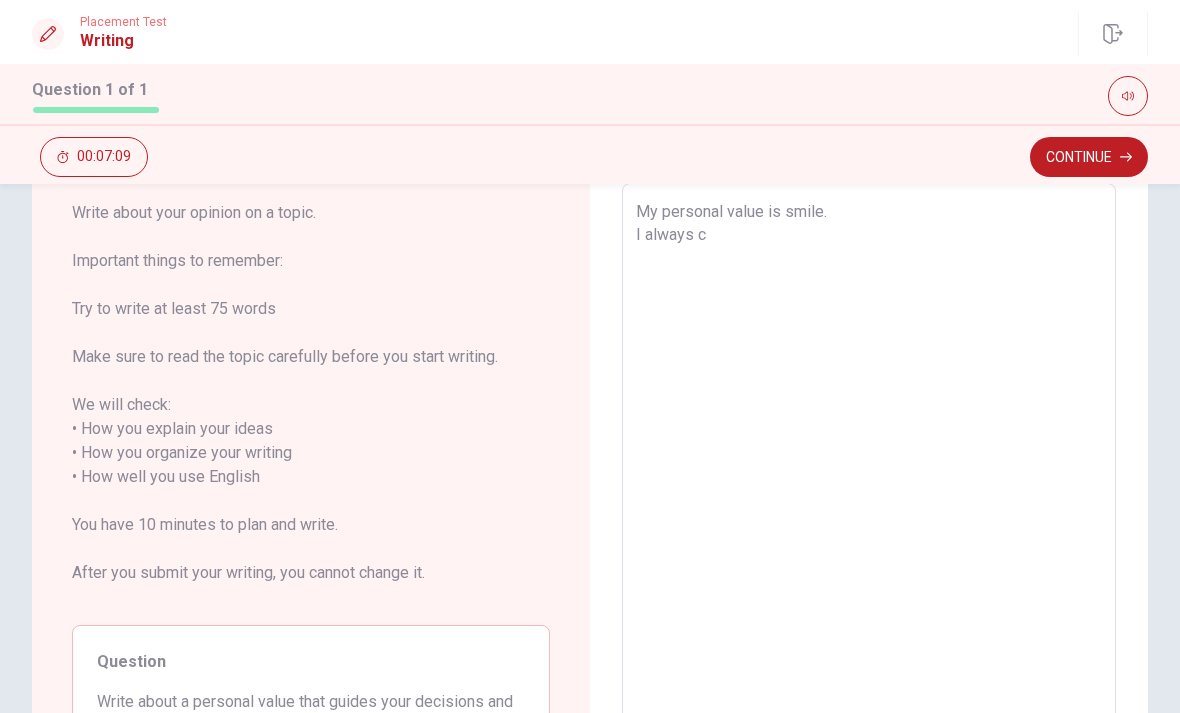 type on "My personal value is smile.
I always ch" 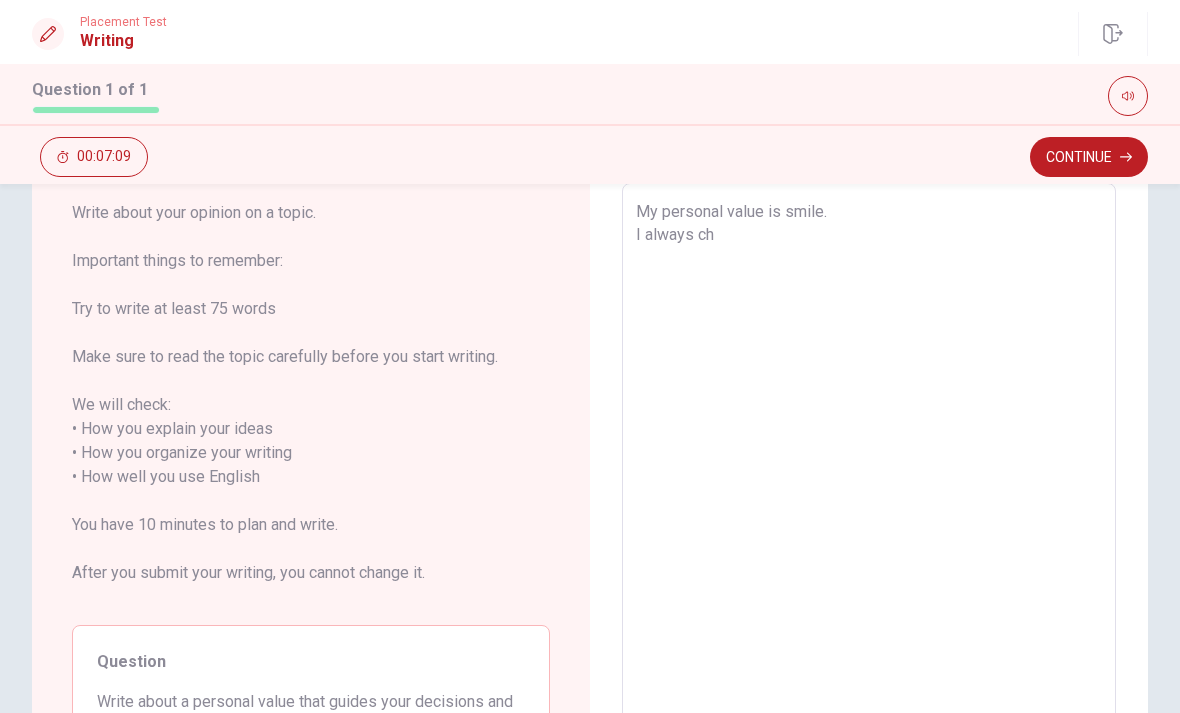 type on "x" 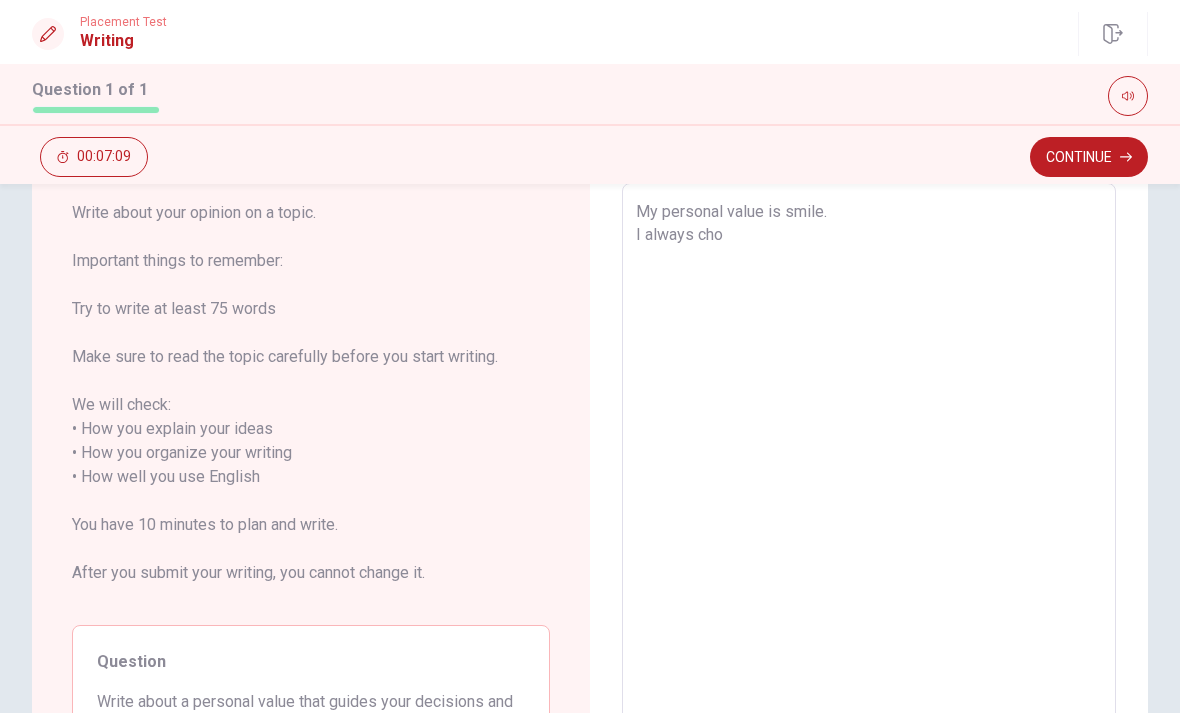 type on "x" 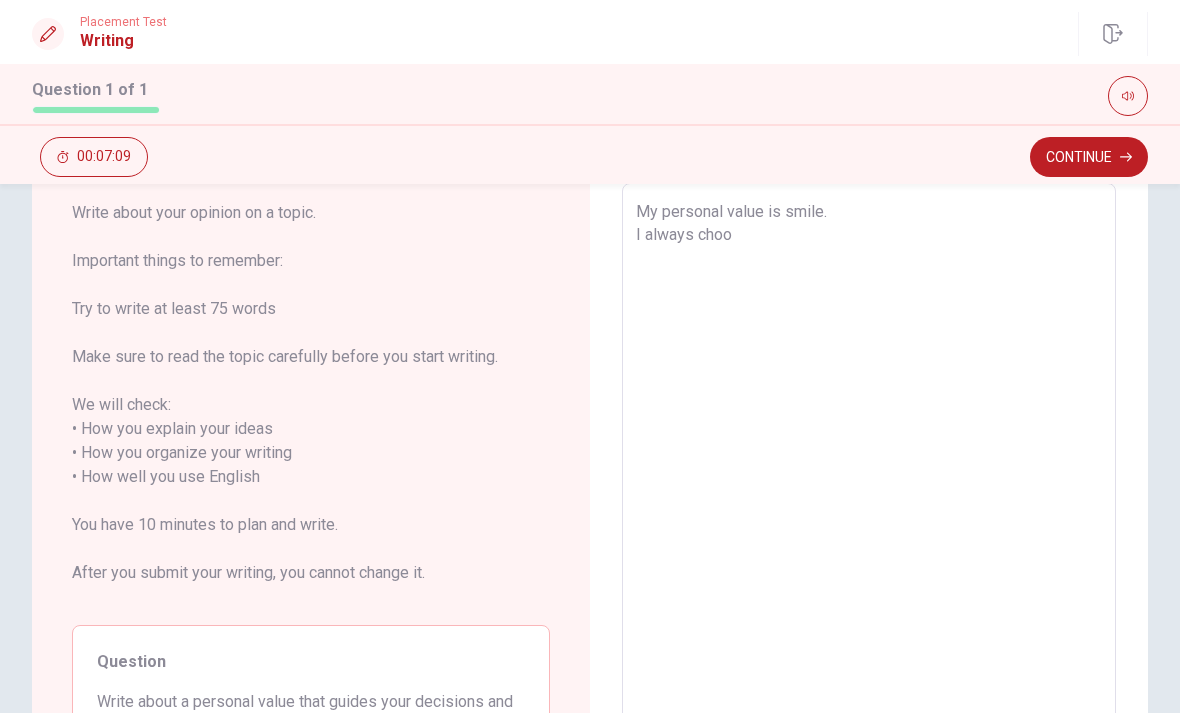 type on "x" 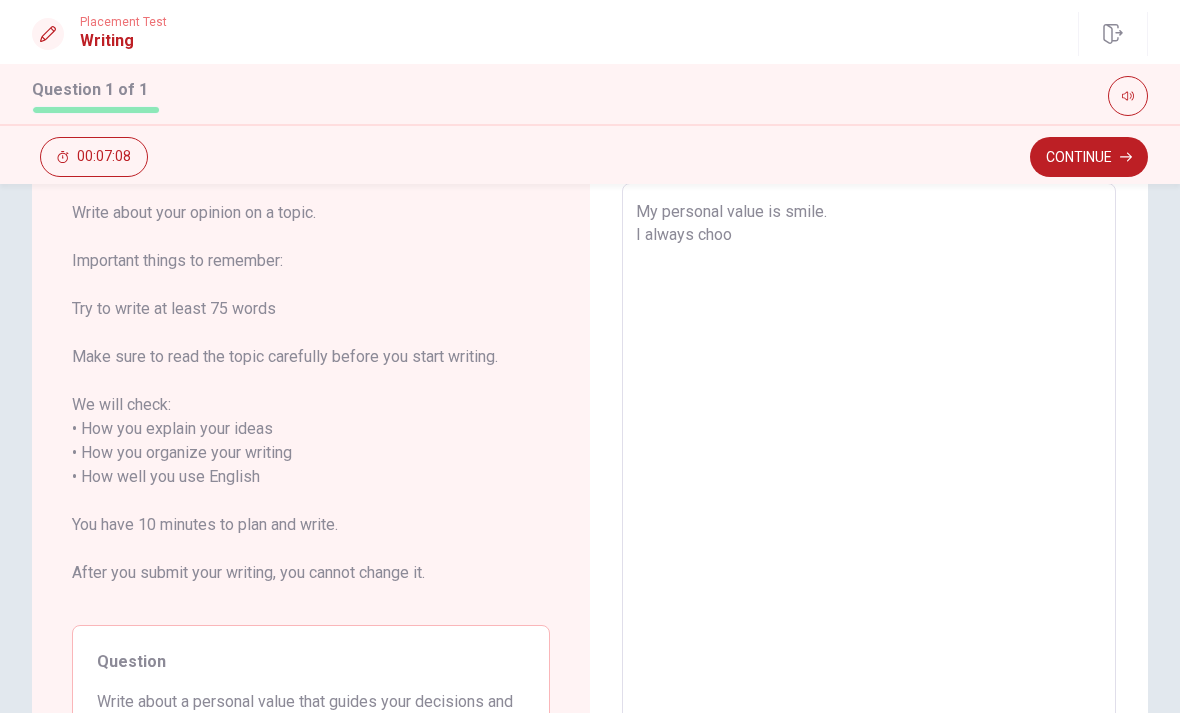 type on "My personal value is smile.
I always choos" 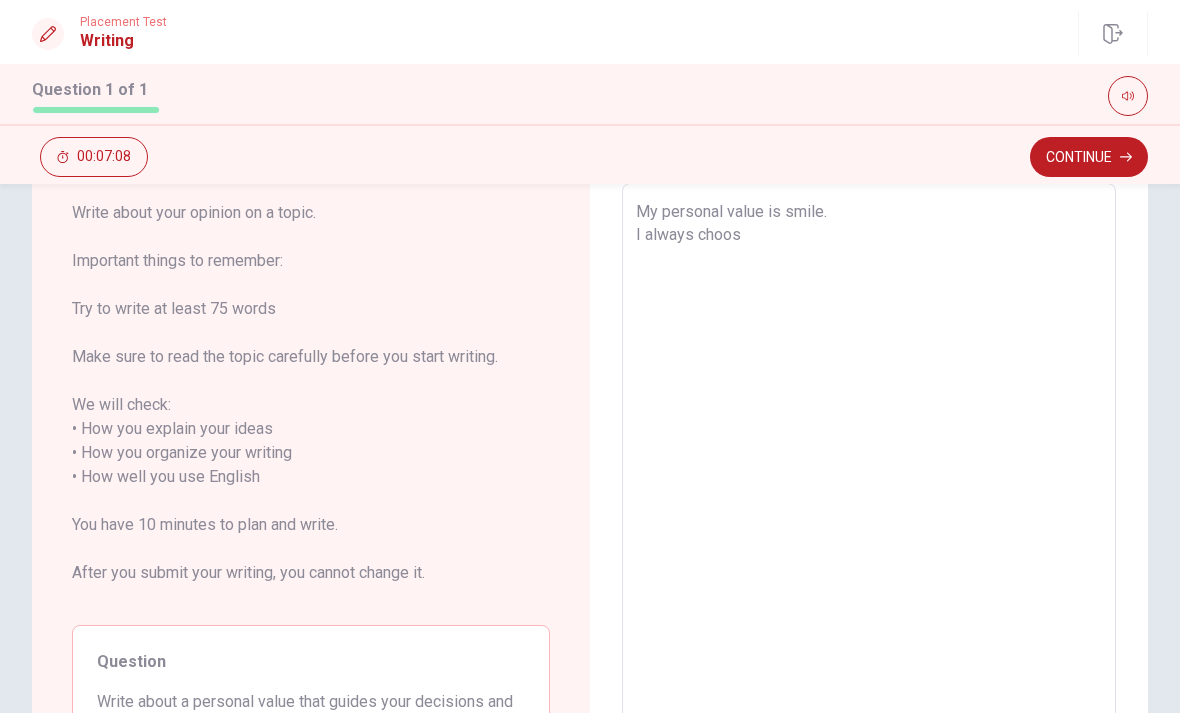 type on "x" 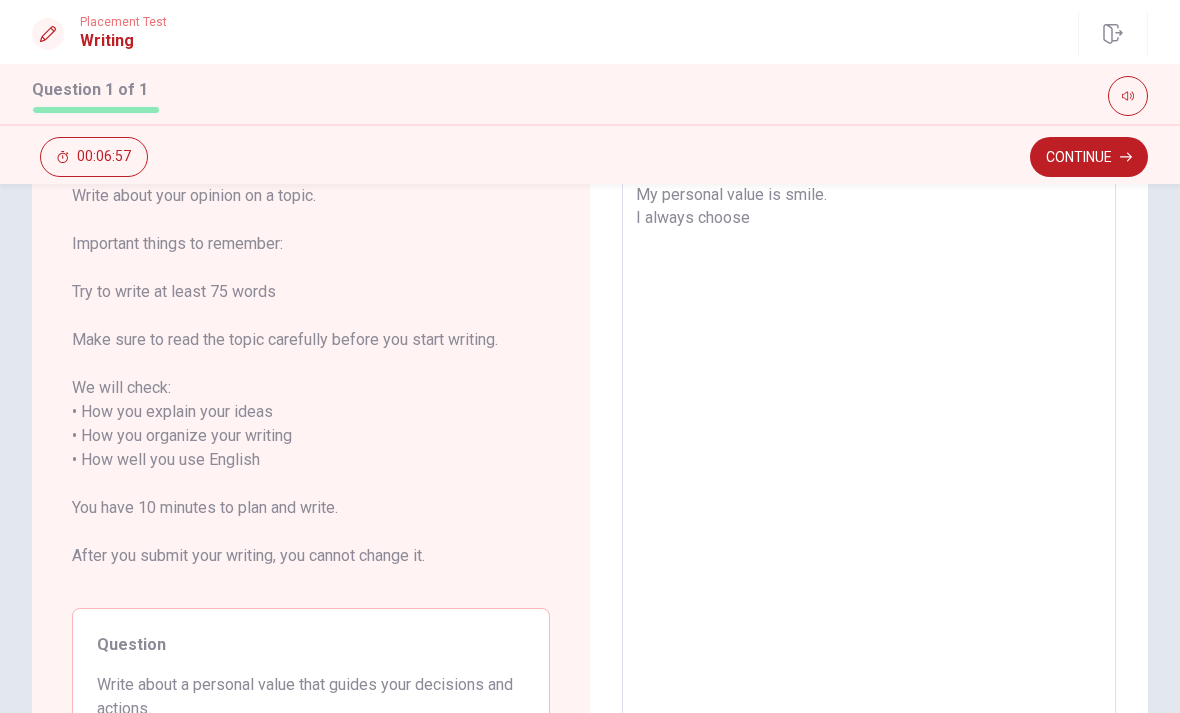 scroll, scrollTop: 120, scrollLeft: 0, axis: vertical 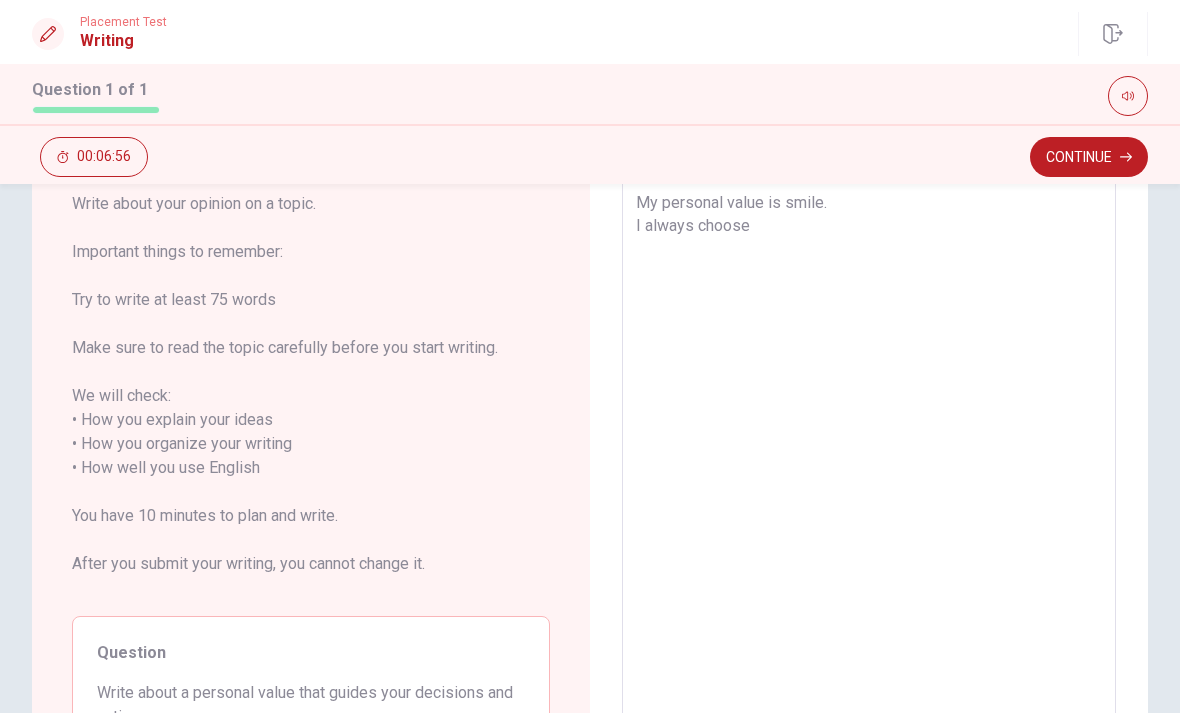 type on "x" 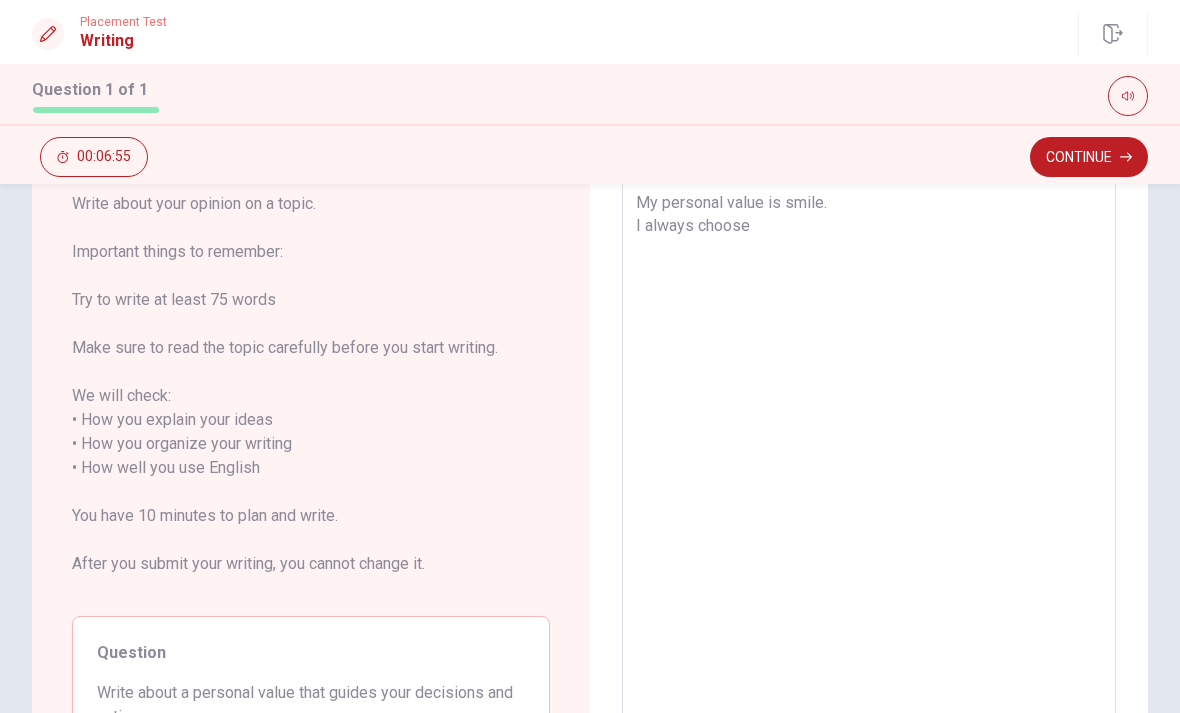 type on "My personal value is smile.
I always choose" 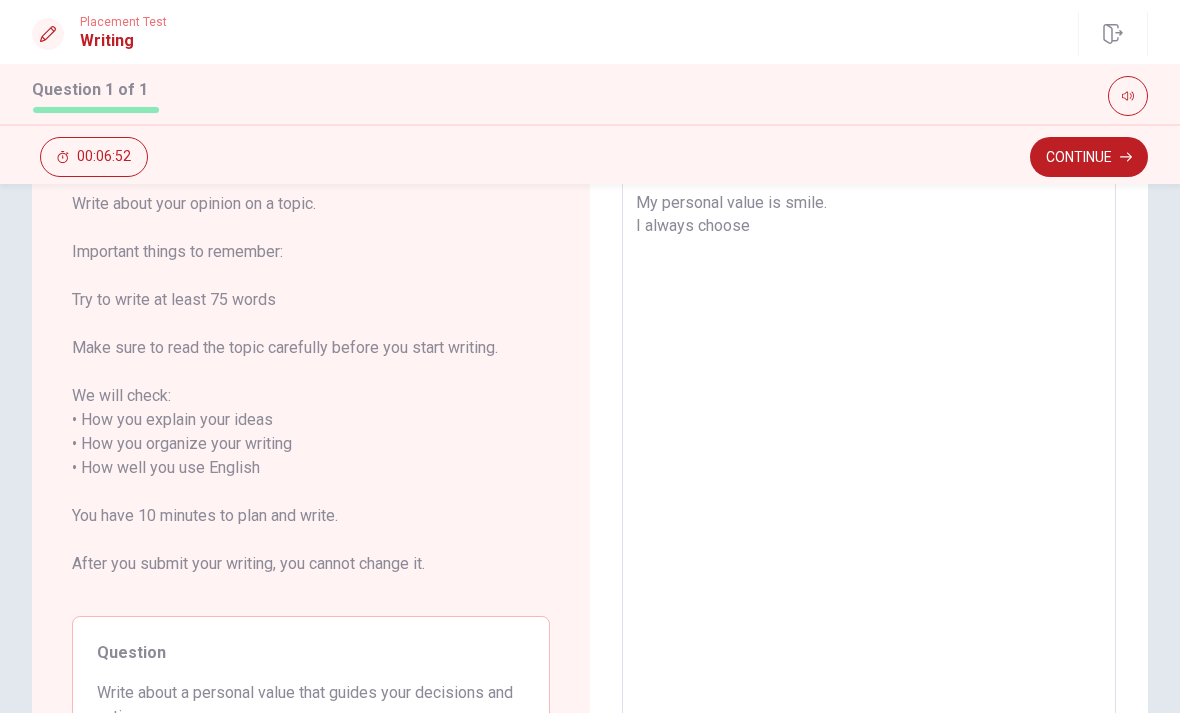 type on "x" 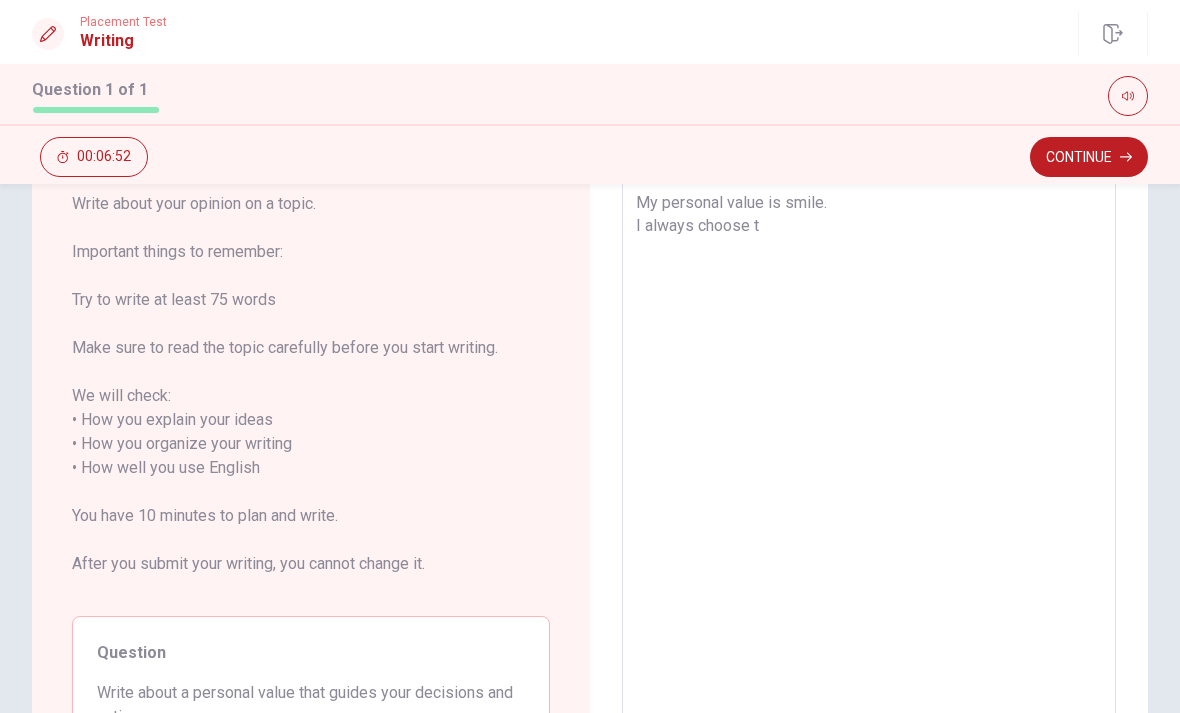 type on "x" 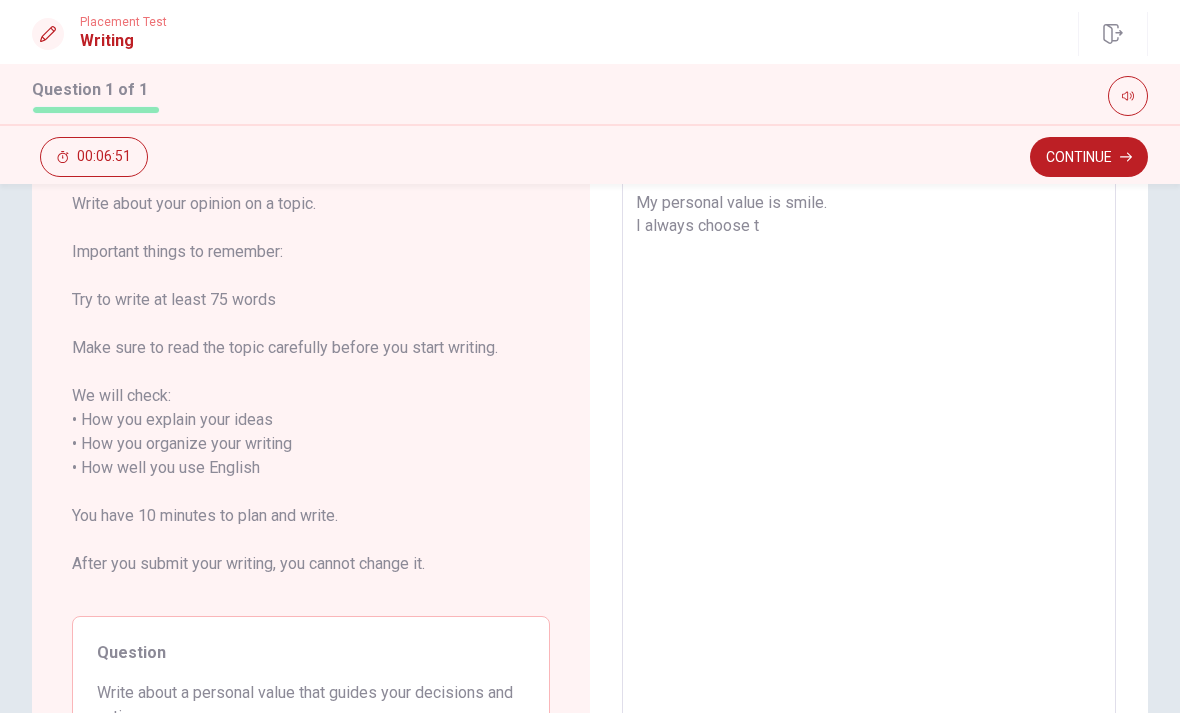 type on "My personal value is smile.
I always choose th" 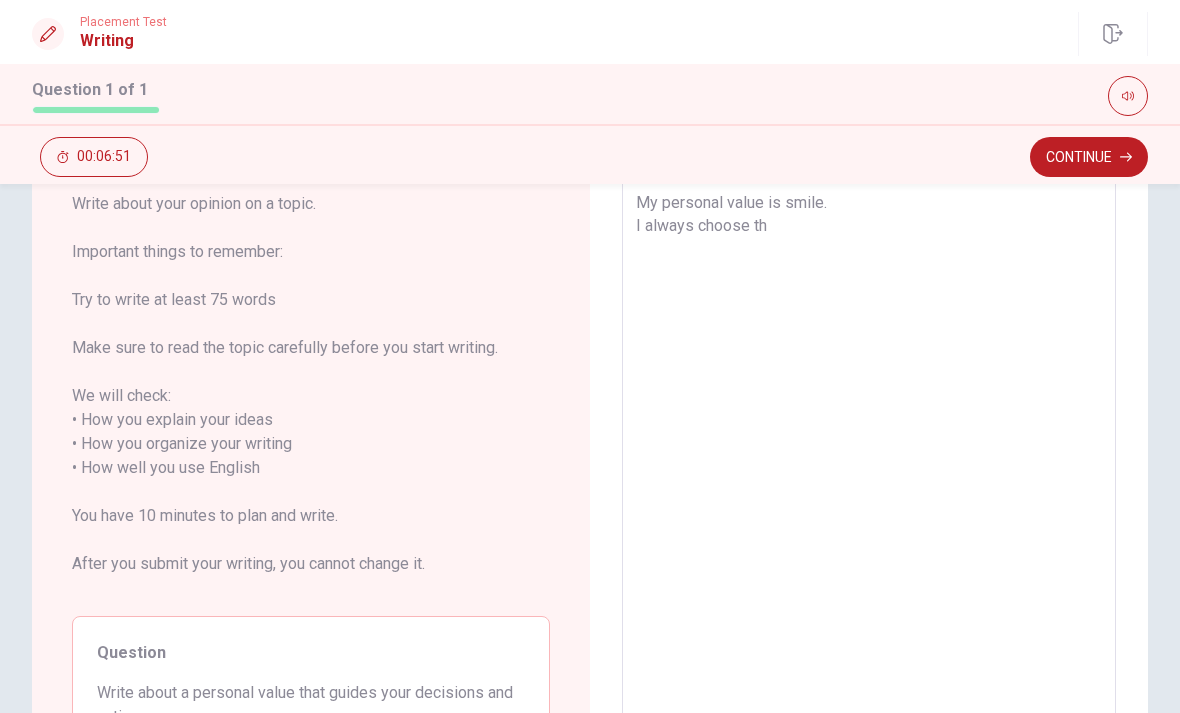 type on "x" 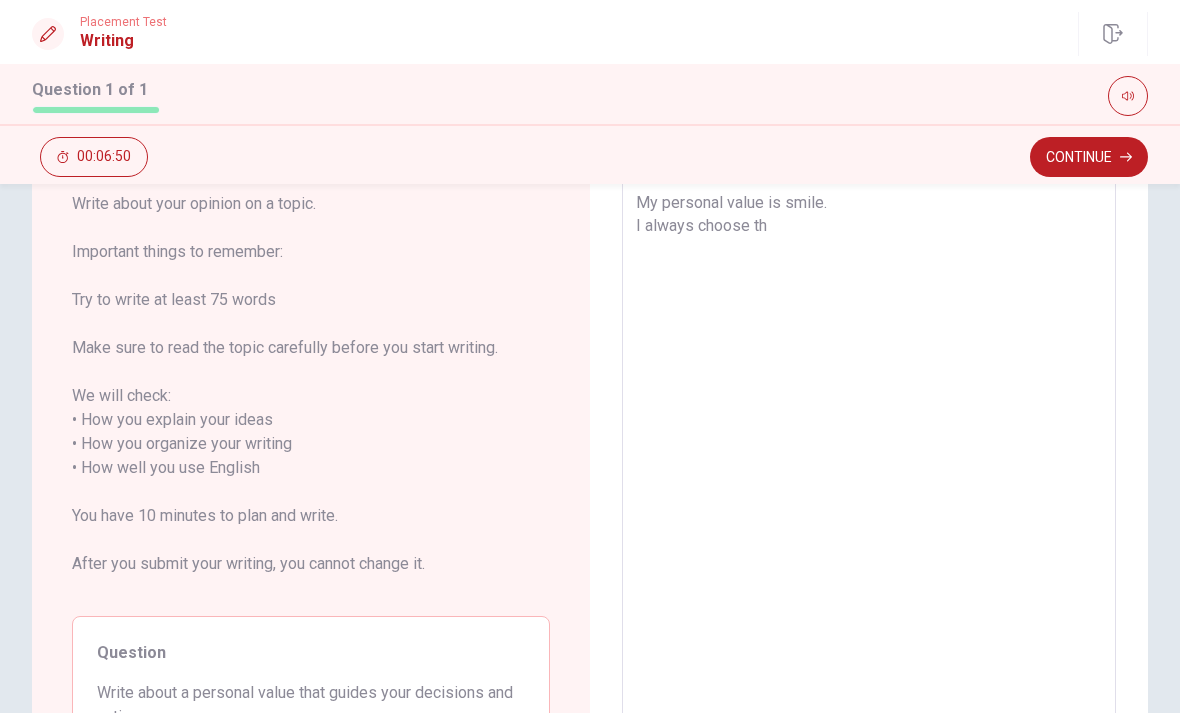 type on "My personal value is smile.
I always choose the" 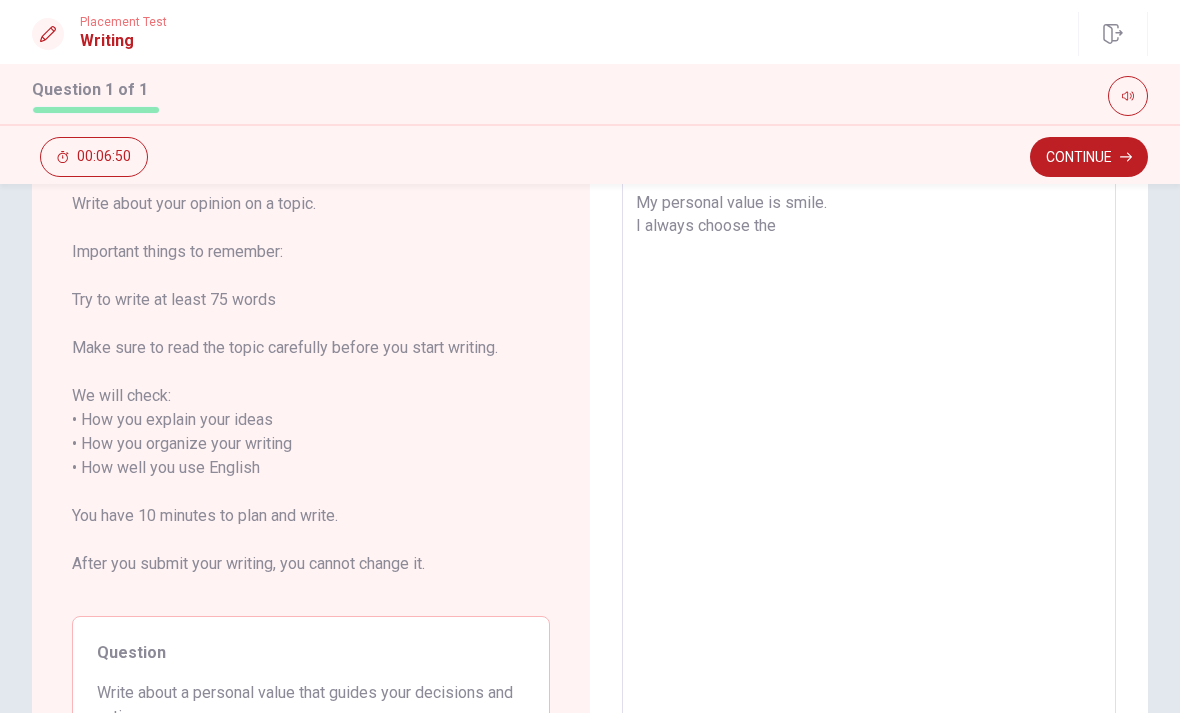 type on "x" 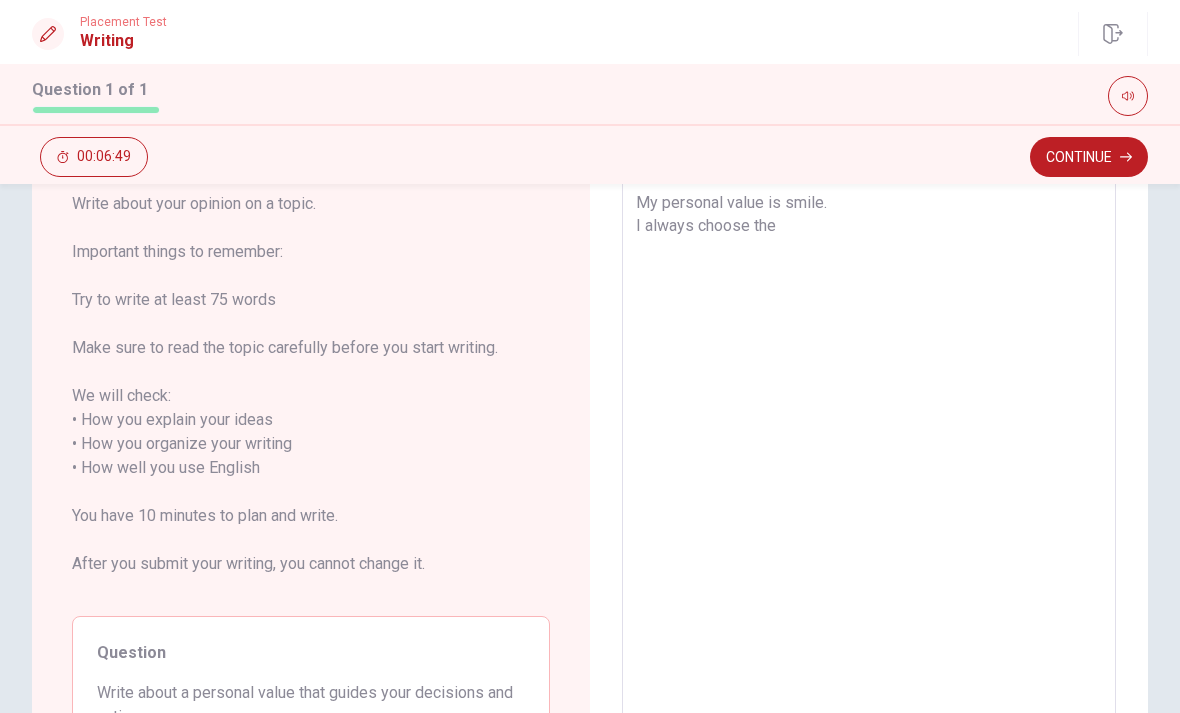 type on "My personal value is smile.
I always choose the w" 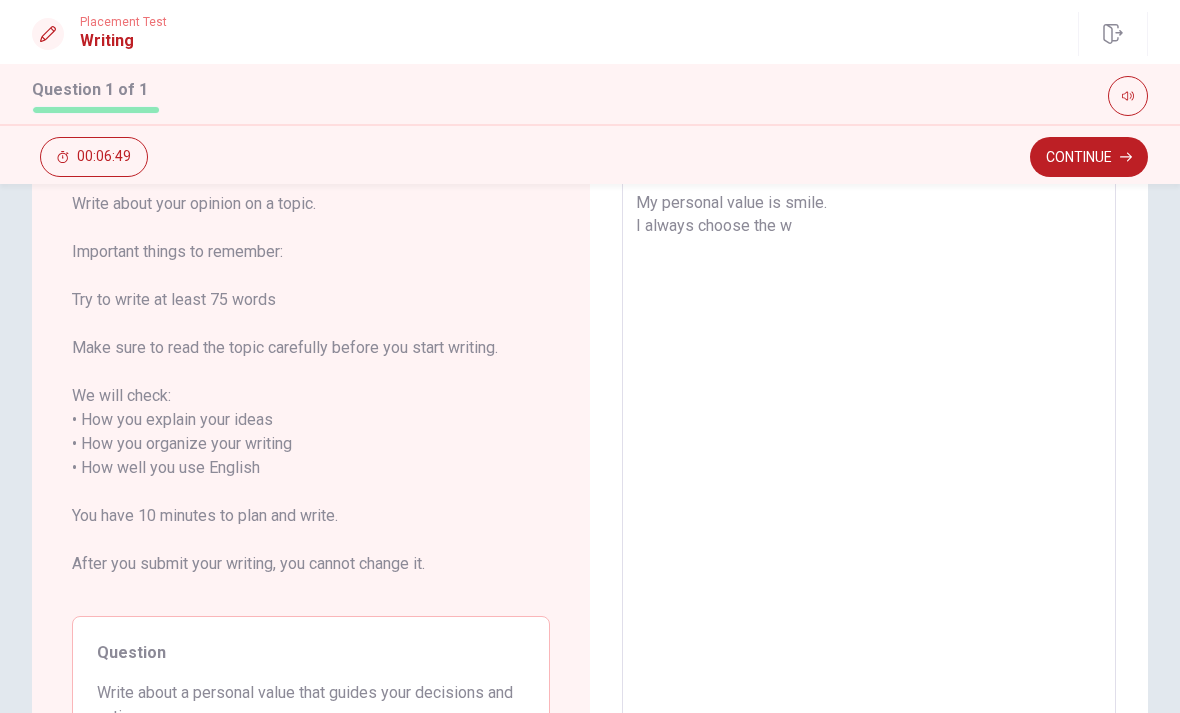 type on "x" 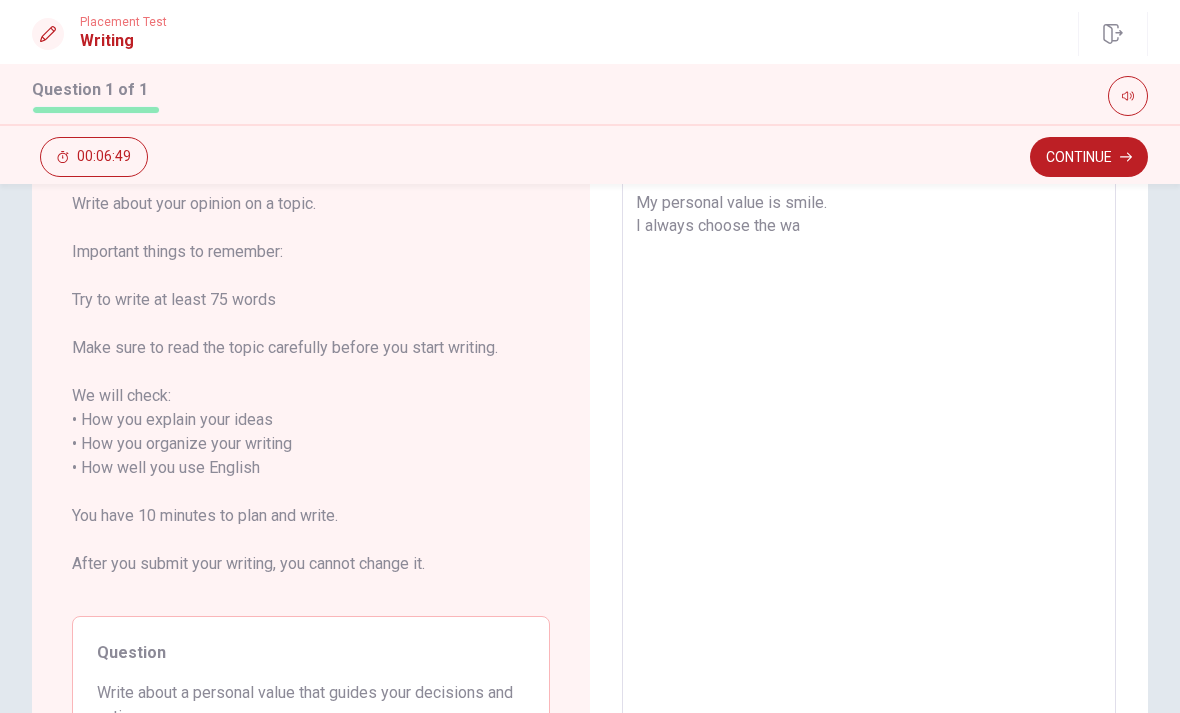 type on "x" 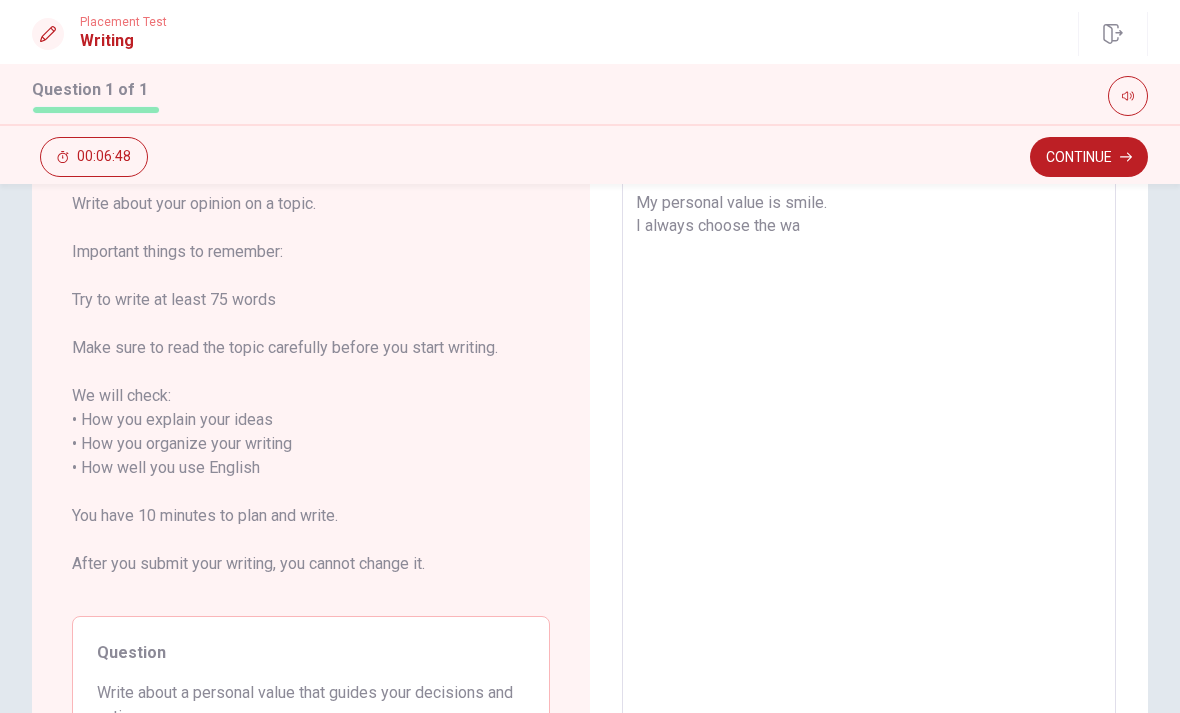 type on "My personal value is smile.
I always choose the way" 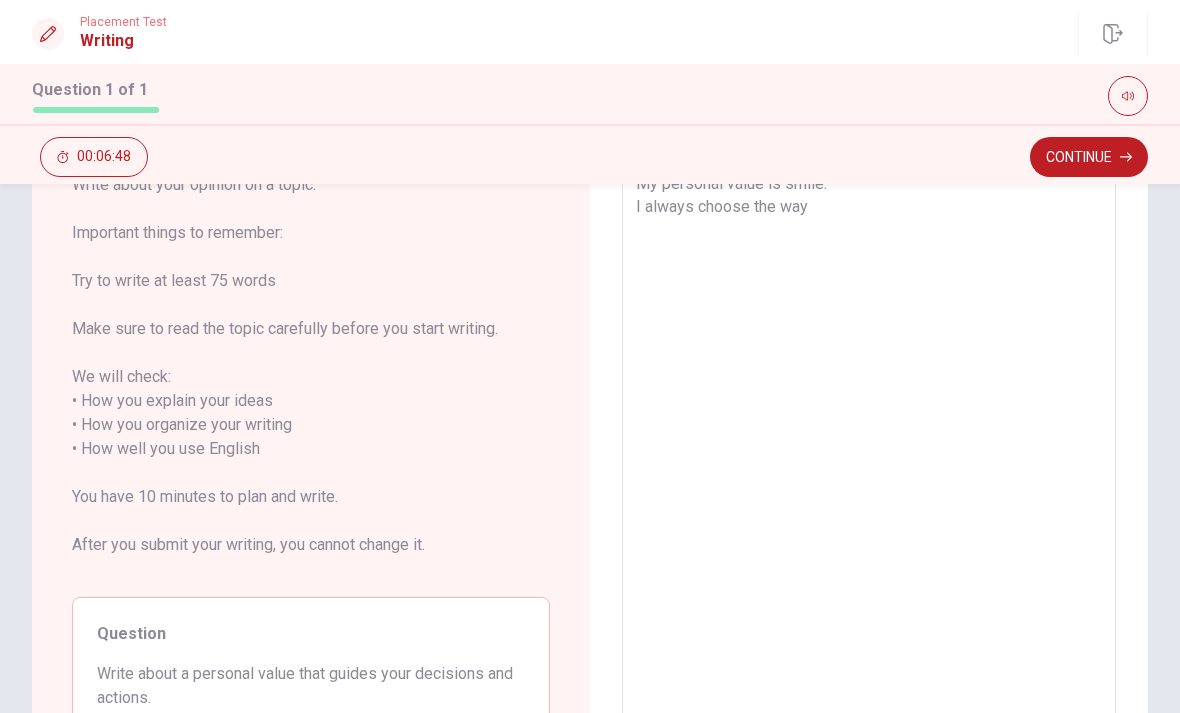 type on "x" 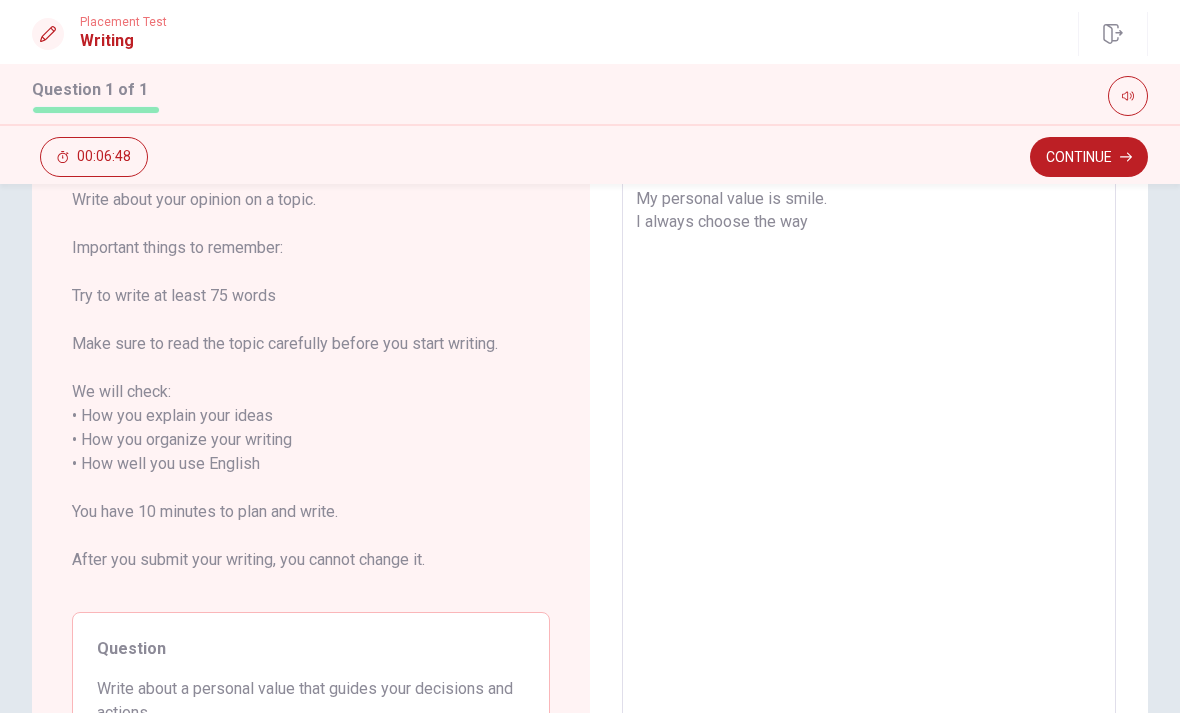 scroll, scrollTop: 124, scrollLeft: 0, axis: vertical 